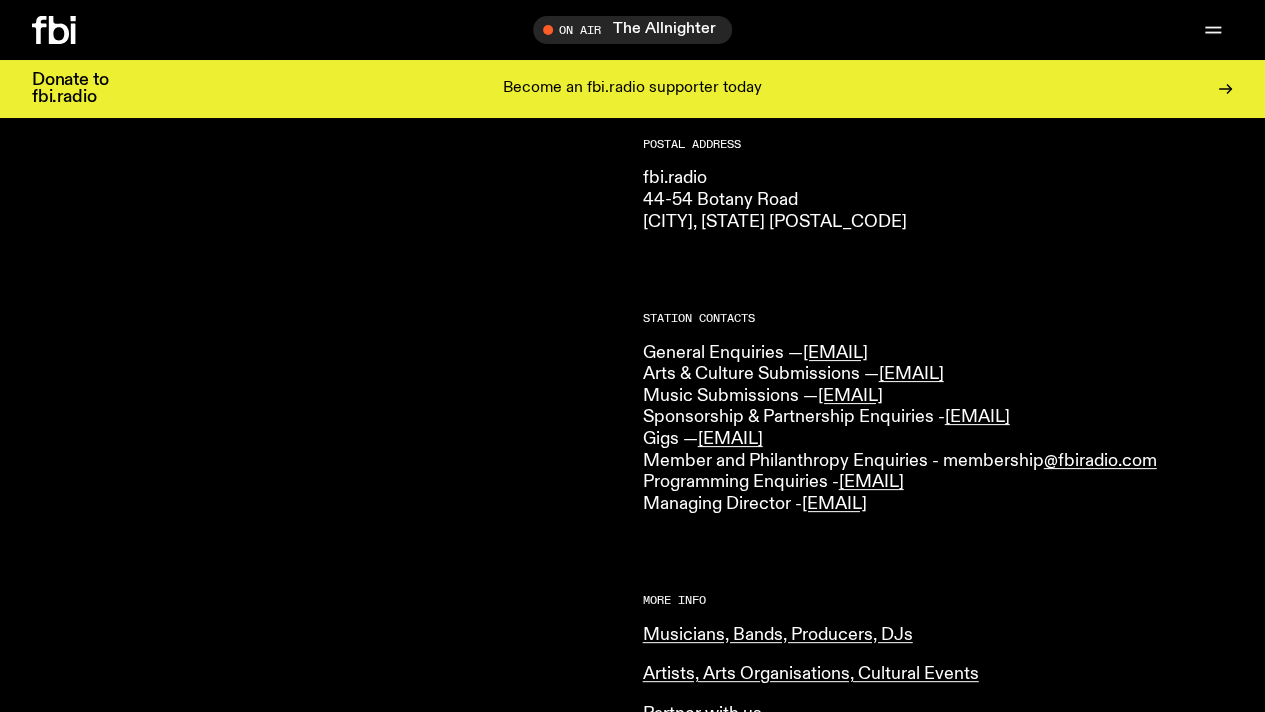 scroll, scrollTop: 400, scrollLeft: 0, axis: vertical 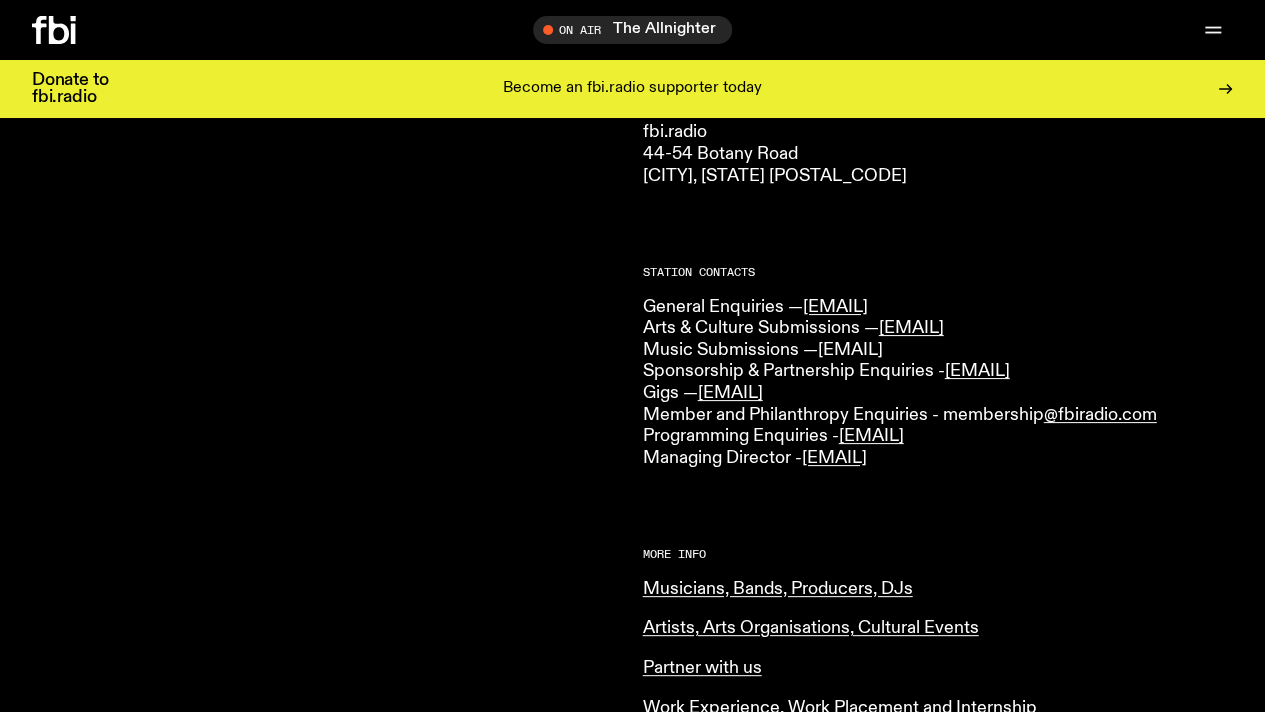 drag, startPoint x: 1001, startPoint y: 347, endPoint x: 822, endPoint y: 349, distance: 179.01117 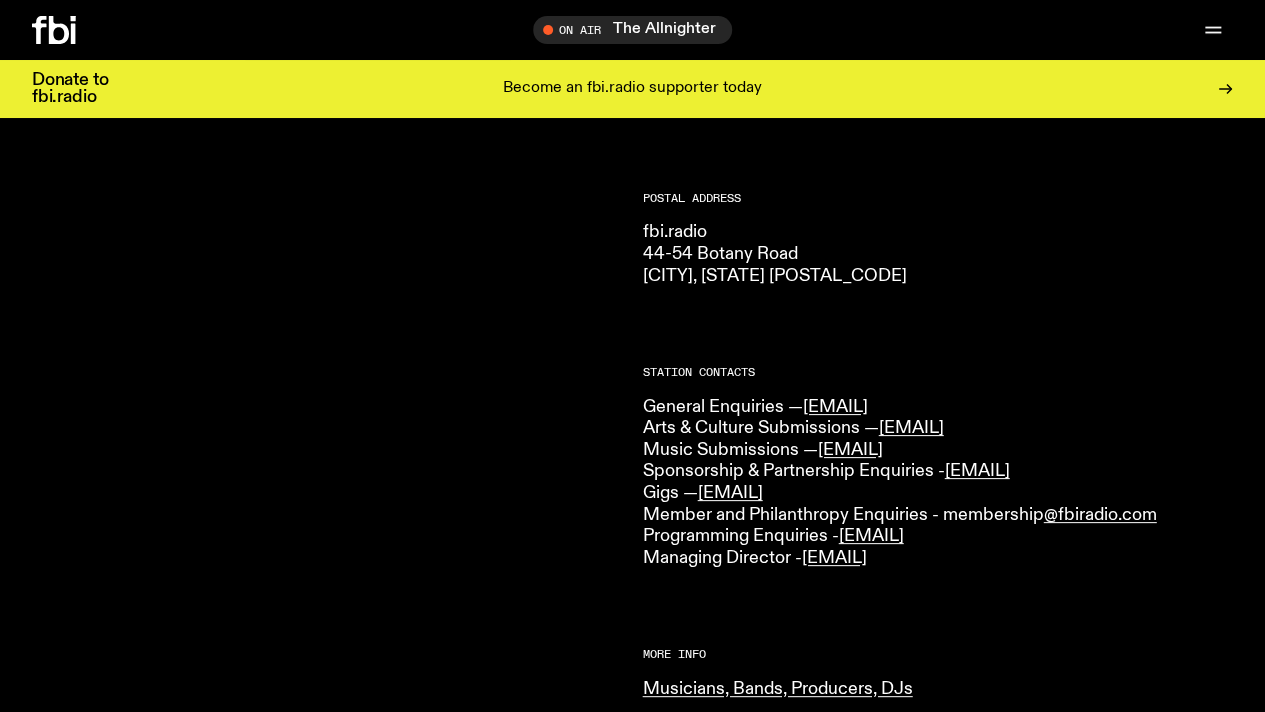 scroll, scrollTop: 0, scrollLeft: 0, axis: both 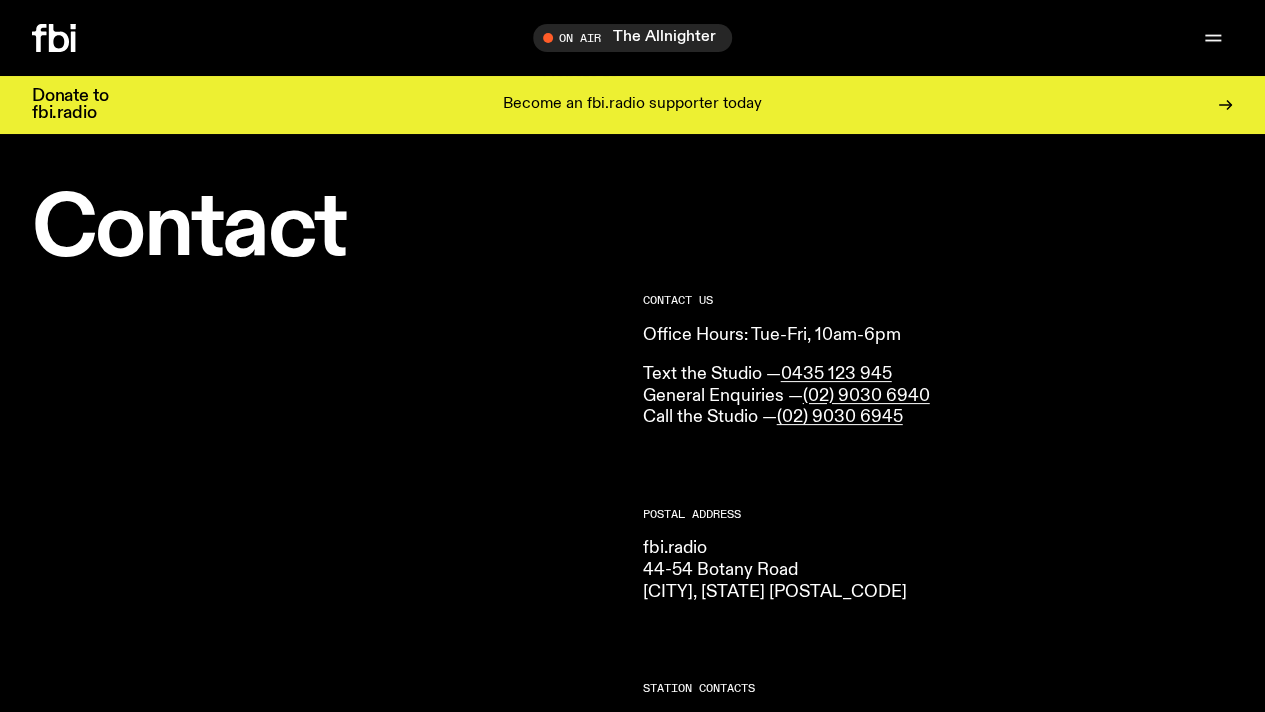 click on "Schedule" 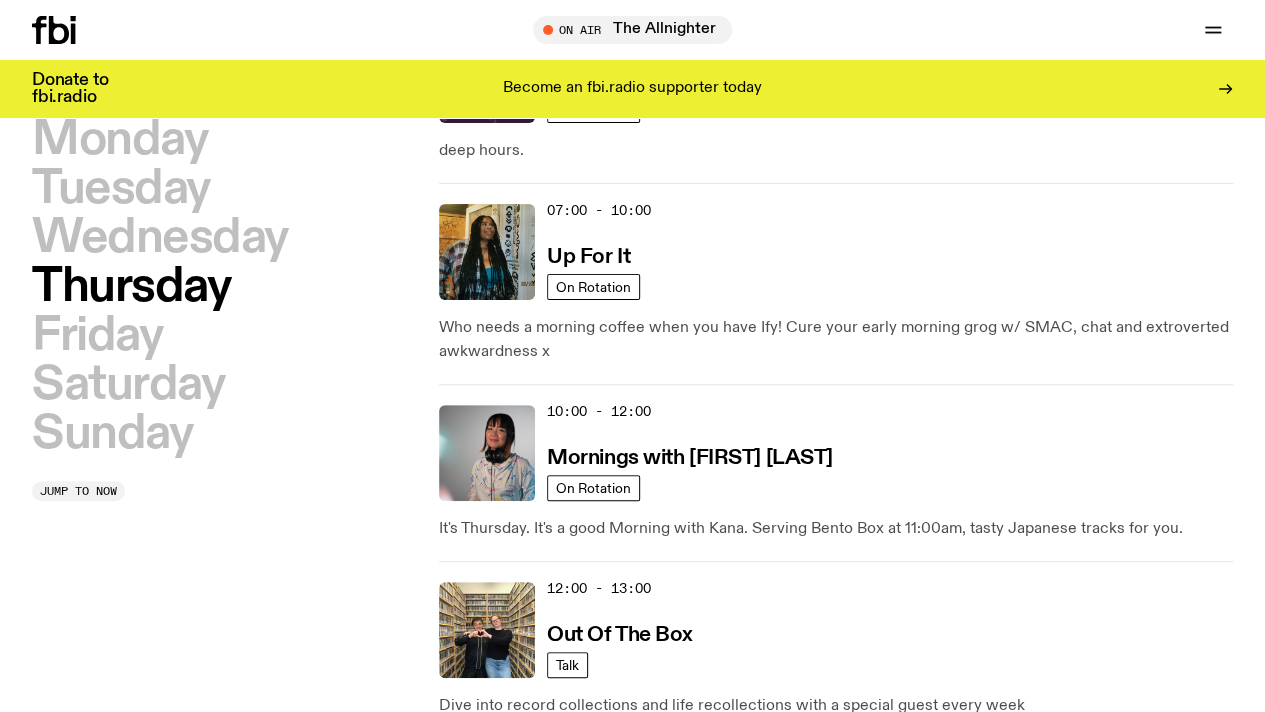 scroll, scrollTop: 200, scrollLeft: 0, axis: vertical 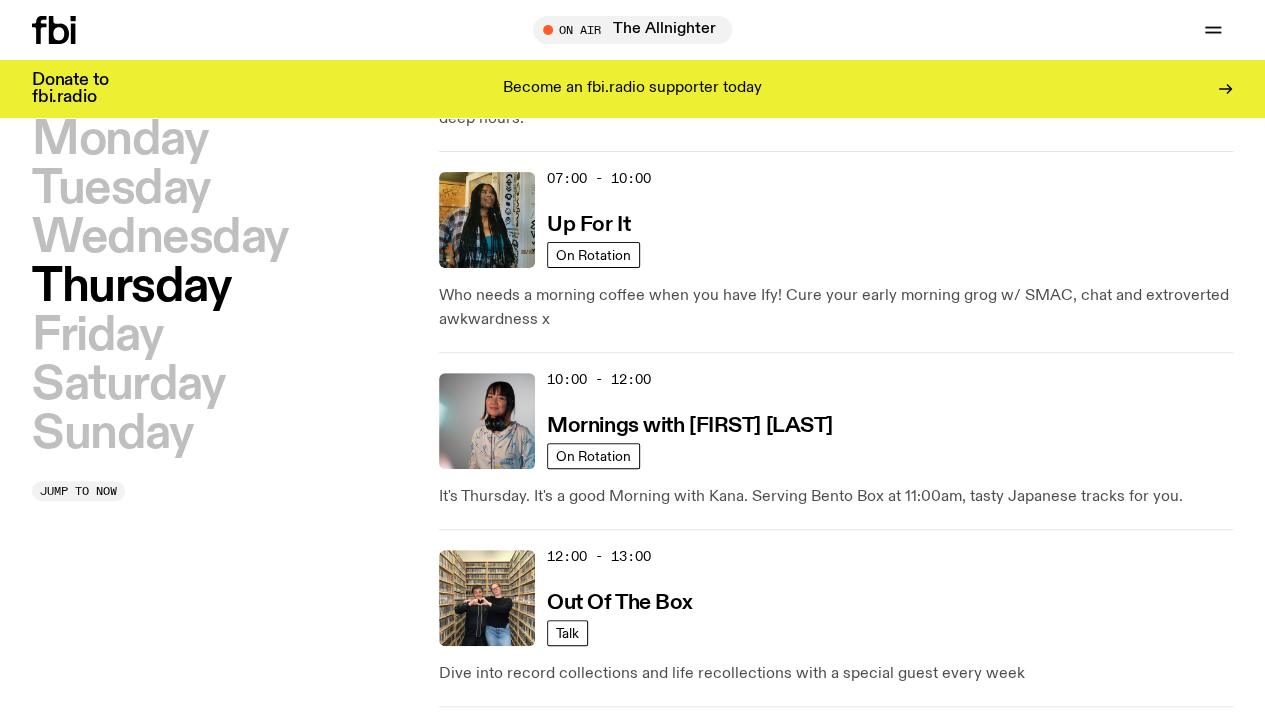 click on "Thursday Lunch is as fun as you are" at bounding box center [836, 851] 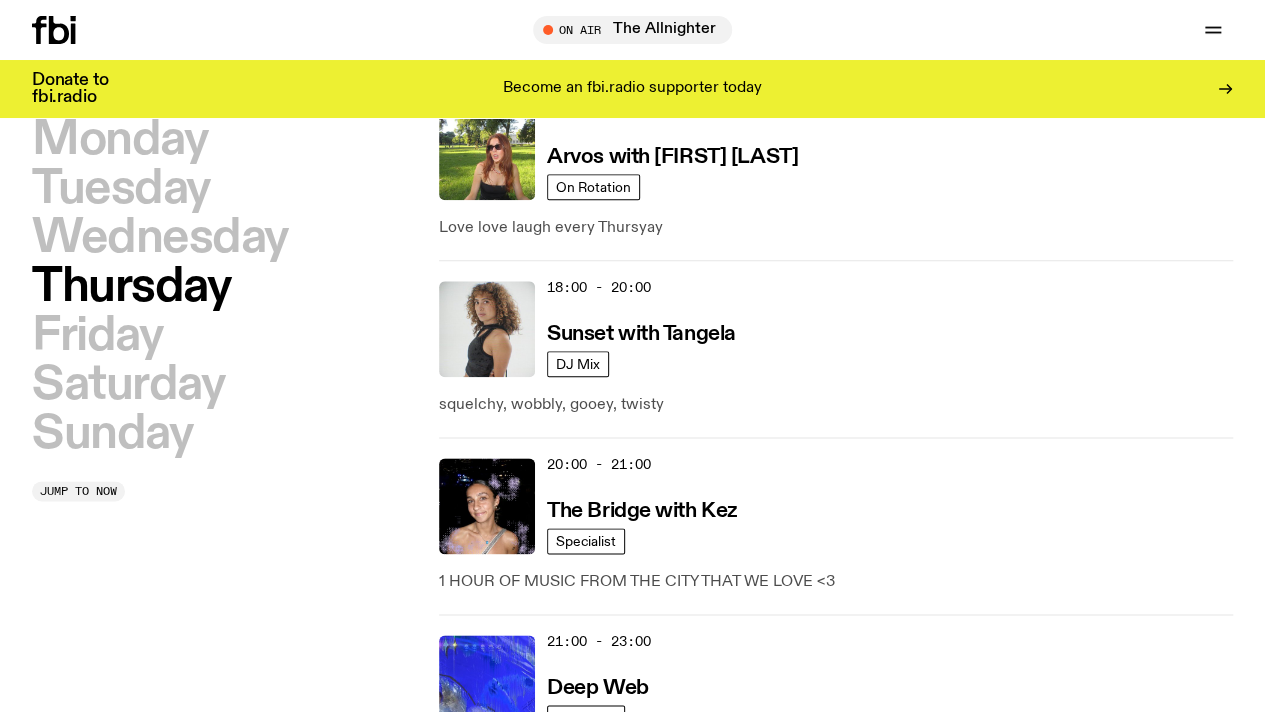 scroll, scrollTop: 900, scrollLeft: 0, axis: vertical 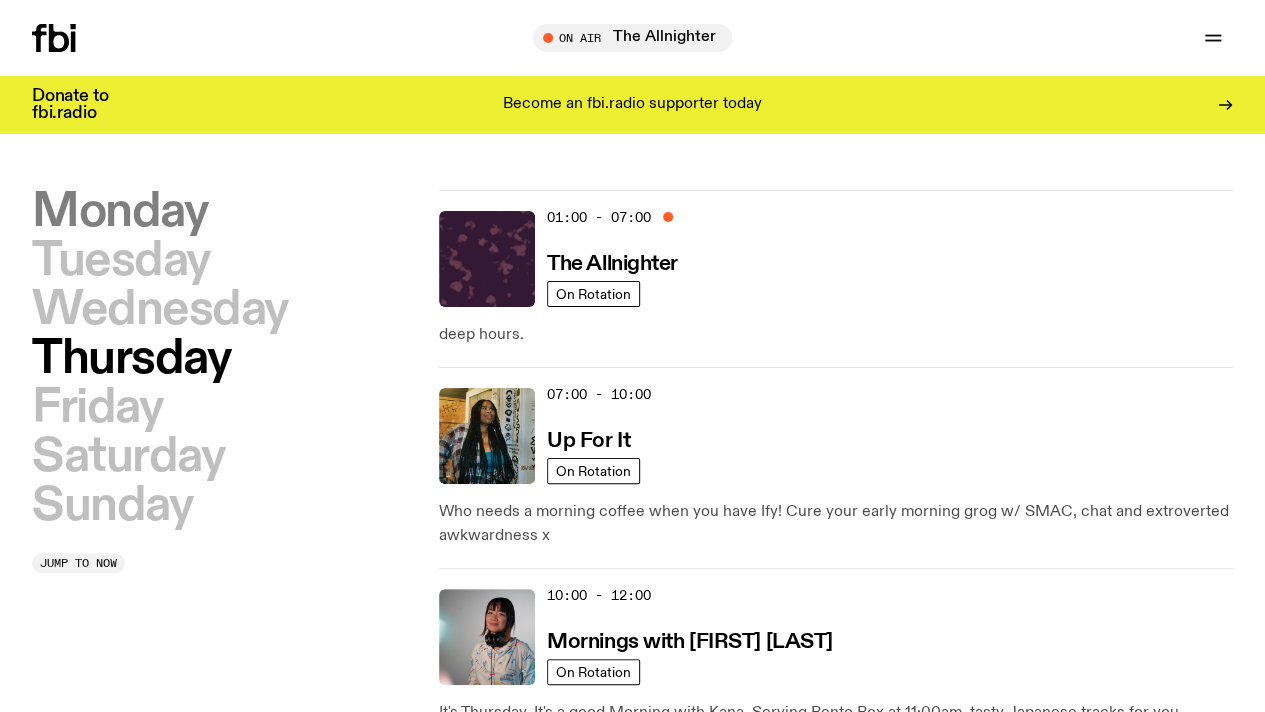 click on "Monday" at bounding box center [119, 212] 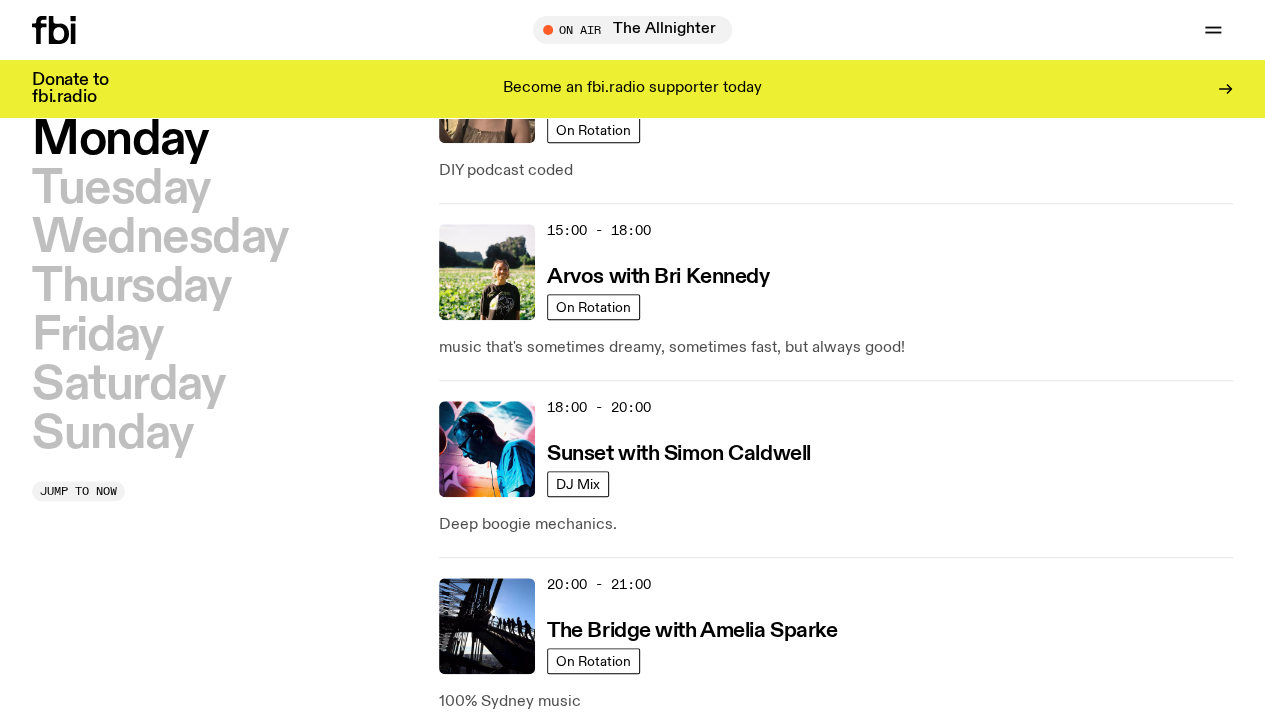 scroll, scrollTop: 856, scrollLeft: 0, axis: vertical 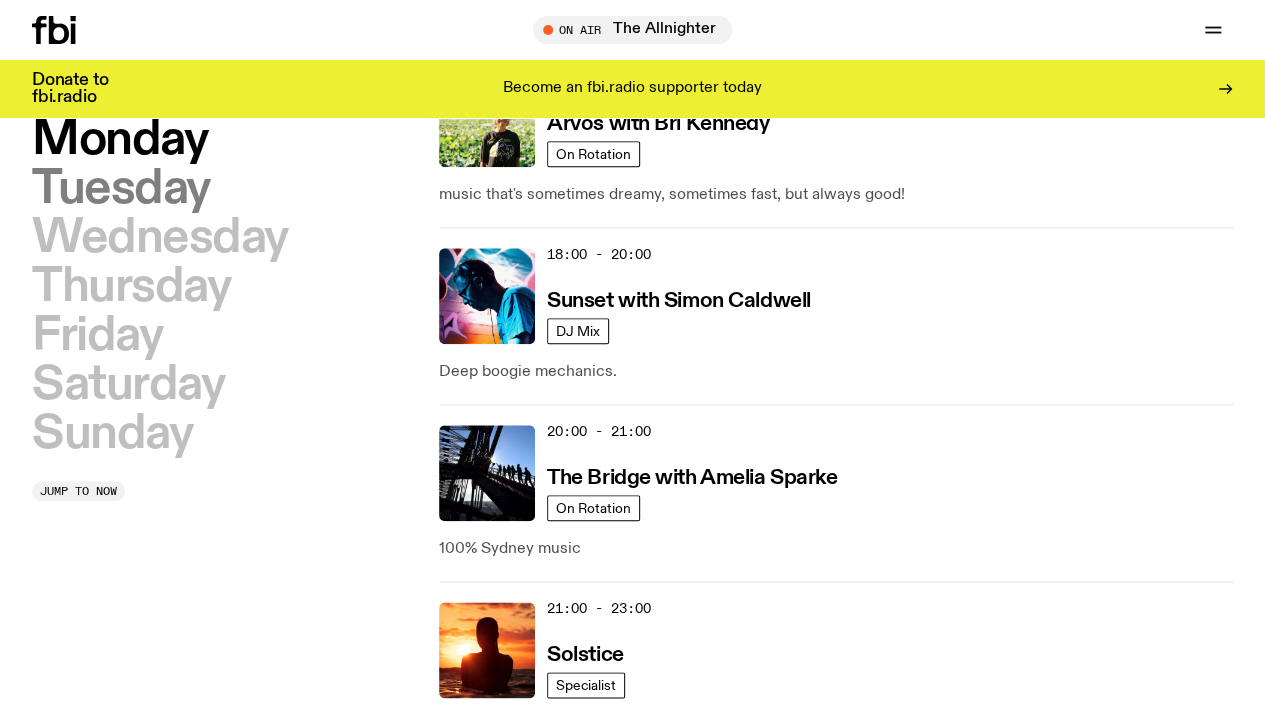 click on "Tuesday" at bounding box center [121, 189] 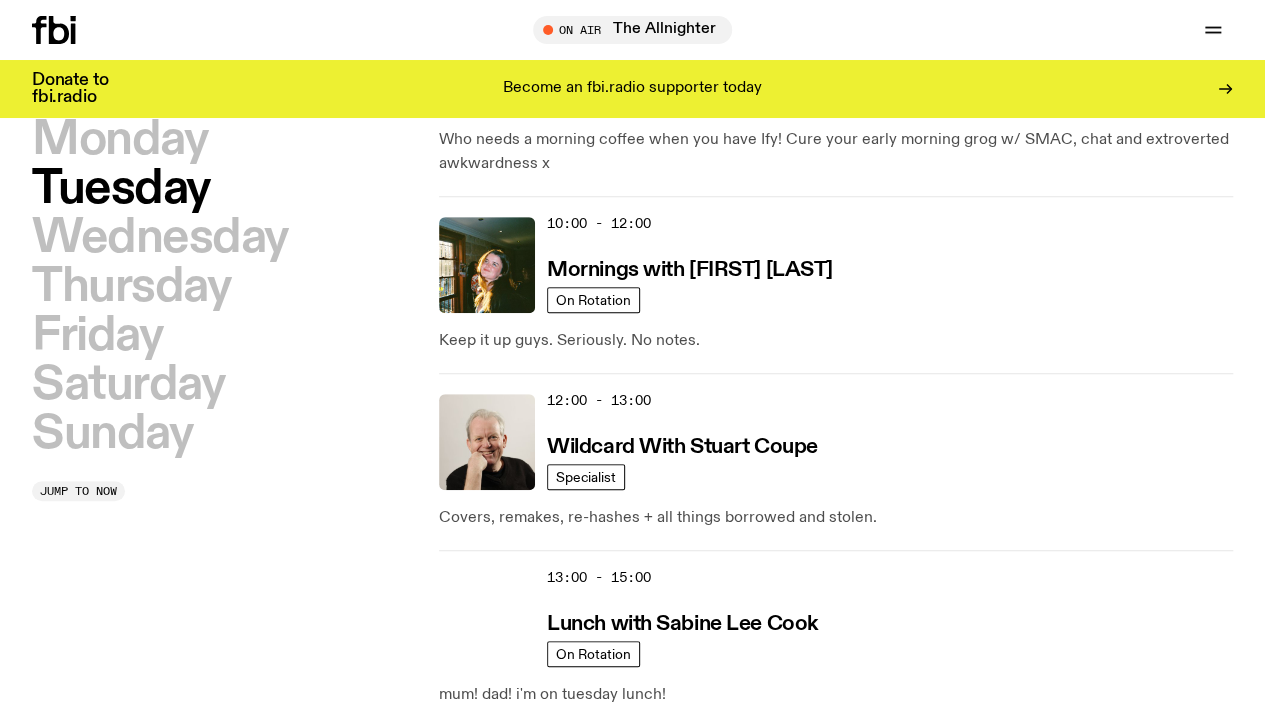 scroll, scrollTop: 256, scrollLeft: 0, axis: vertical 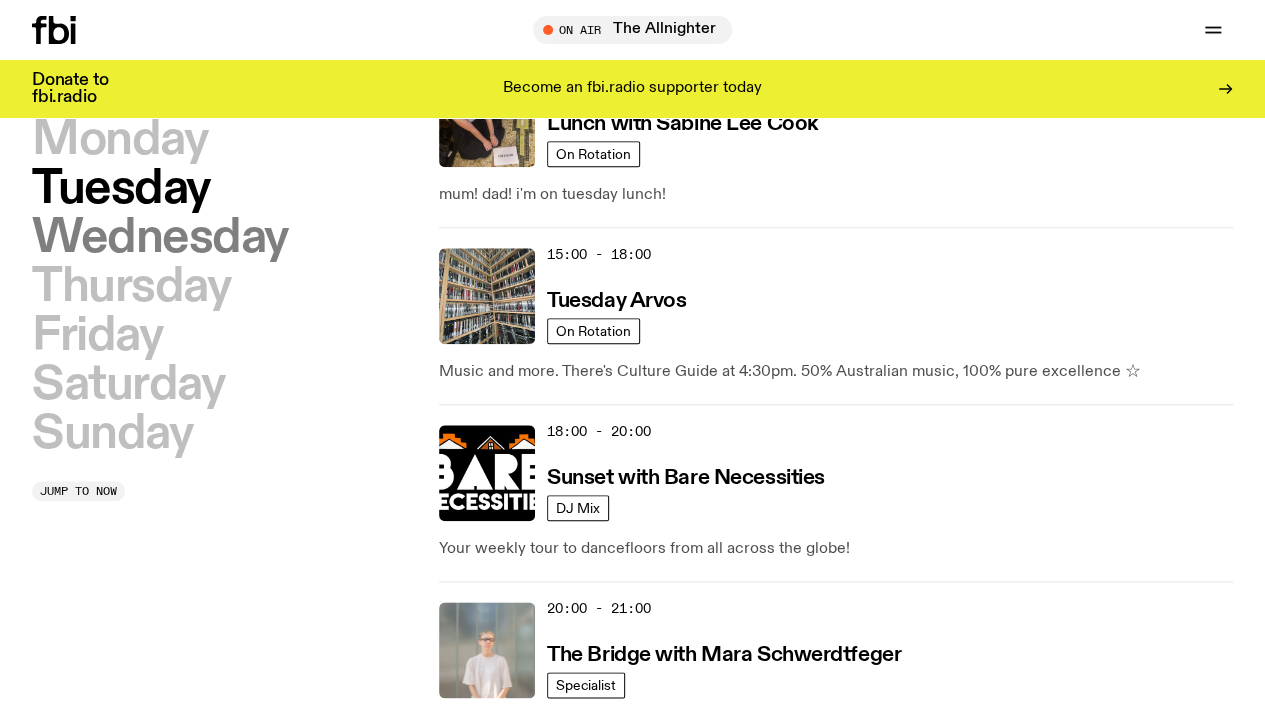 click on "Wednesday" at bounding box center [160, 238] 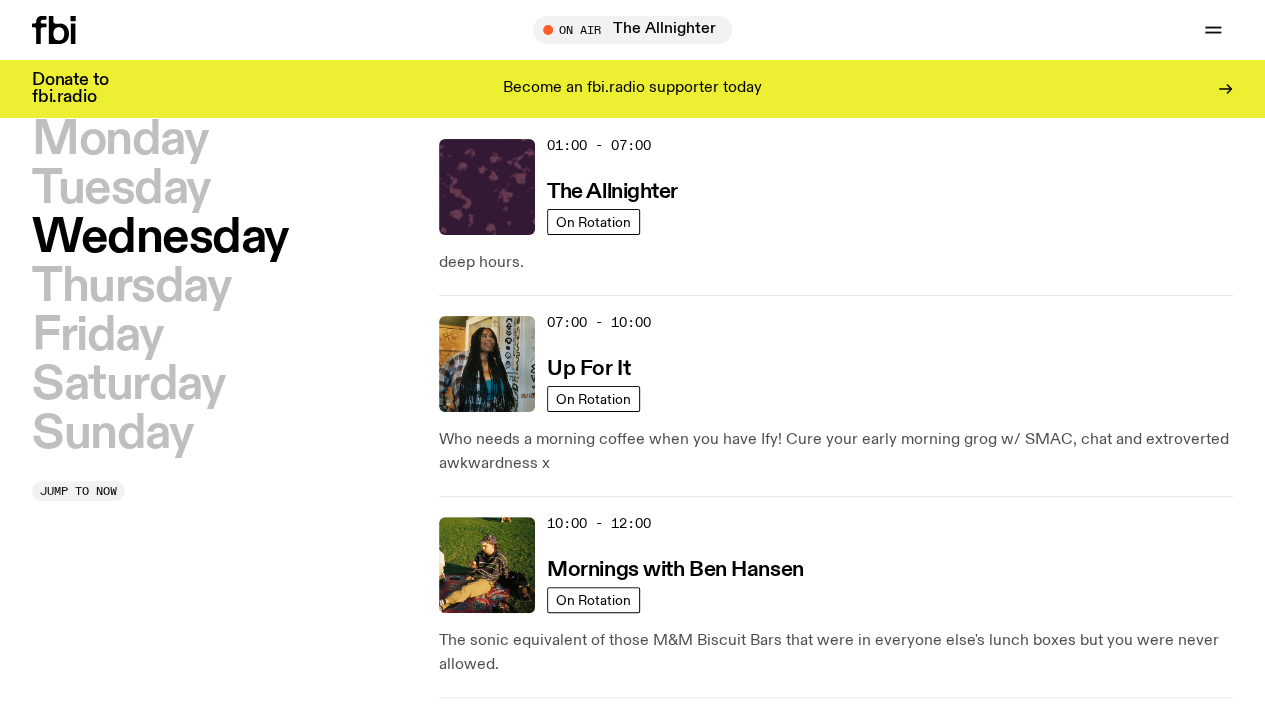 scroll, scrollTop: 56, scrollLeft: 0, axis: vertical 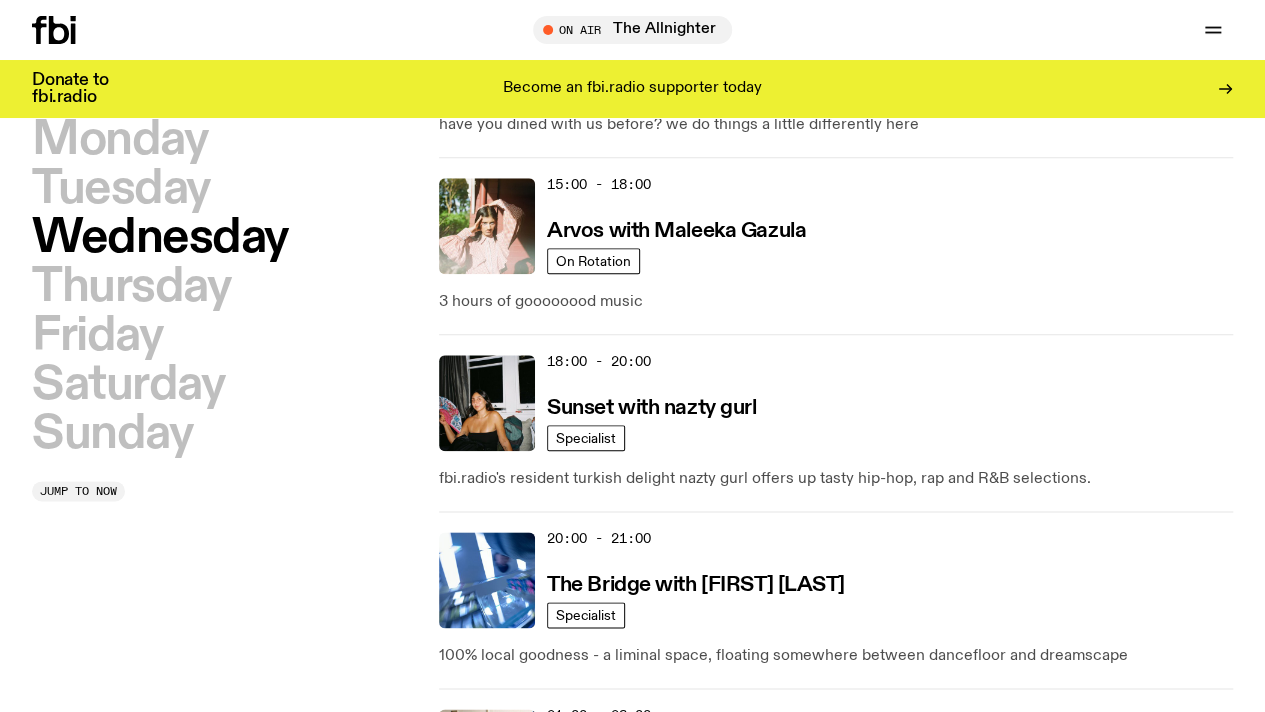 drag, startPoint x: 424, startPoint y: 509, endPoint x: 496, endPoint y: 550, distance: 82.85529 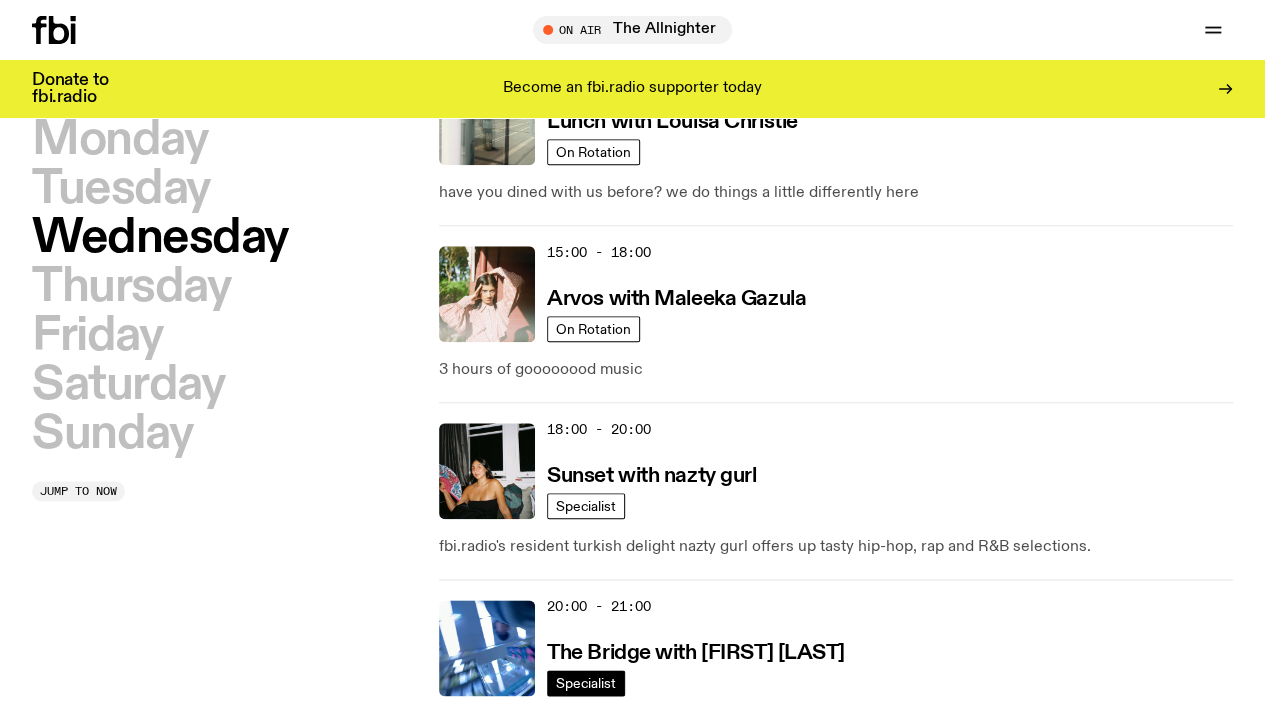 scroll, scrollTop: 850, scrollLeft: 0, axis: vertical 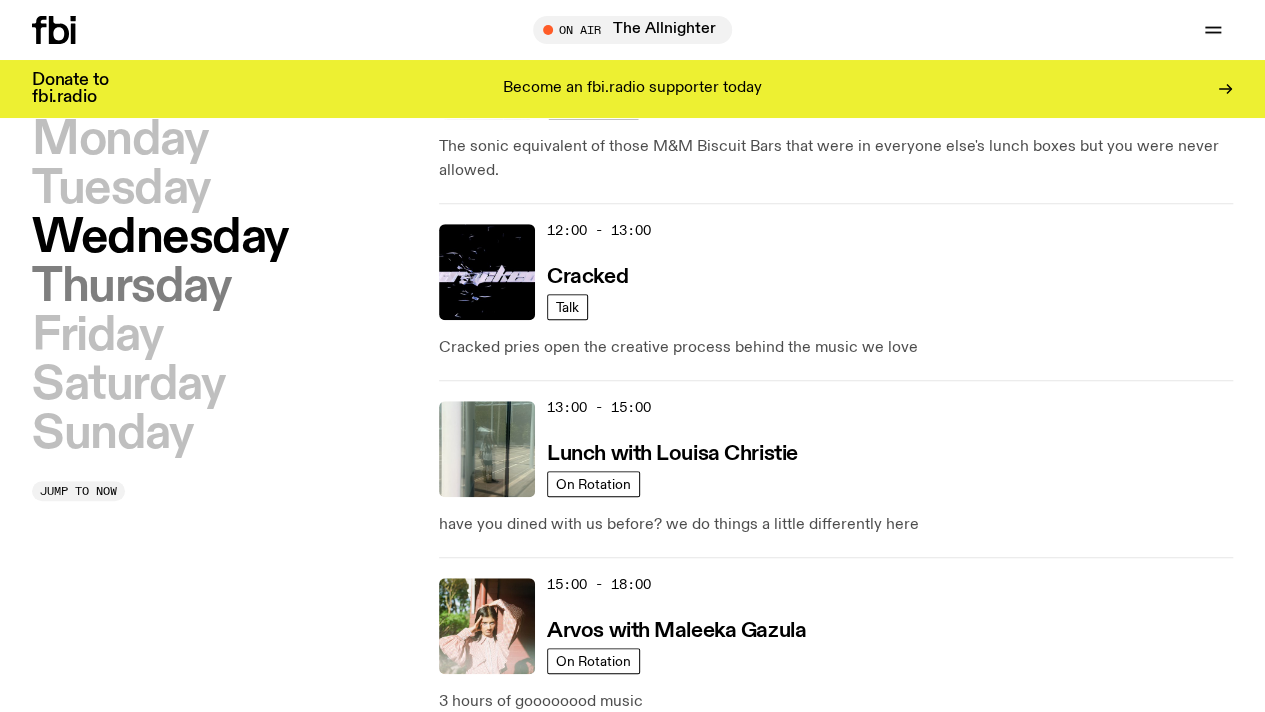 click on "Thursday" at bounding box center [131, 287] 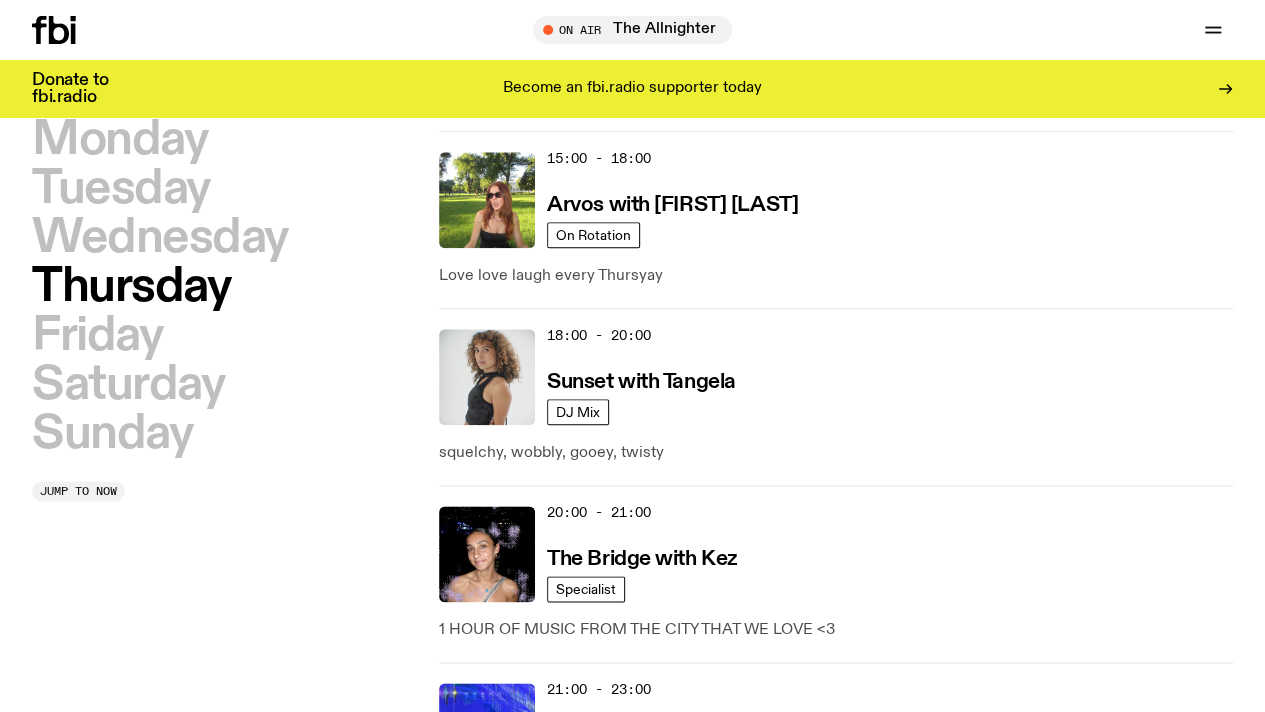 scroll, scrollTop: 956, scrollLeft: 0, axis: vertical 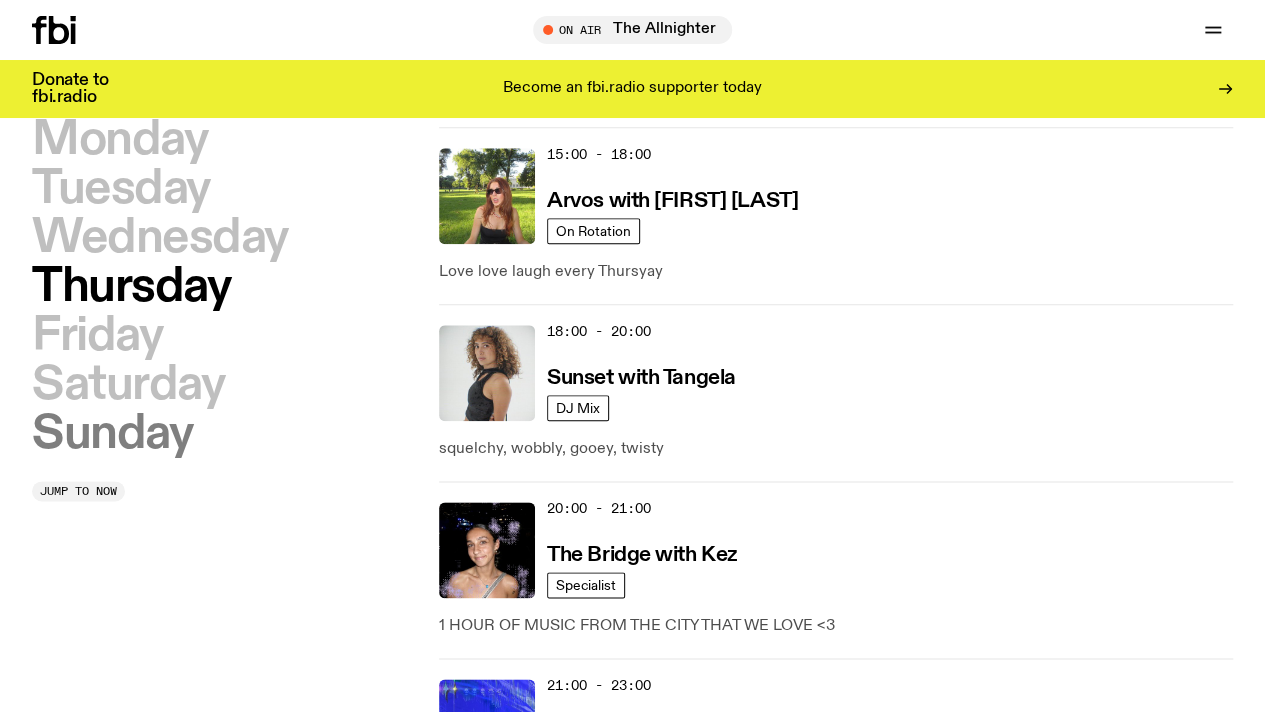 click on "Friday" at bounding box center (97, 336) 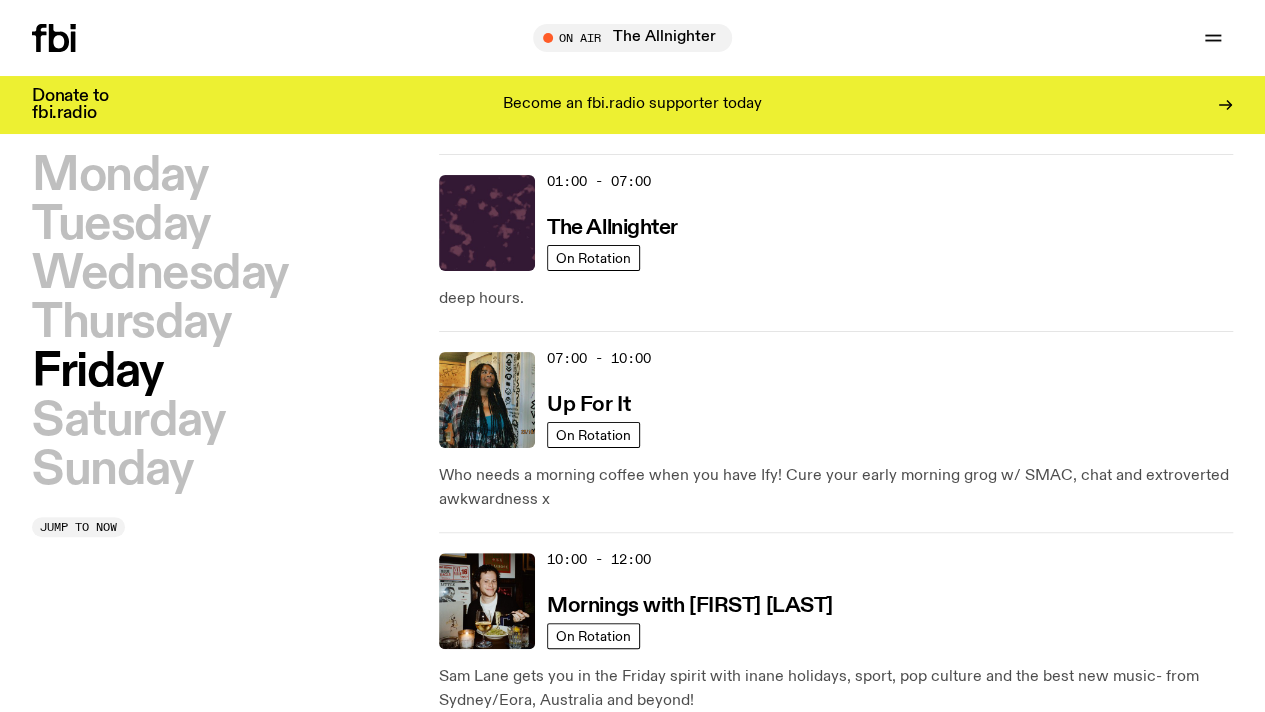 scroll, scrollTop: 0, scrollLeft: 0, axis: both 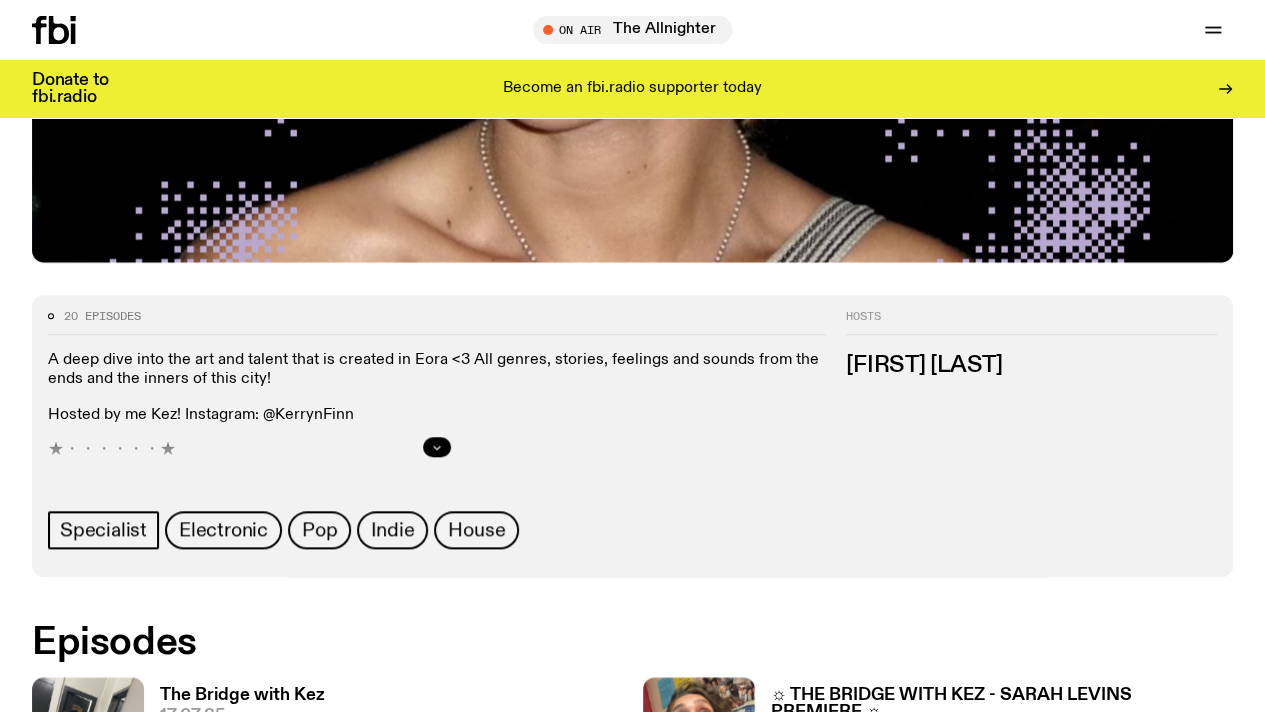 click 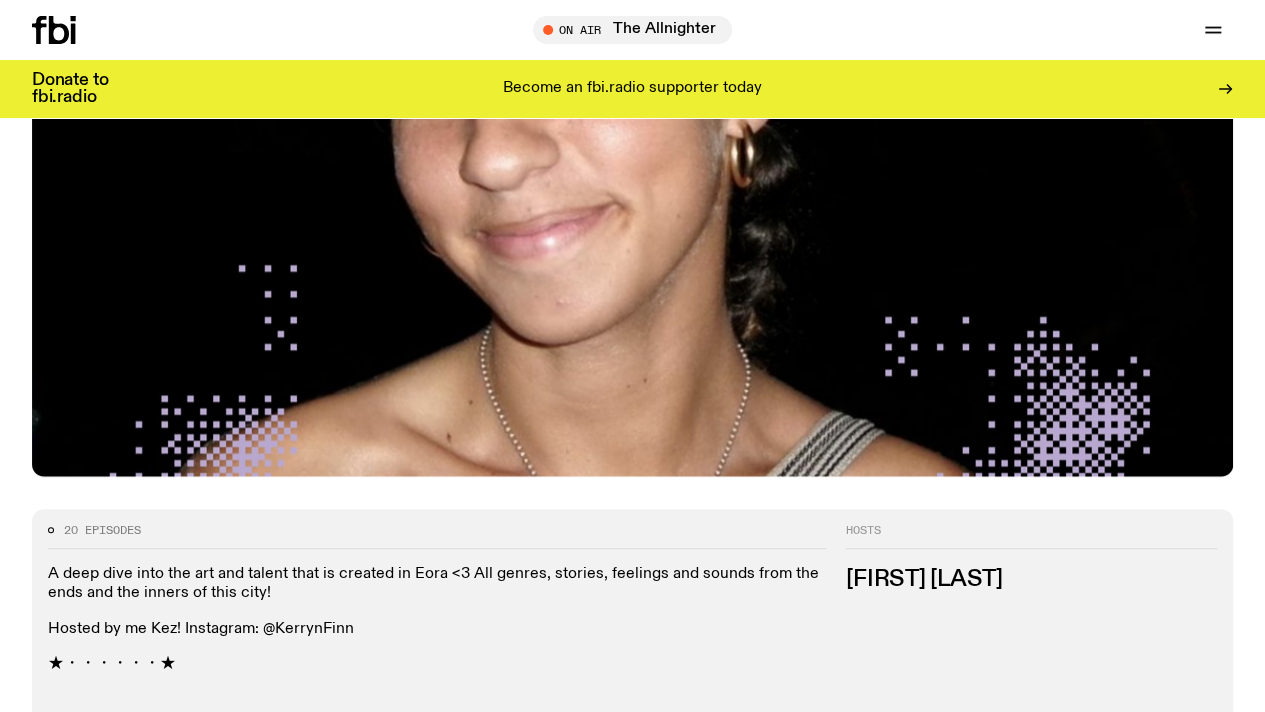 scroll, scrollTop: 588, scrollLeft: 0, axis: vertical 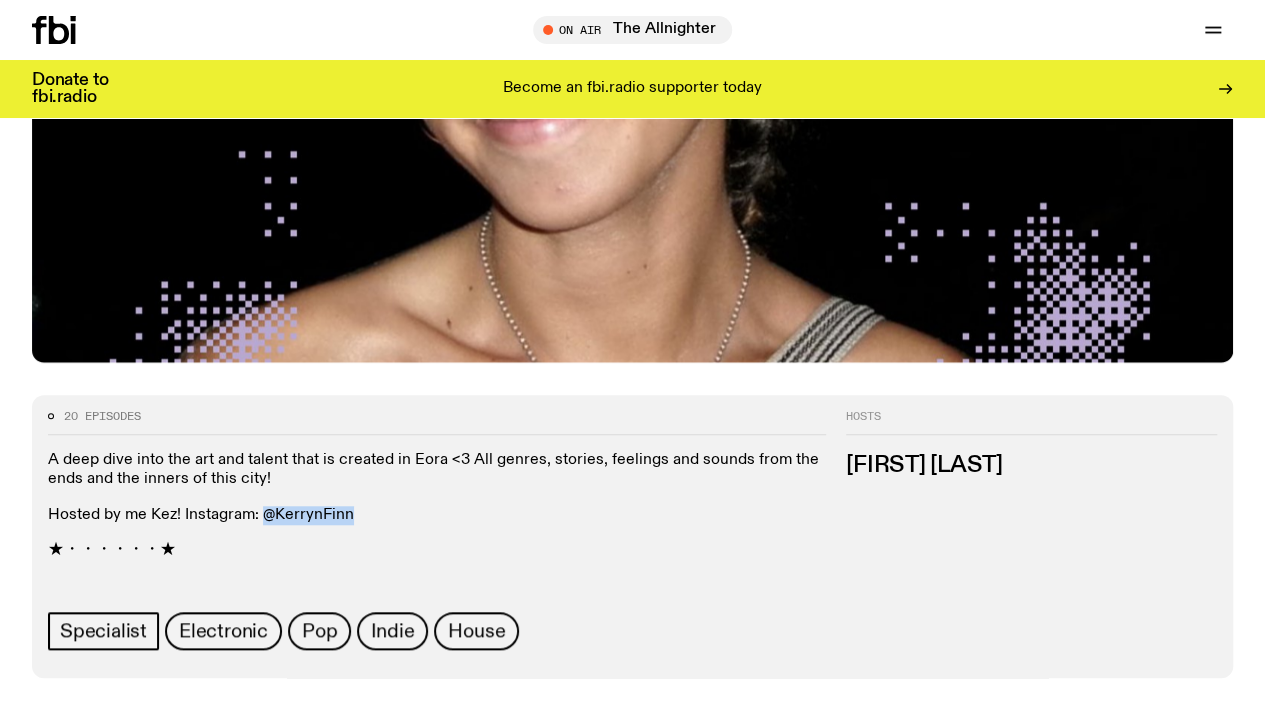 drag, startPoint x: 1183, startPoint y: 541, endPoint x: 1080, endPoint y: 541, distance: 103 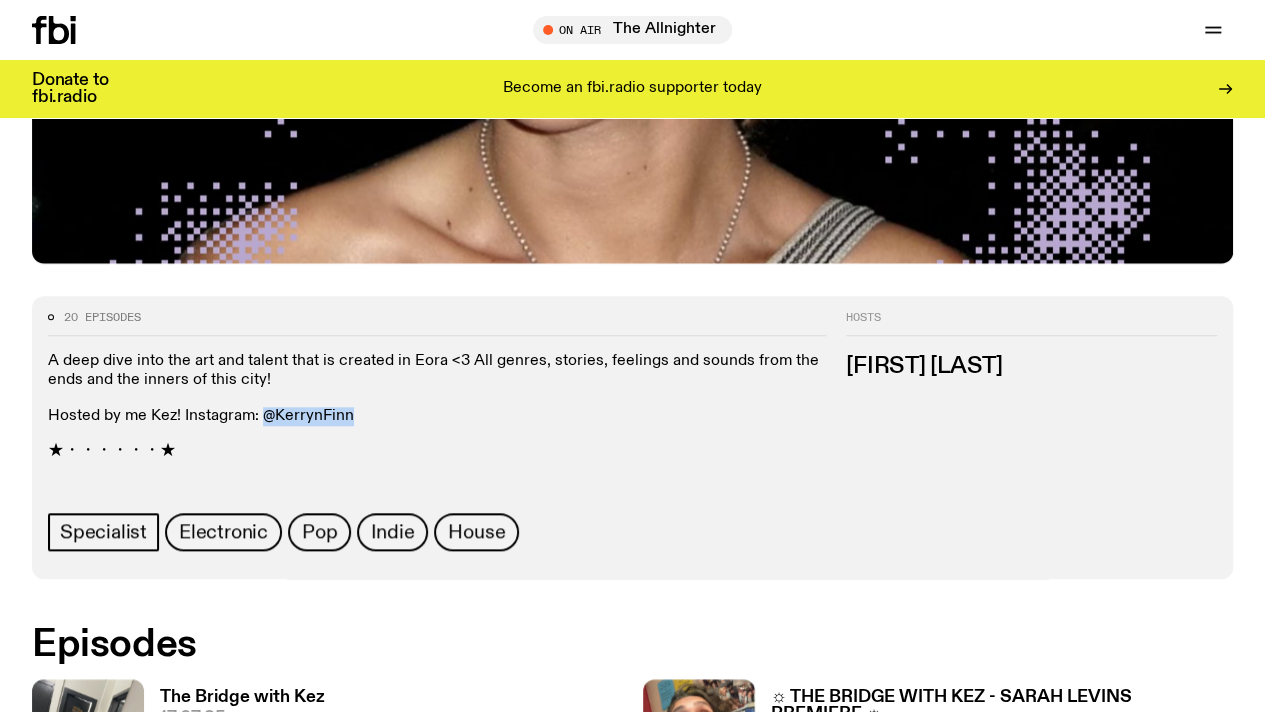 scroll, scrollTop: 793, scrollLeft: 0, axis: vertical 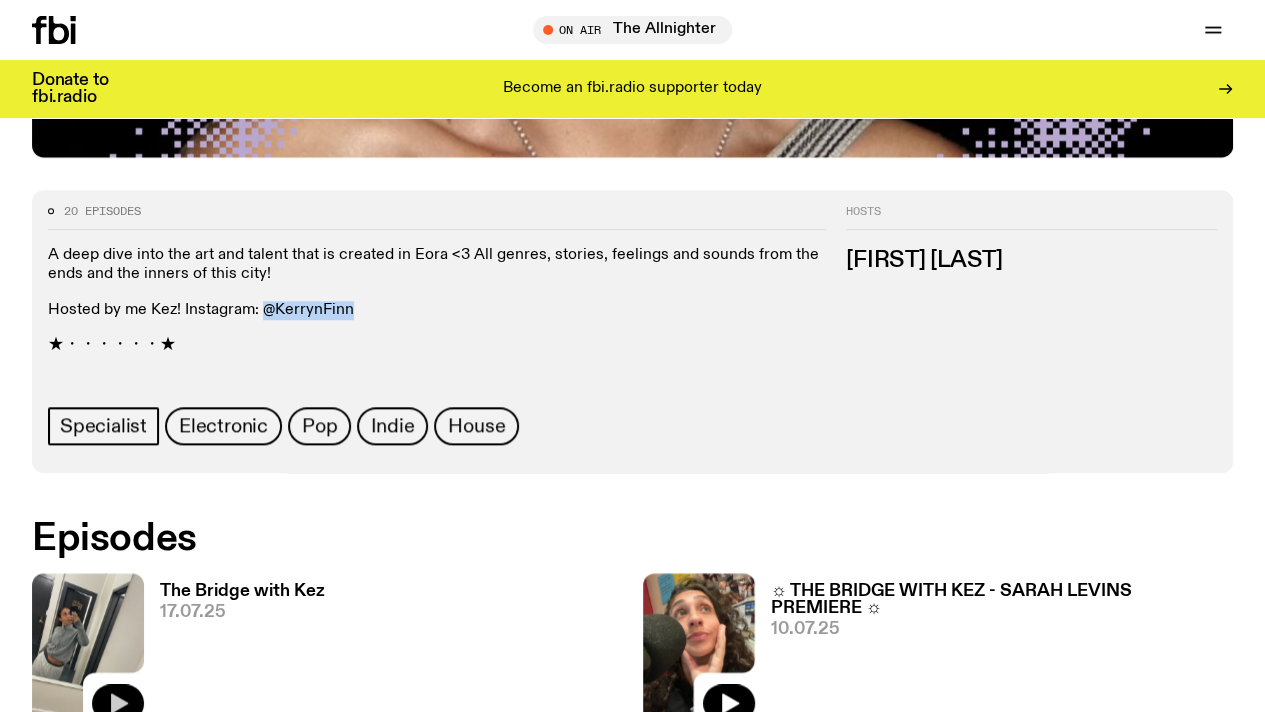 click 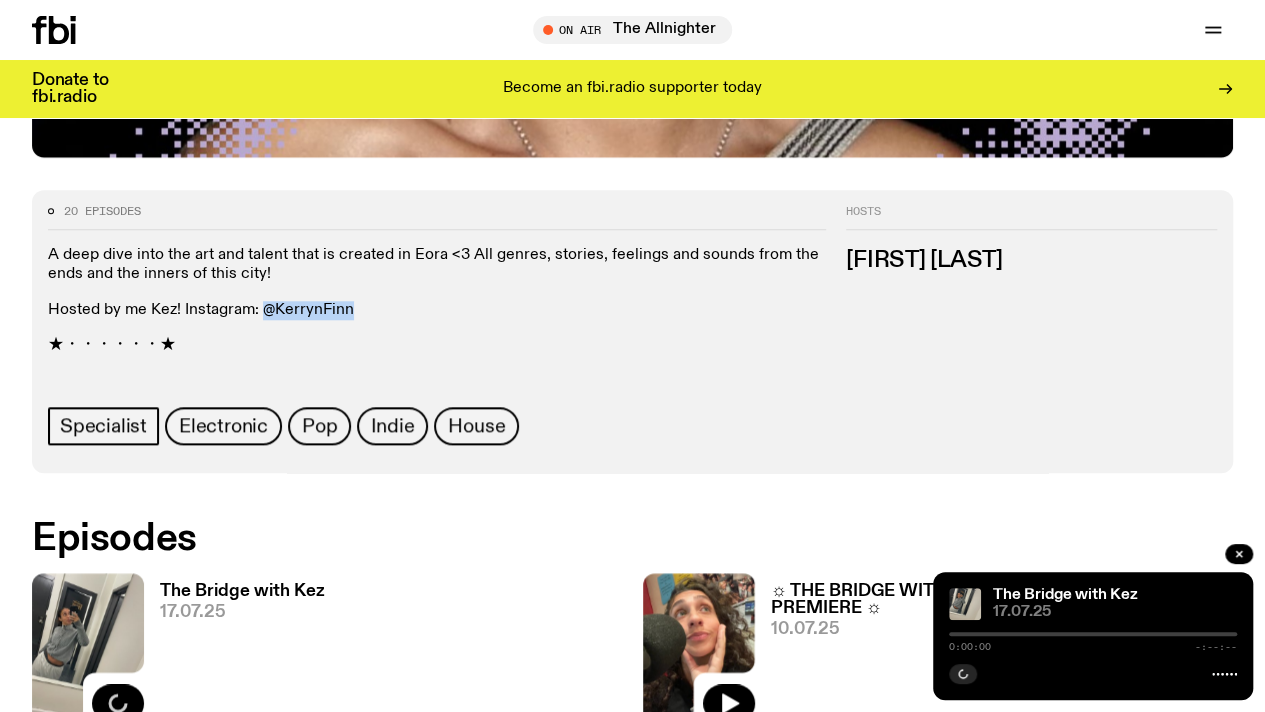 click on "0:00:00 -:--:--" at bounding box center (1093, 640) 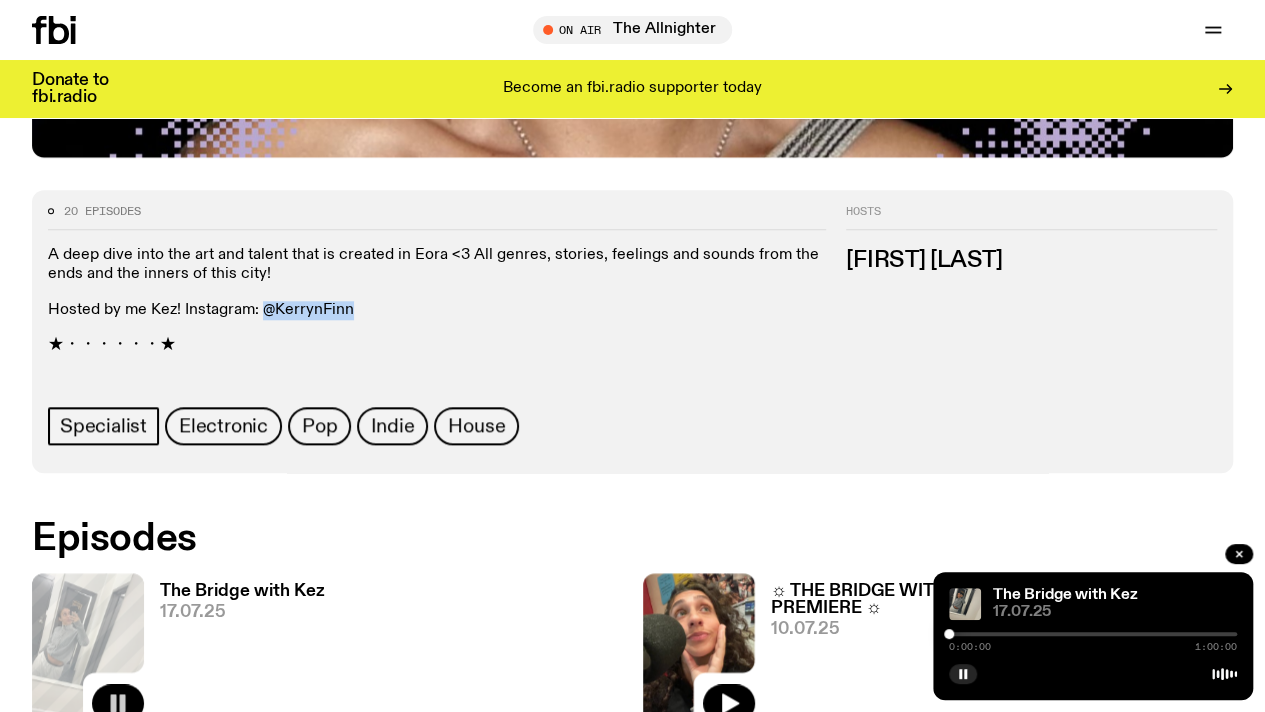 click on "0:00:00 1:00:00" at bounding box center [1093, 640] 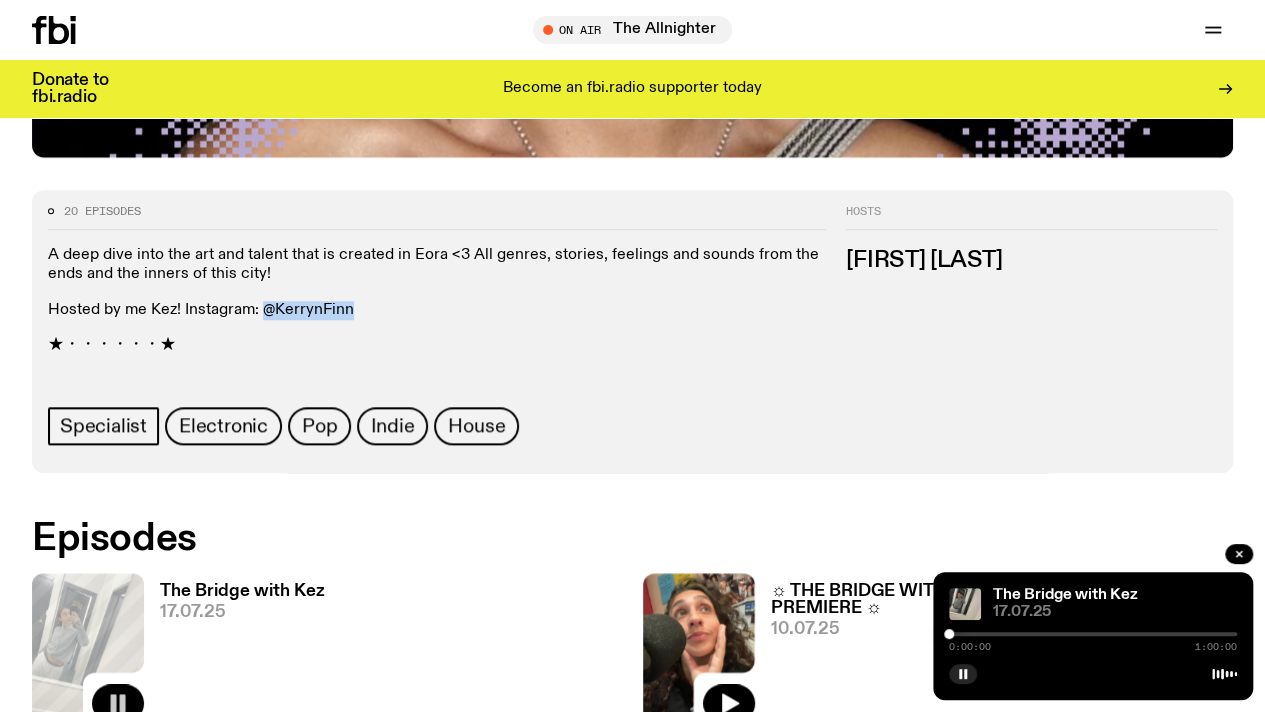click at bounding box center [1093, 634] 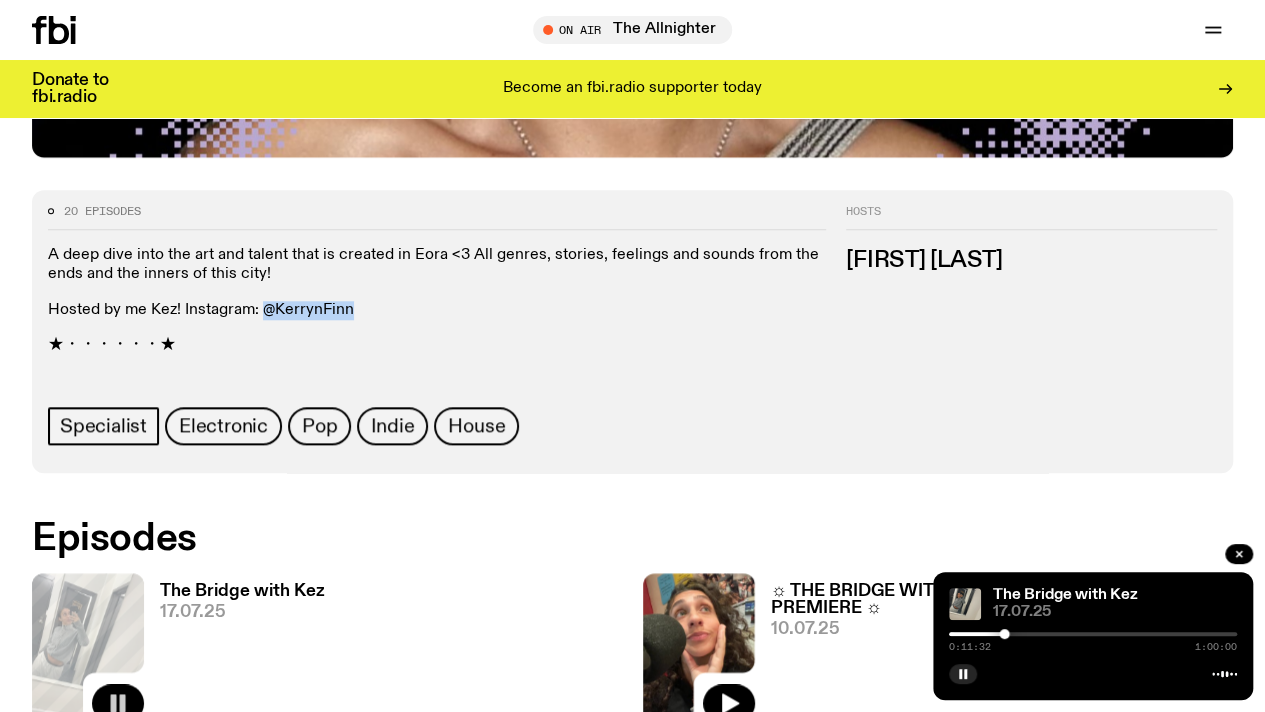 click at bounding box center [1093, 634] 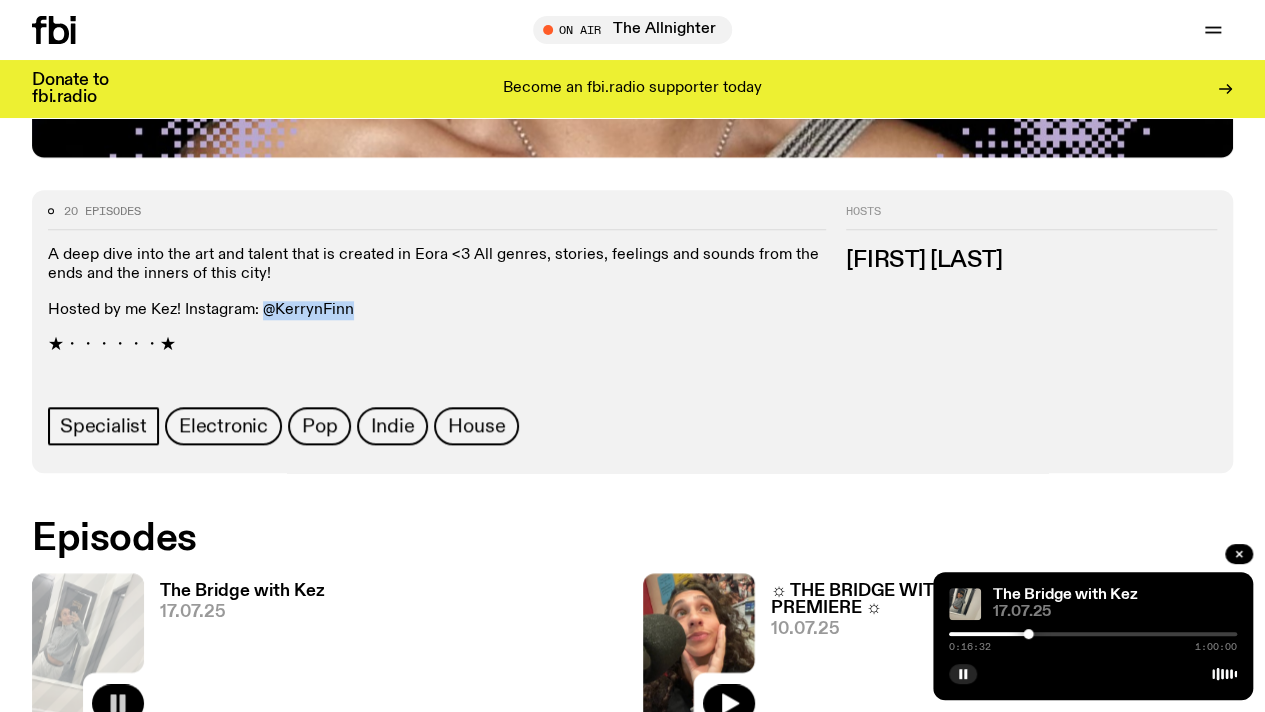 click on "0:16:32 1:00:00" at bounding box center [1093, 640] 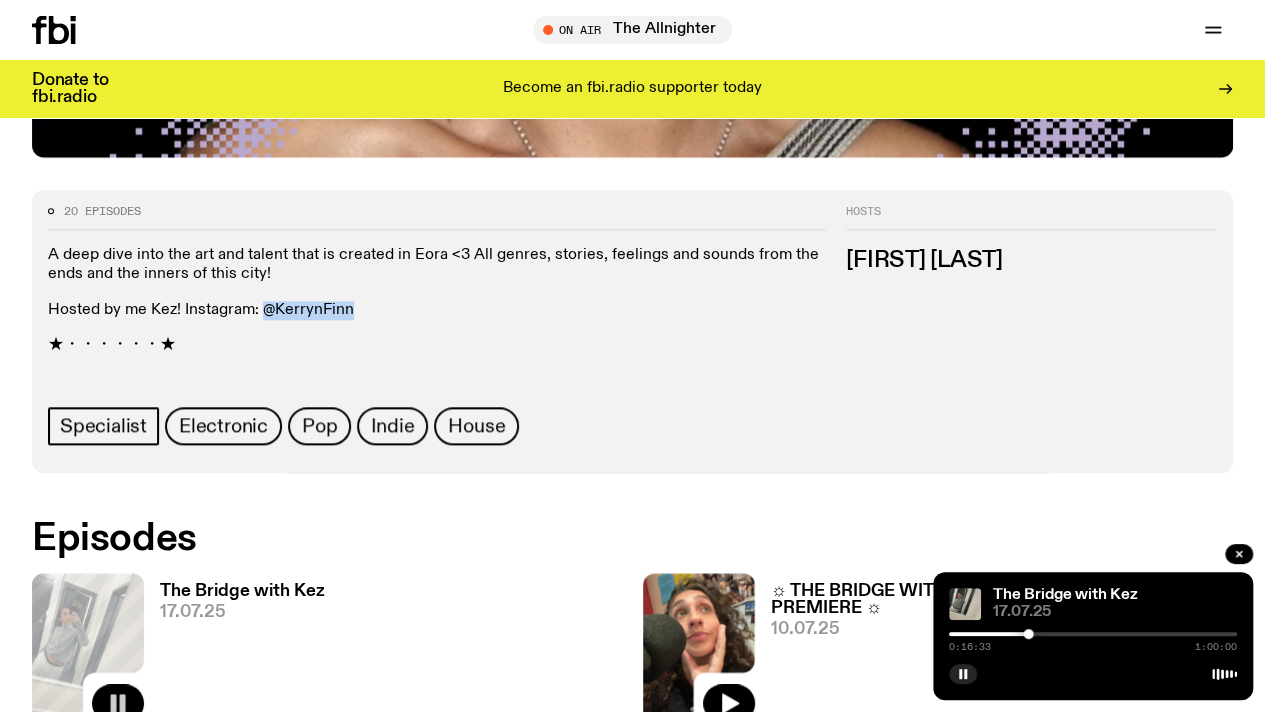 click on "0:16:33 1:00:00" at bounding box center [1093, 640] 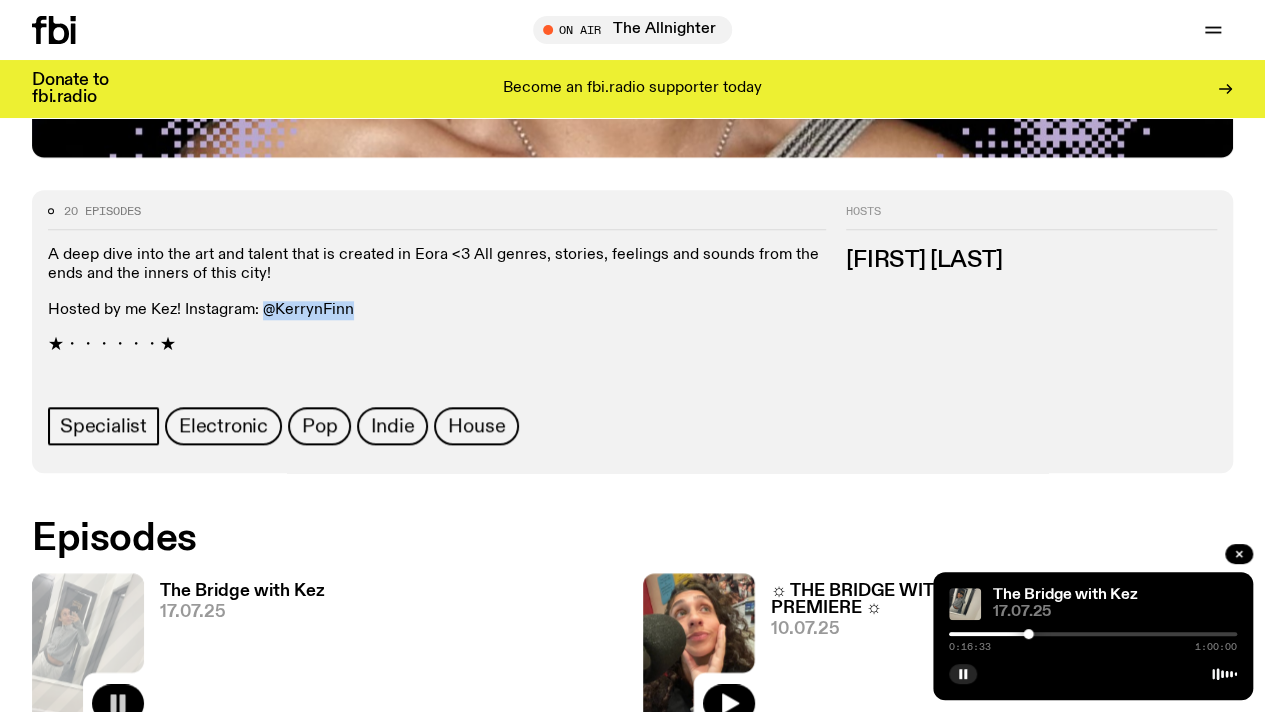 click at bounding box center (1093, 634) 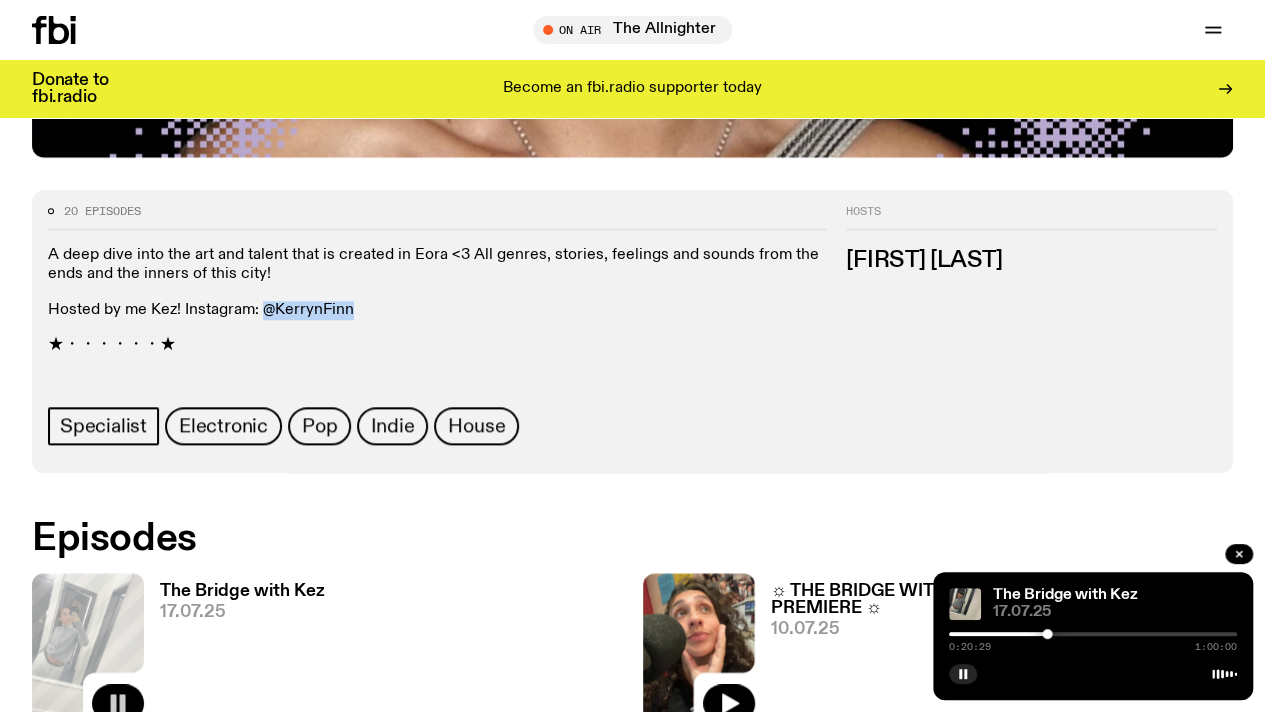 click at bounding box center [1093, 634] 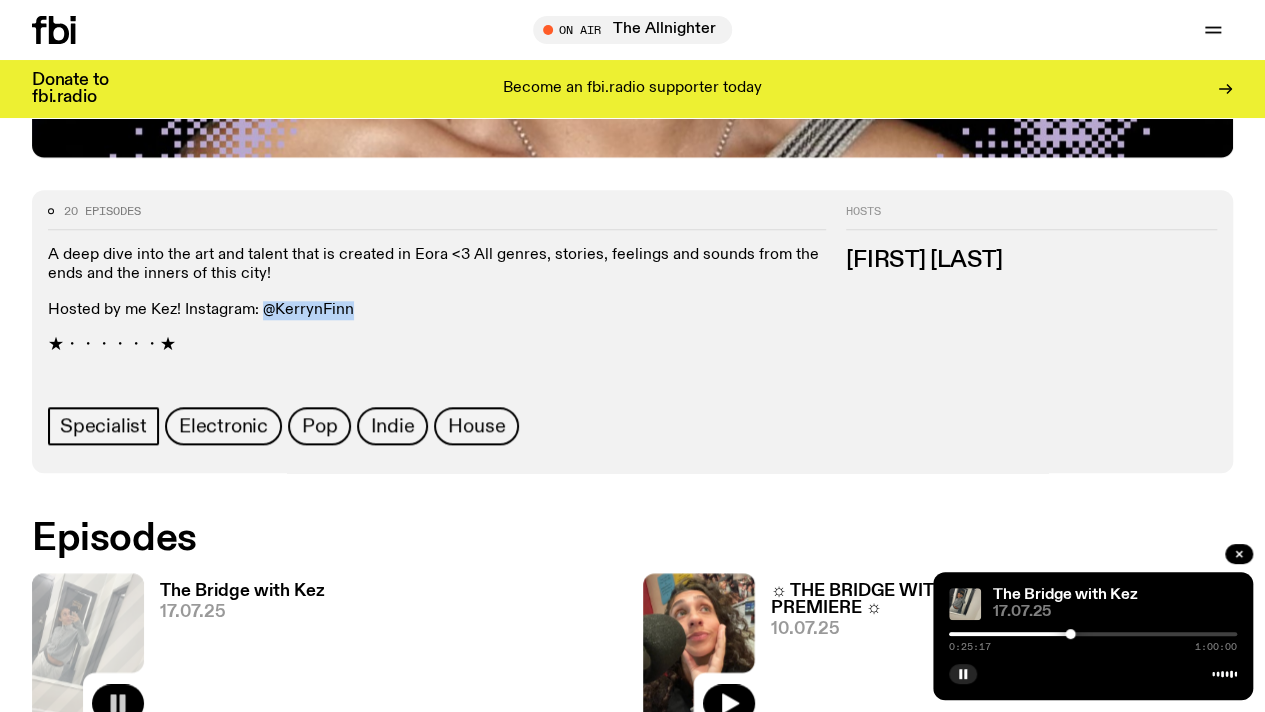 click on "0:25:17 1:00:00" at bounding box center [1093, 640] 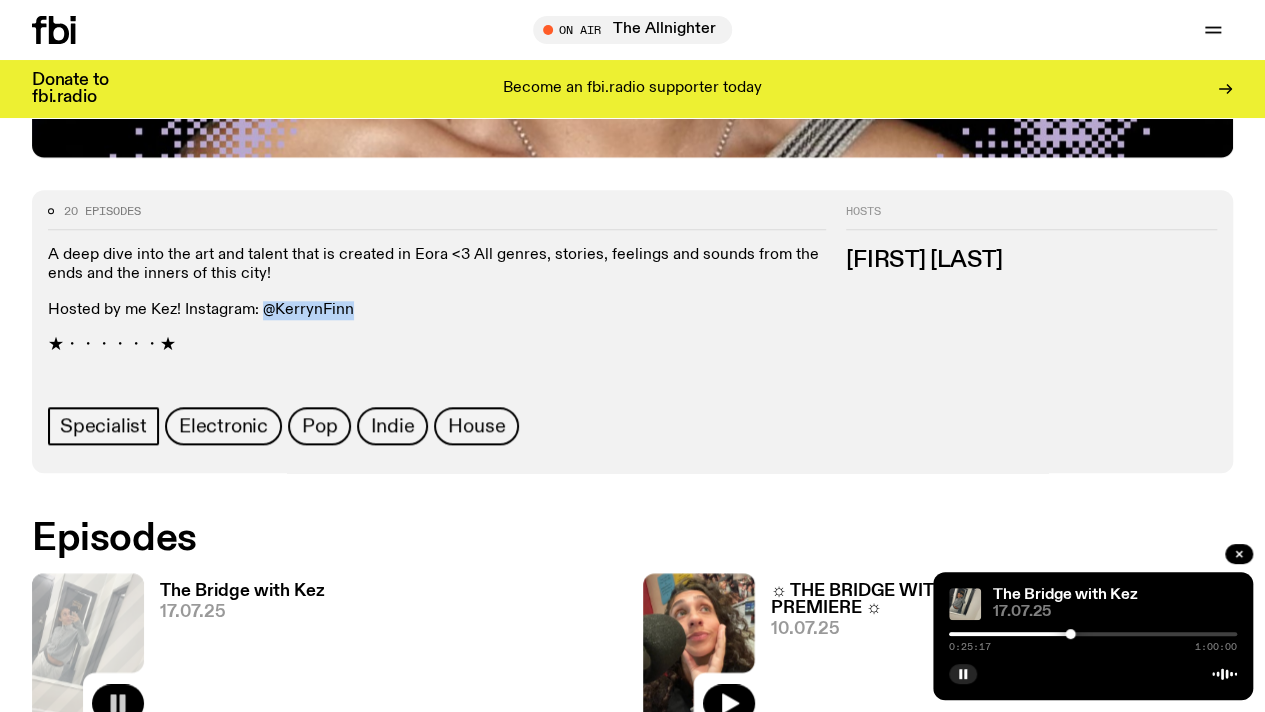 click at bounding box center [1093, 634] 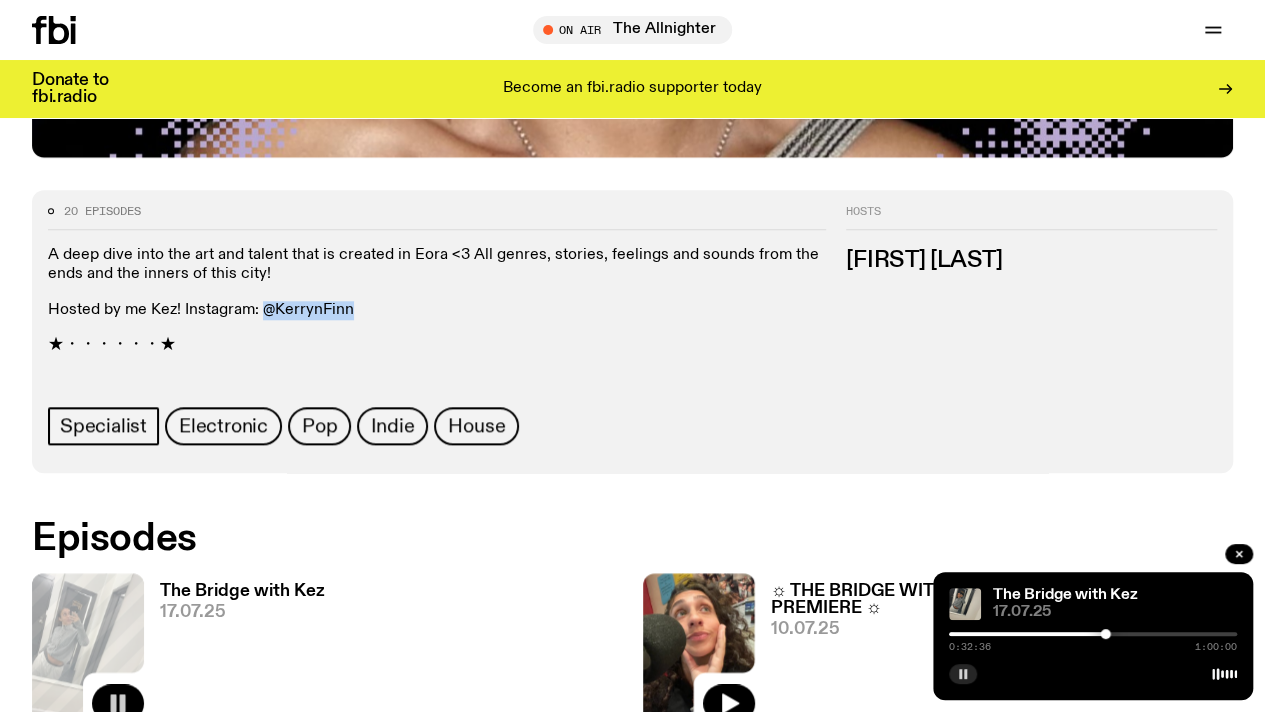 click 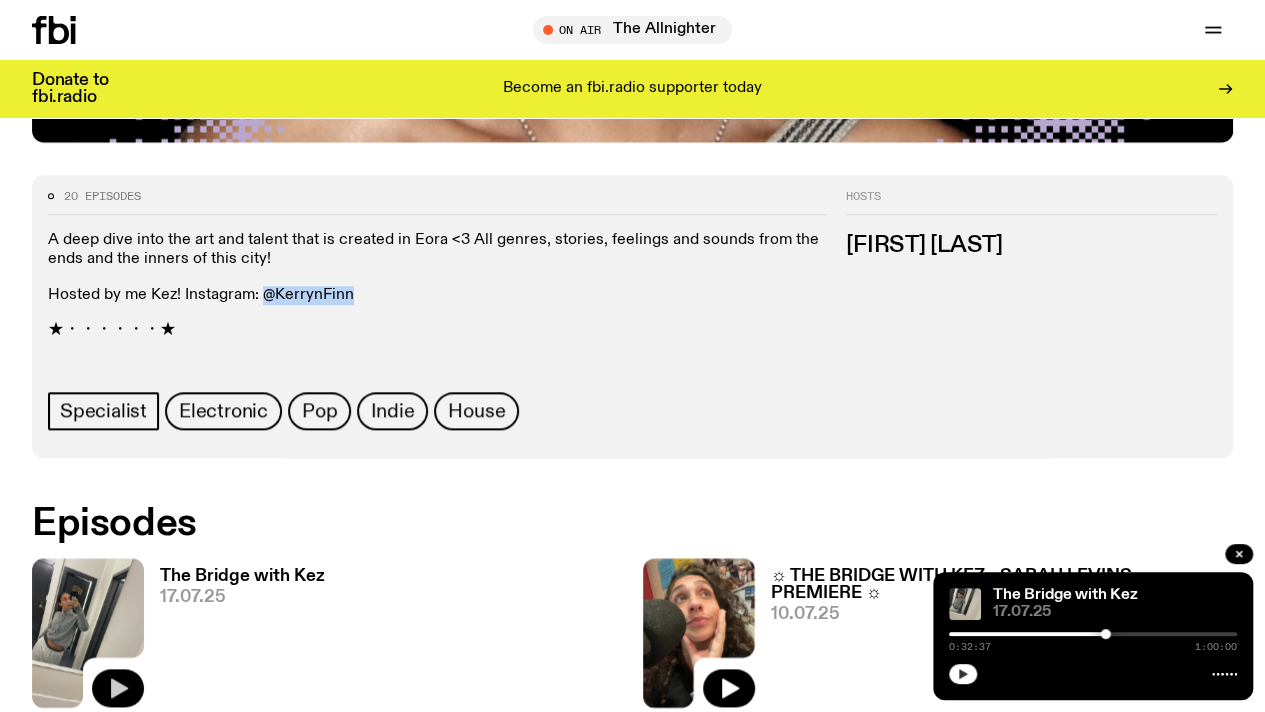 scroll, scrollTop: 885, scrollLeft: 0, axis: vertical 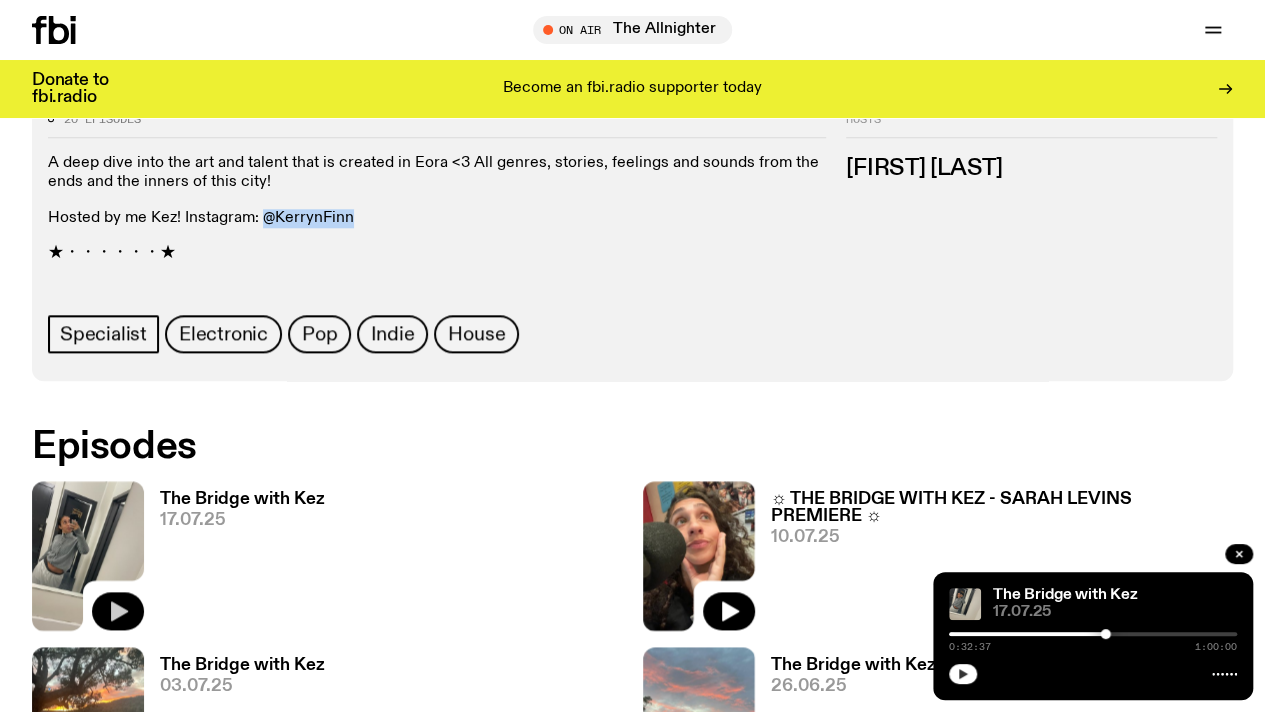 click 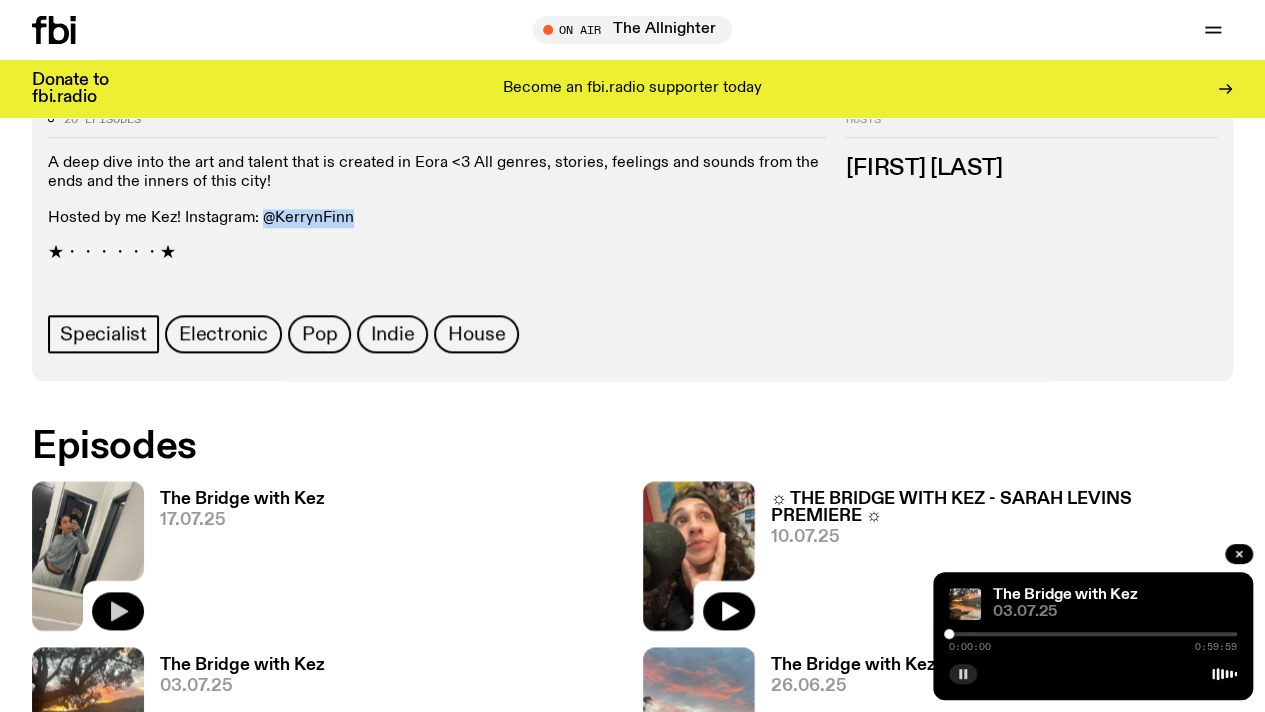 click at bounding box center [1093, 634] 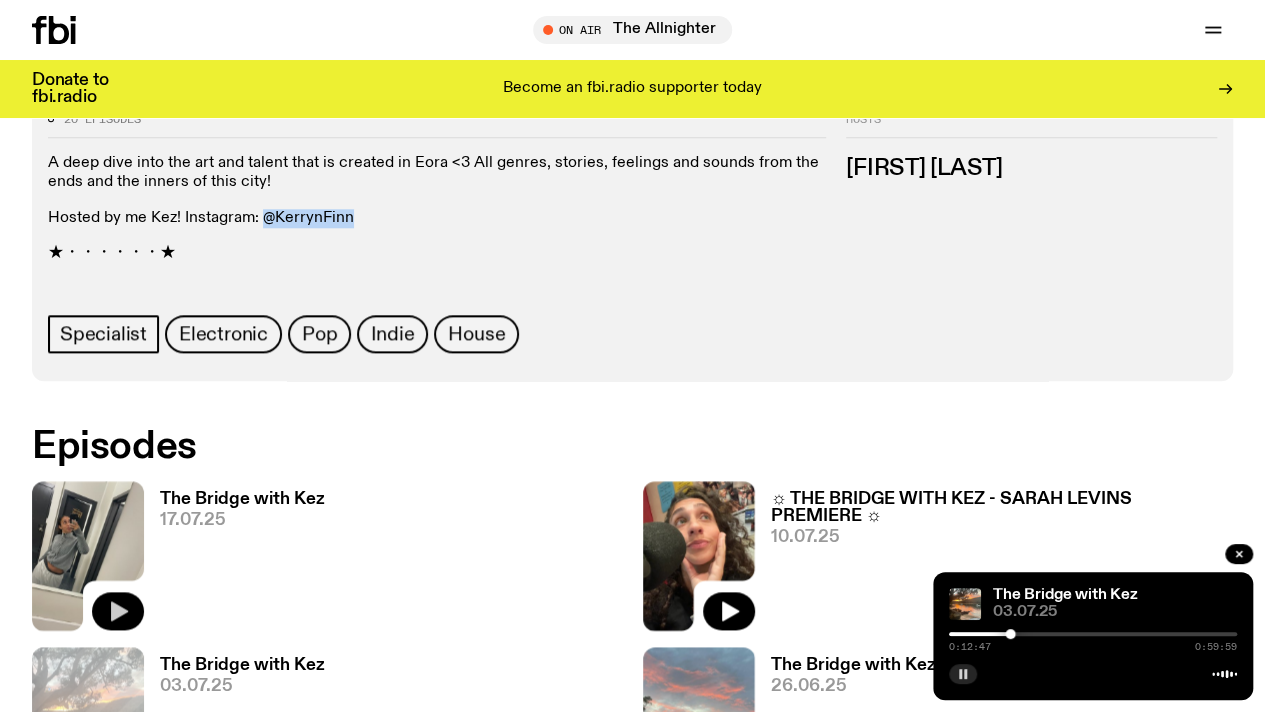 click on "0:12:47 0:59:59" at bounding box center [1093, 640] 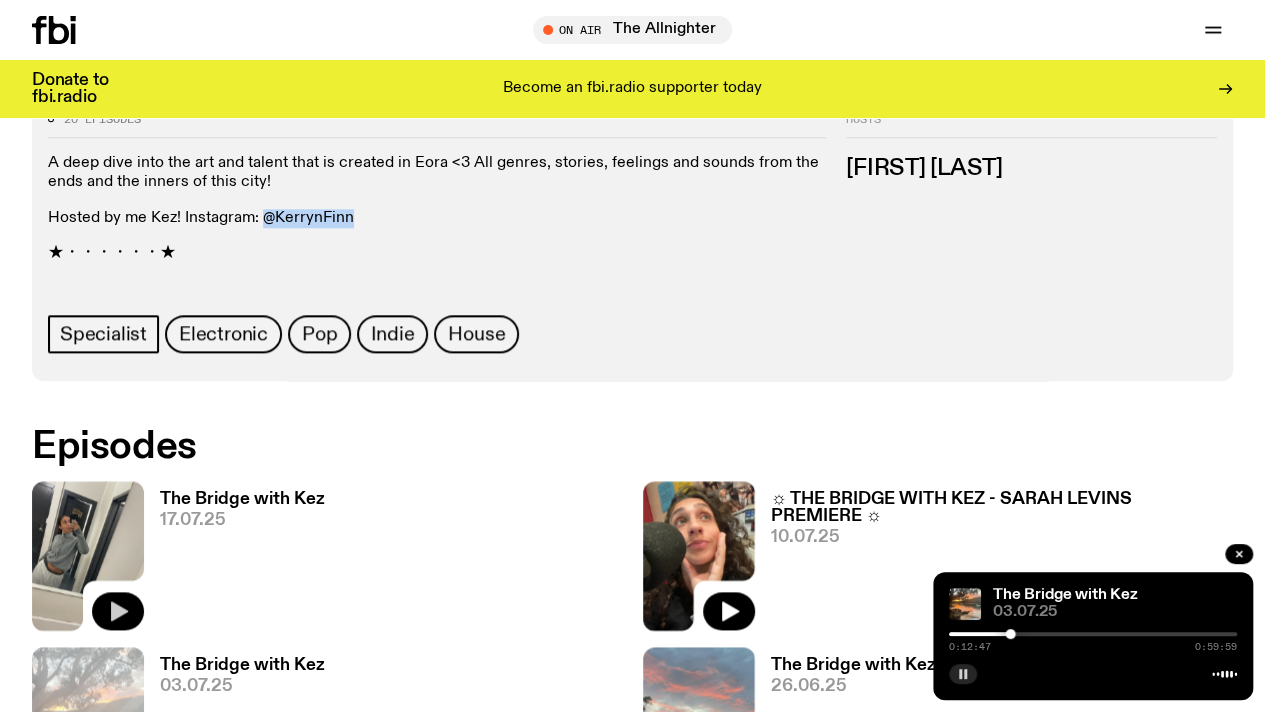 click at bounding box center [1093, 634] 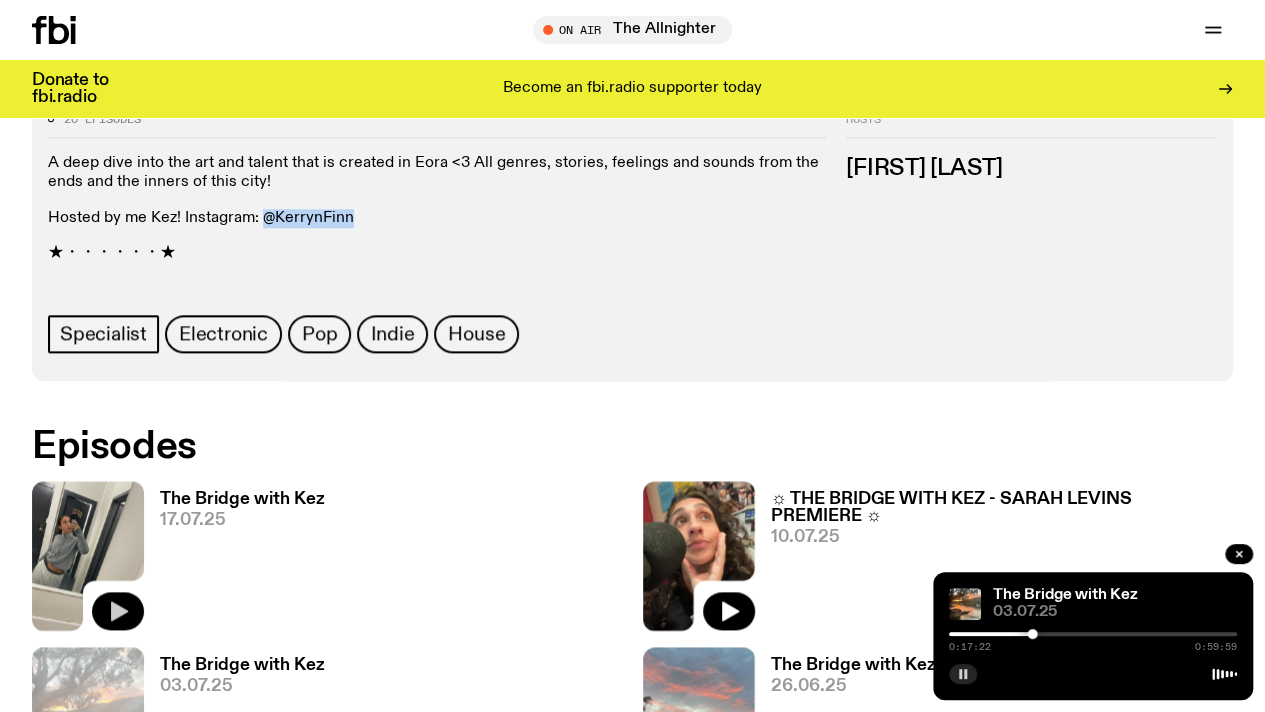 click on "0:17:22 0:59:59" at bounding box center [1093, 640] 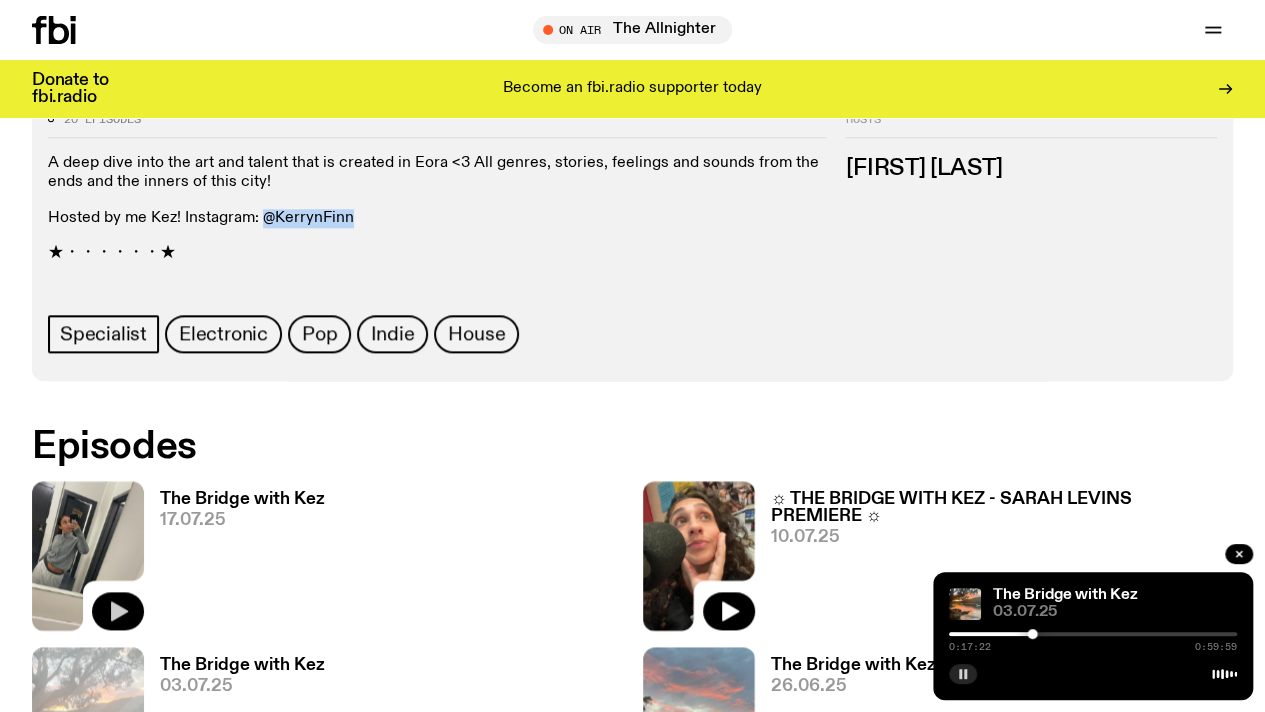 click at bounding box center [888, 634] 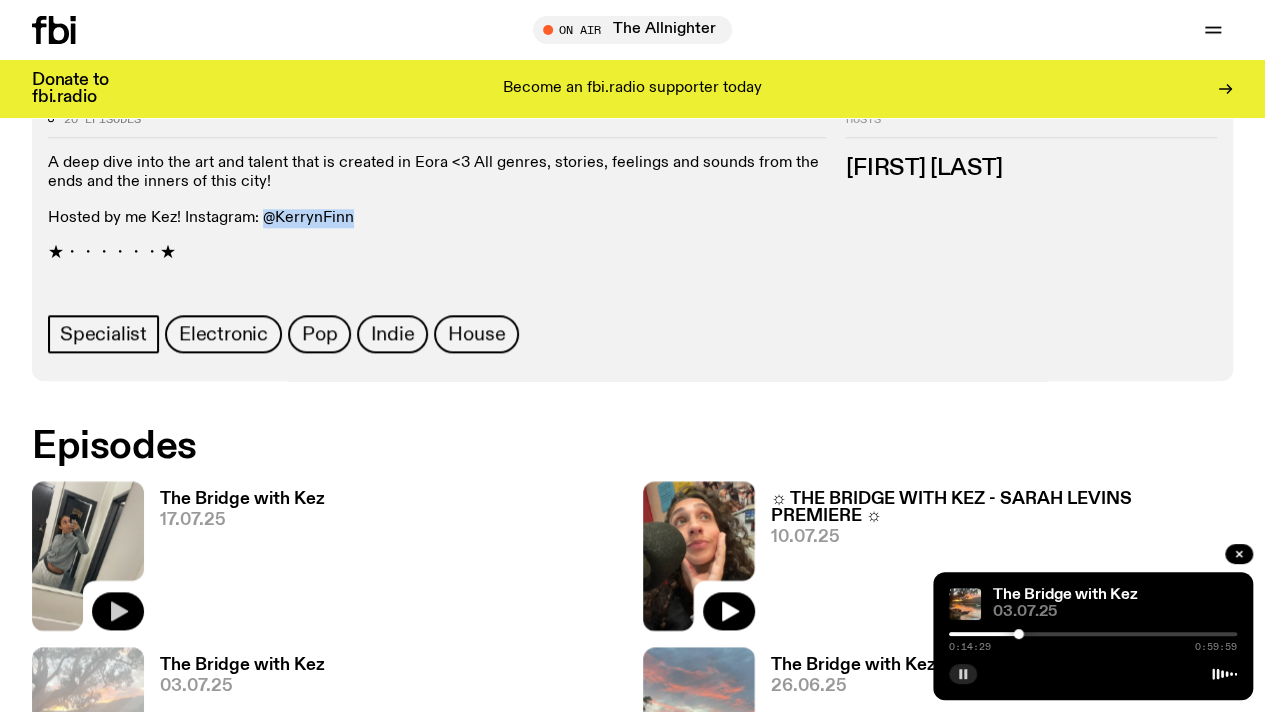 click at bounding box center [1093, 634] 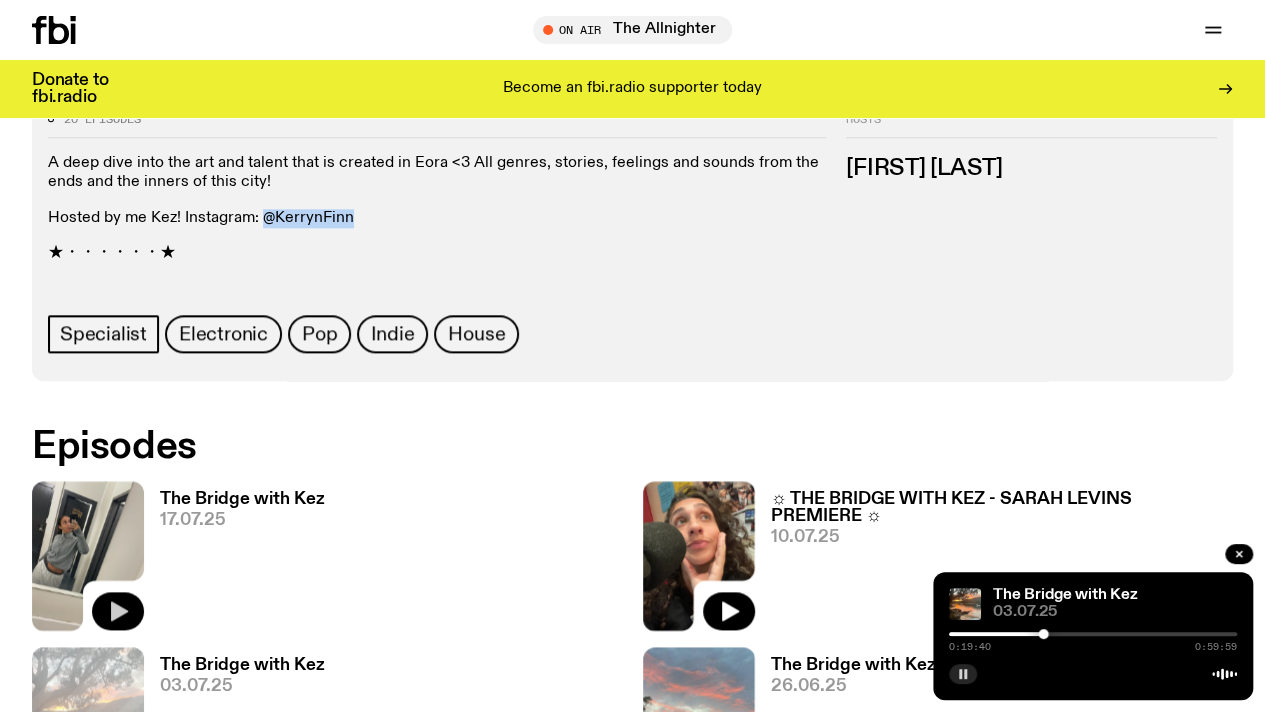 click on "0:19:40 0:59:59" at bounding box center (1093, 640) 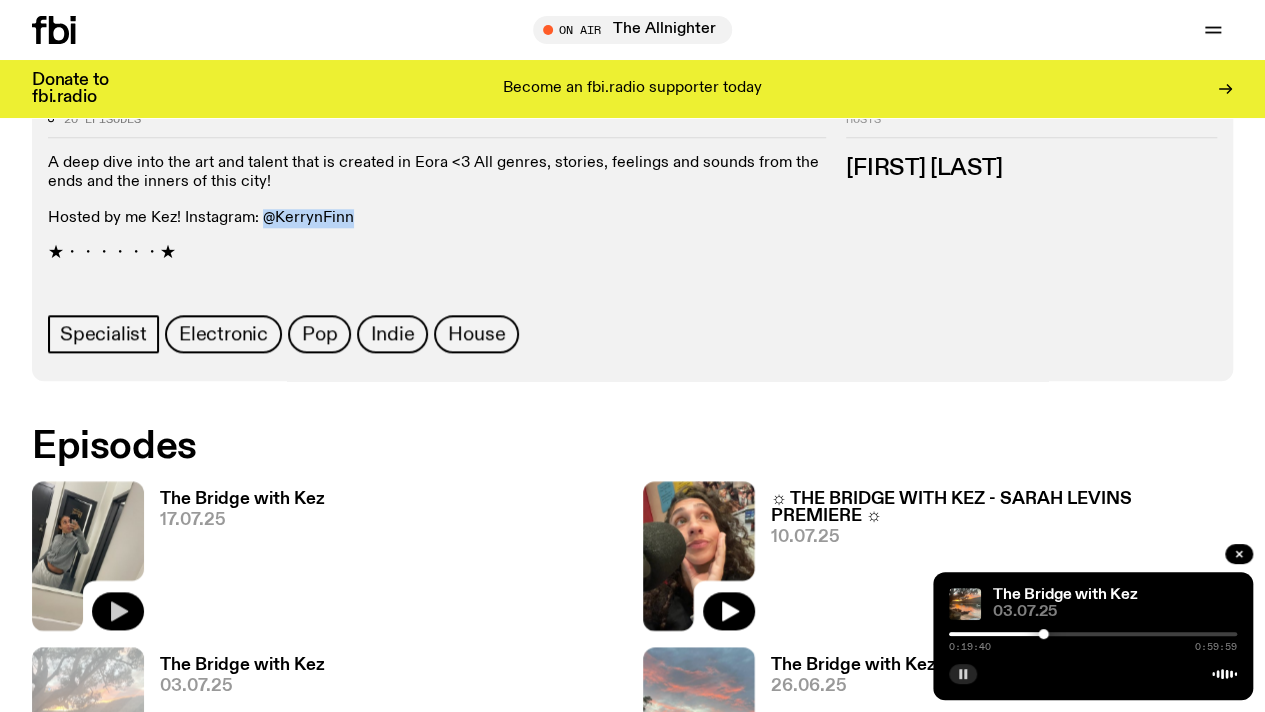 click at bounding box center [1093, 634] 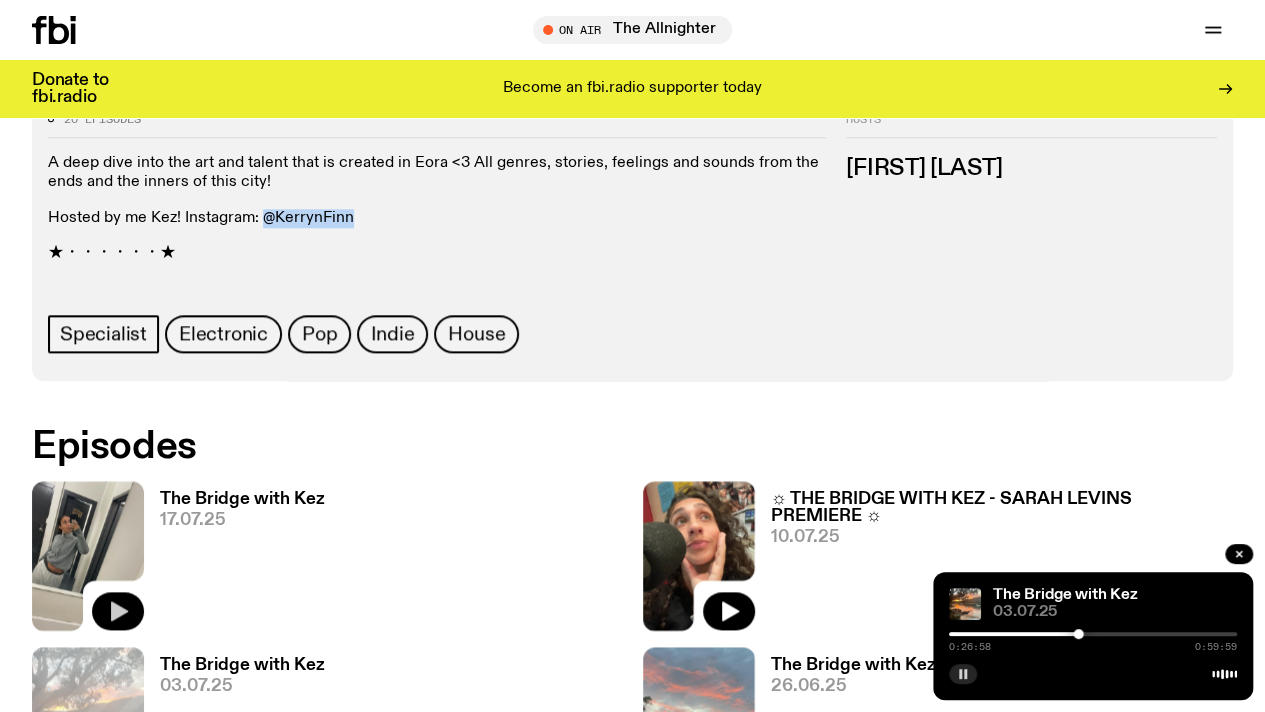 click at bounding box center [1093, 634] 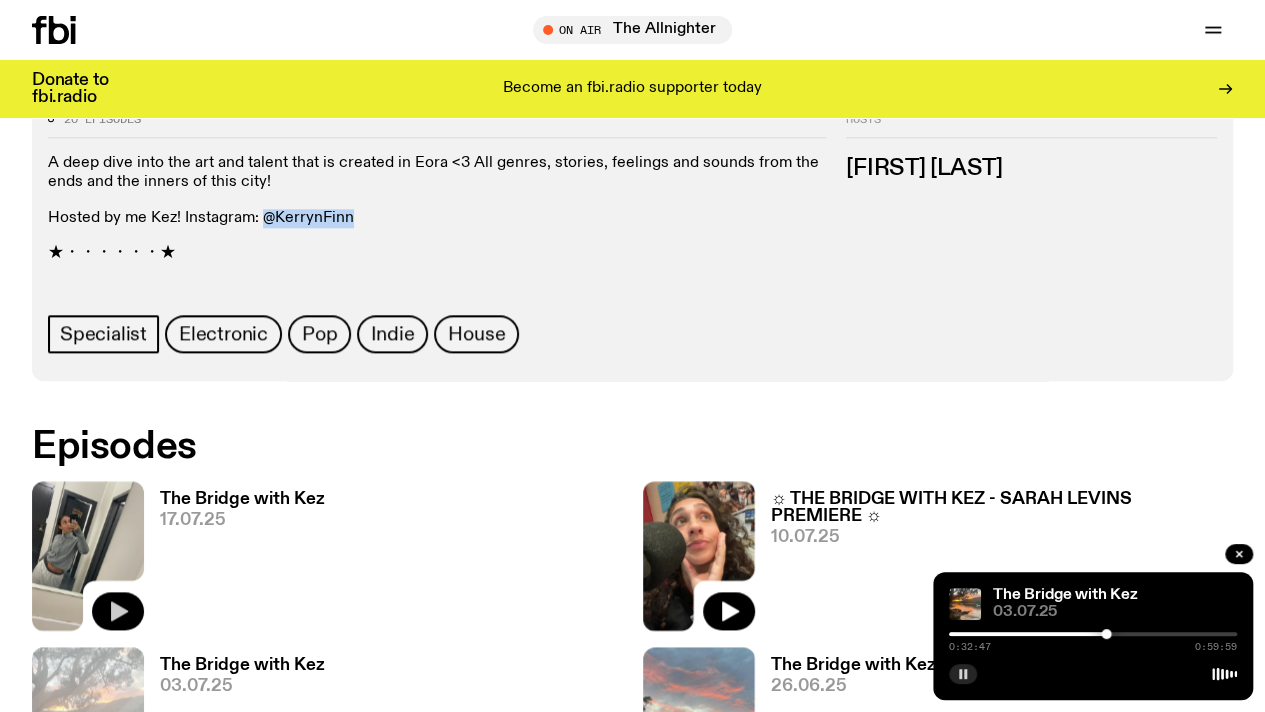 click at bounding box center (1093, 634) 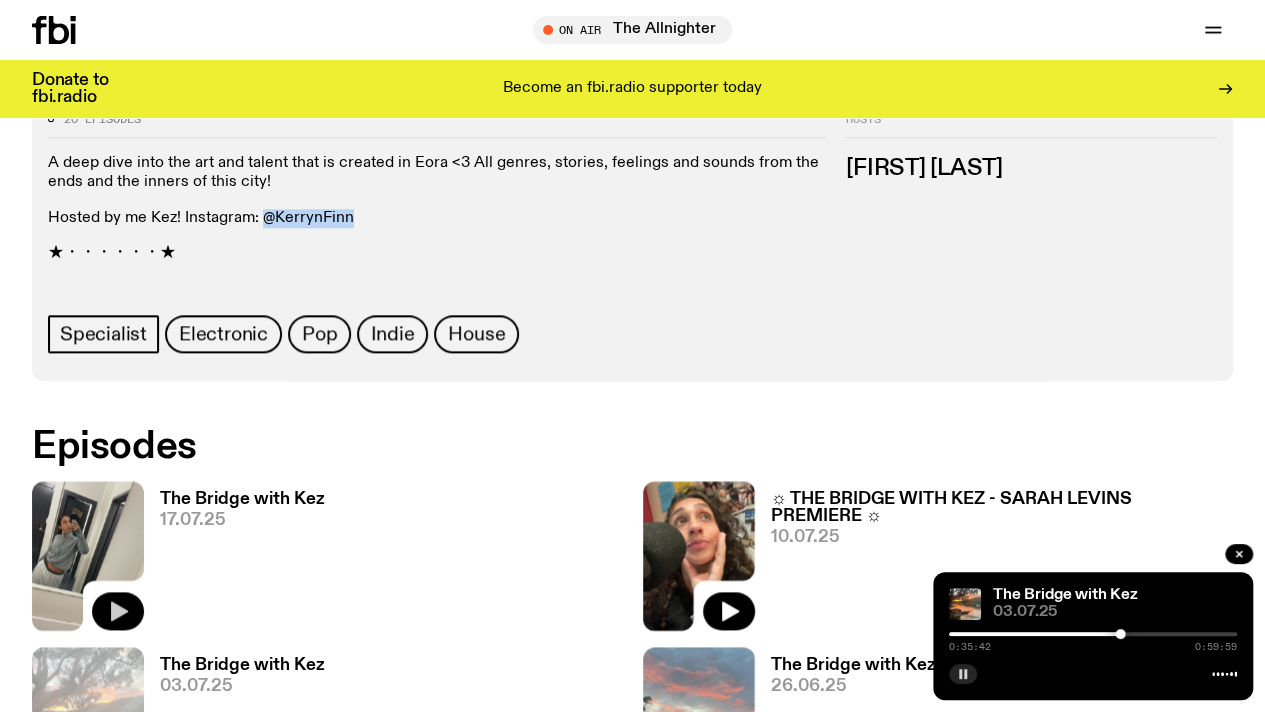 click 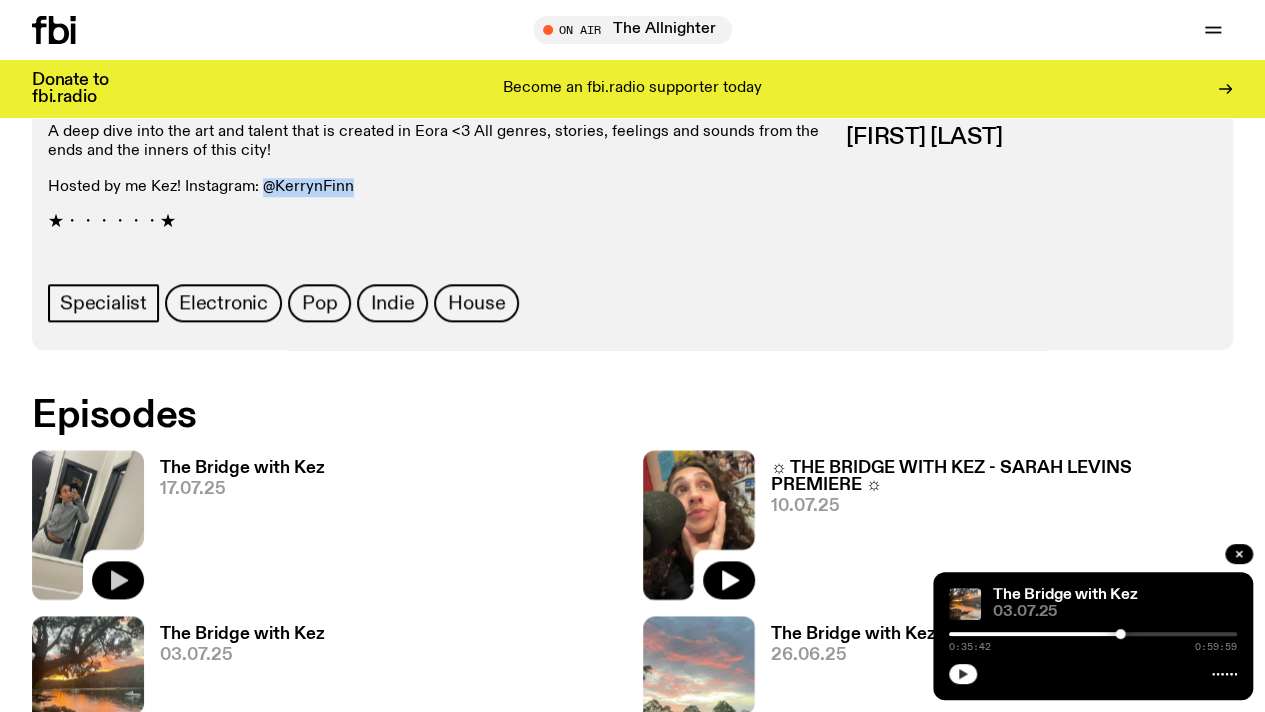 scroll, scrollTop: 885, scrollLeft: 0, axis: vertical 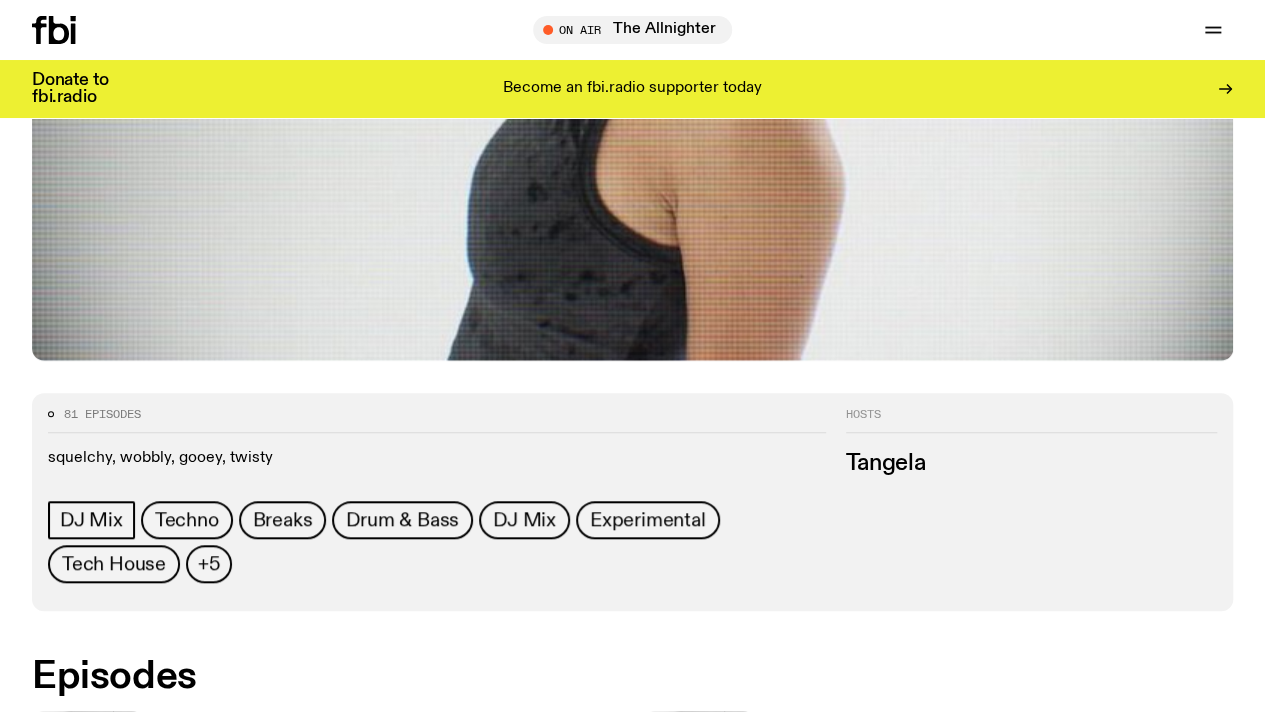 click at bounding box center (88, 785) 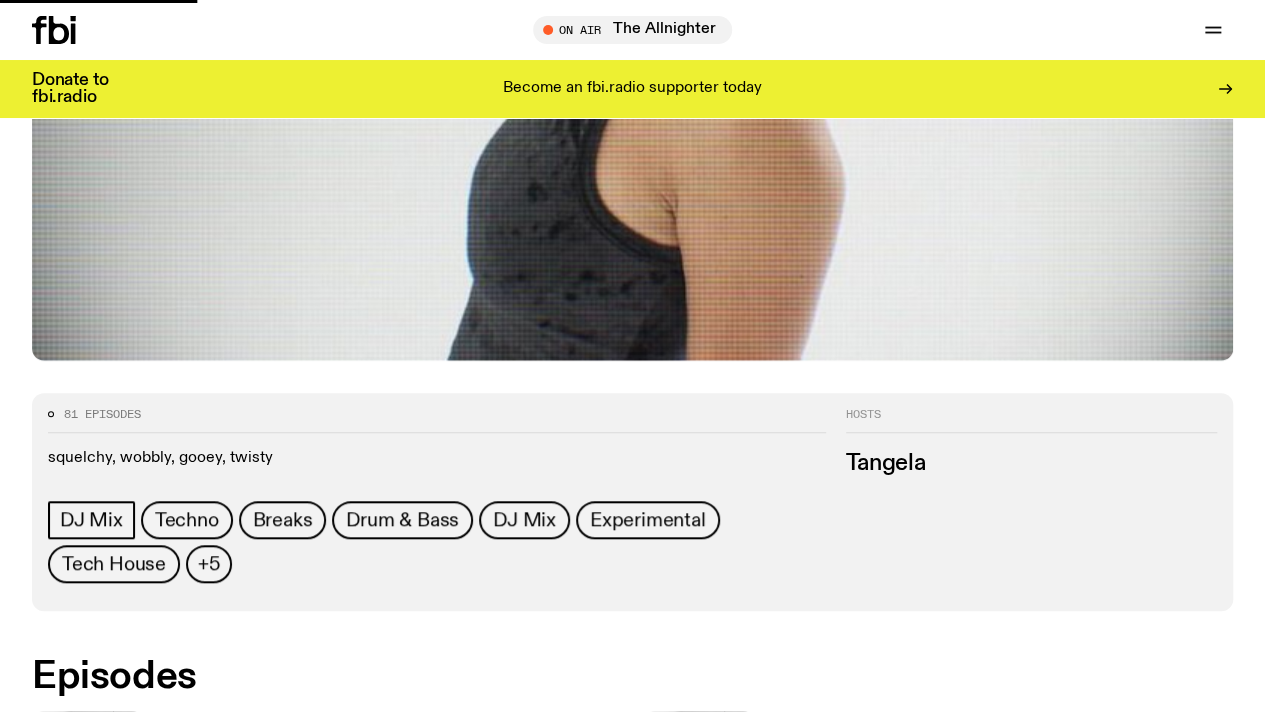 click 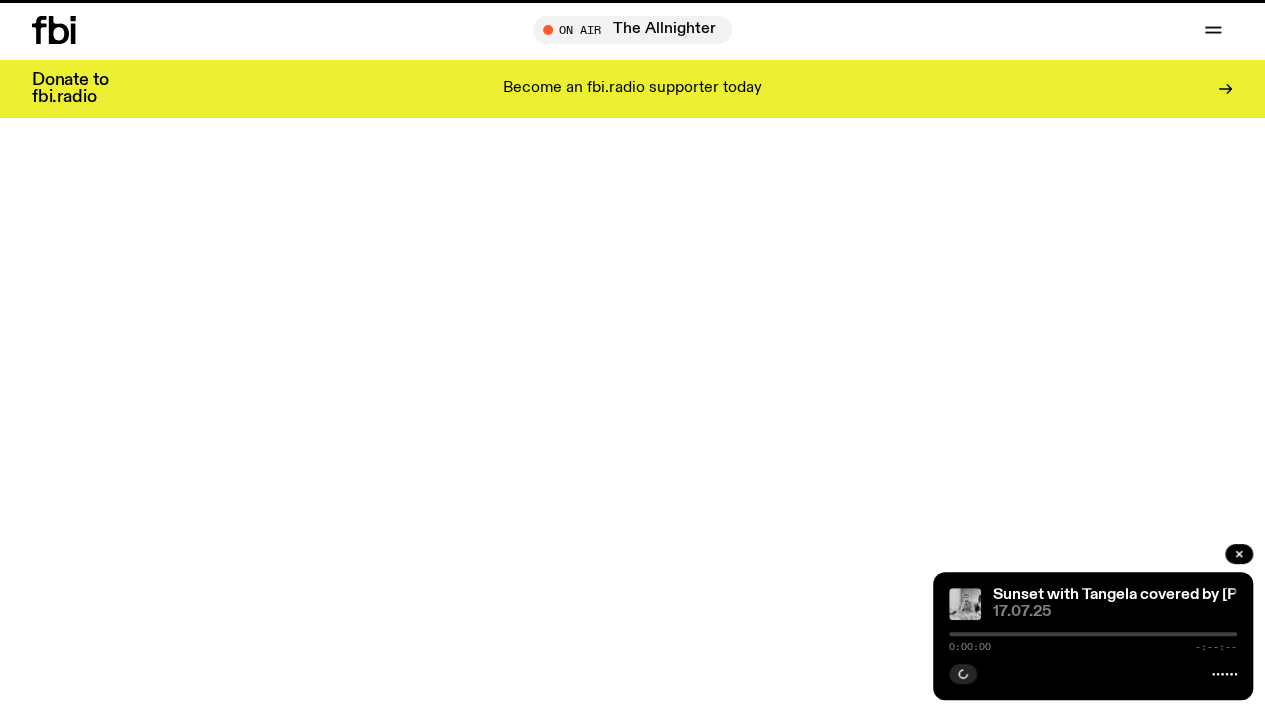 scroll, scrollTop: 0, scrollLeft: 0, axis: both 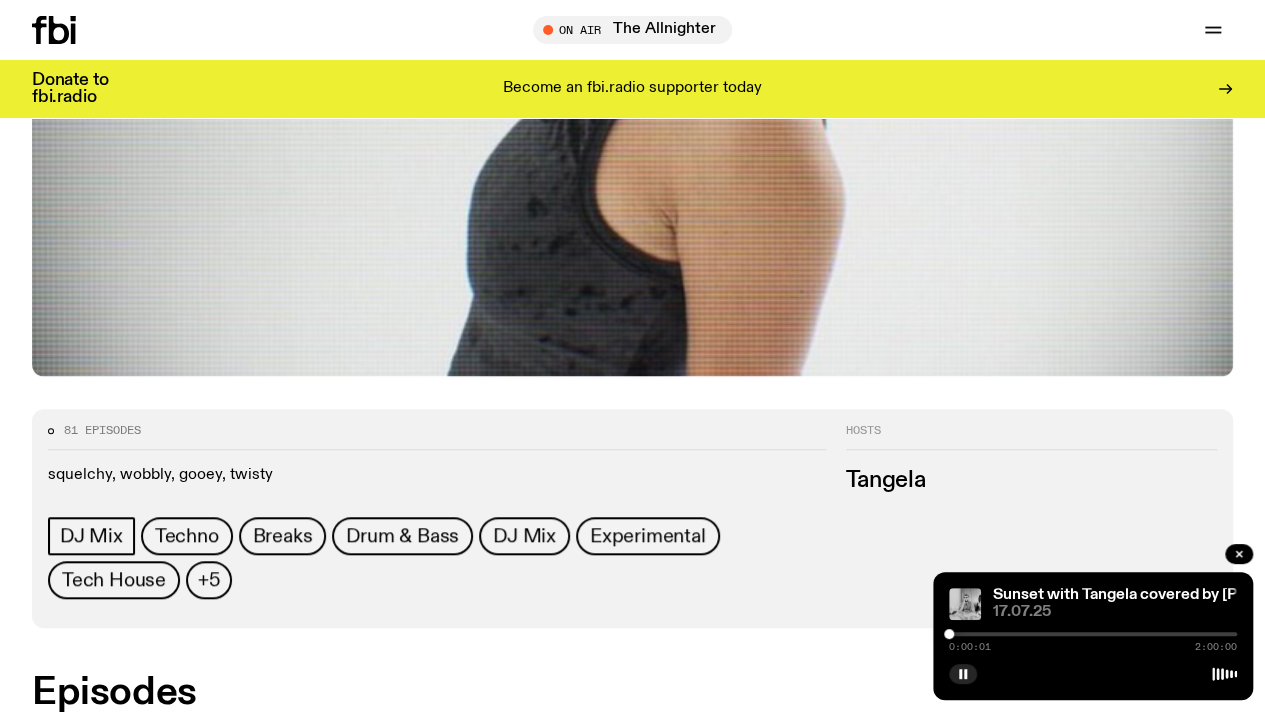 click on "0:00:01 2:00:00" at bounding box center (1093, 640) 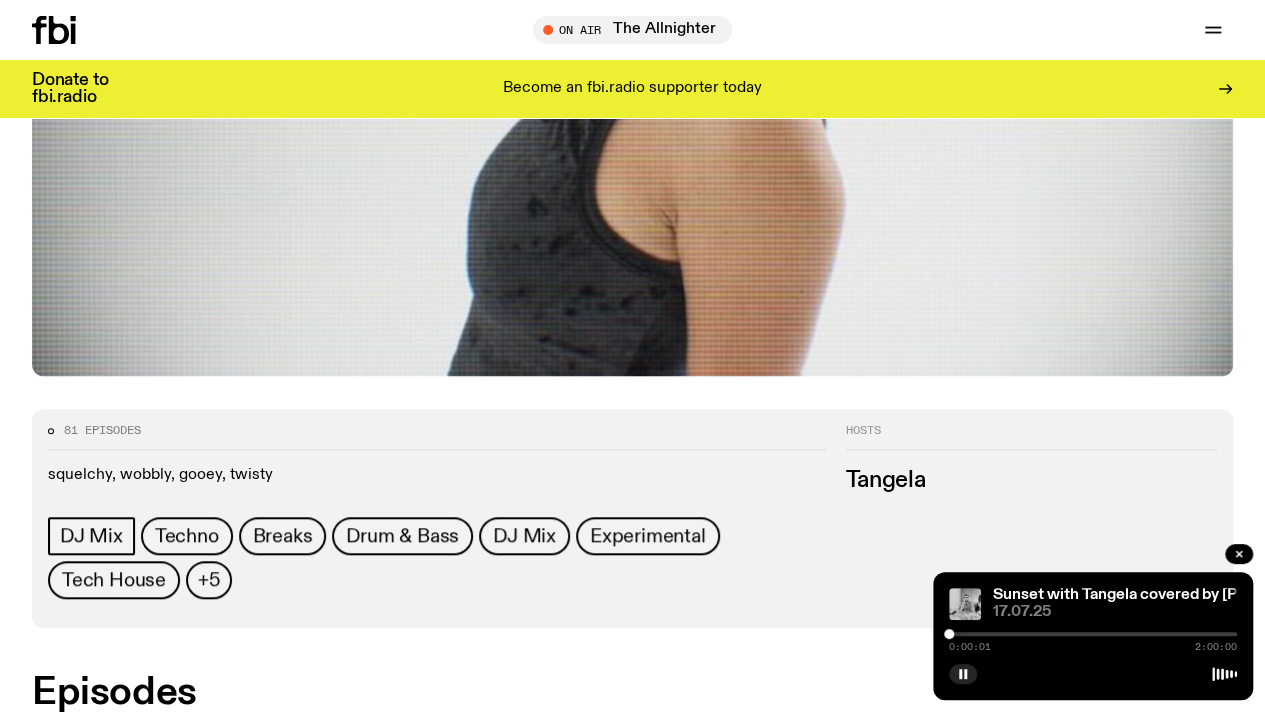 click at bounding box center [1093, 634] 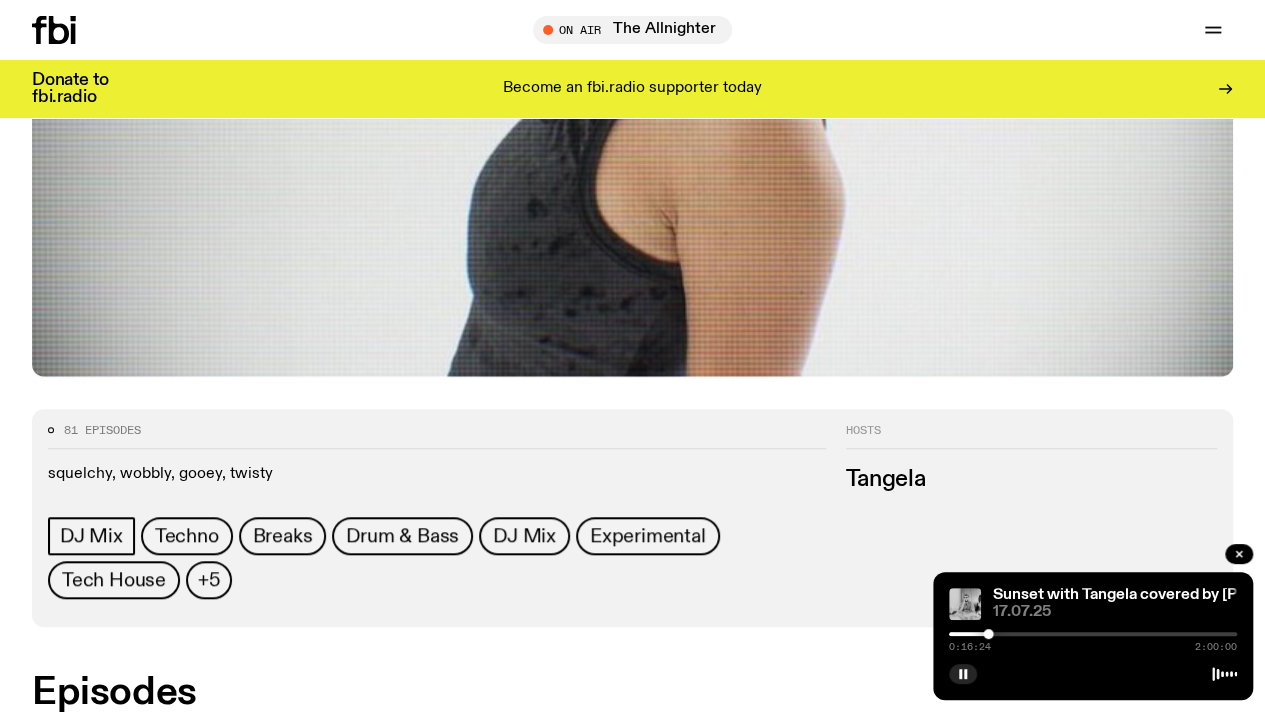 scroll, scrollTop: 874, scrollLeft: 0, axis: vertical 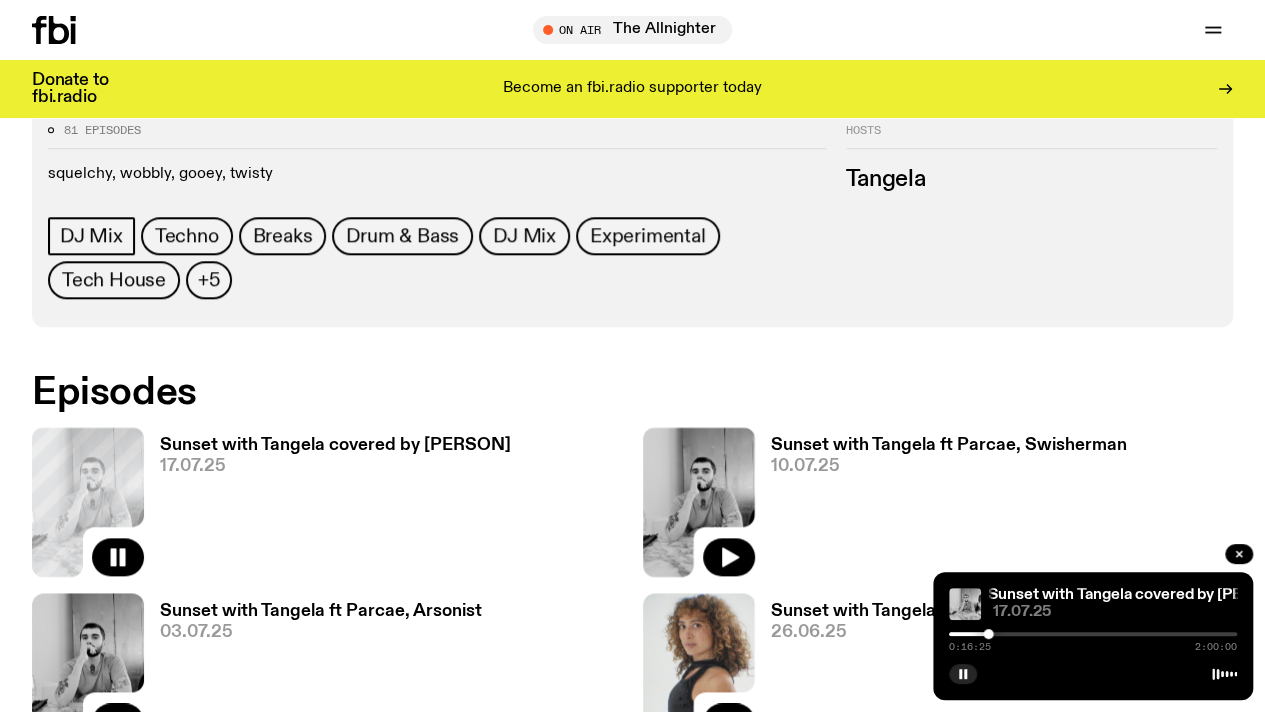 click at bounding box center (1093, 634) 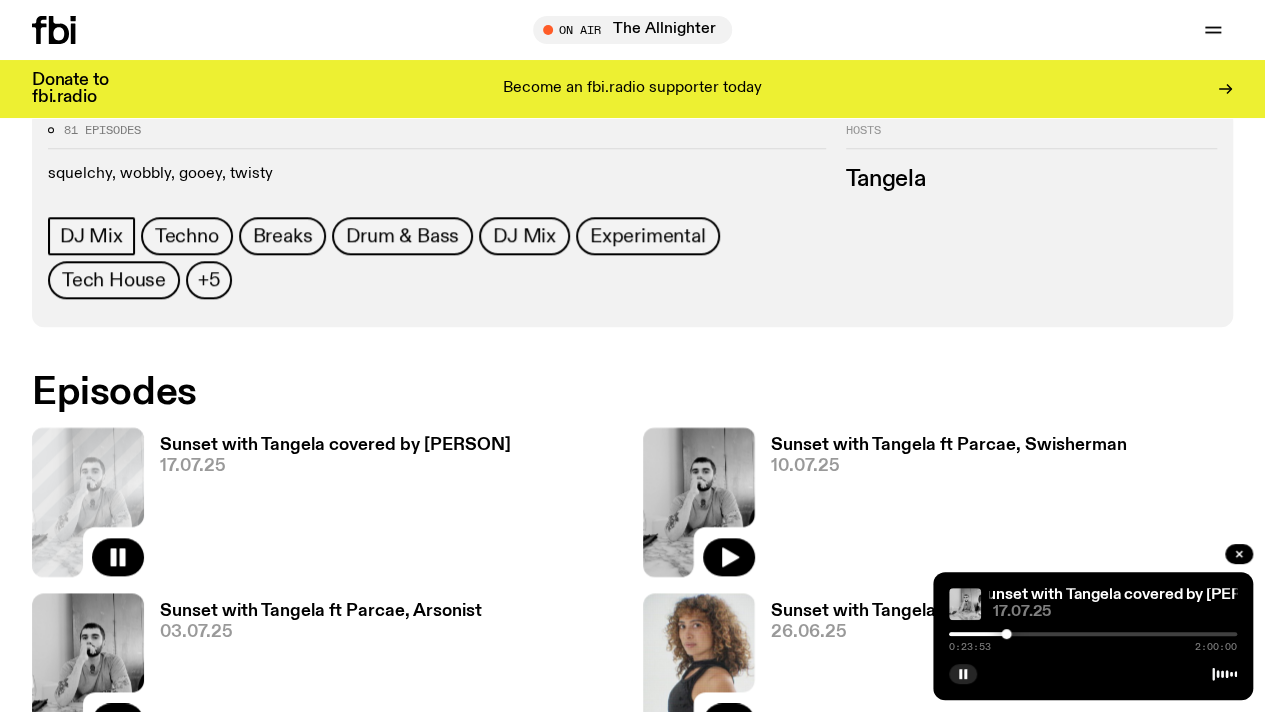 click on "0:23:53 2:00:00" at bounding box center [1093, 640] 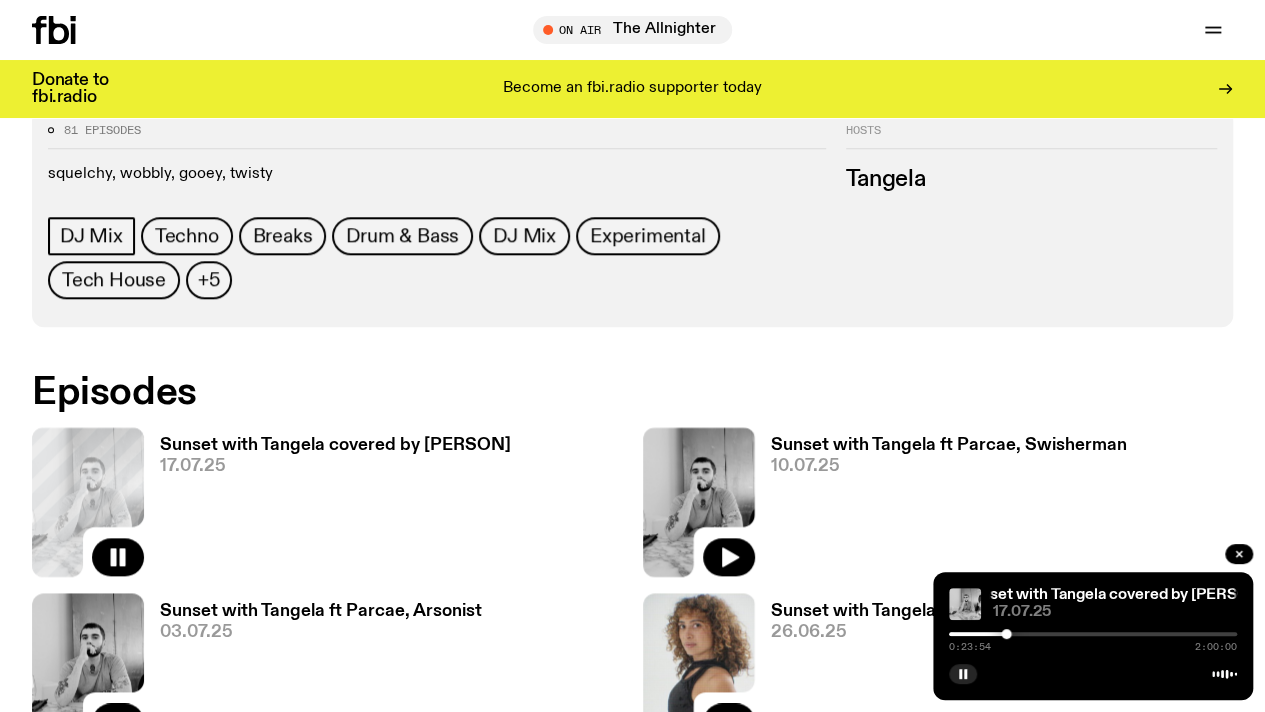 click at bounding box center [1093, 634] 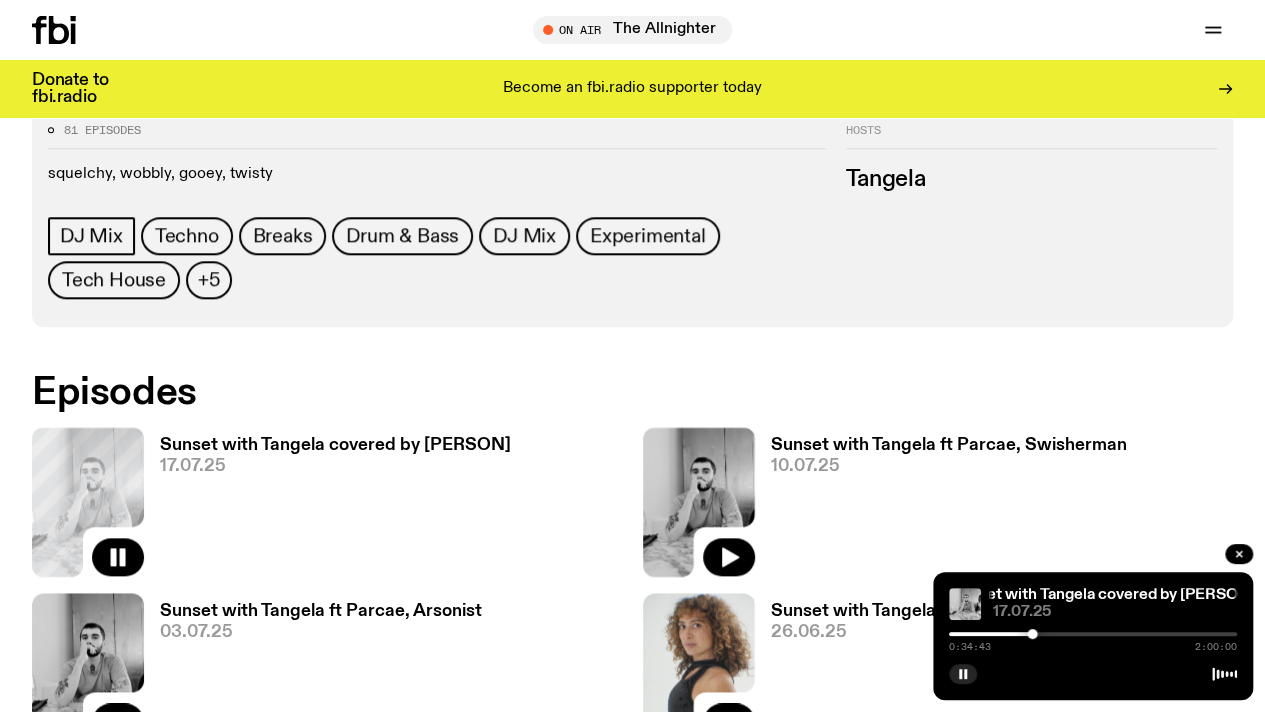 click at bounding box center [1093, 634] 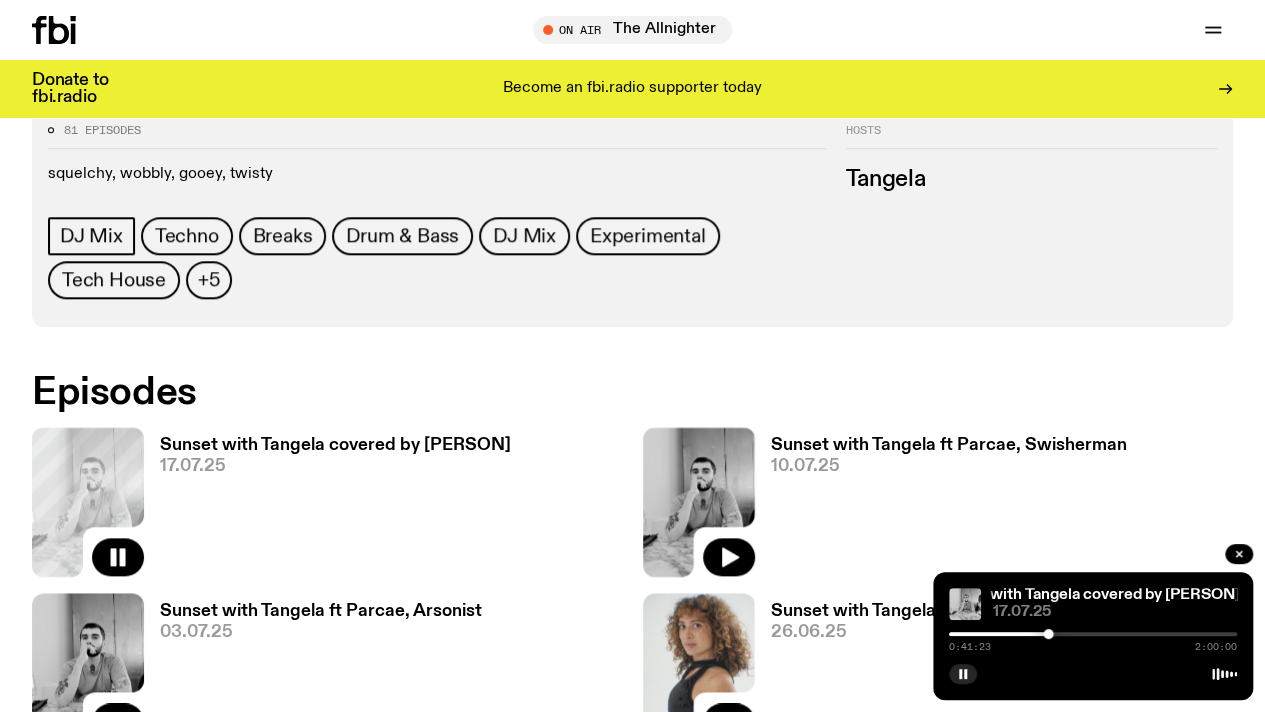 click at bounding box center (1093, 634) 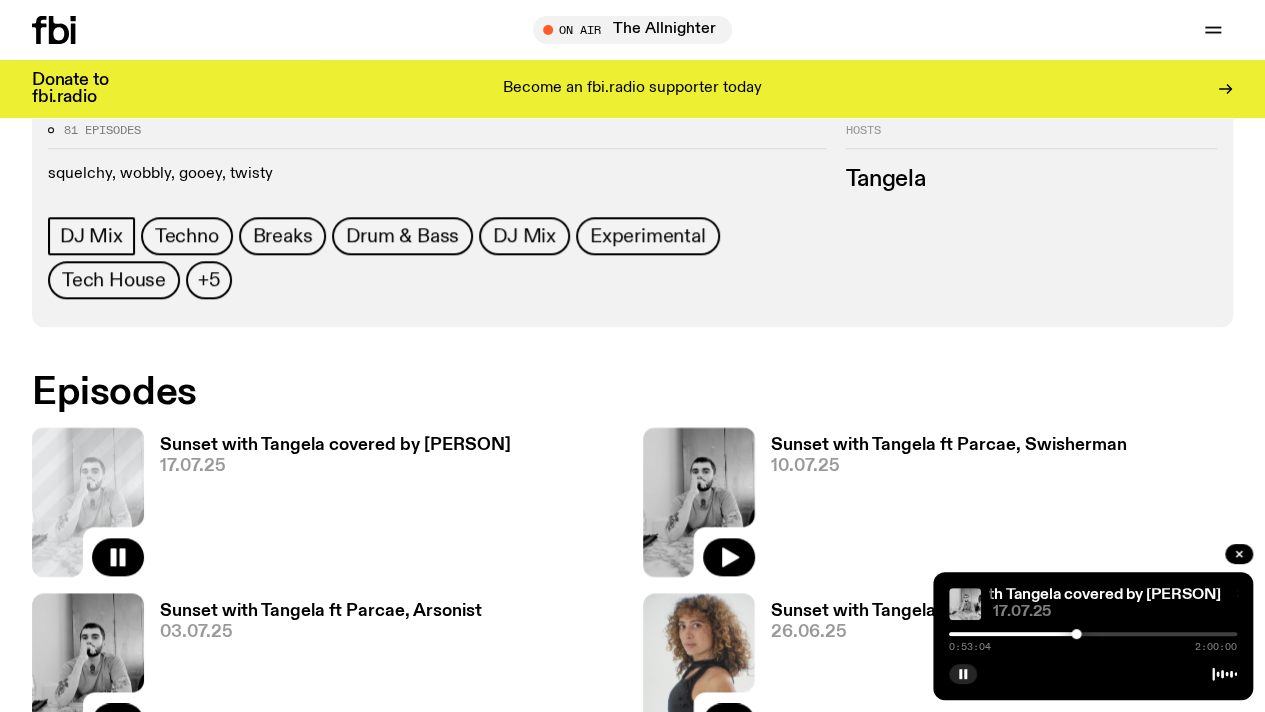 click on "0:53:04 2:00:00" at bounding box center [1093, 640] 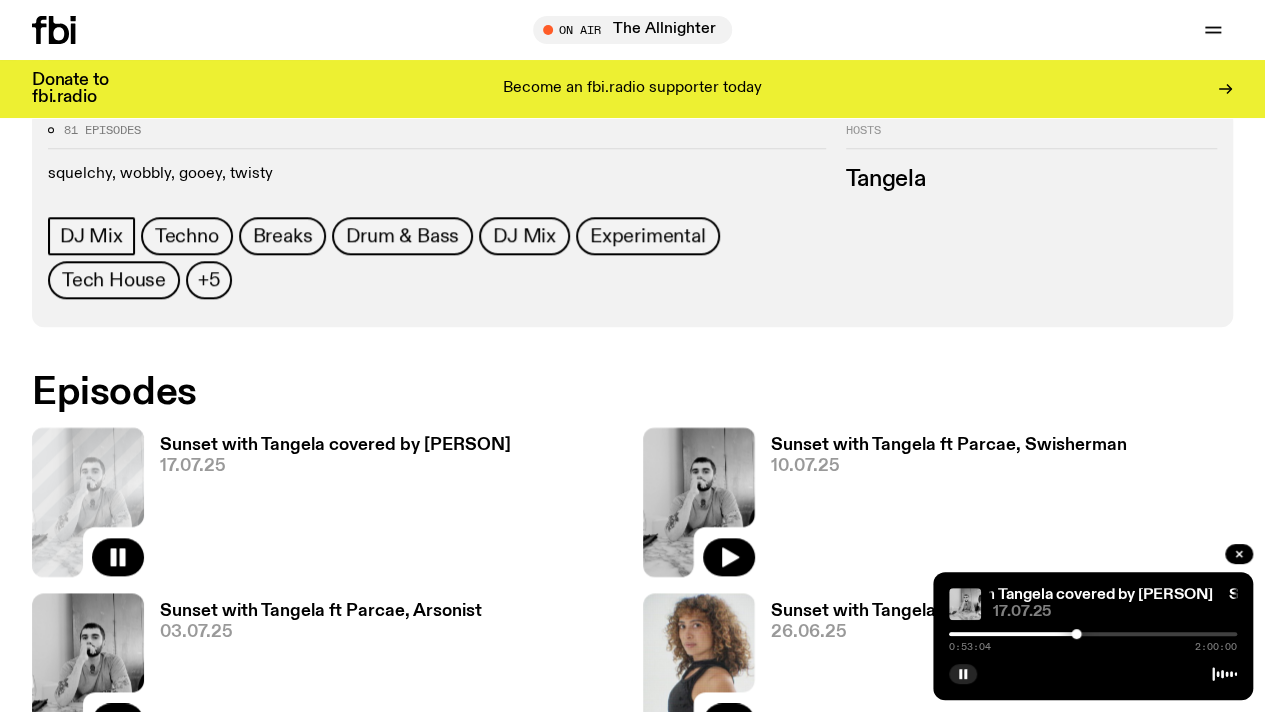 click at bounding box center [1093, 634] 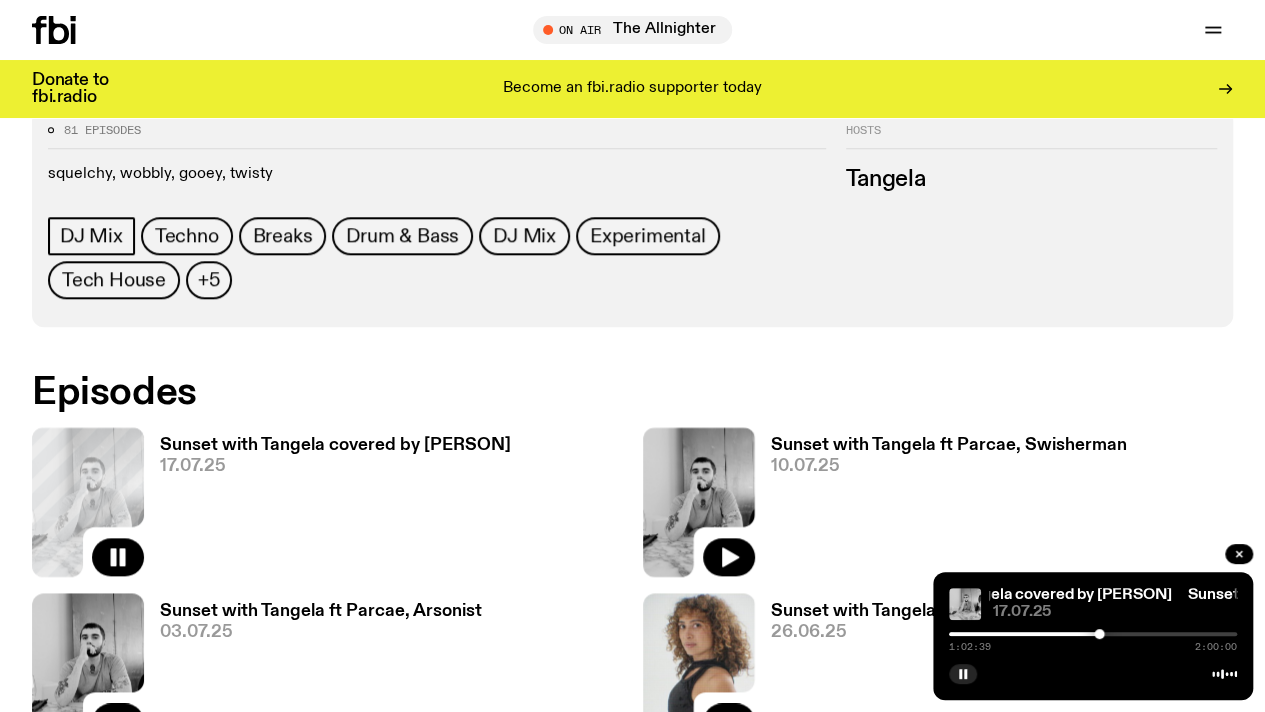 click at bounding box center [1093, 634] 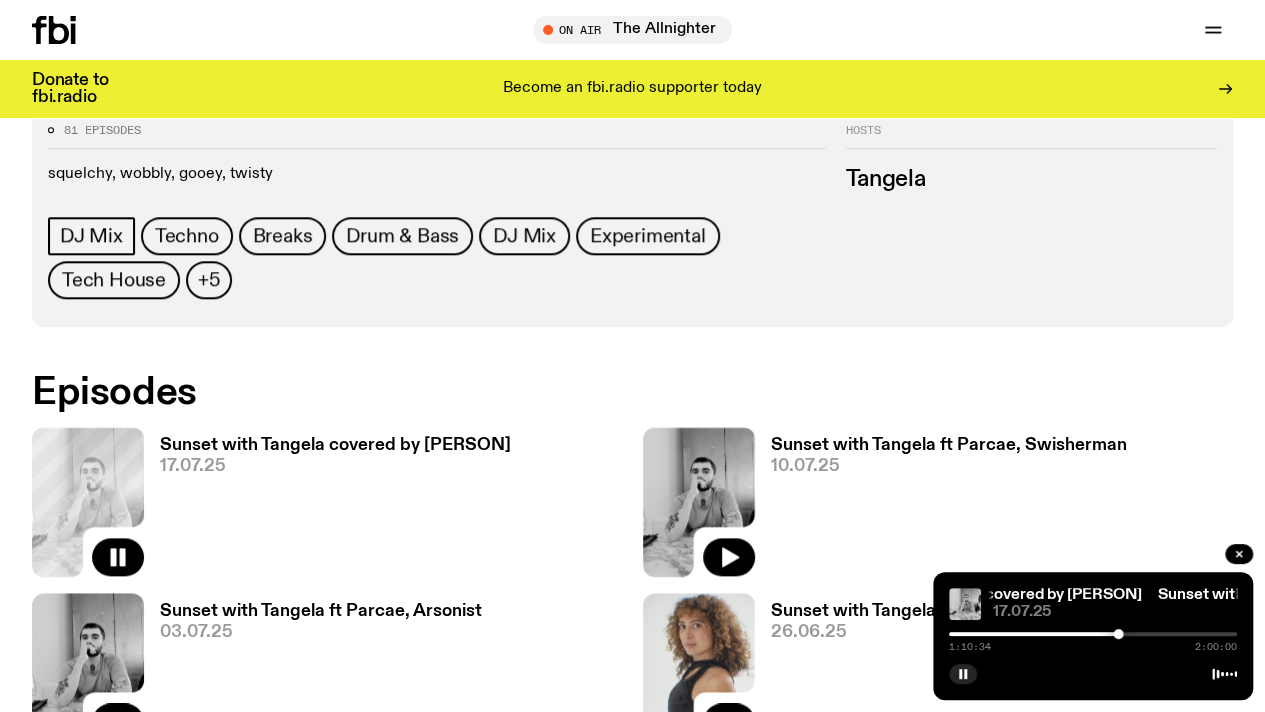 click at bounding box center [1093, 634] 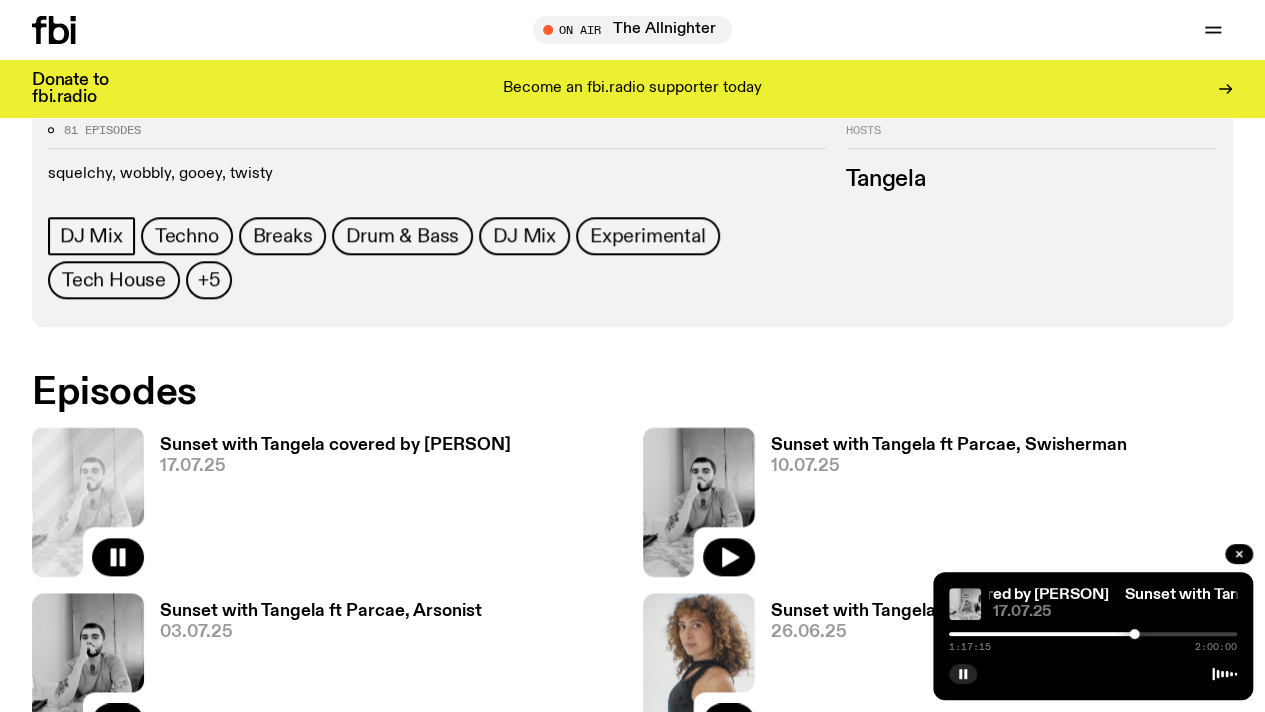 scroll, scrollTop: 1074, scrollLeft: 0, axis: vertical 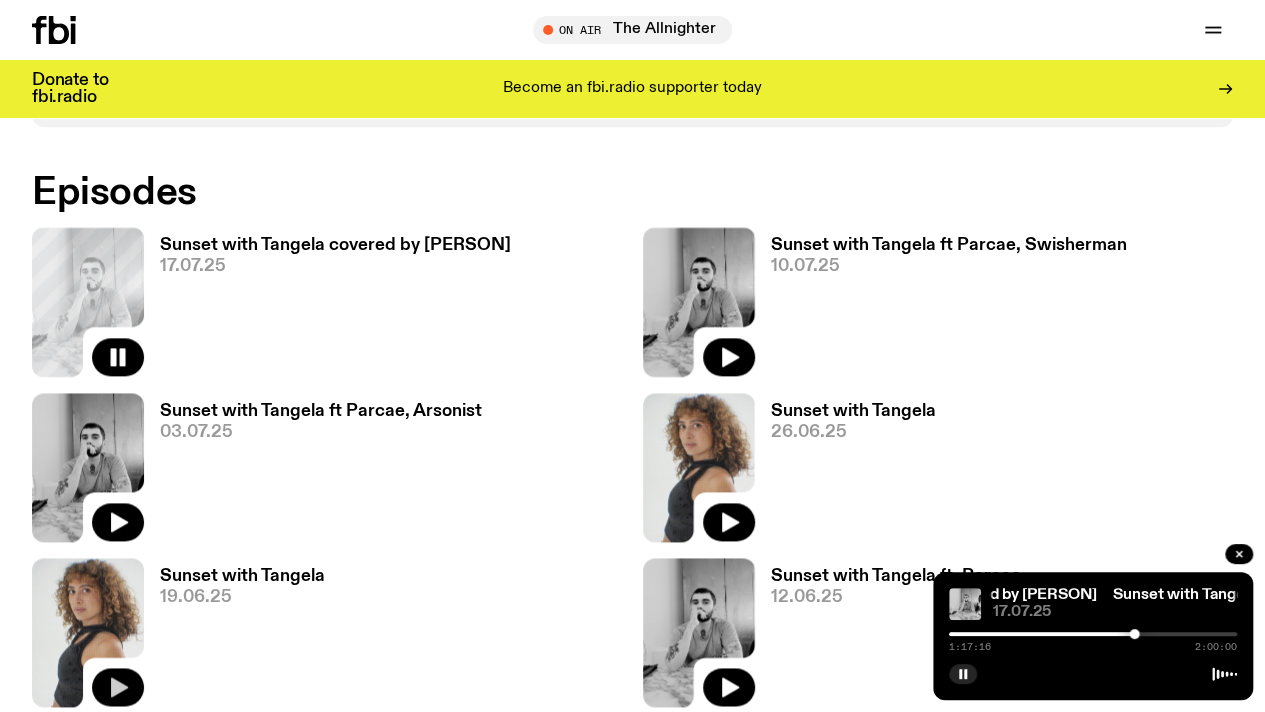 click 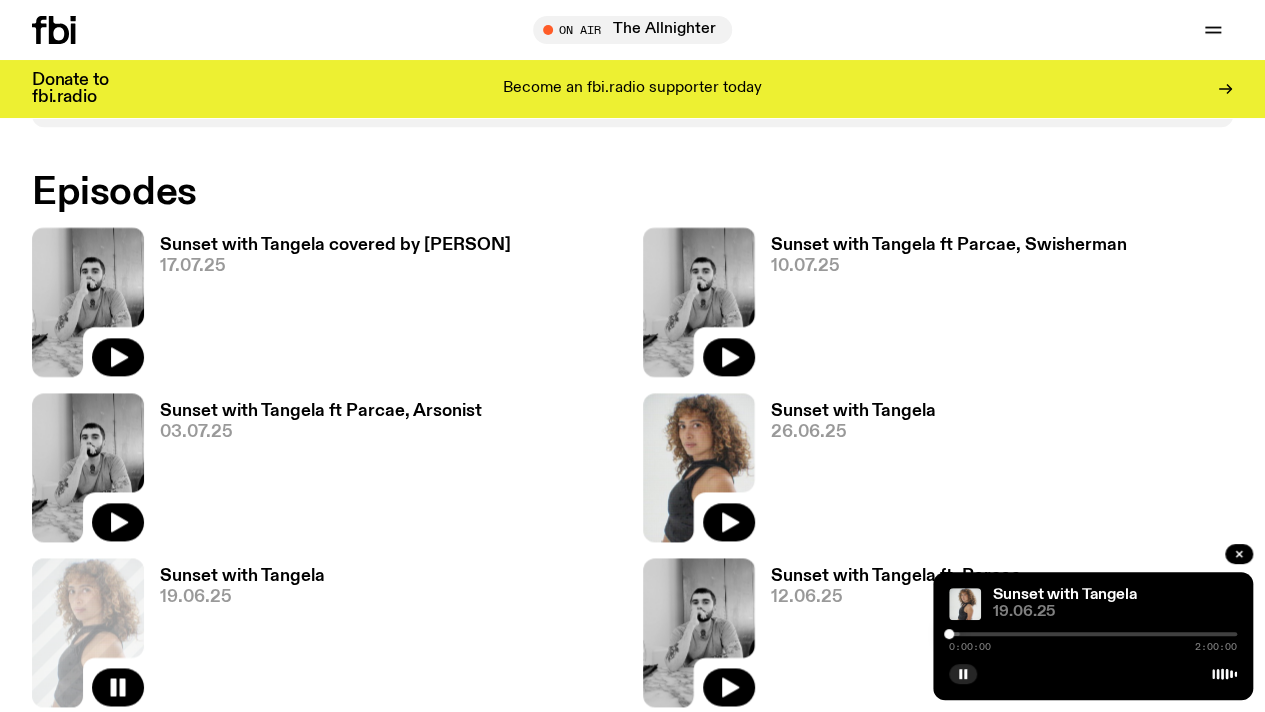 click at bounding box center [1093, 634] 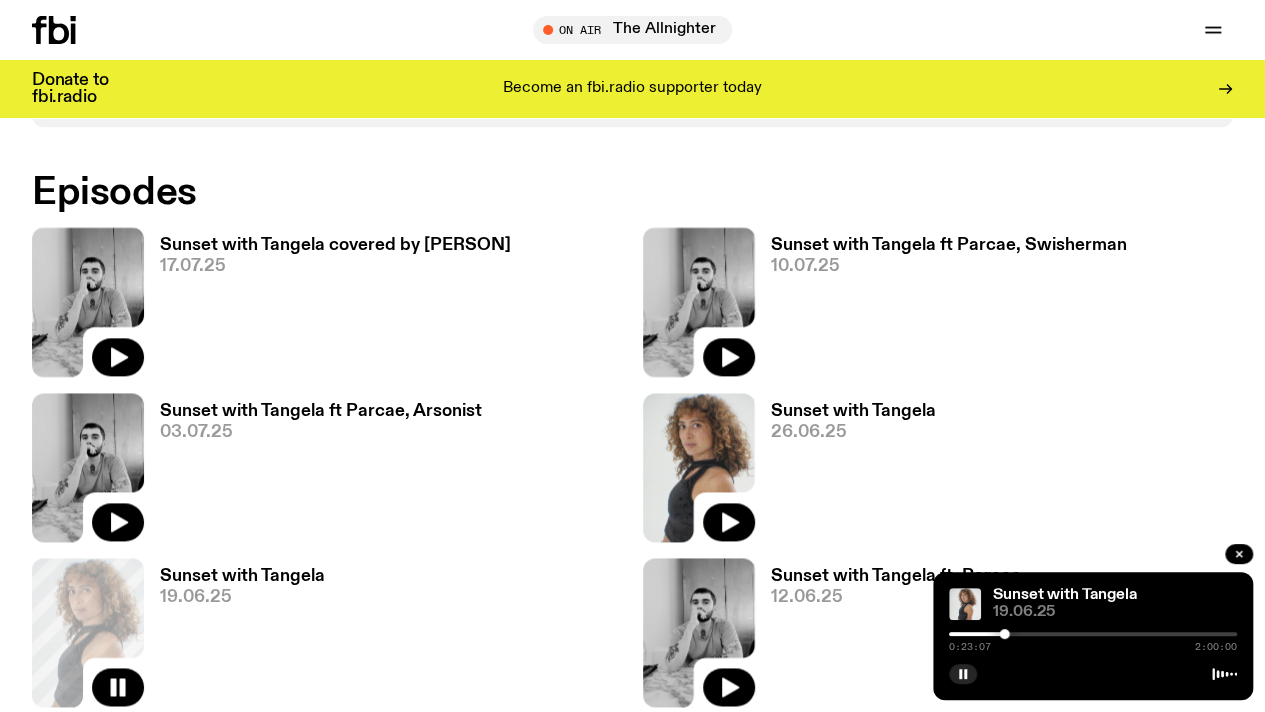 click on "0:23:07 2:00:00" at bounding box center [1093, 640] 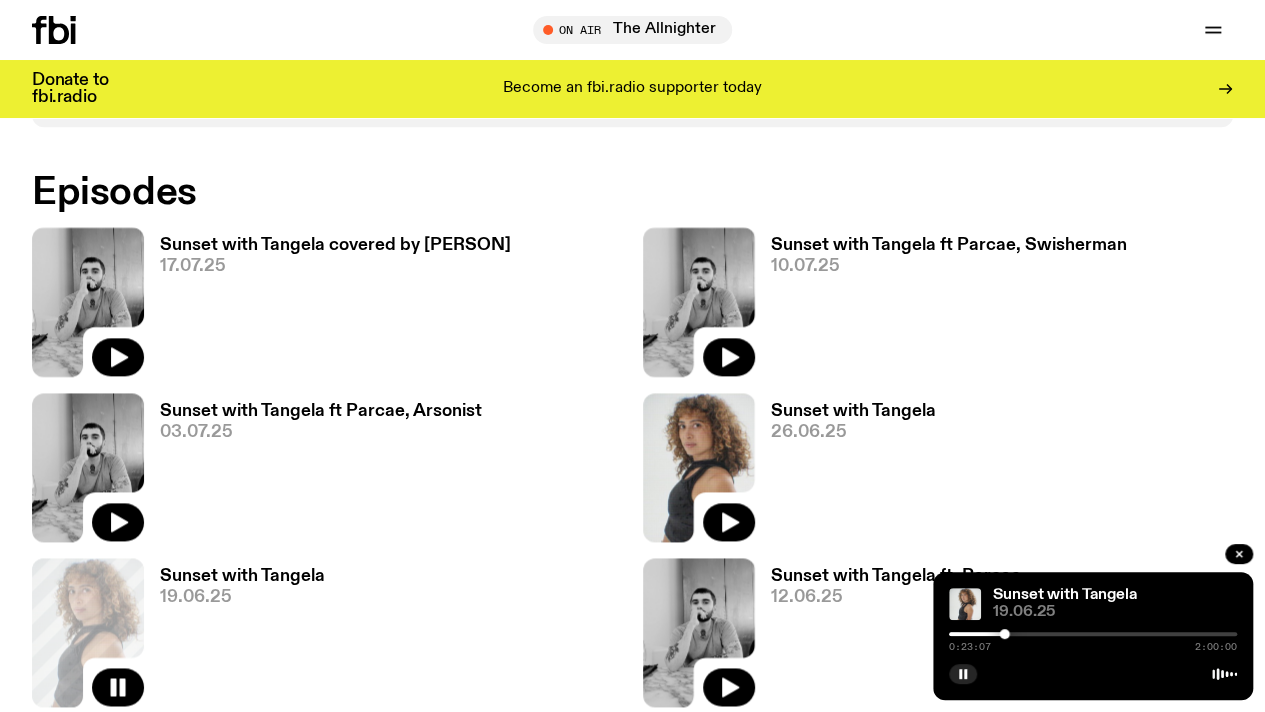 click on "0:23:07 2:00:00" at bounding box center (1093, 640) 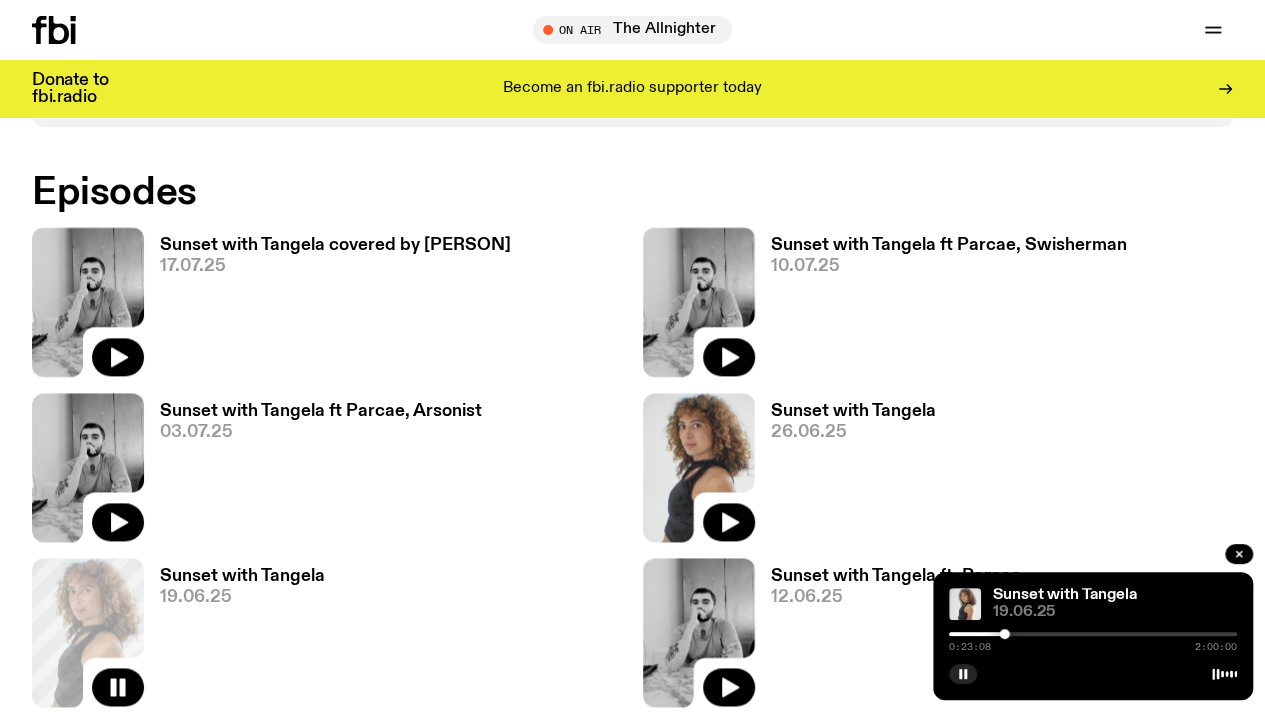 click at bounding box center (1093, 634) 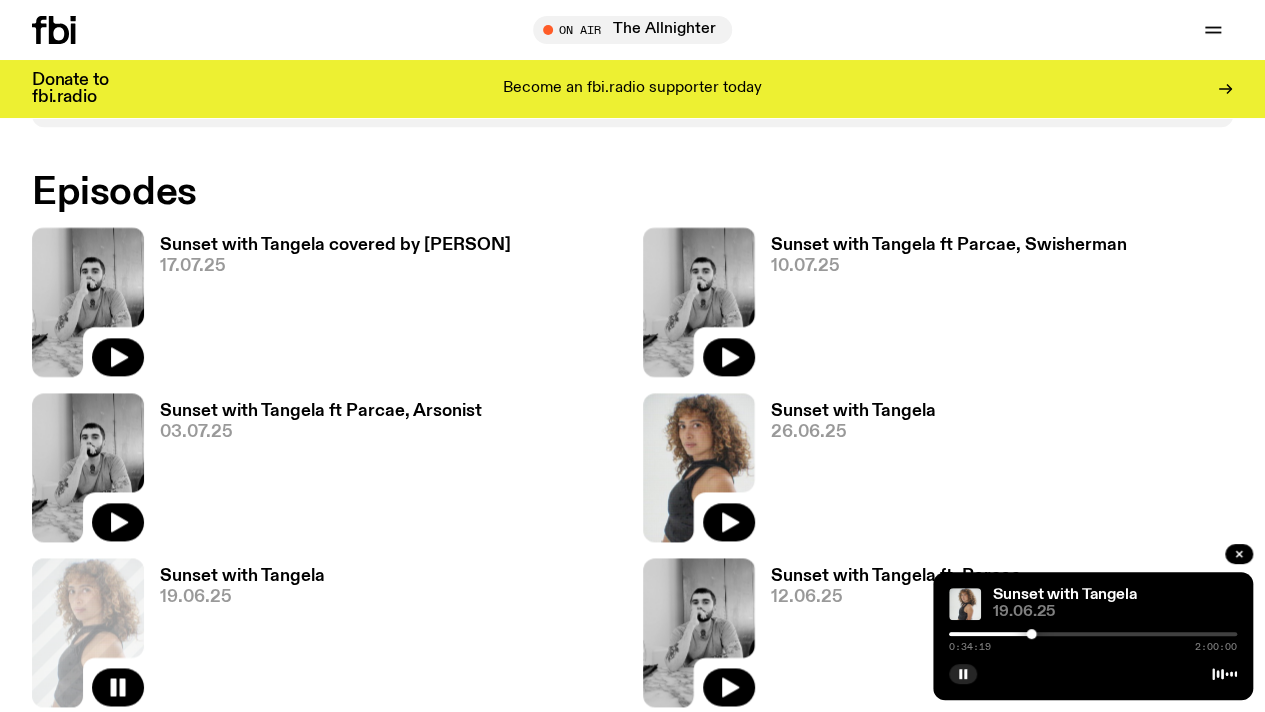 click on "+5" 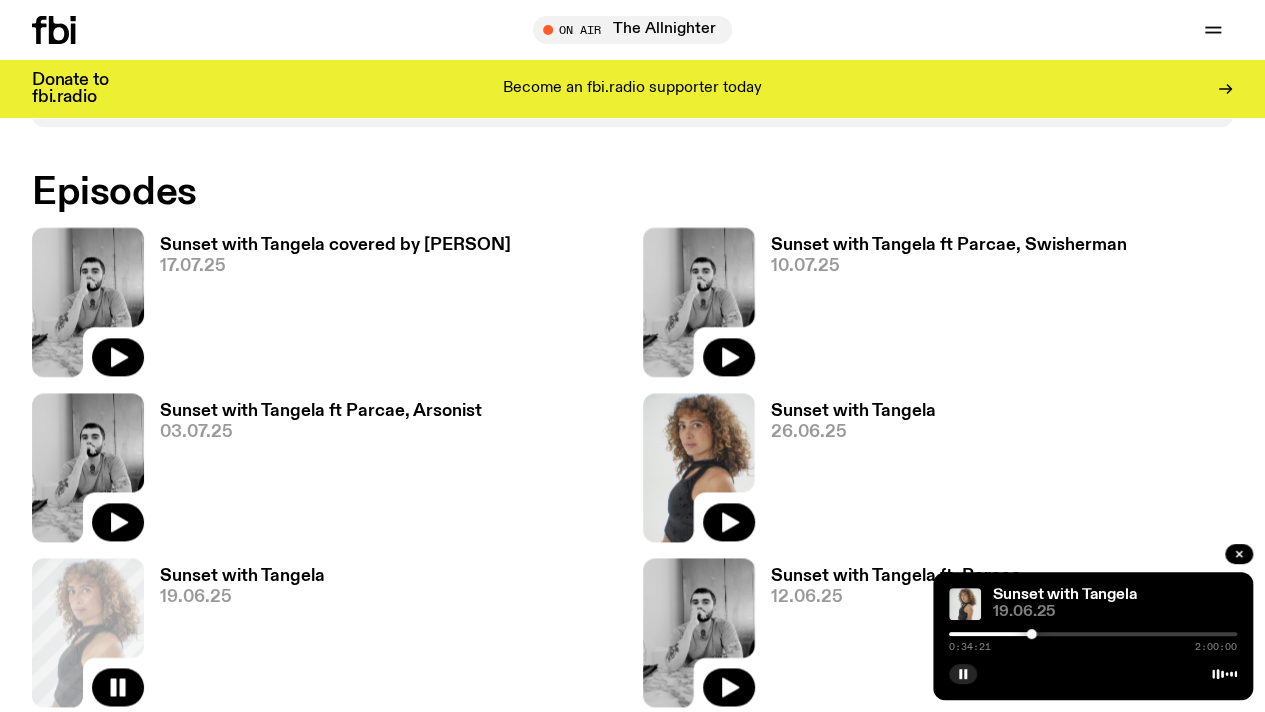 click on "Sunset with Tangela 19.06.25 0:34:21 2:00:00" at bounding box center (1093, 636) 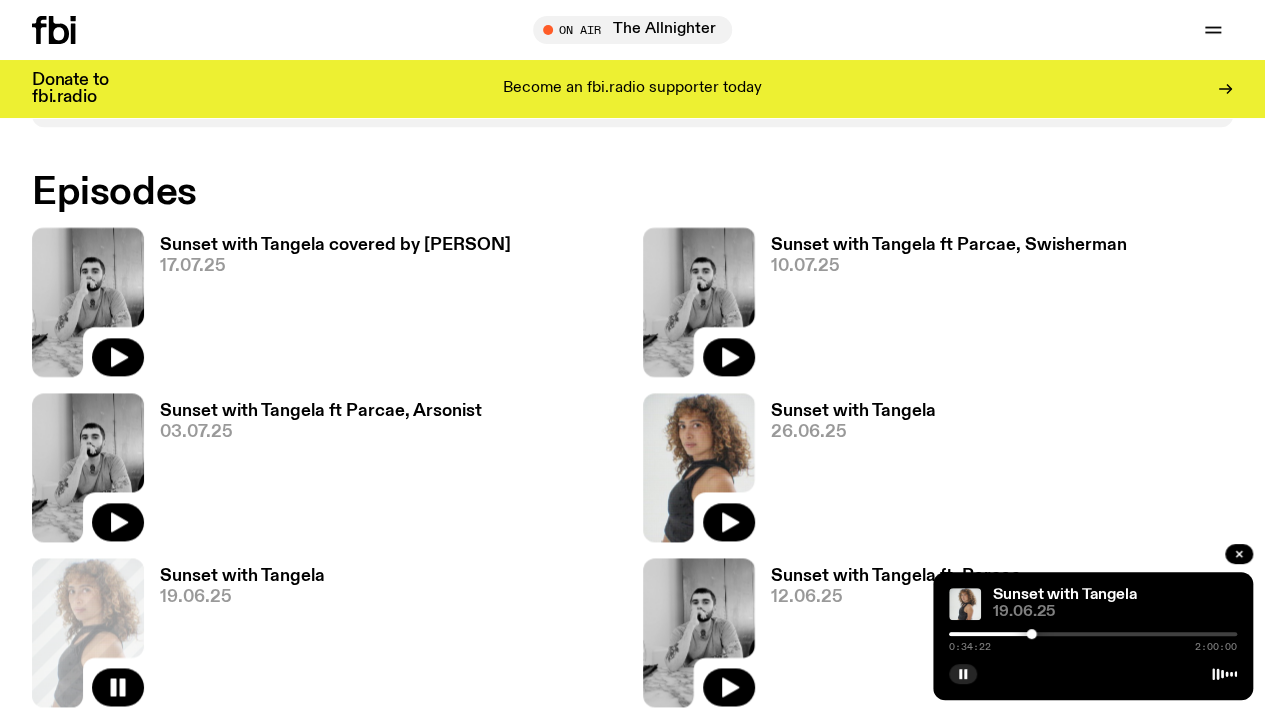 click at bounding box center (1093, 634) 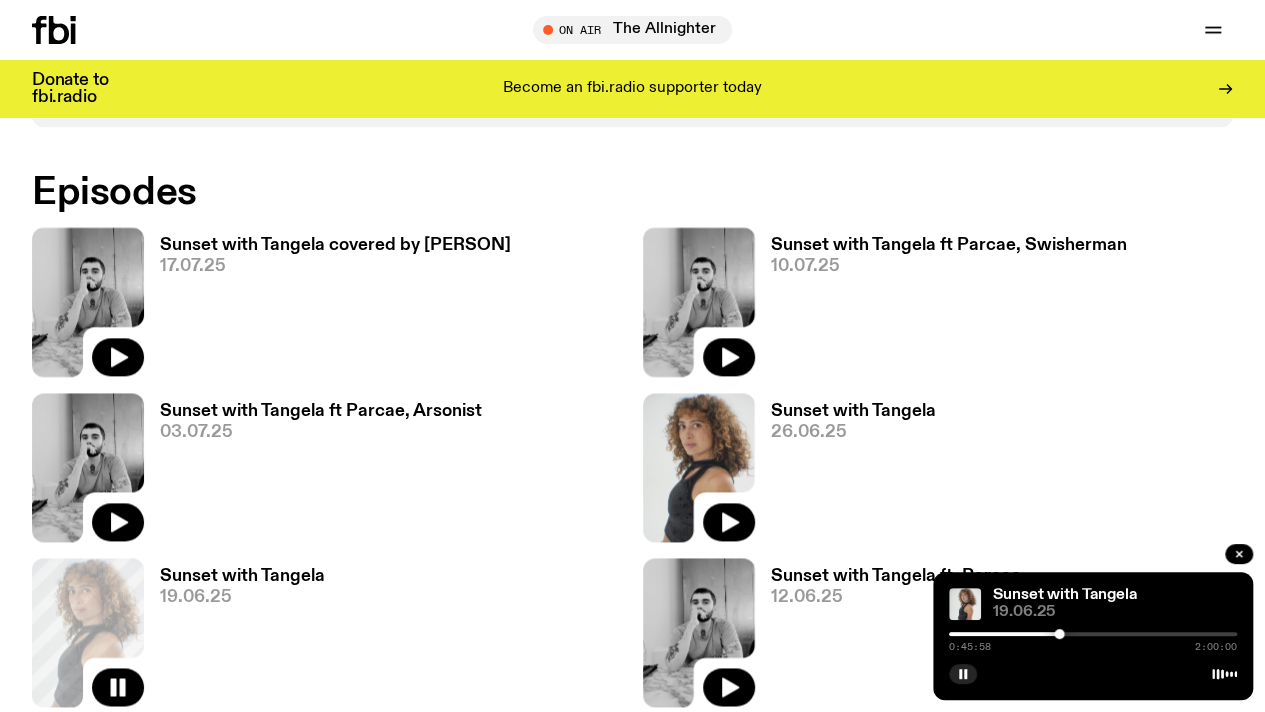 click at bounding box center [1093, 634] 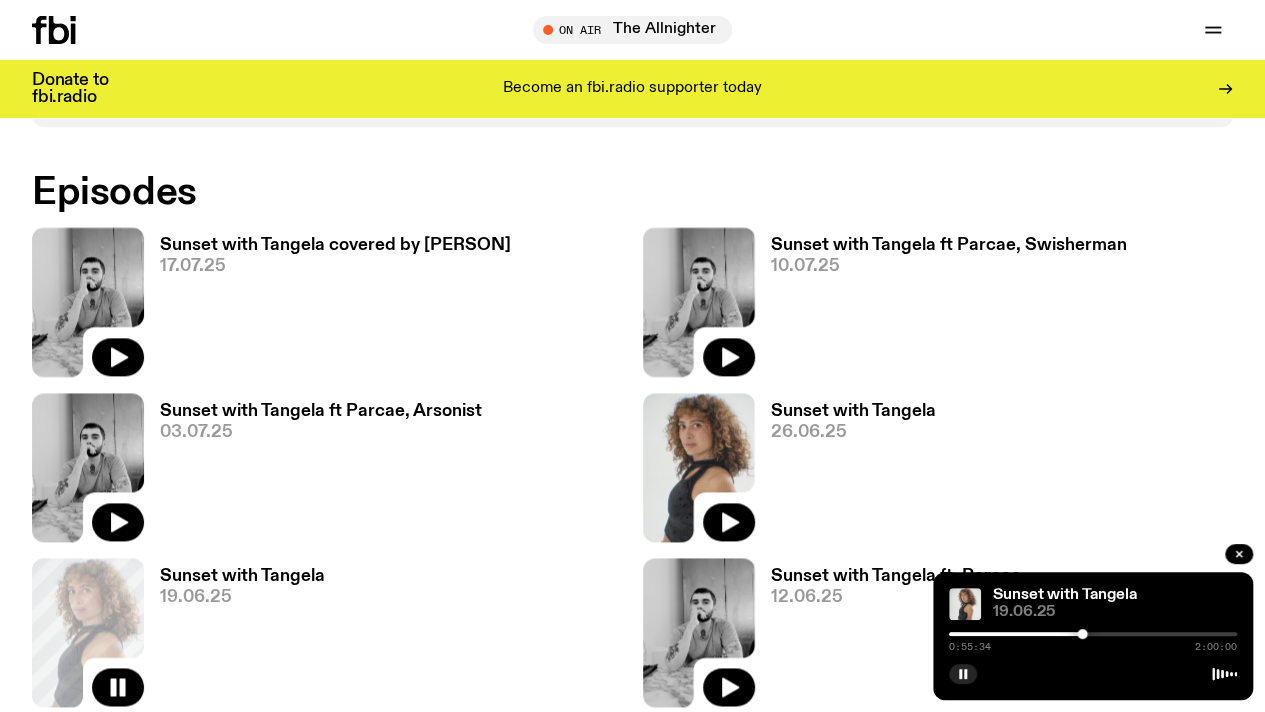 click at bounding box center (1093, 634) 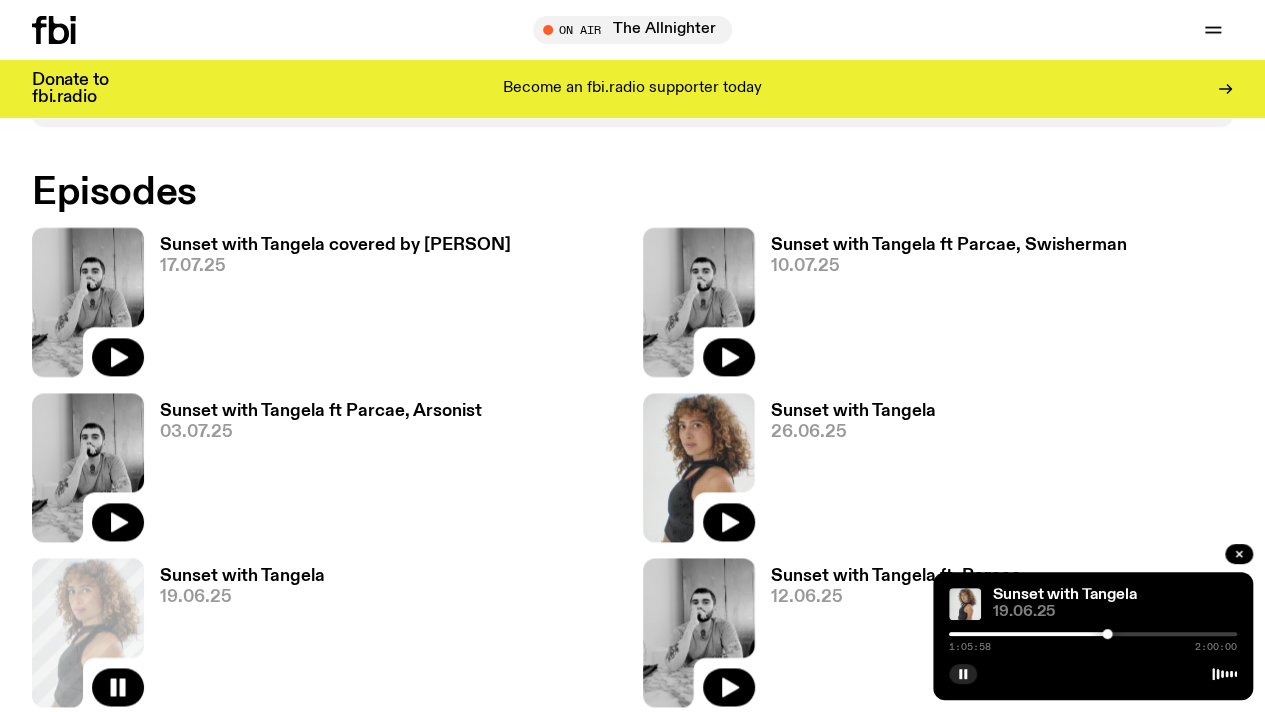 drag, startPoint x: 1129, startPoint y: 634, endPoint x: 1140, endPoint y: 634, distance: 11 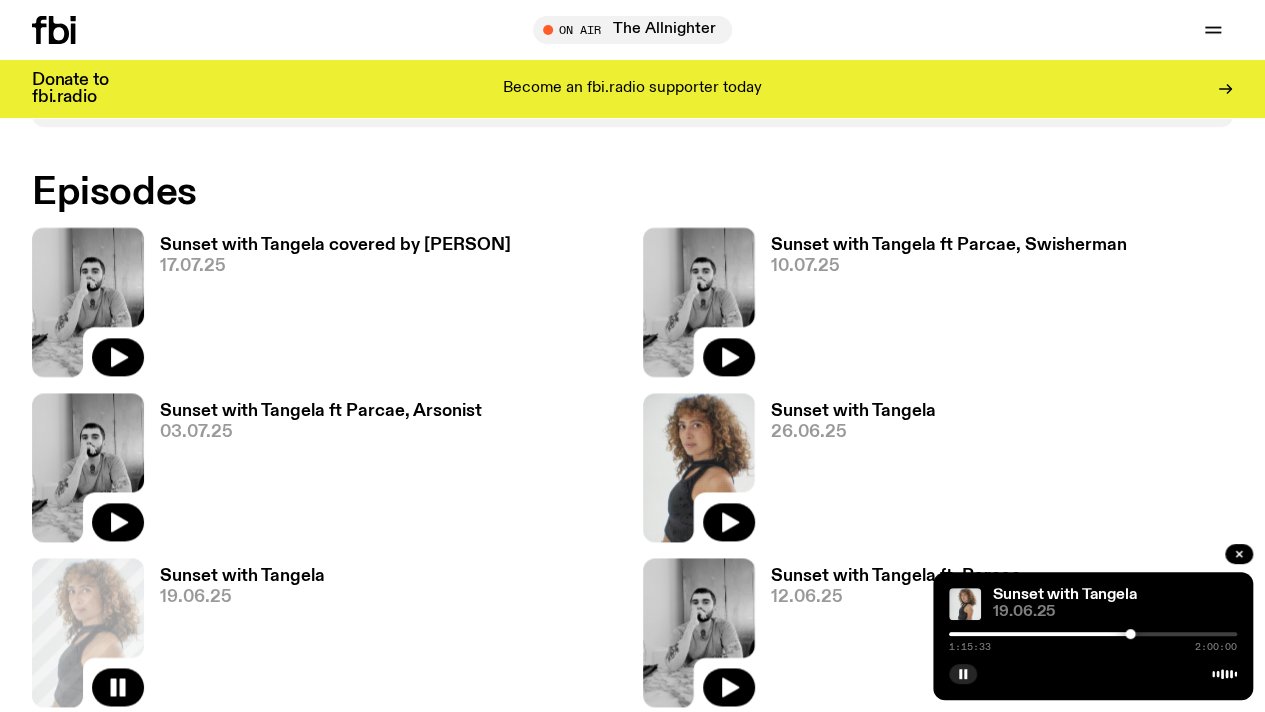 click at bounding box center (1093, 634) 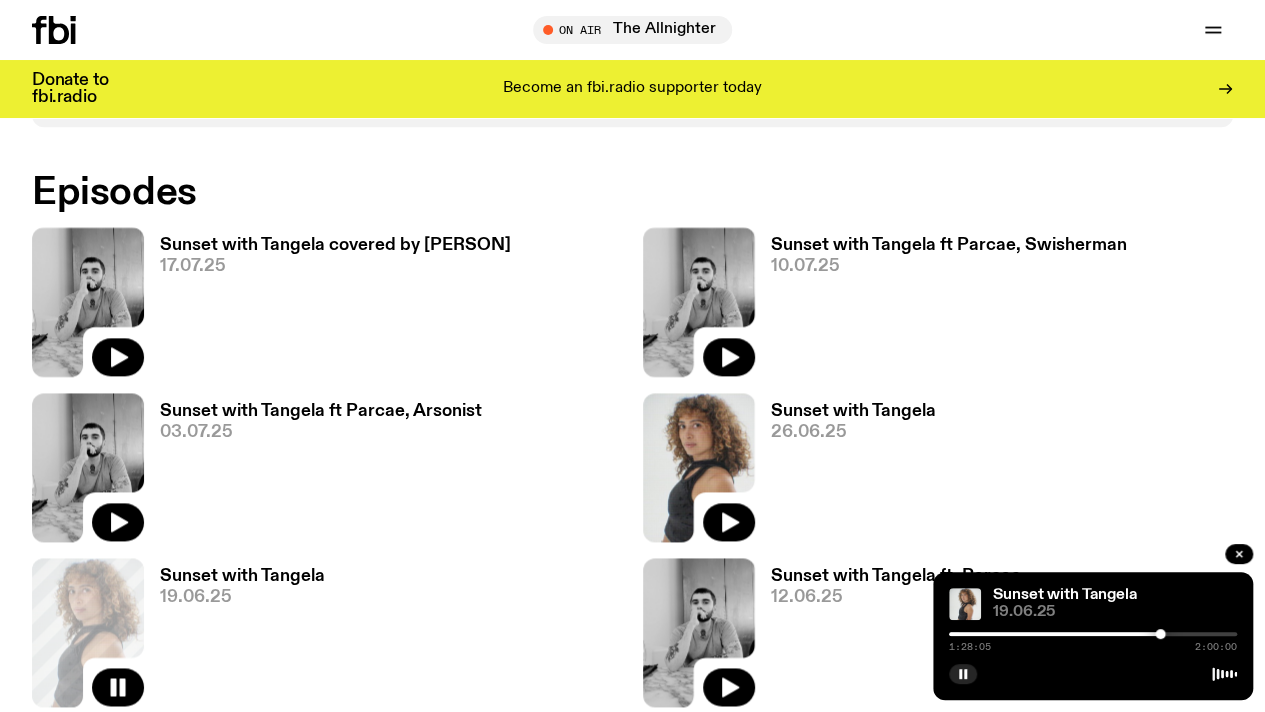 click on "Sunset with Tangela 19.06.25 1:28:05 2:00:00" at bounding box center (1093, 636) 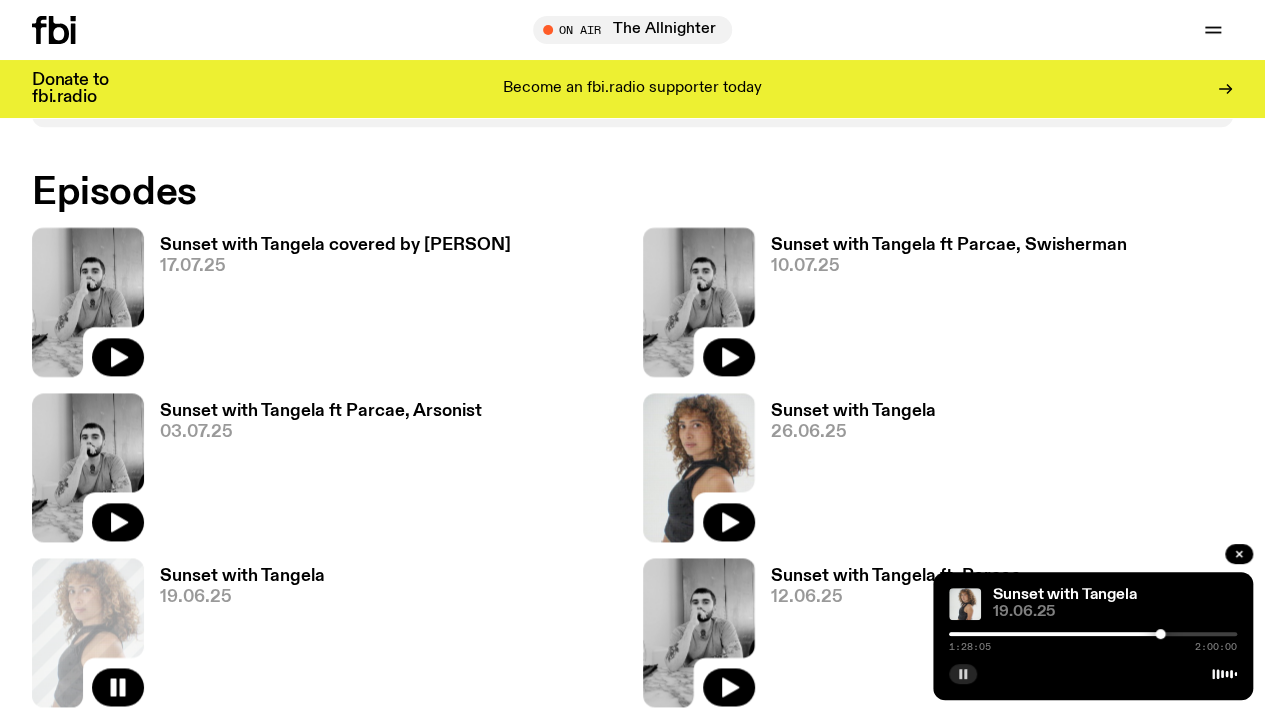 click at bounding box center [963, 674] 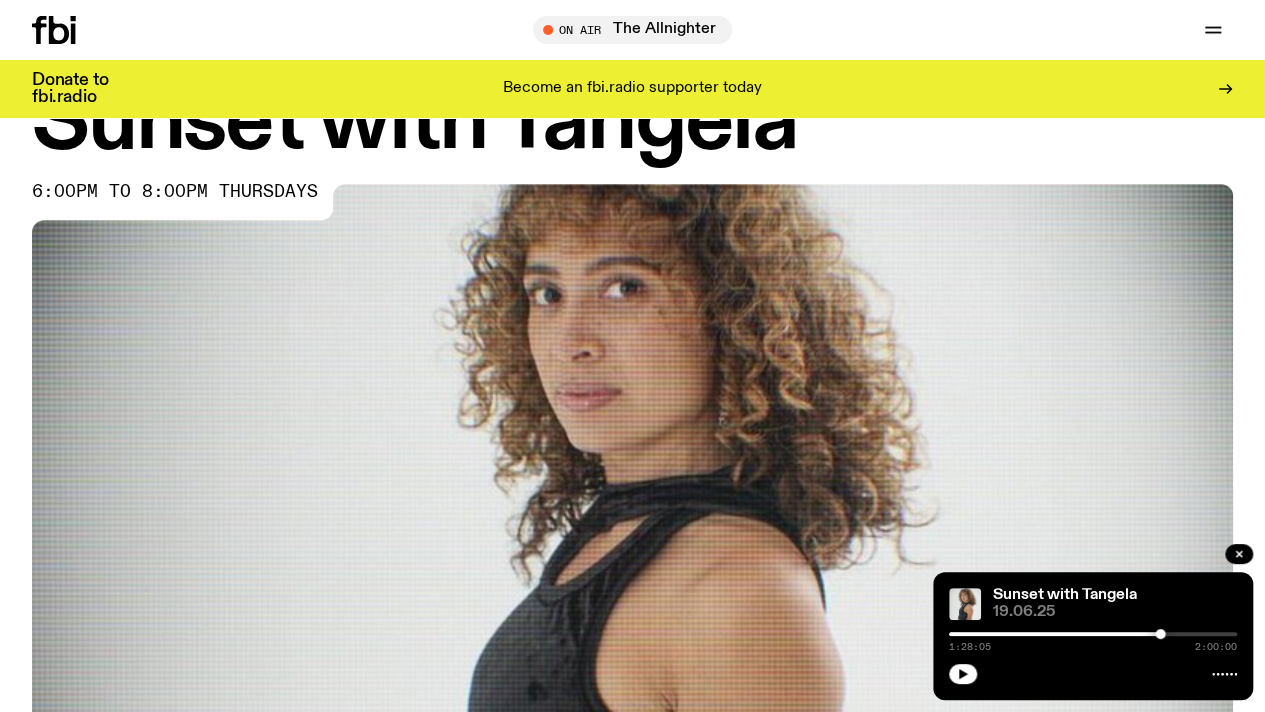 scroll, scrollTop: 0, scrollLeft: 0, axis: both 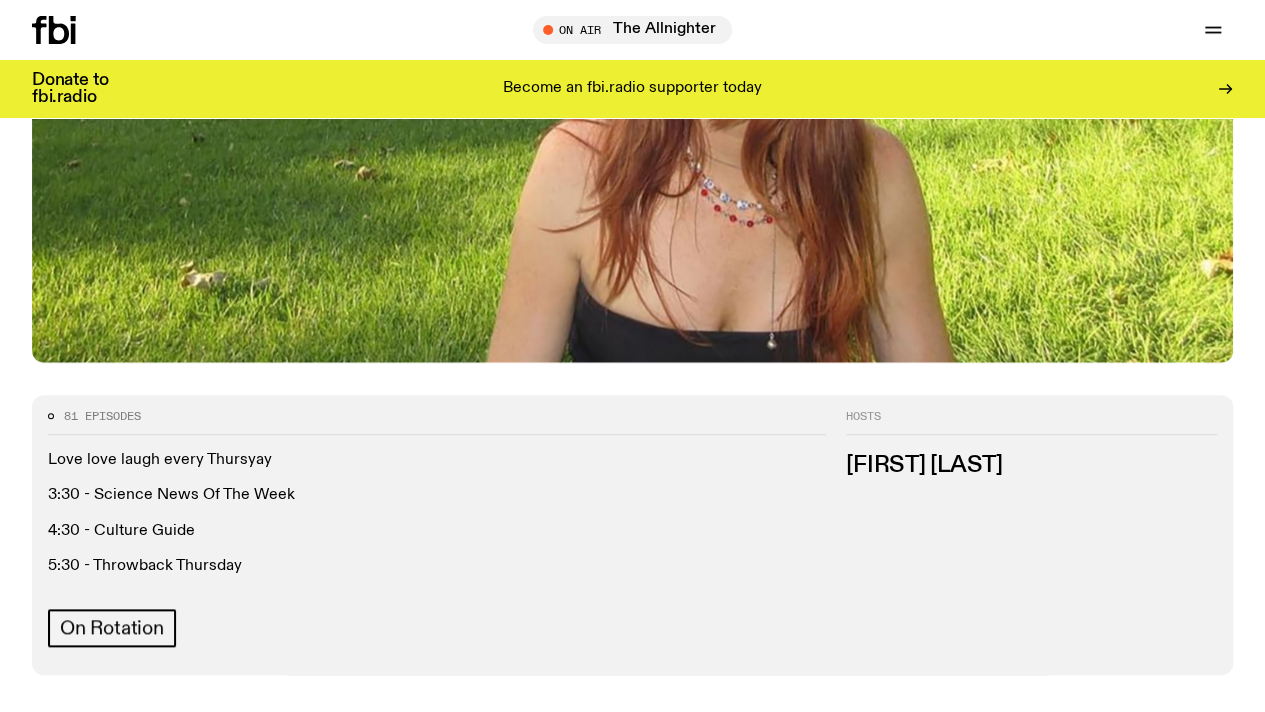 click 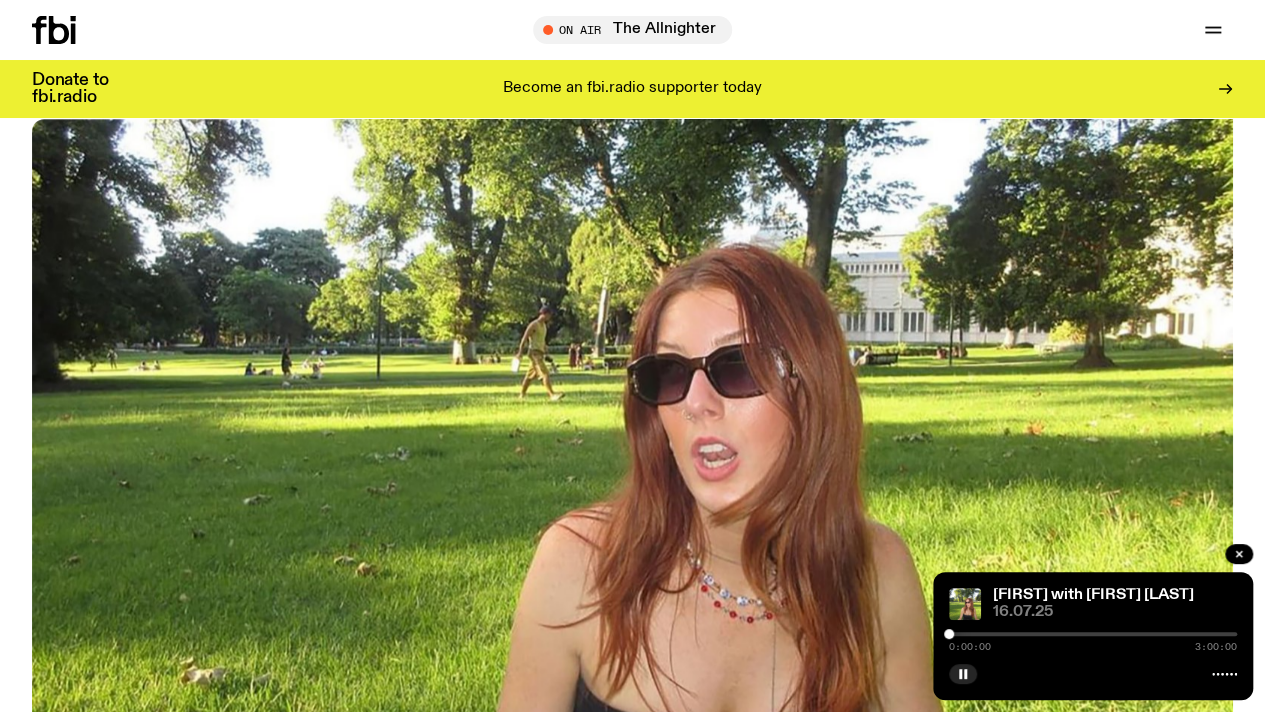 scroll, scrollTop: 192, scrollLeft: 0, axis: vertical 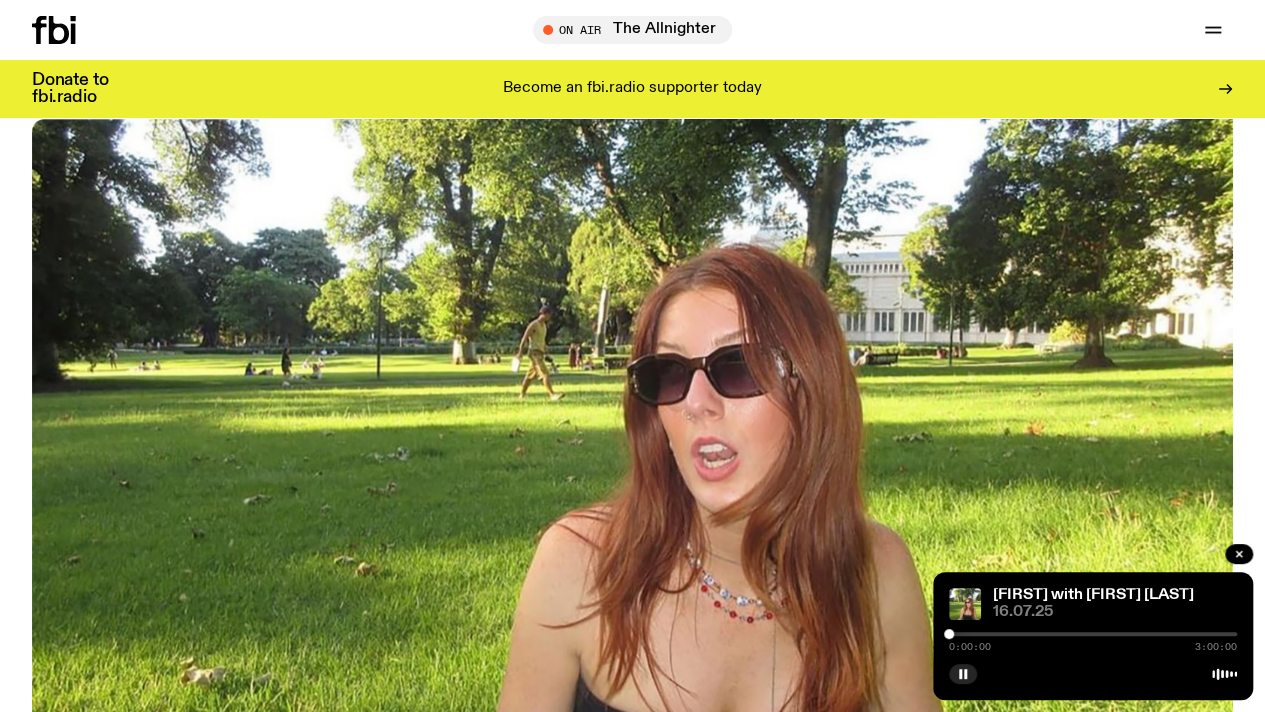 click on "0:00:00 3:00:00" at bounding box center [1093, 640] 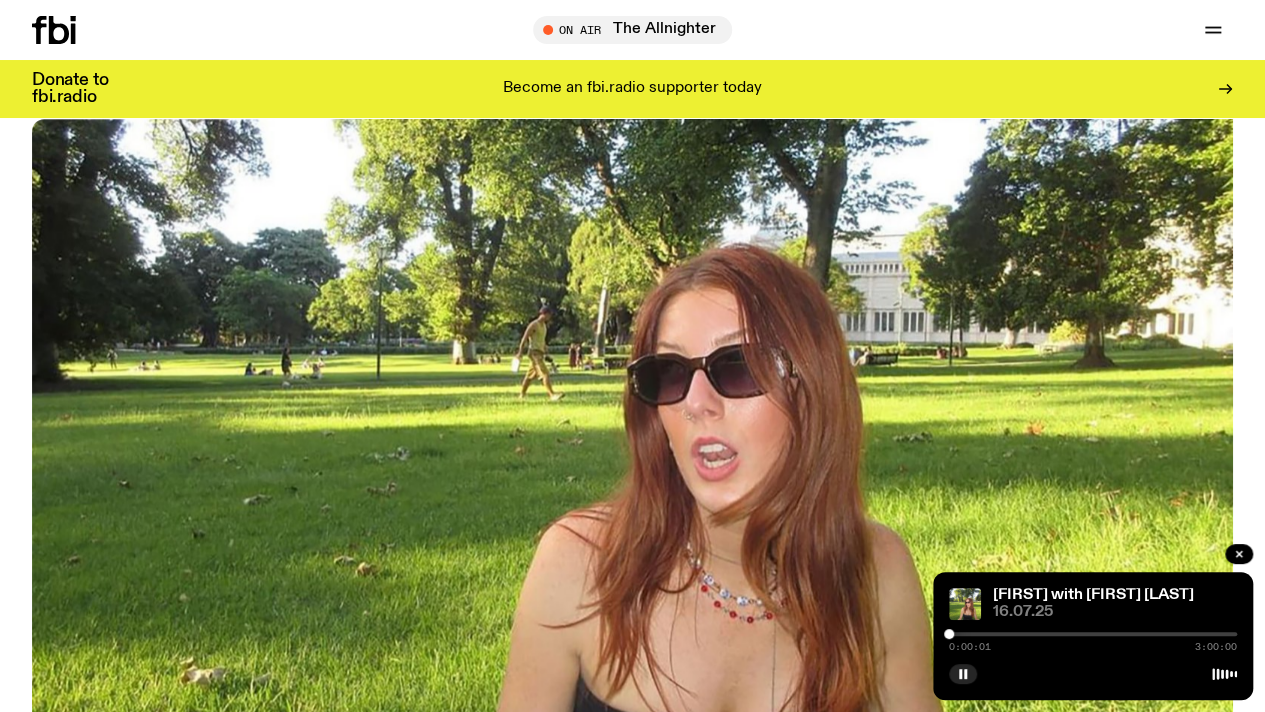 click on "0:00:01 3:00:00" at bounding box center (1093, 640) 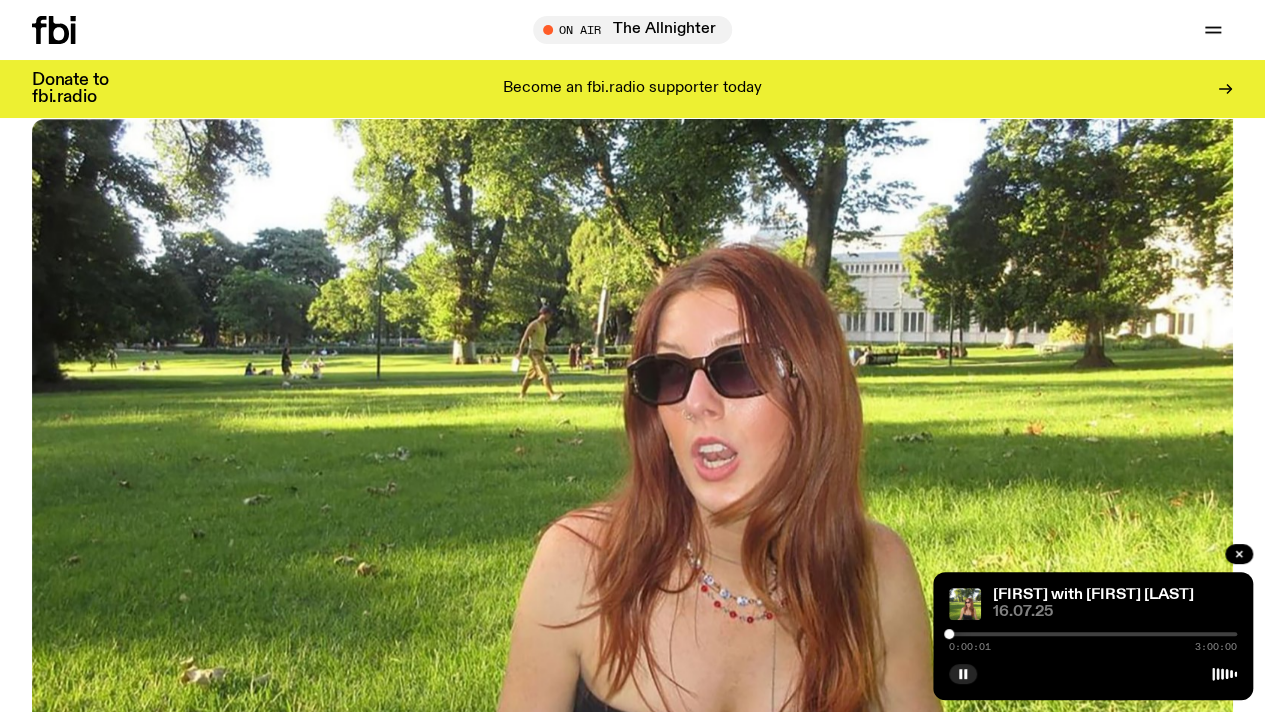 click at bounding box center [1093, 634] 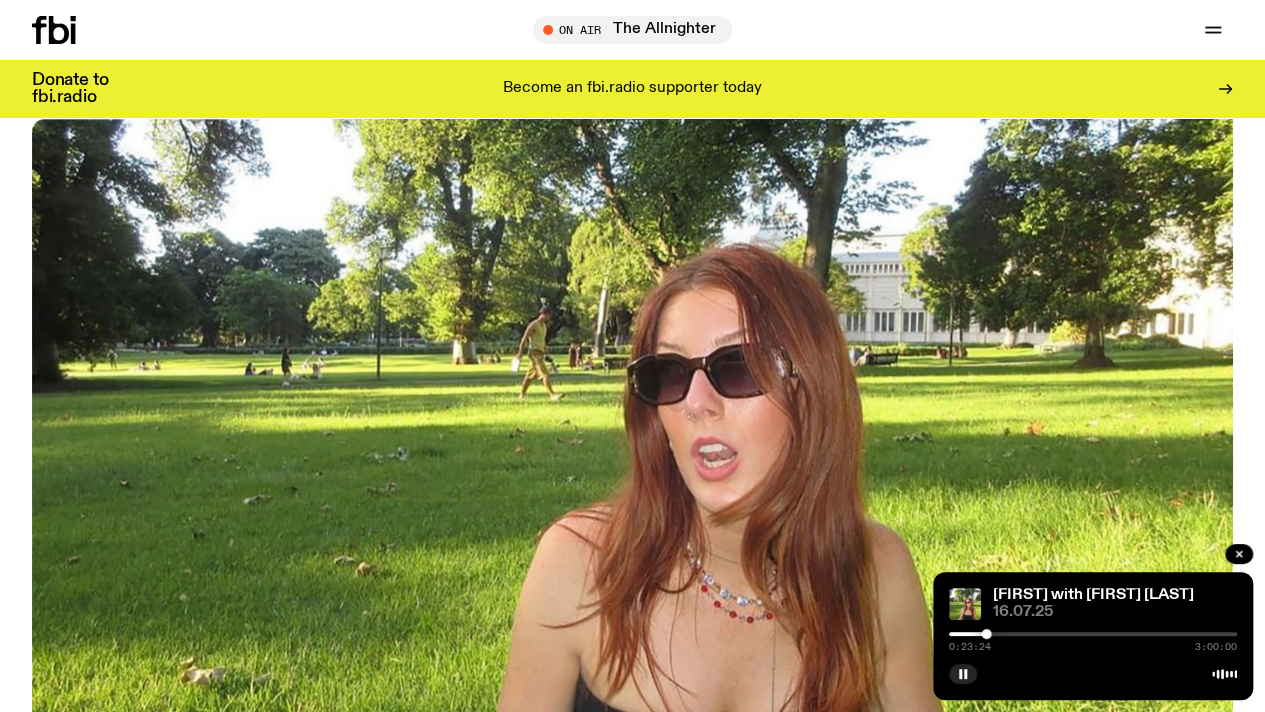 click at bounding box center (1093, 634) 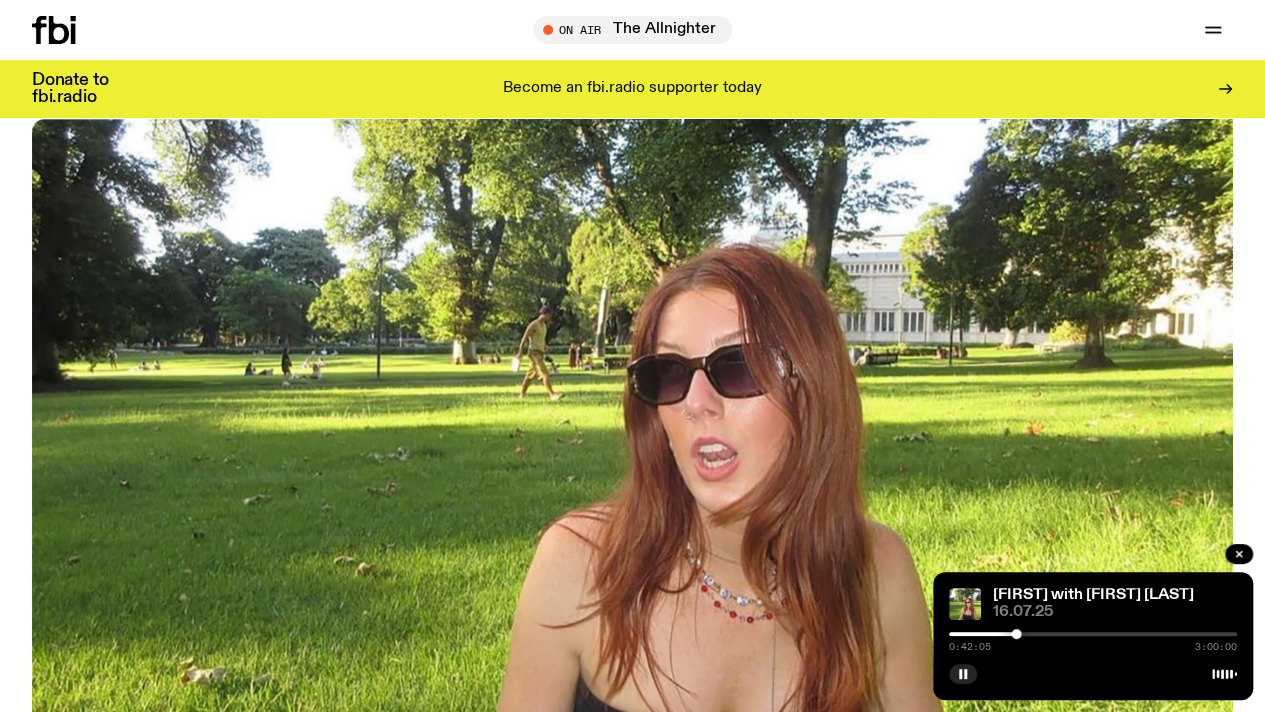 click at bounding box center (1093, 634) 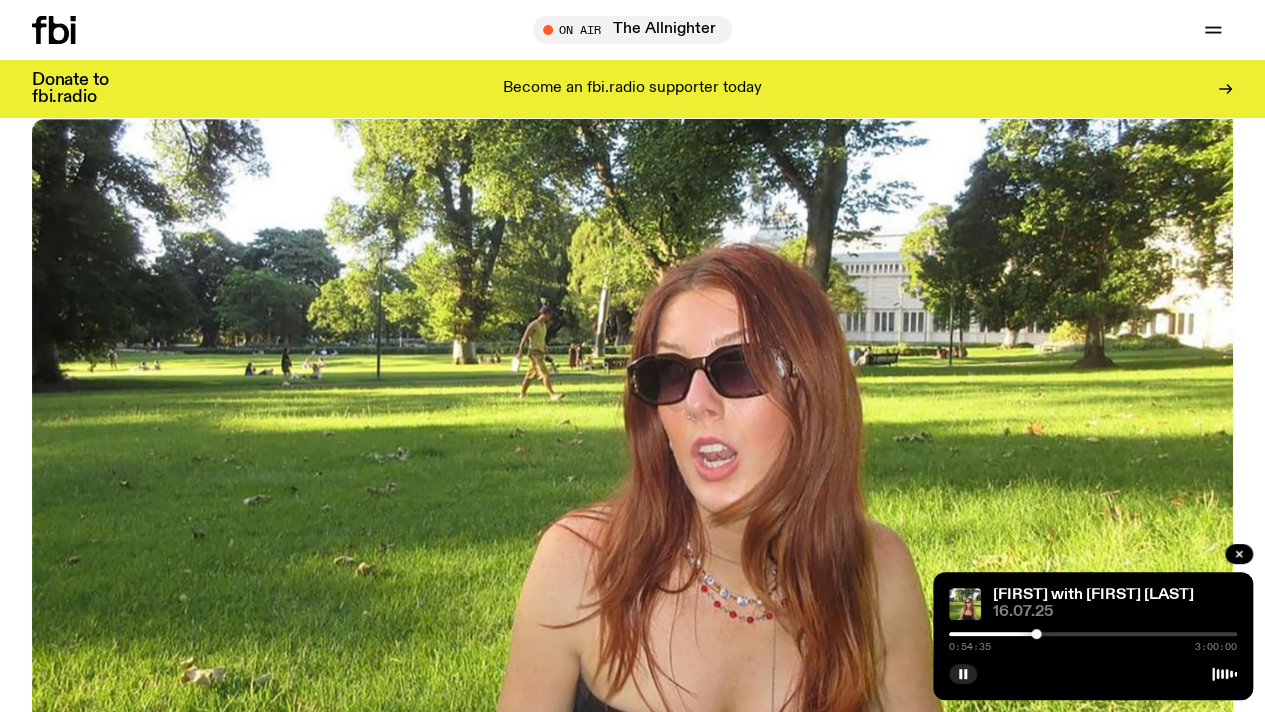 click at bounding box center [1093, 634] 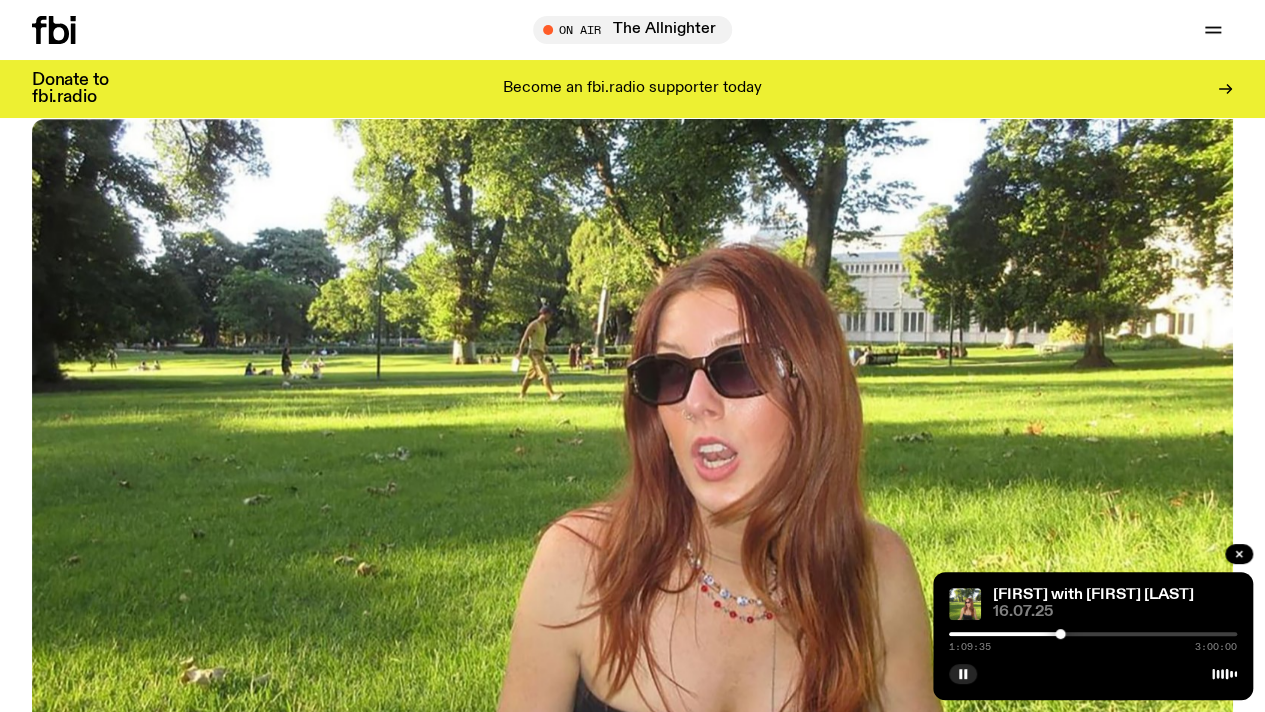 click on "1:09:35 3:00:00" at bounding box center [1093, 640] 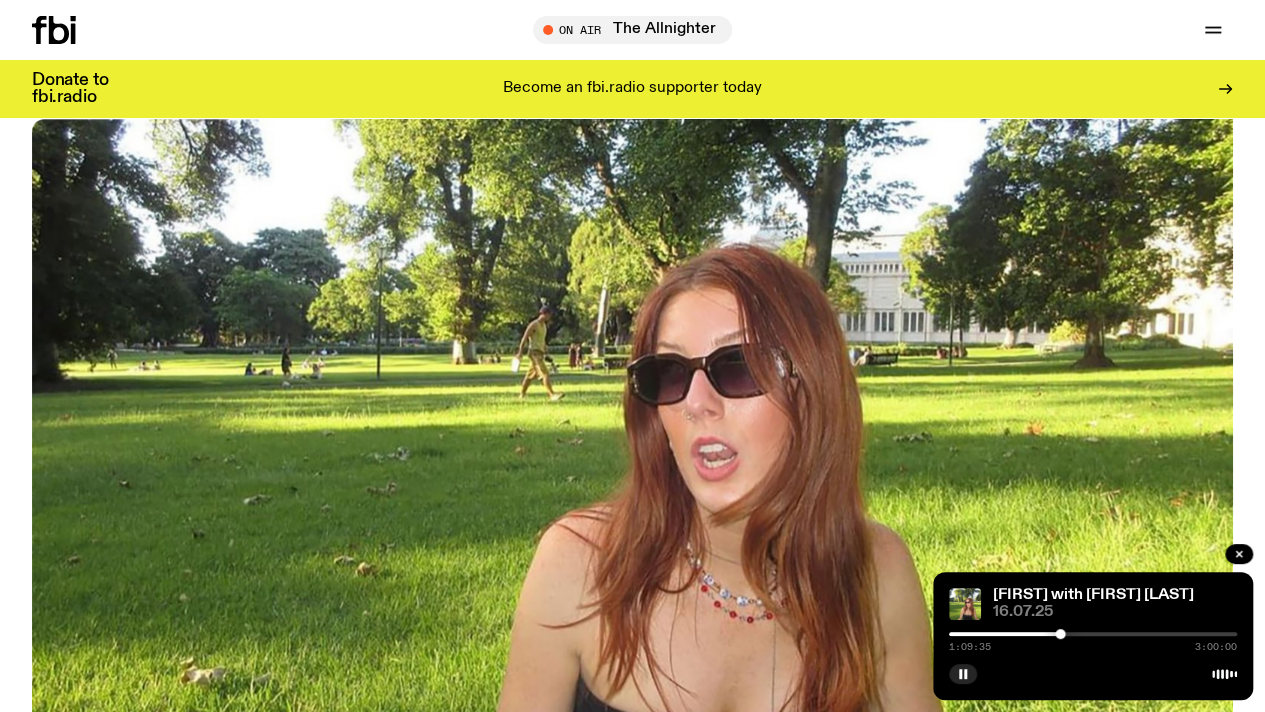 click at bounding box center (1093, 634) 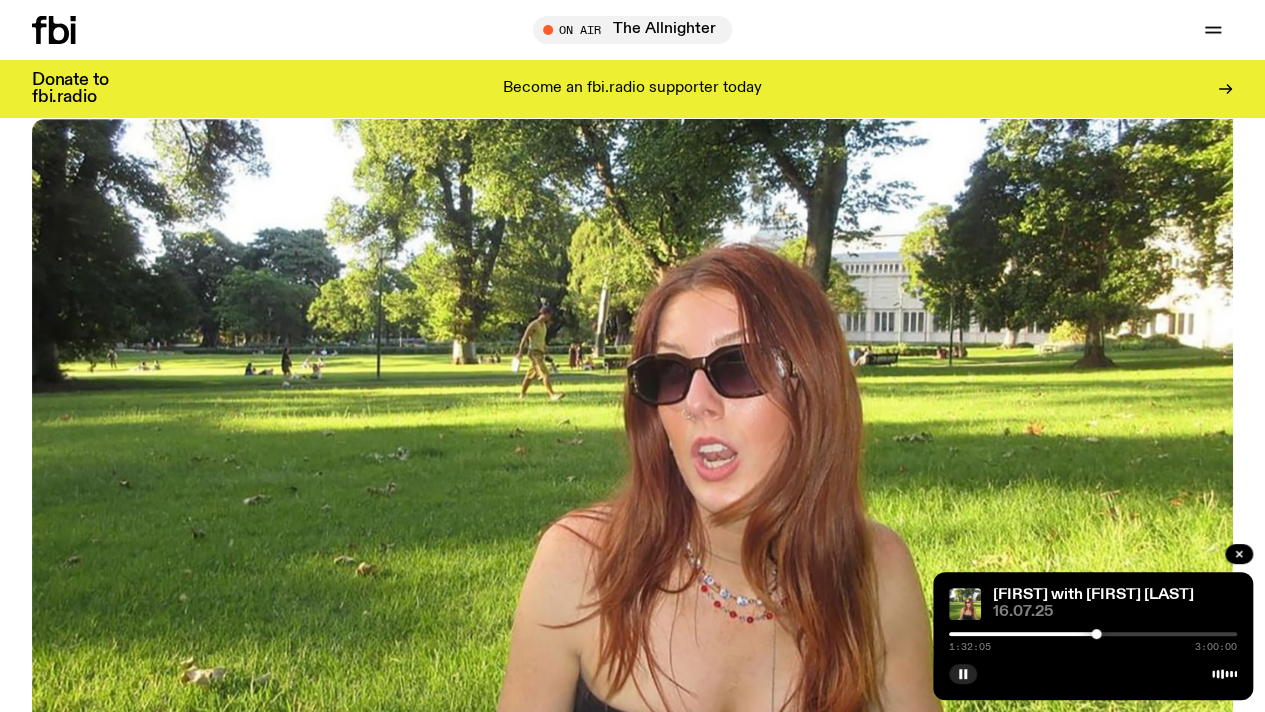 click on "1:32:05 3:00:00" at bounding box center [1093, 640] 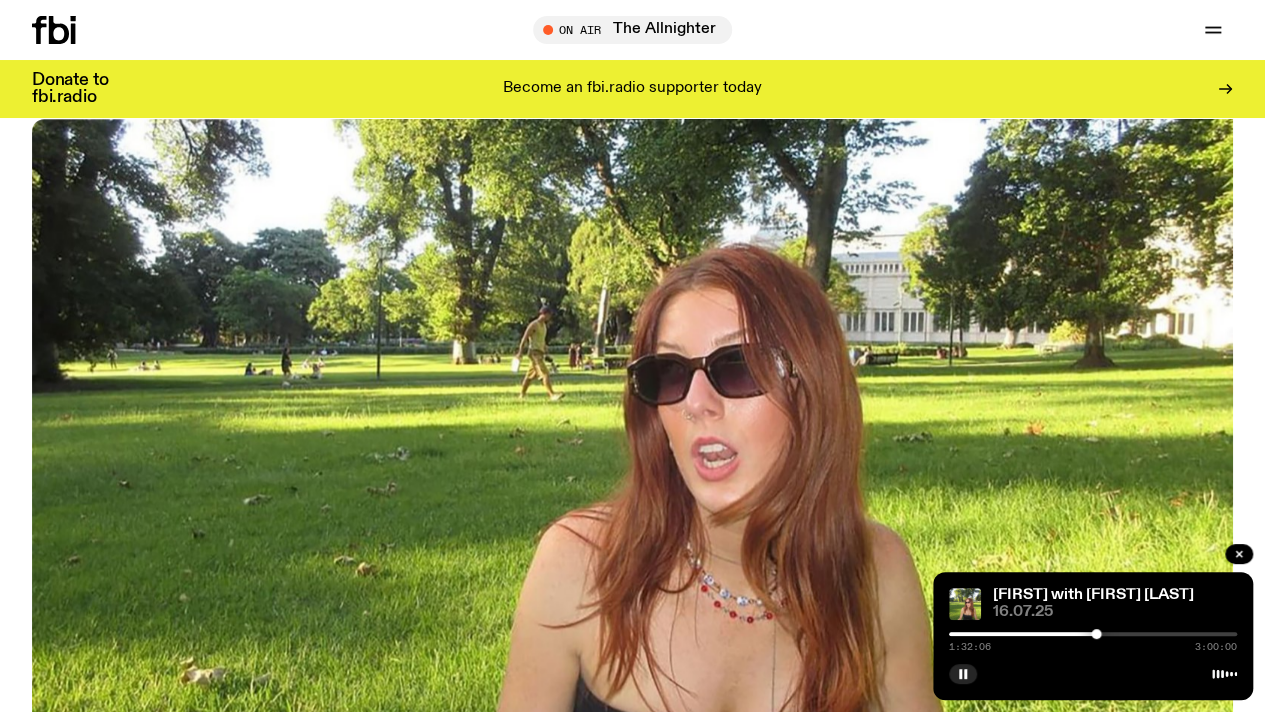 click at bounding box center [1093, 634] 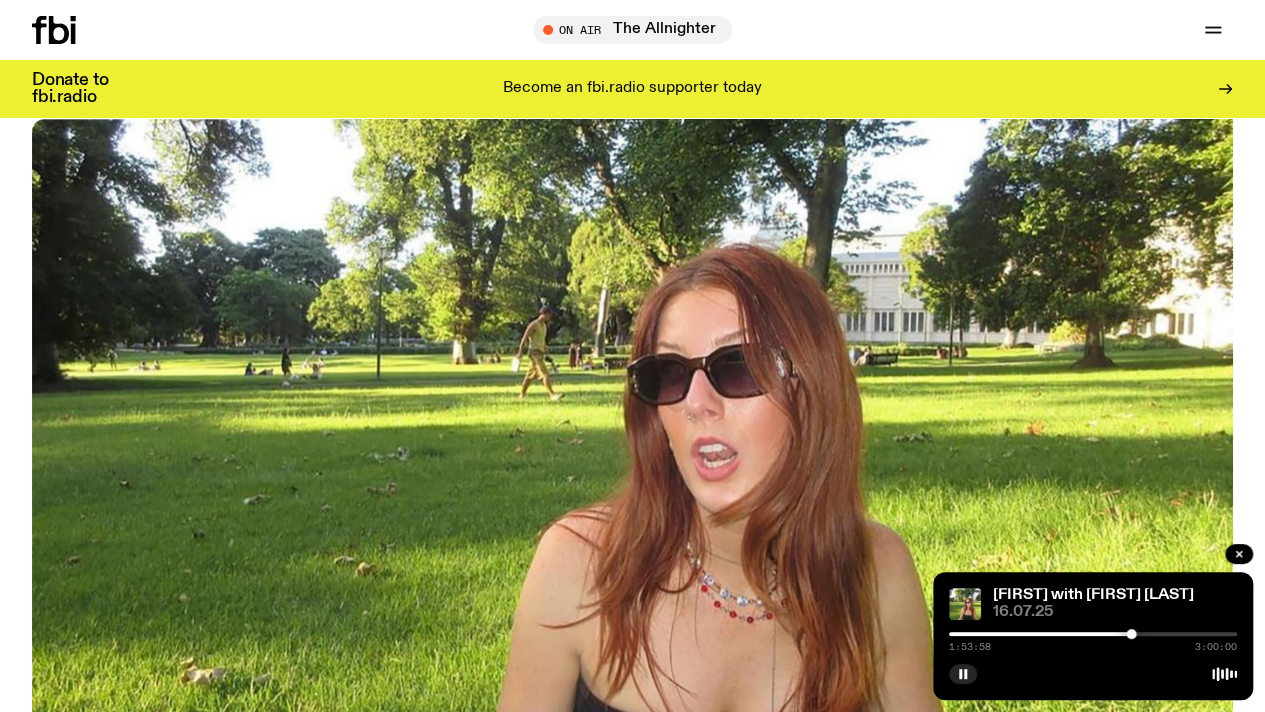 click at bounding box center [1093, 634] 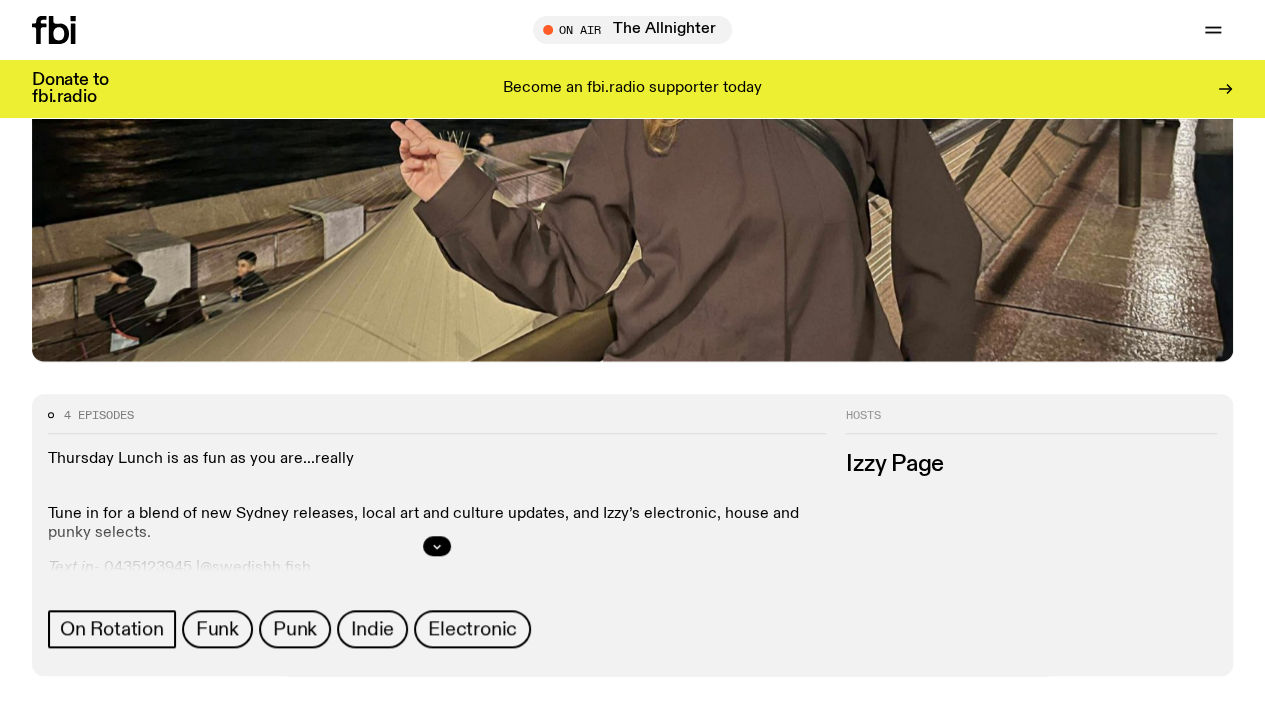 scroll, scrollTop: 691, scrollLeft: 0, axis: vertical 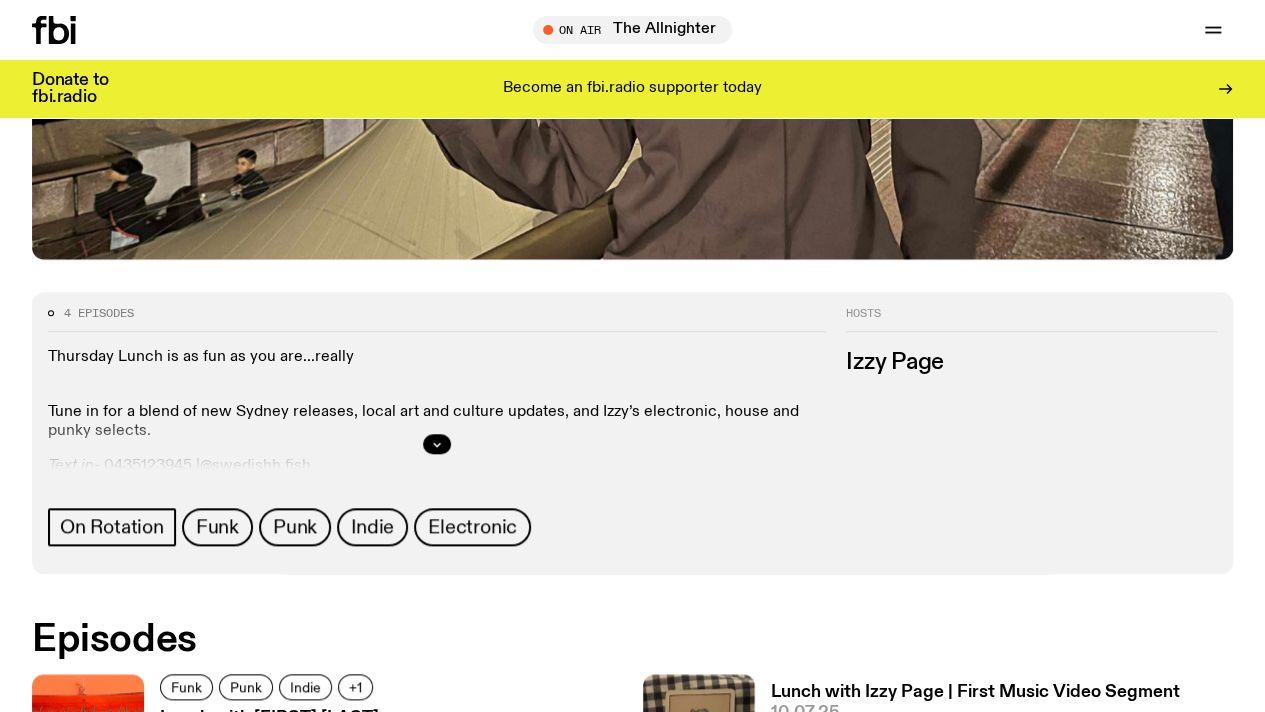 click 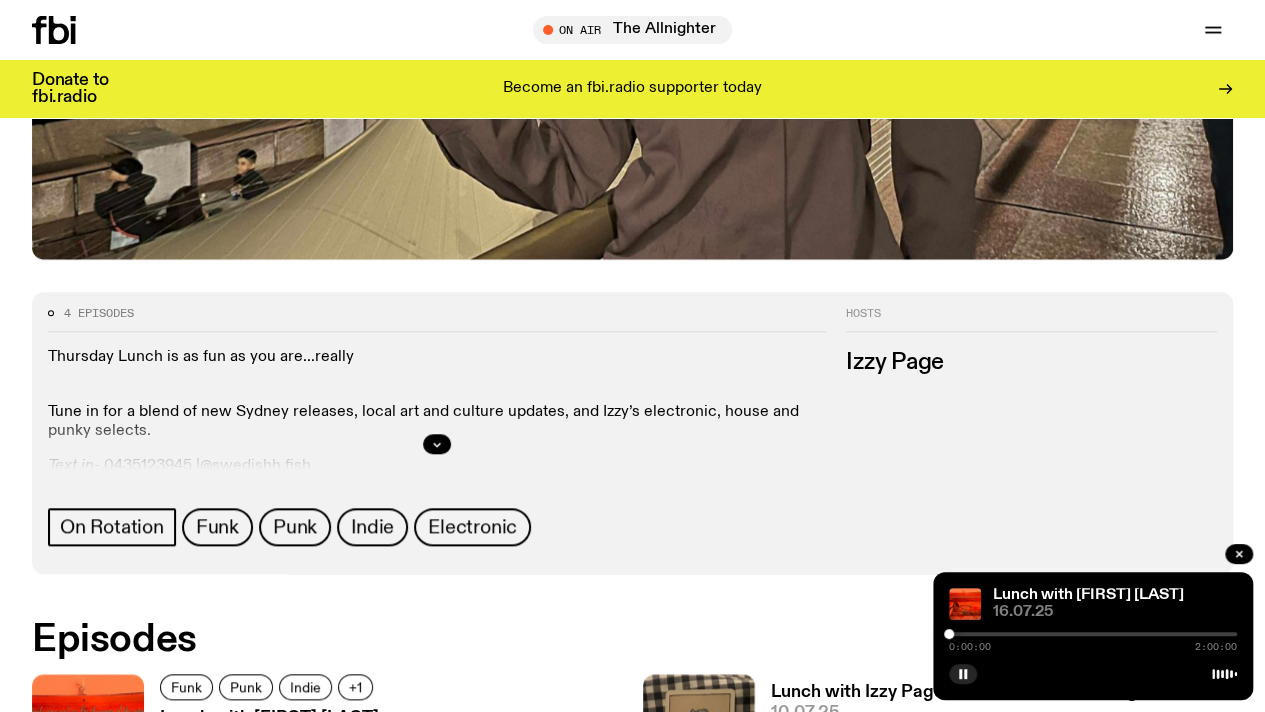 click at bounding box center (1093, 634) 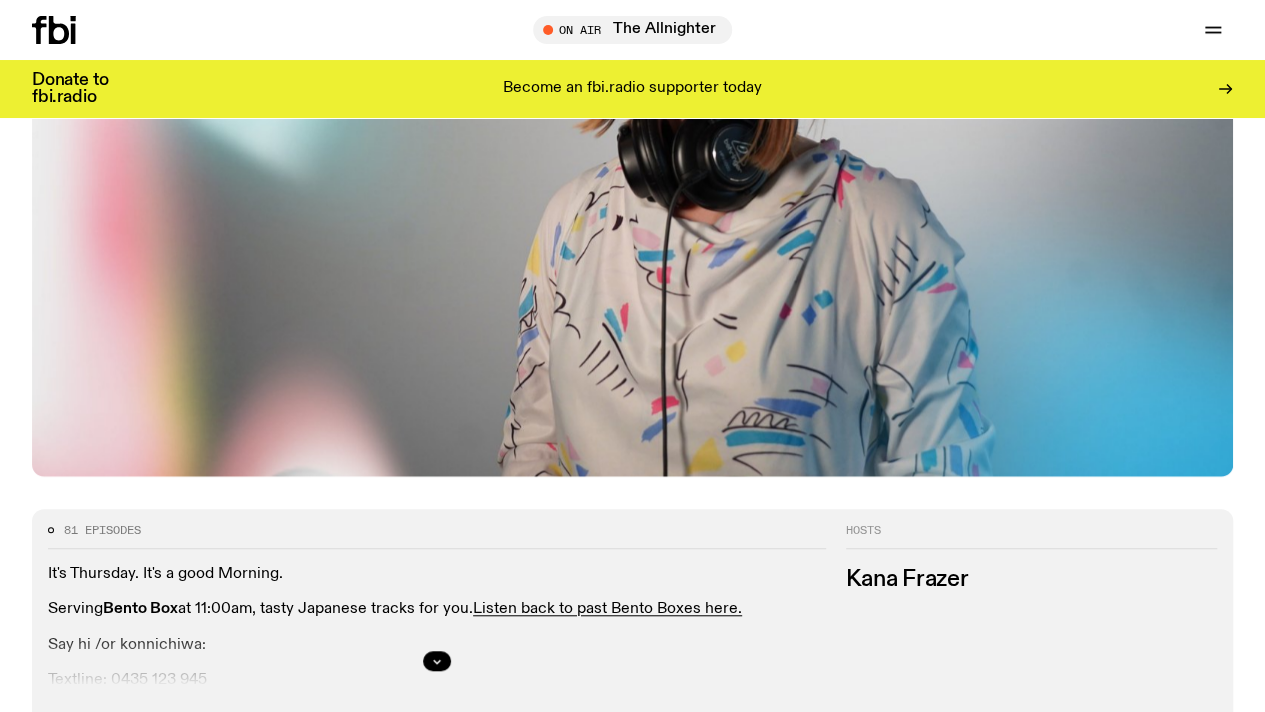 scroll, scrollTop: 700, scrollLeft: 0, axis: vertical 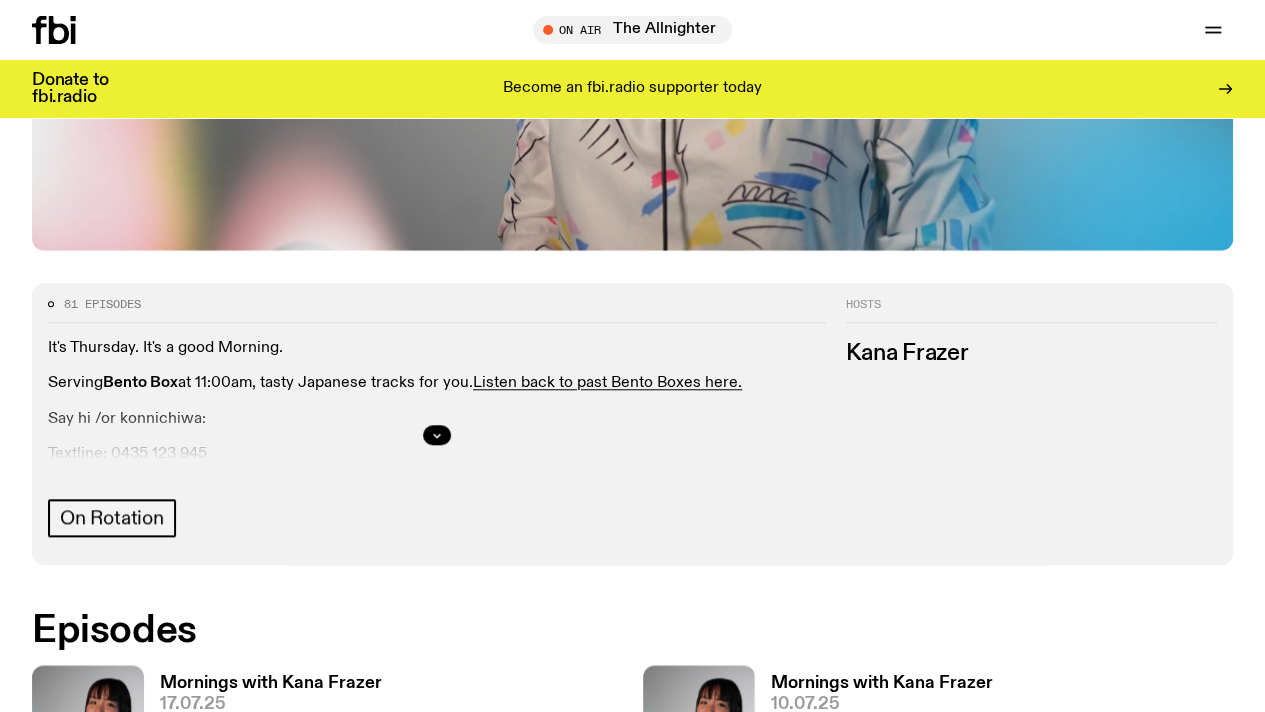 click 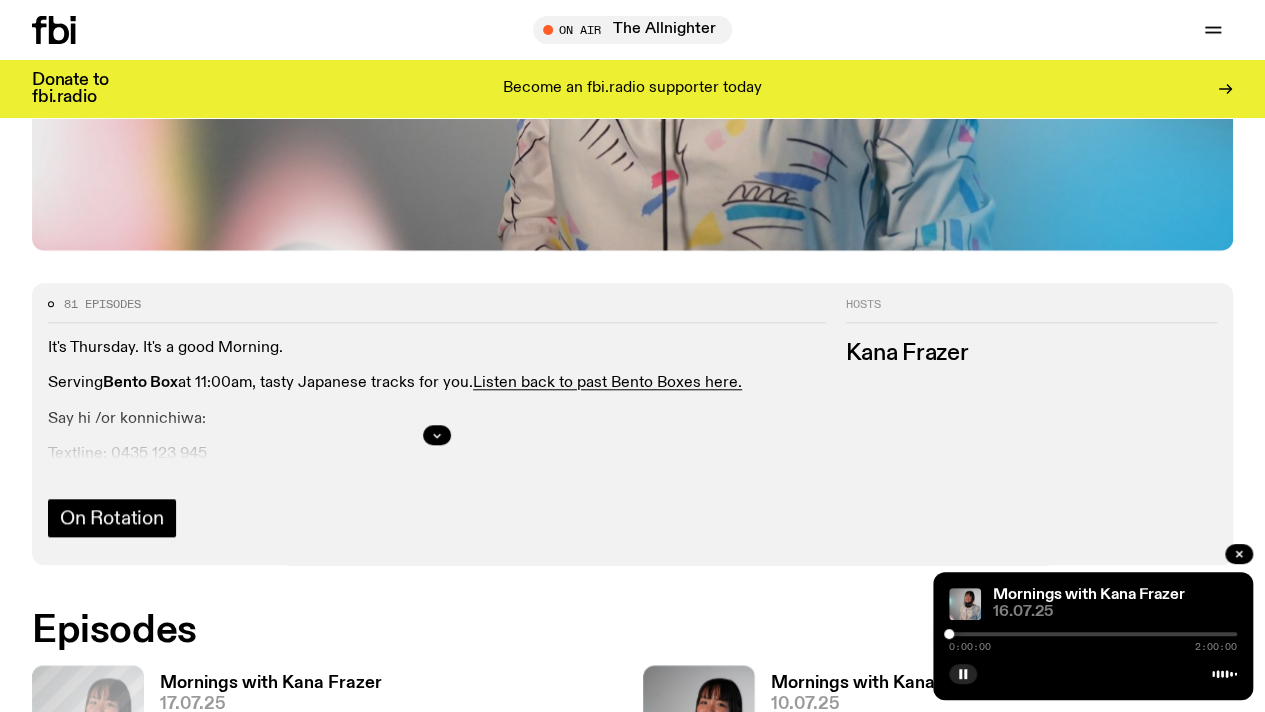 click on "On Rotation" at bounding box center (112, 518) 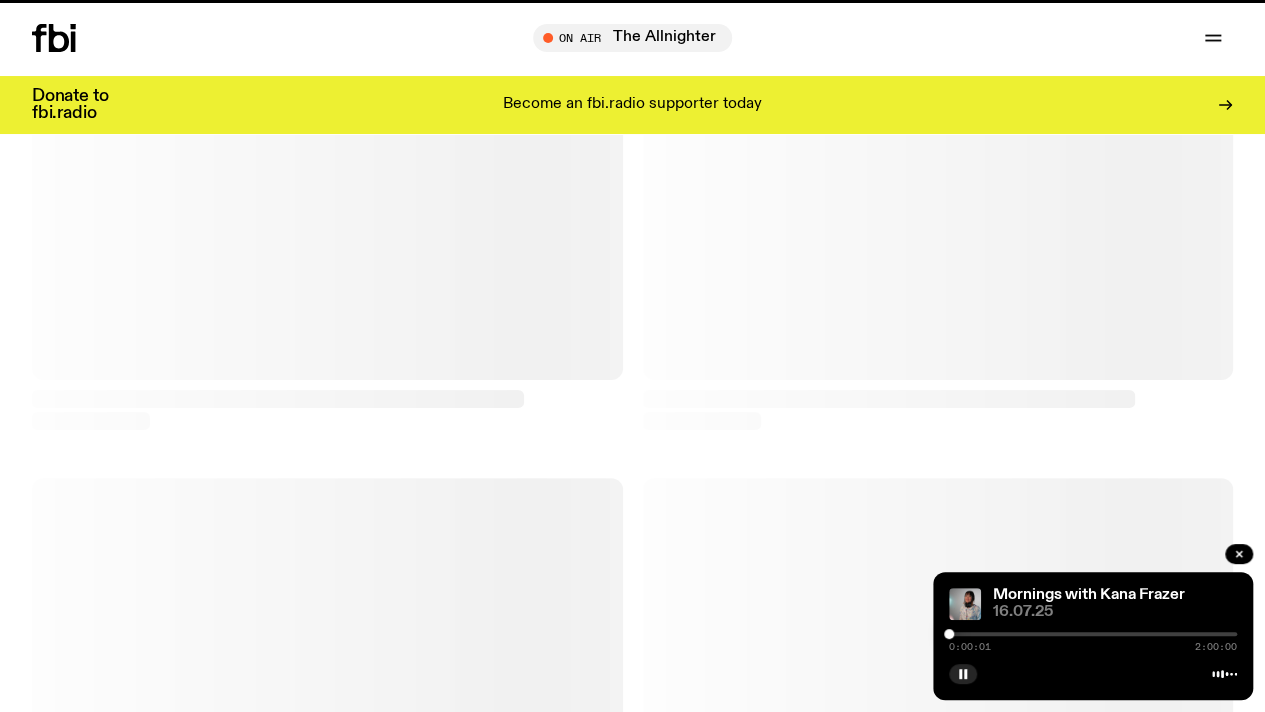 scroll, scrollTop: 0, scrollLeft: 0, axis: both 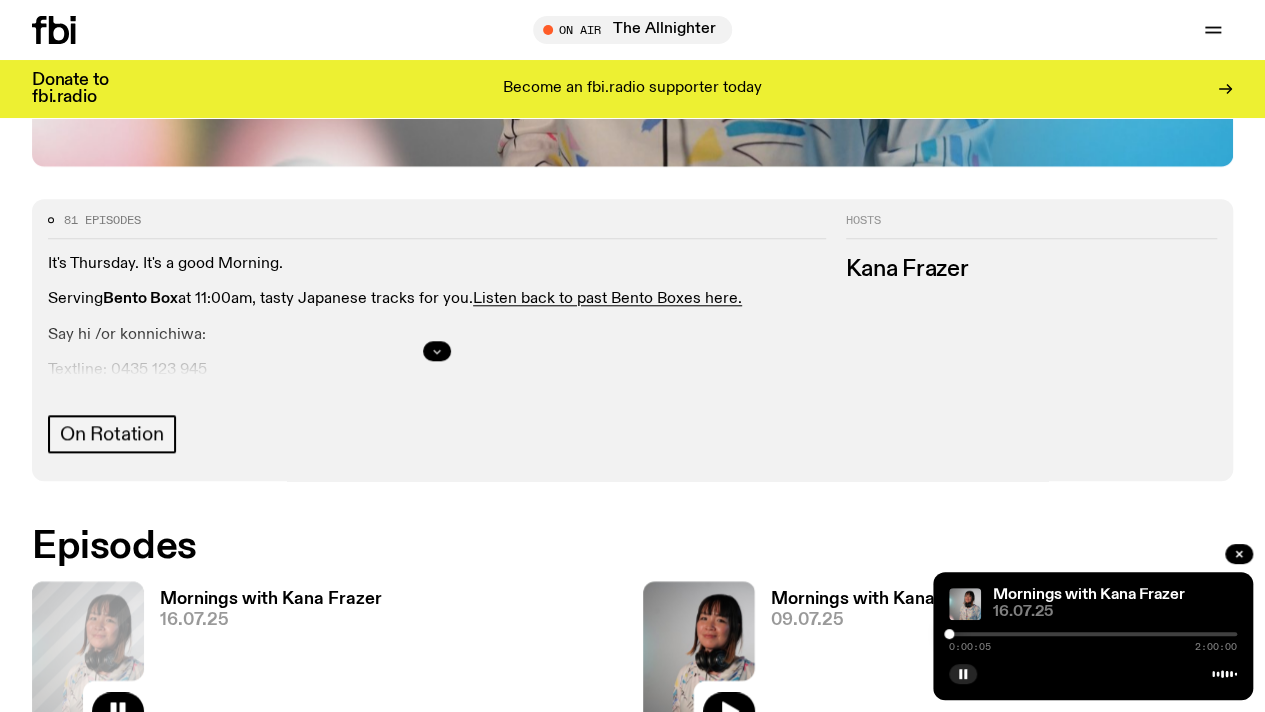 click 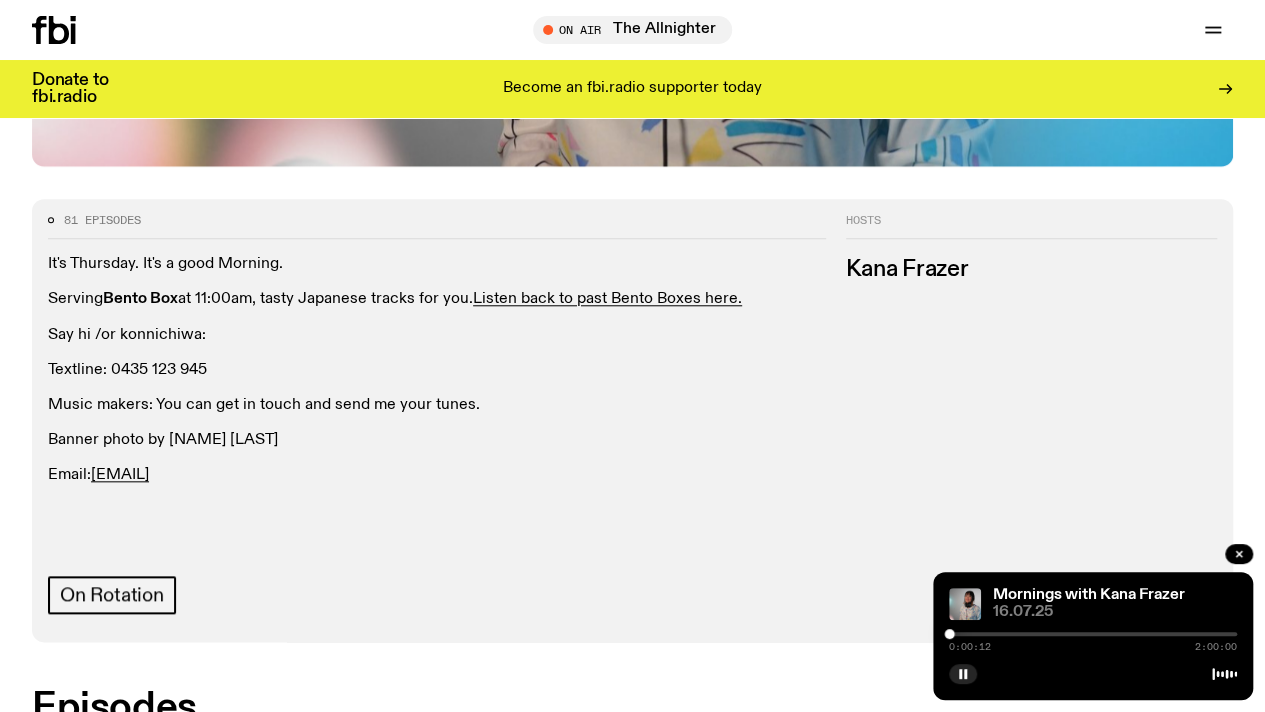 click at bounding box center [1093, 634] 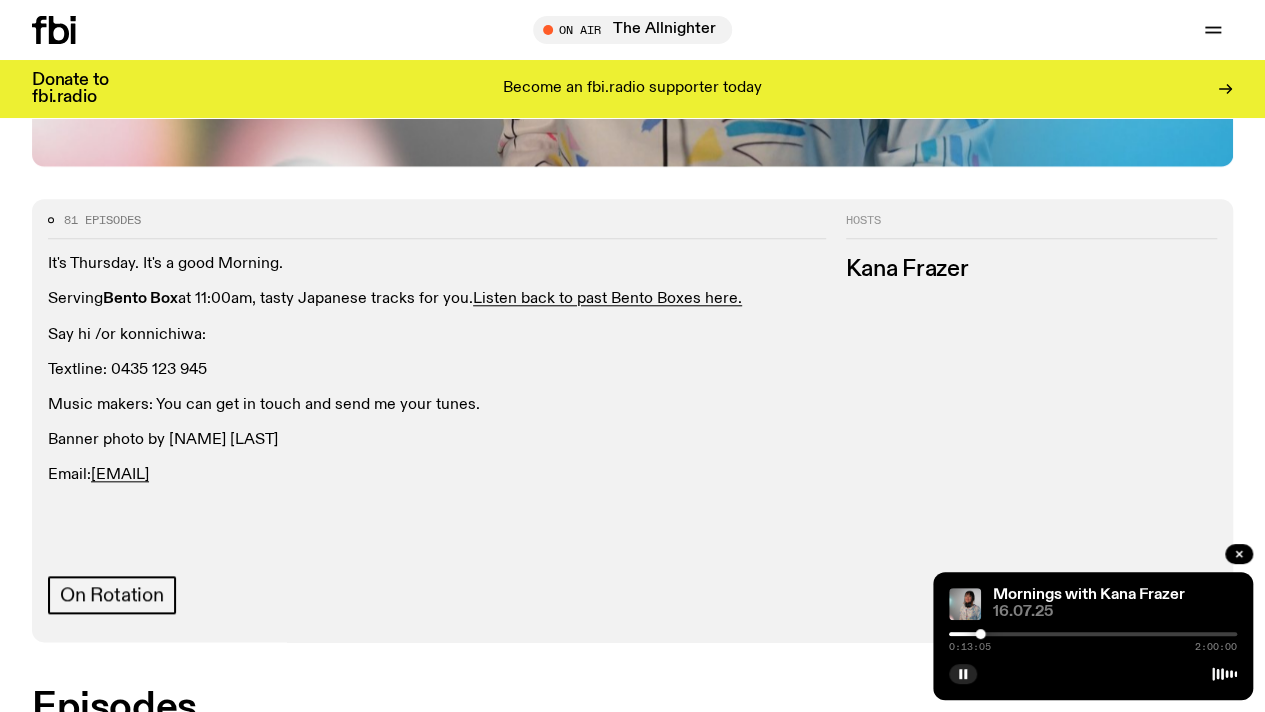 click at bounding box center [1093, 634] 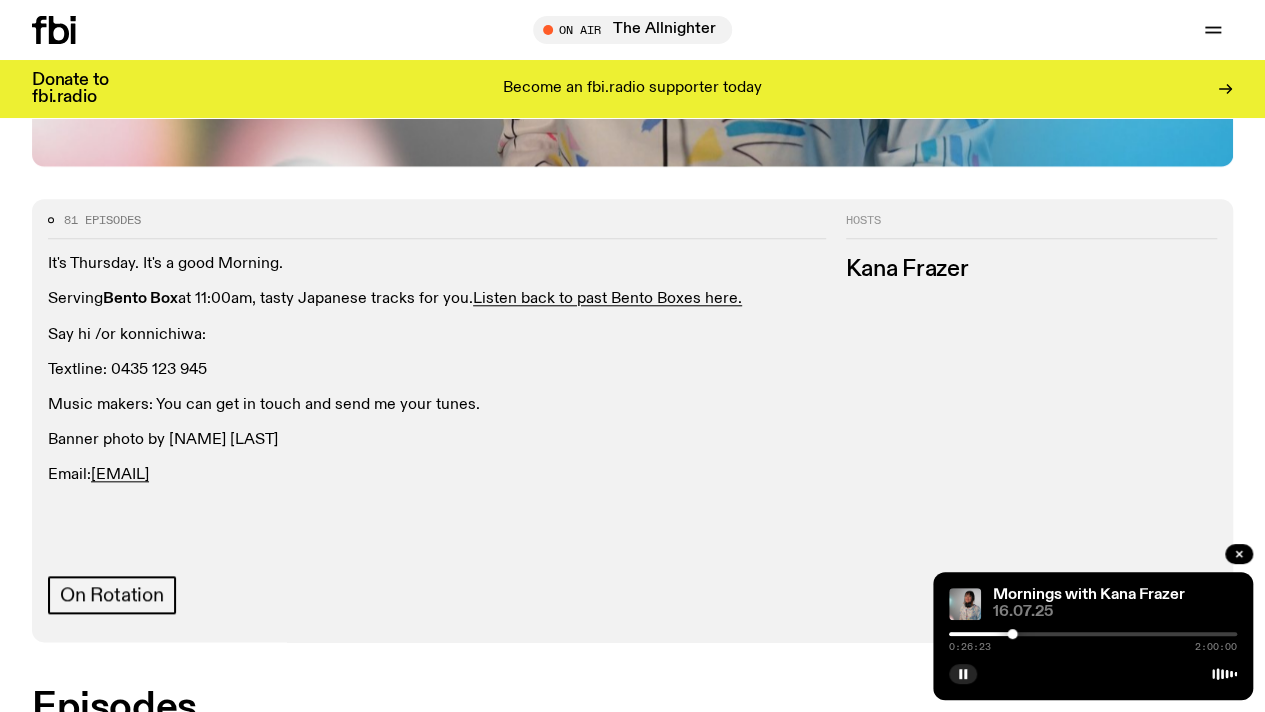 click at bounding box center [1093, 634] 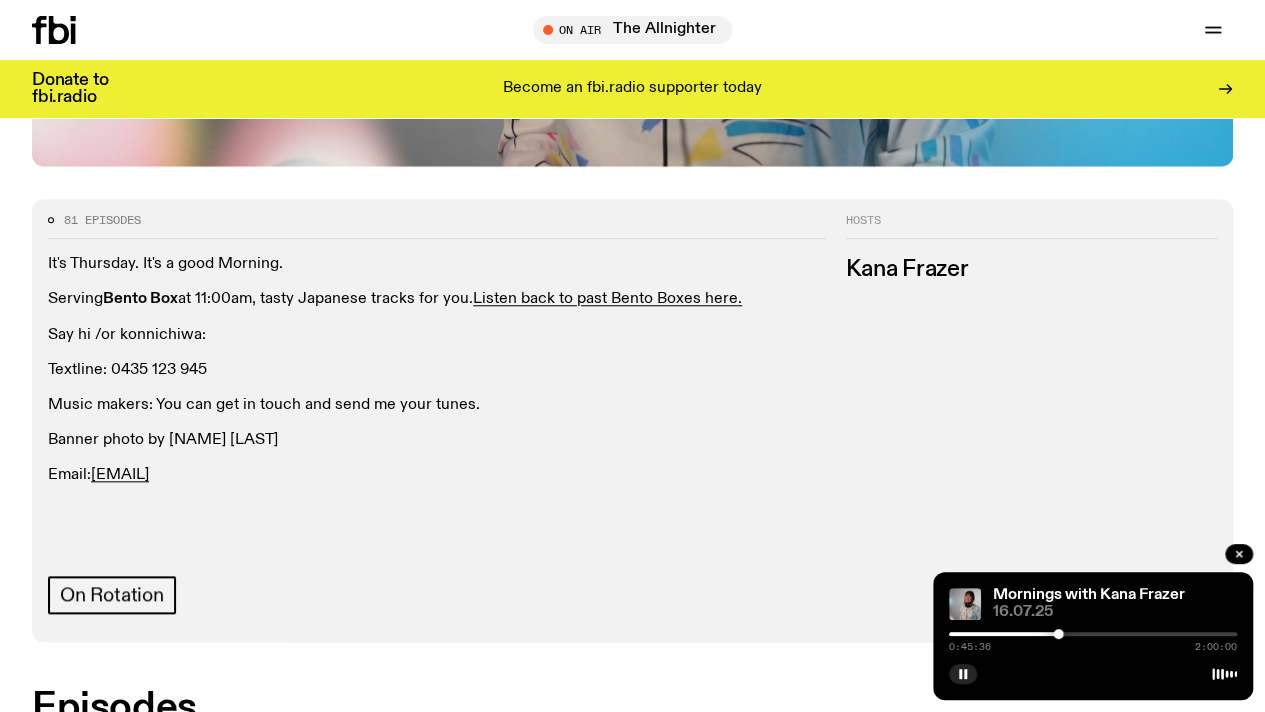 click at bounding box center (1093, 634) 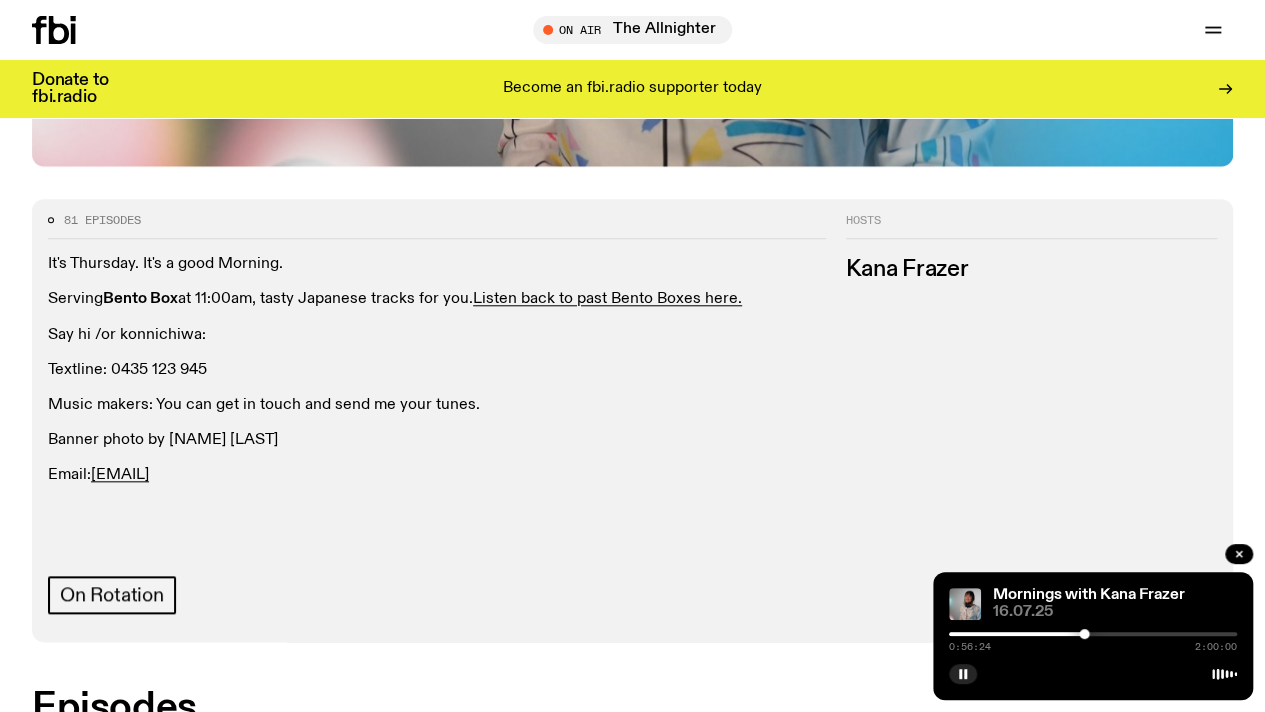 click at bounding box center (1093, 634) 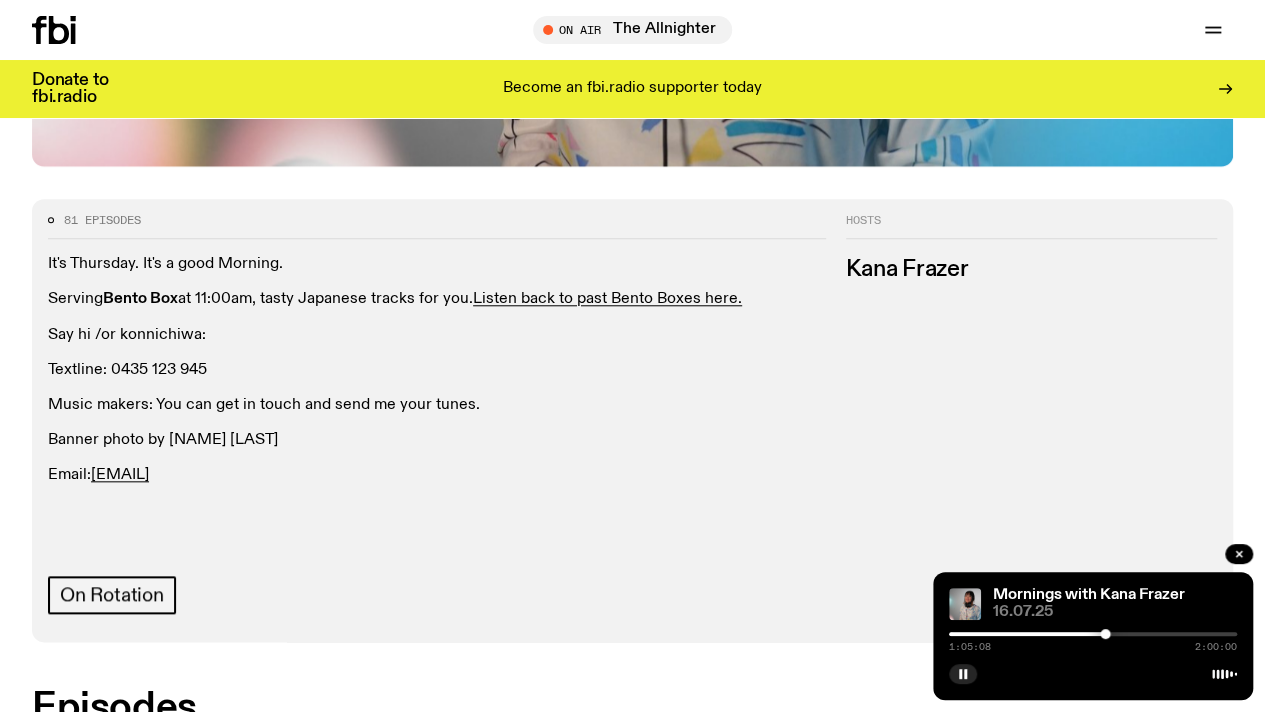 click on "1:05:08 2:00:00" at bounding box center (1093, 640) 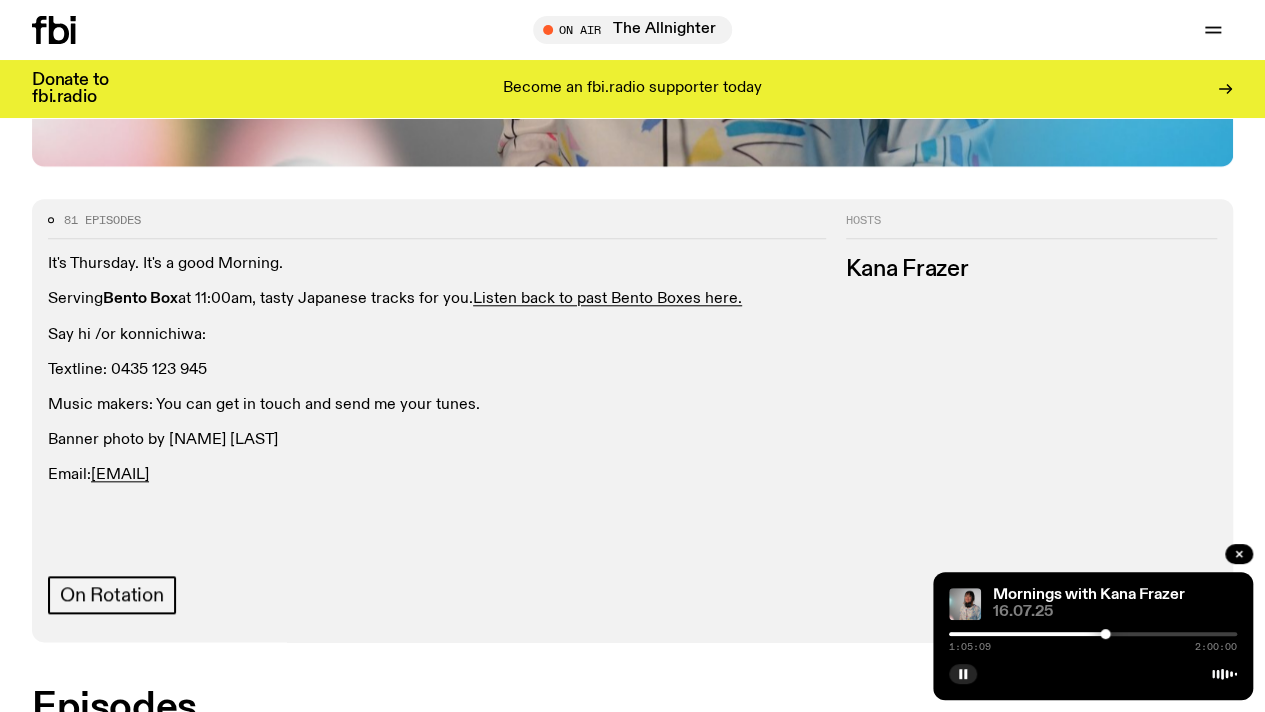 click on "1:05:09 2:00:00" at bounding box center [1093, 640] 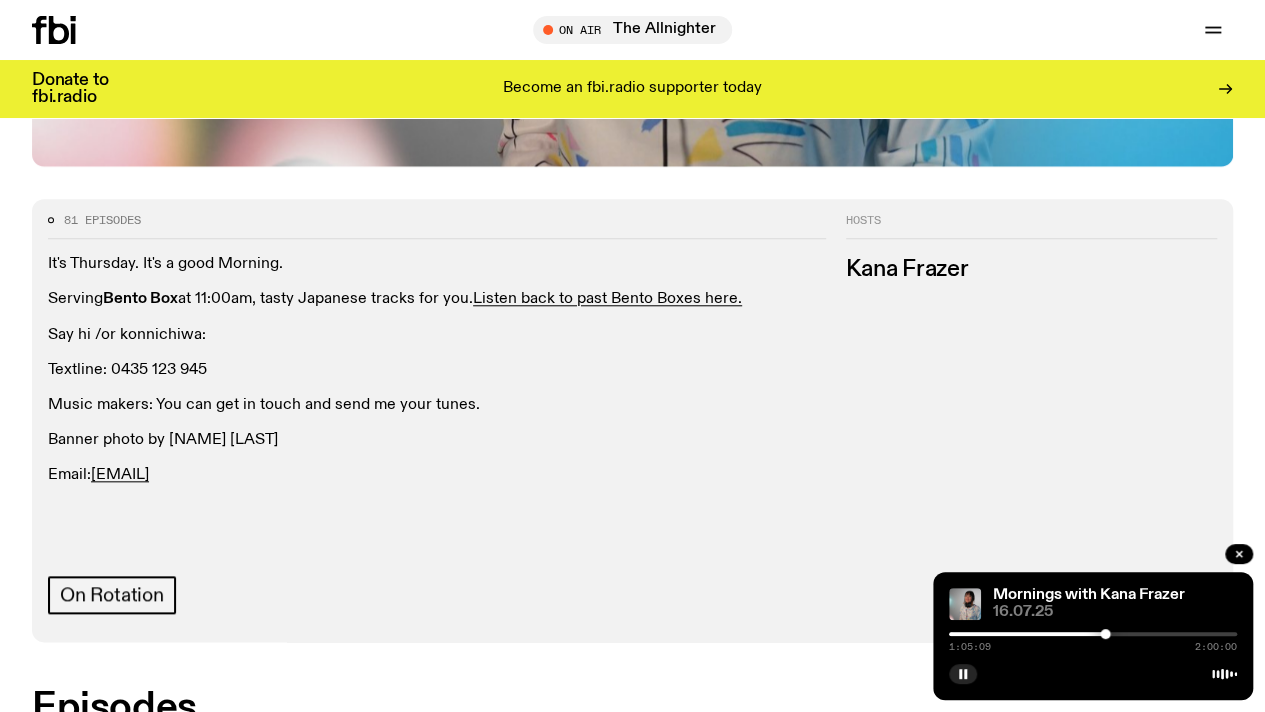 click at bounding box center (1093, 634) 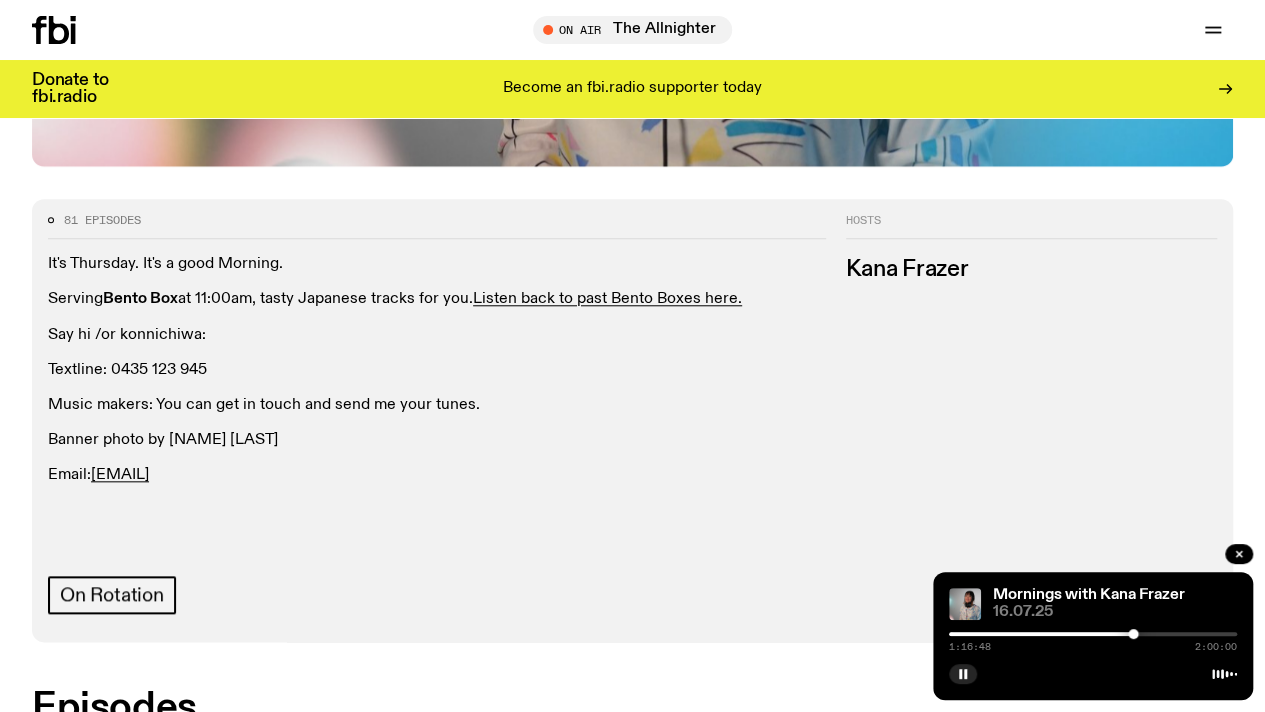 click at bounding box center (1093, 634) 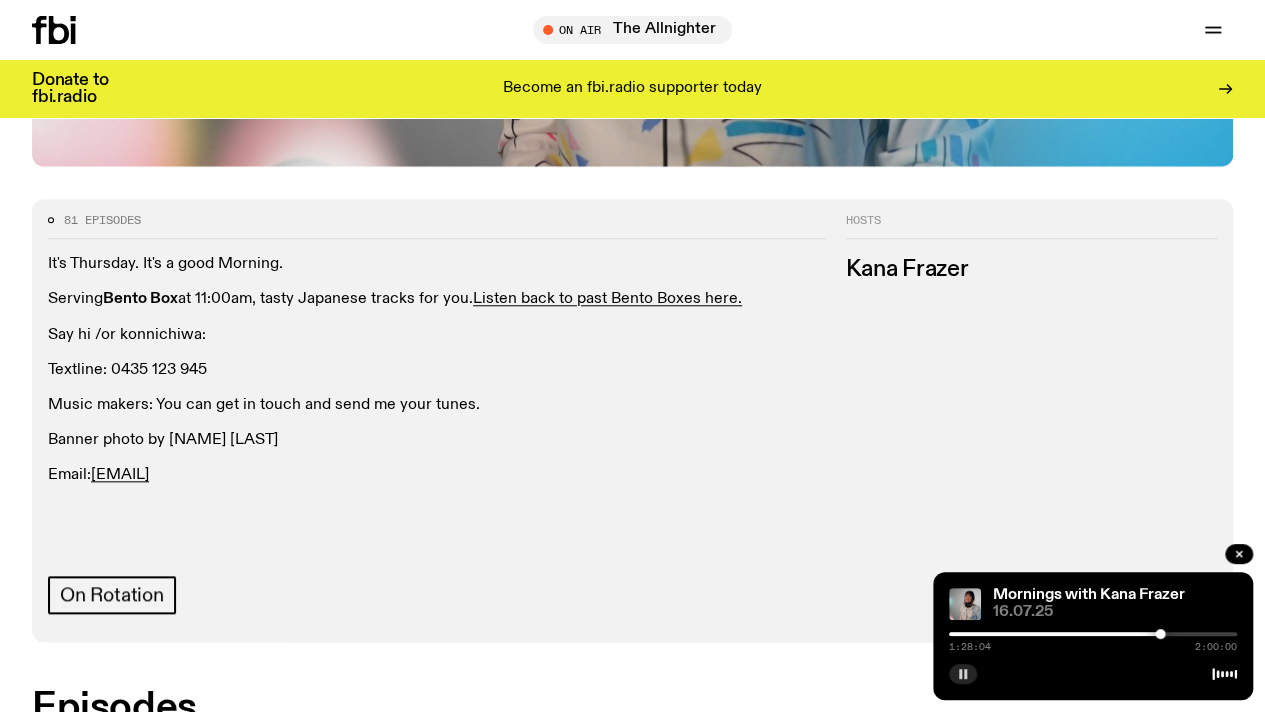 click 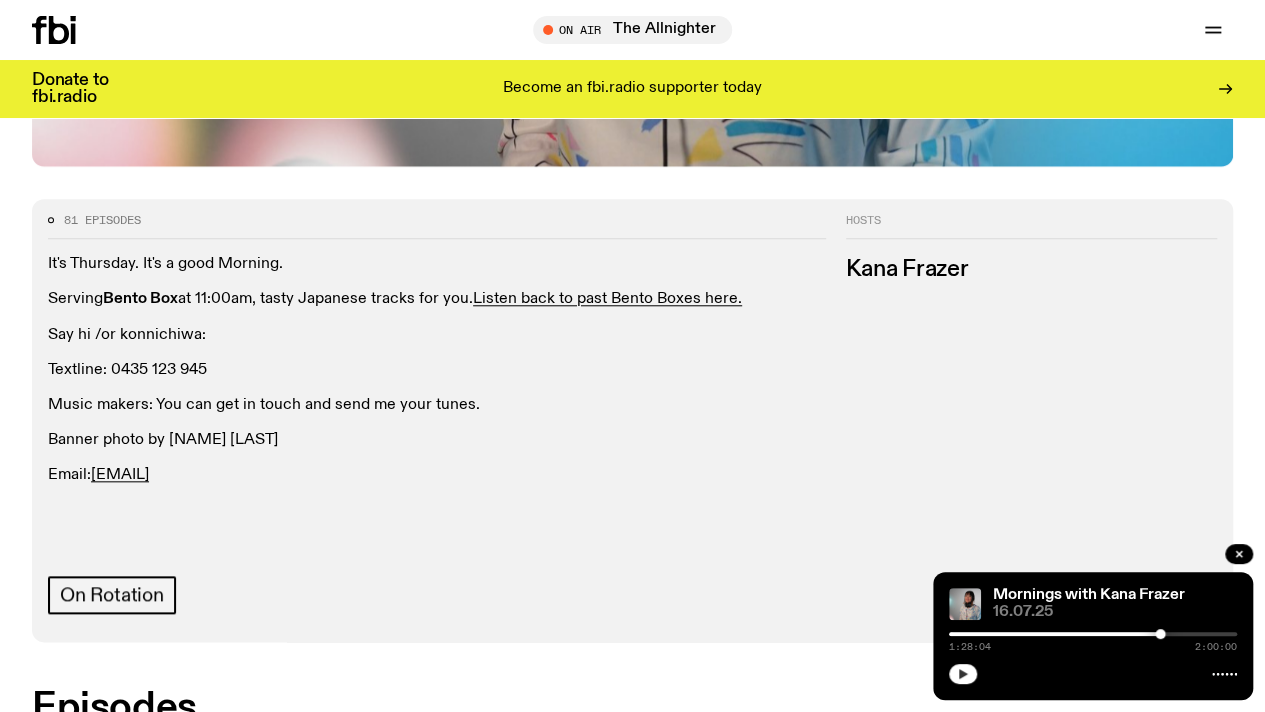 click on "It's Thursday. It's a good Morning. Serving  Bento Box  at 11:00am, tasty Japanese tracks for you.  Listen back to past Bento Boxes here. Say hi /or konnichiwa:  Textline: 0435 123 945 Music makers: You can get in touch and send me your tunes.  Banner photo by Mia Hull  Email:  kana@fbiradio.com" 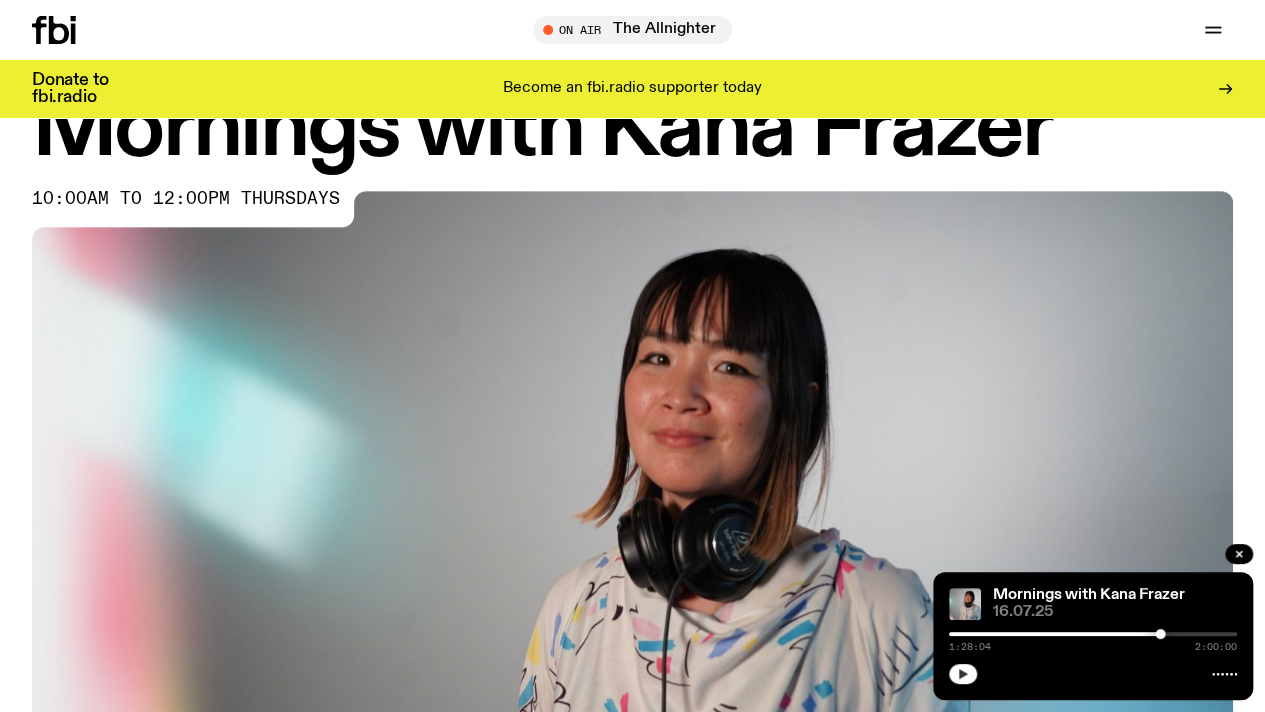 scroll, scrollTop: 0, scrollLeft: 0, axis: both 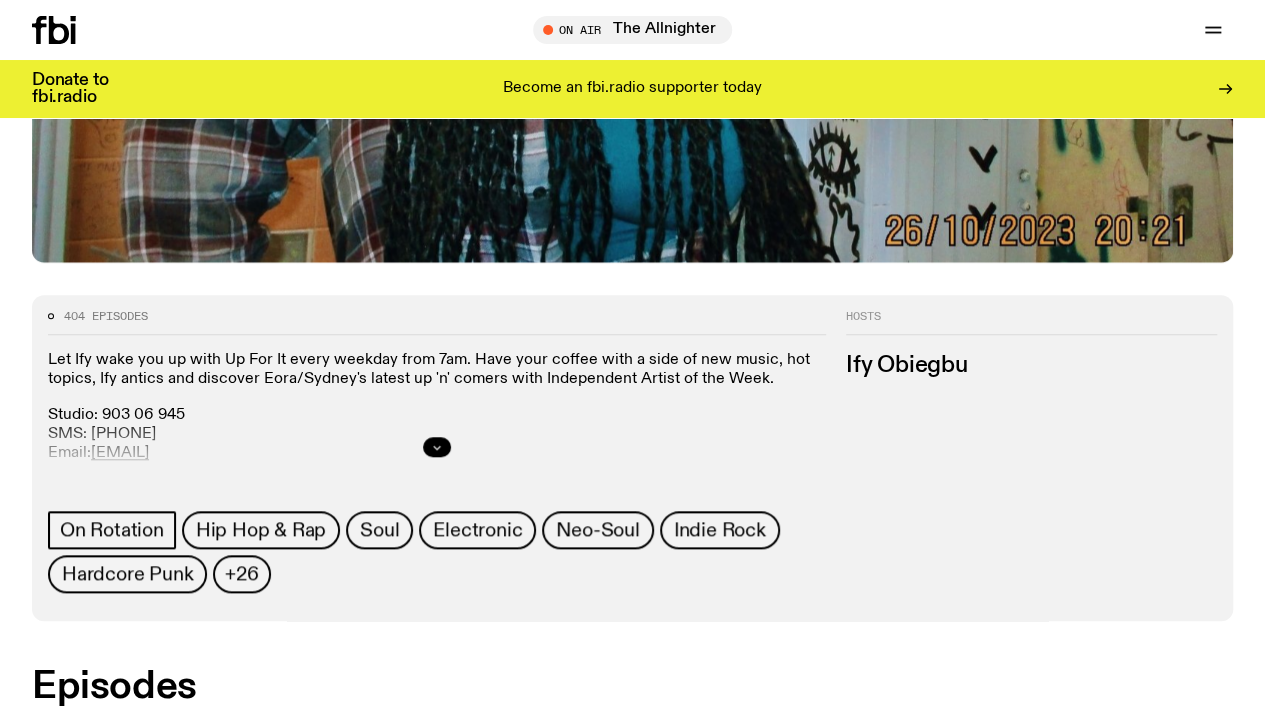 click at bounding box center [437, 447] 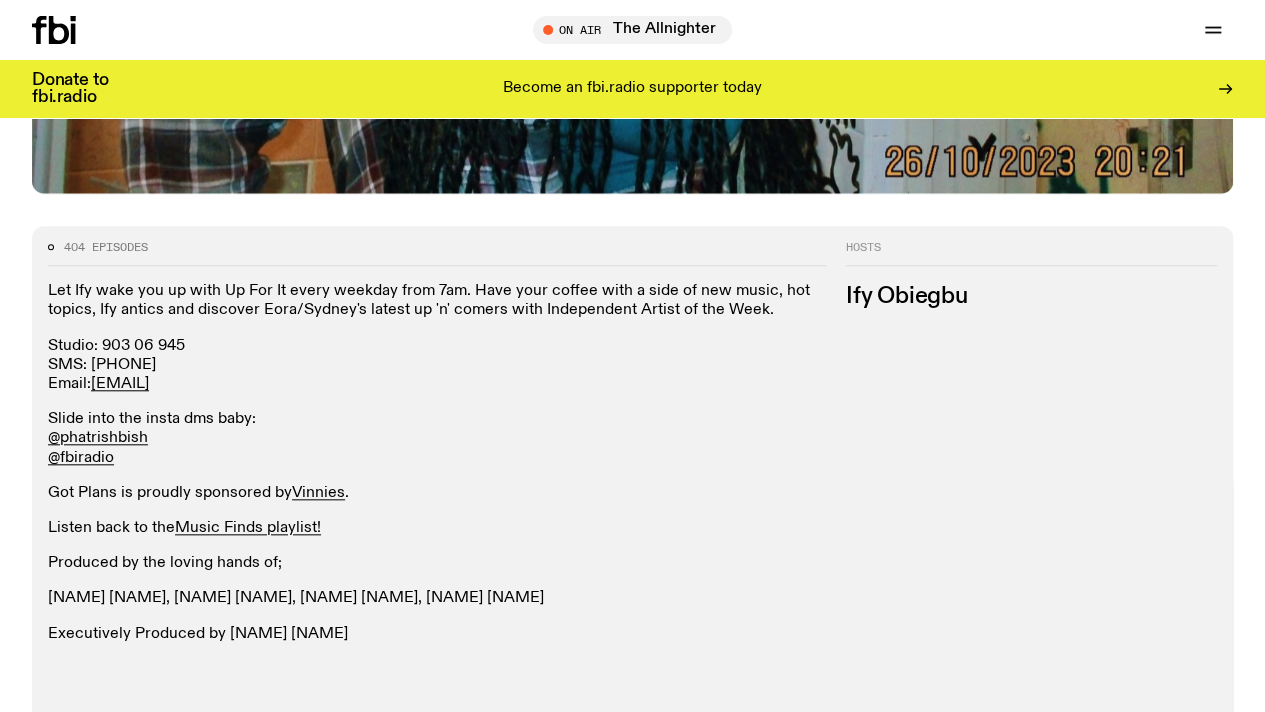 scroll, scrollTop: 788, scrollLeft: 0, axis: vertical 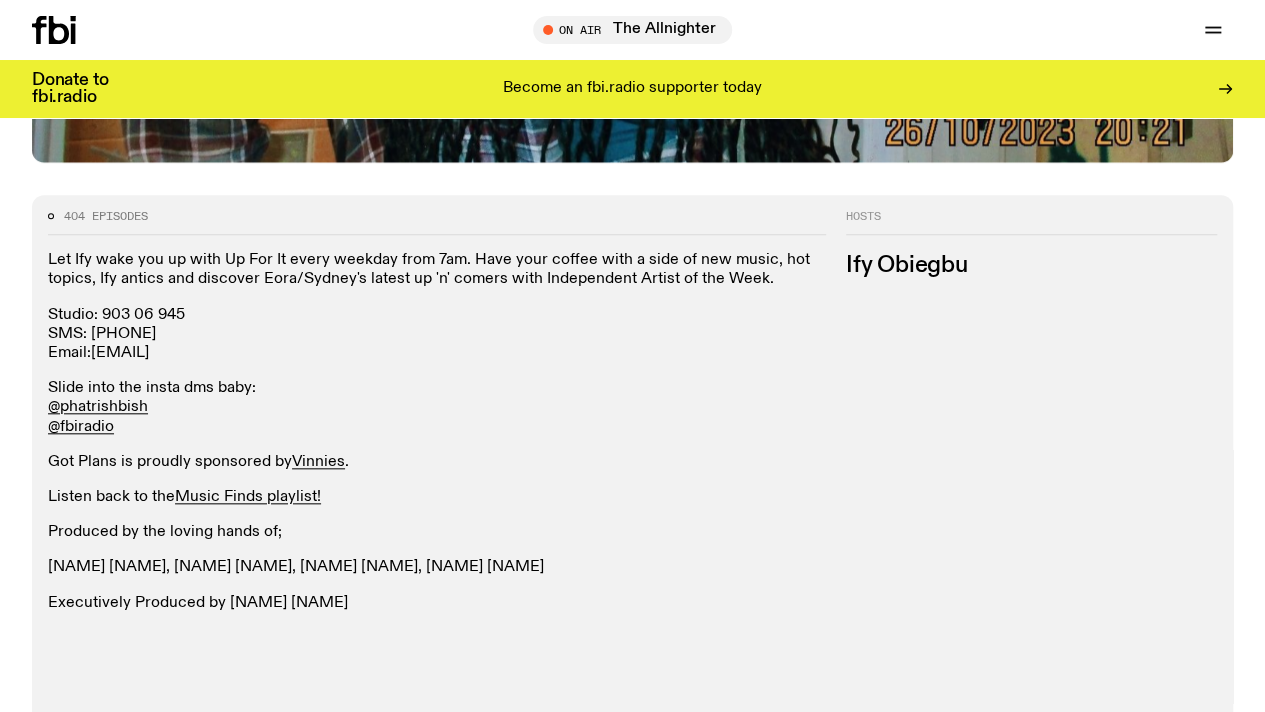 drag, startPoint x: 1054, startPoint y: 420, endPoint x: 911, endPoint y: 416, distance: 143.05594 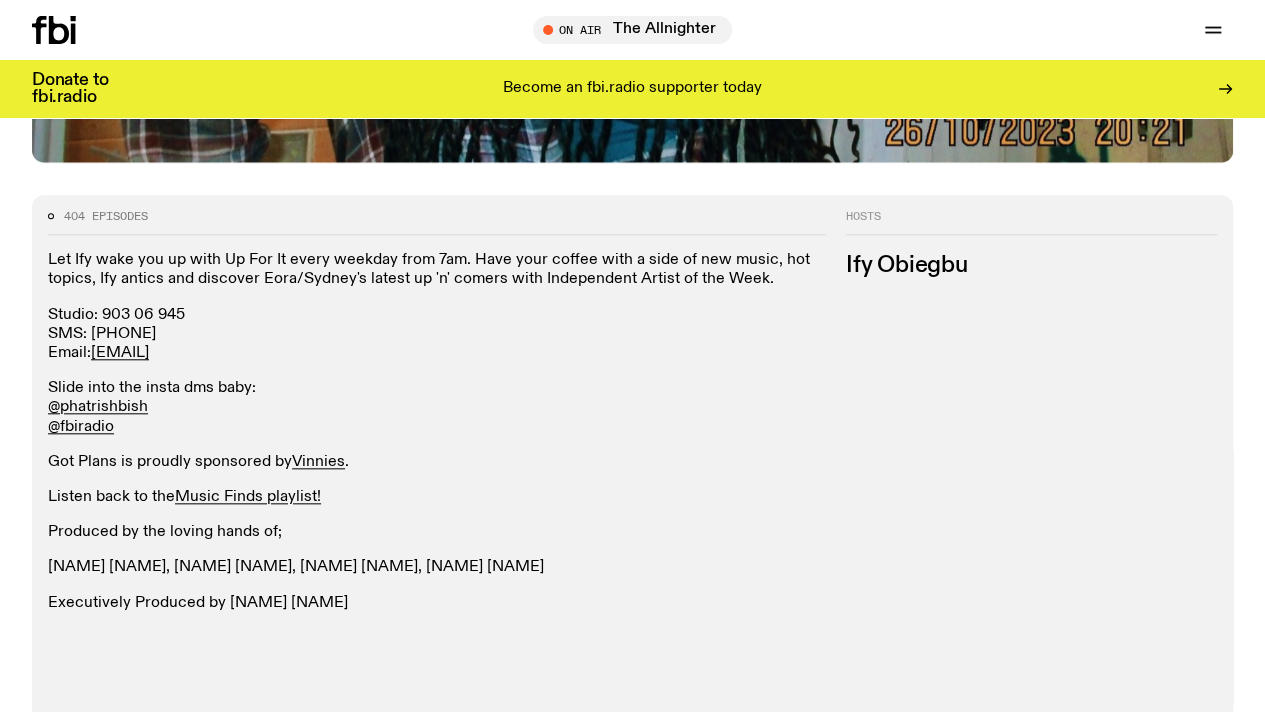 copy on "ify.o@fbiradio.com" 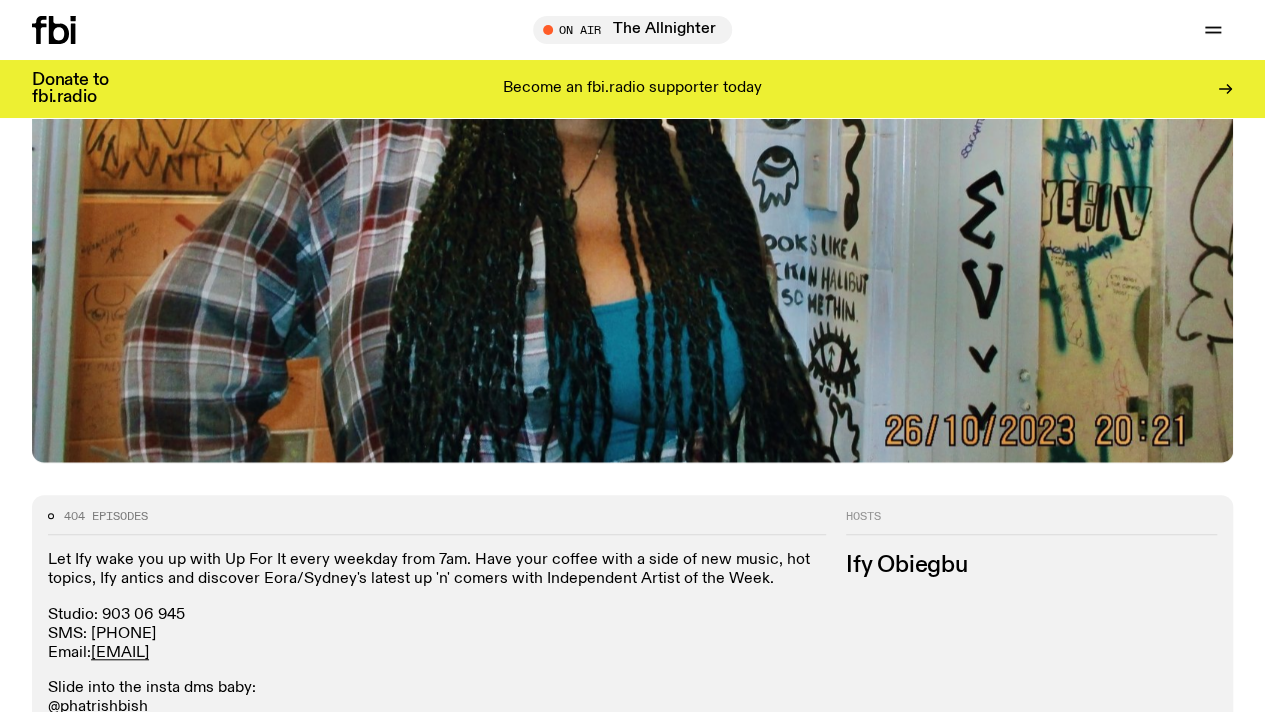 scroll, scrollTop: 688, scrollLeft: 0, axis: vertical 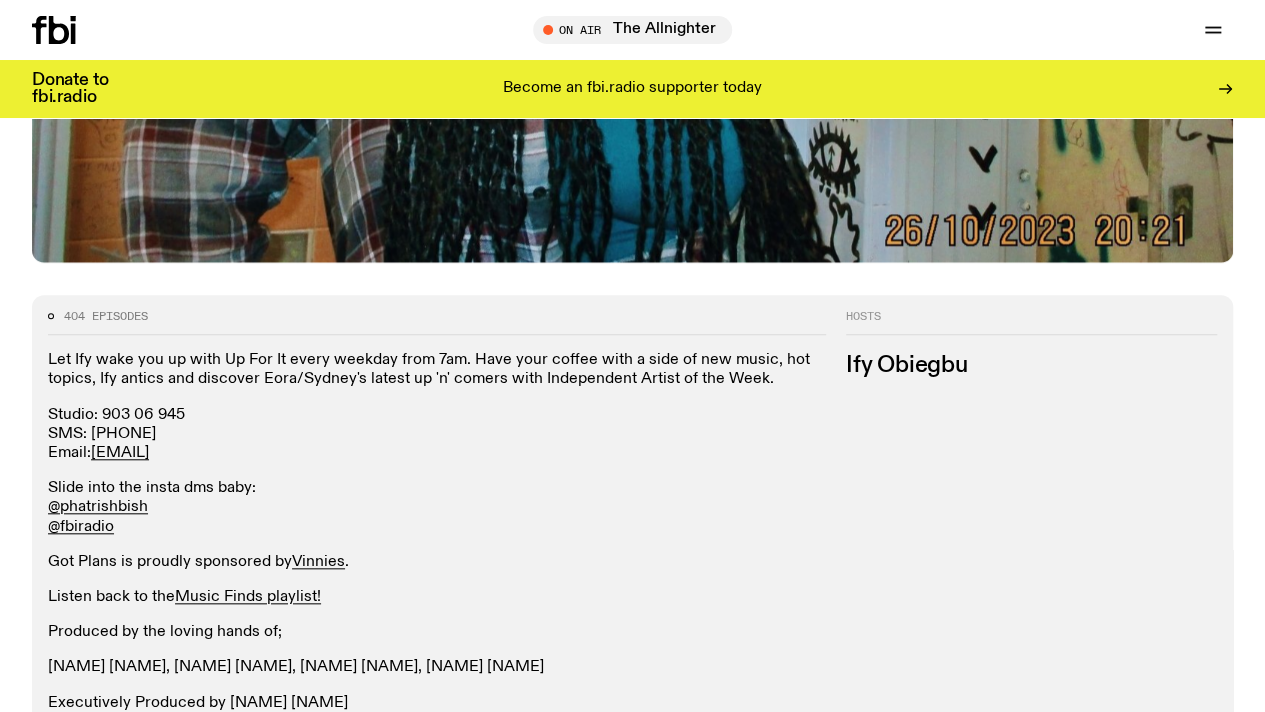 click 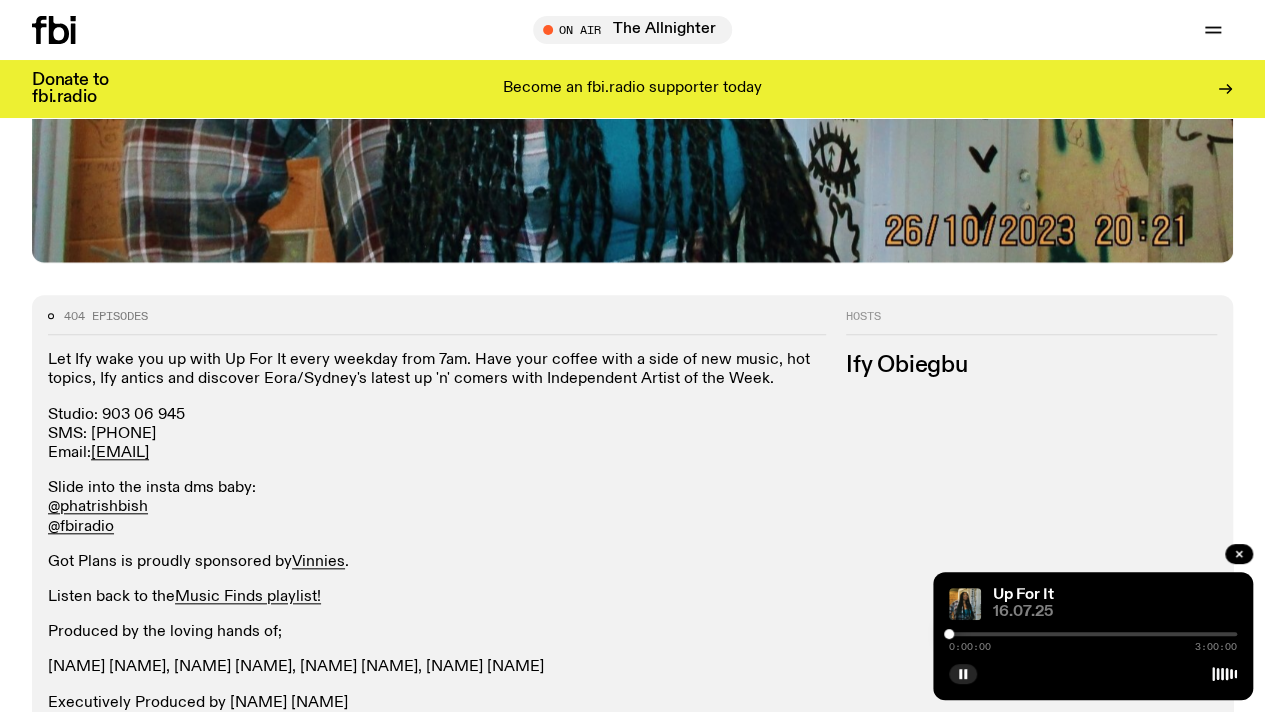 click at bounding box center (1093, 634) 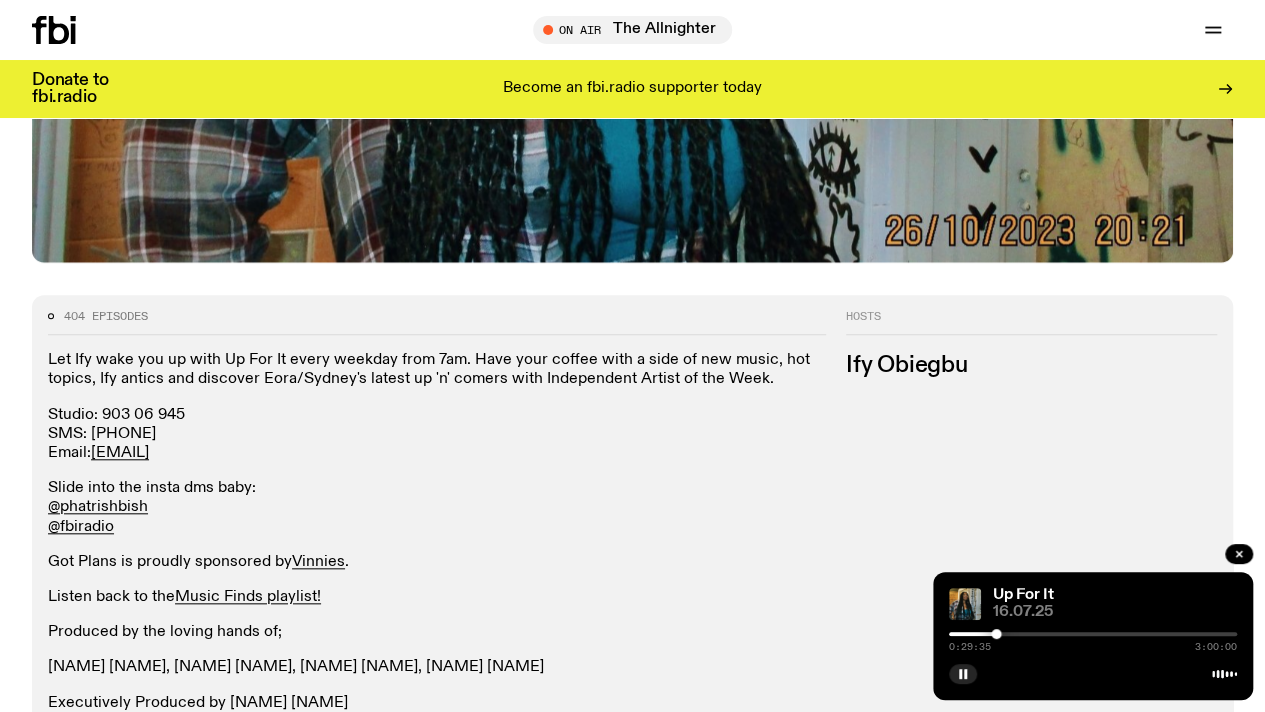 click at bounding box center (1093, 634) 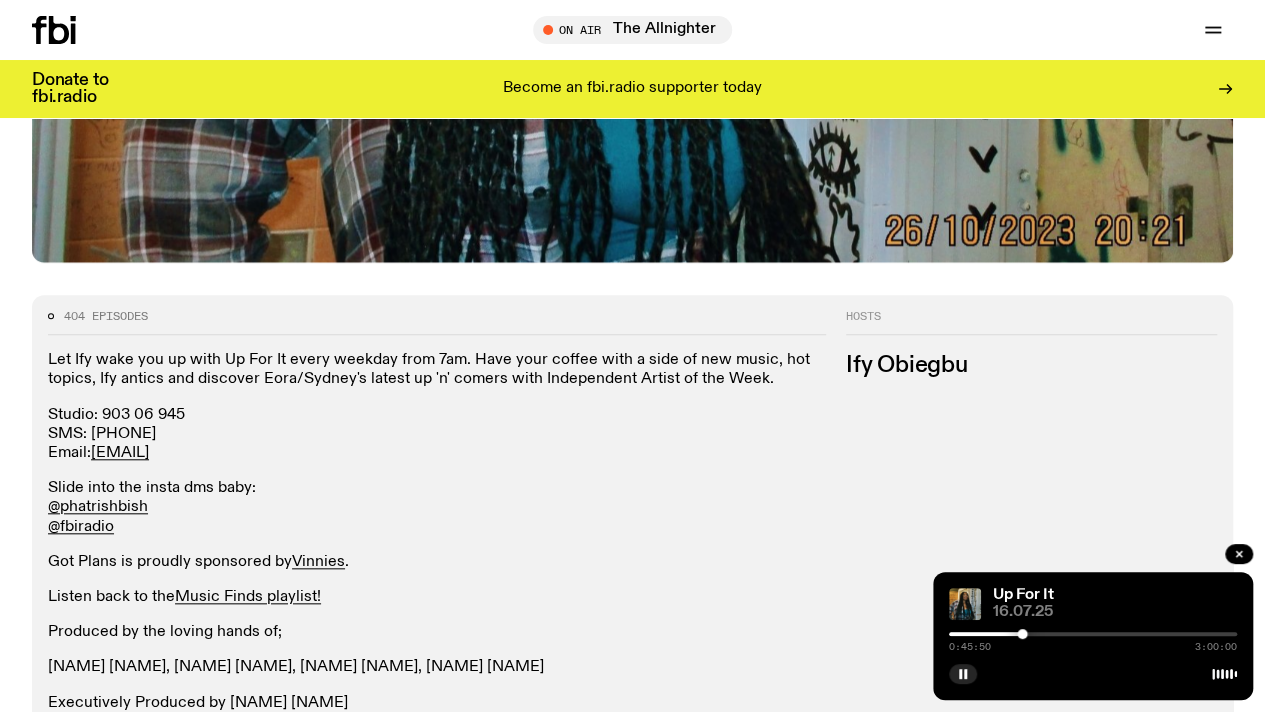 click at bounding box center [878, 634] 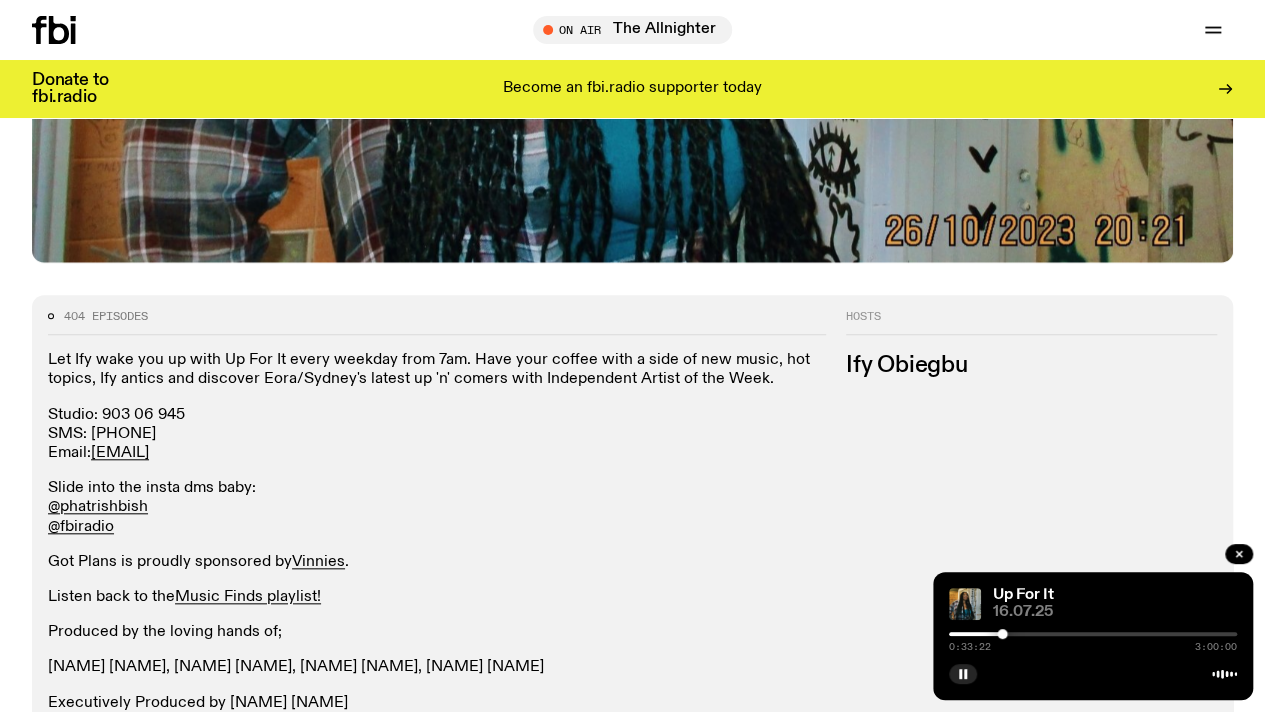 click at bounding box center [1093, 634] 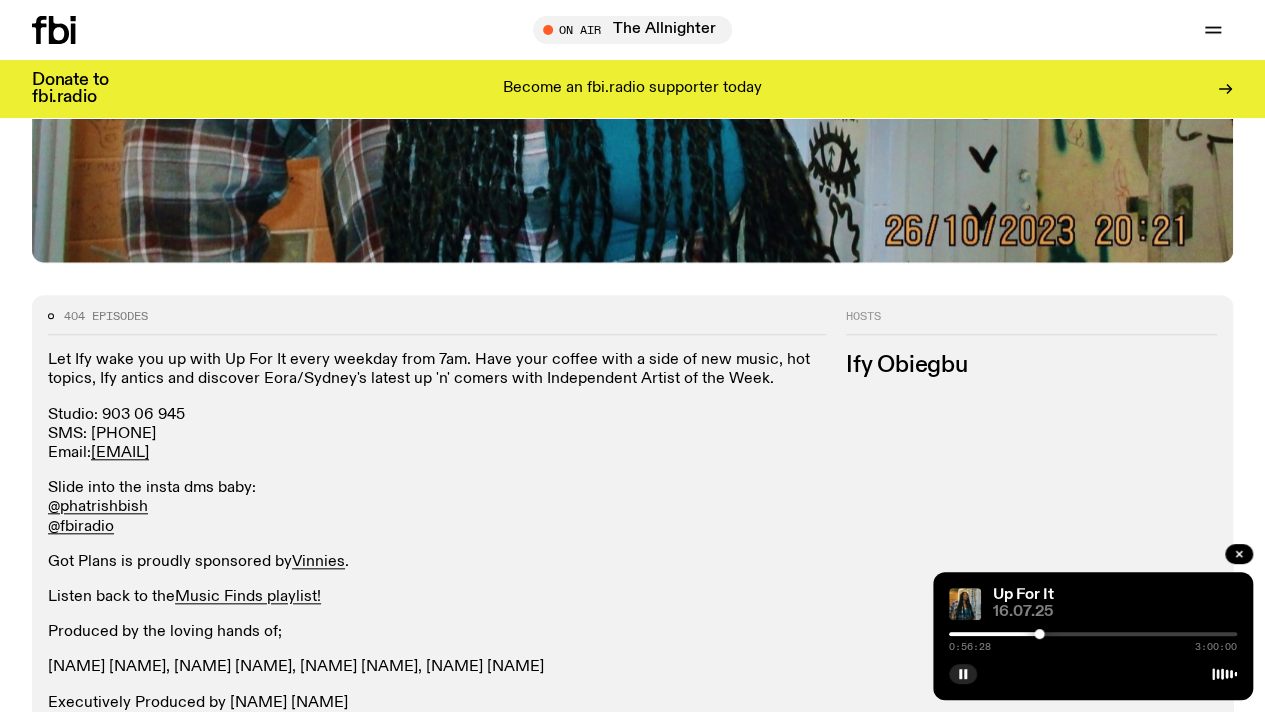 click at bounding box center (1093, 634) 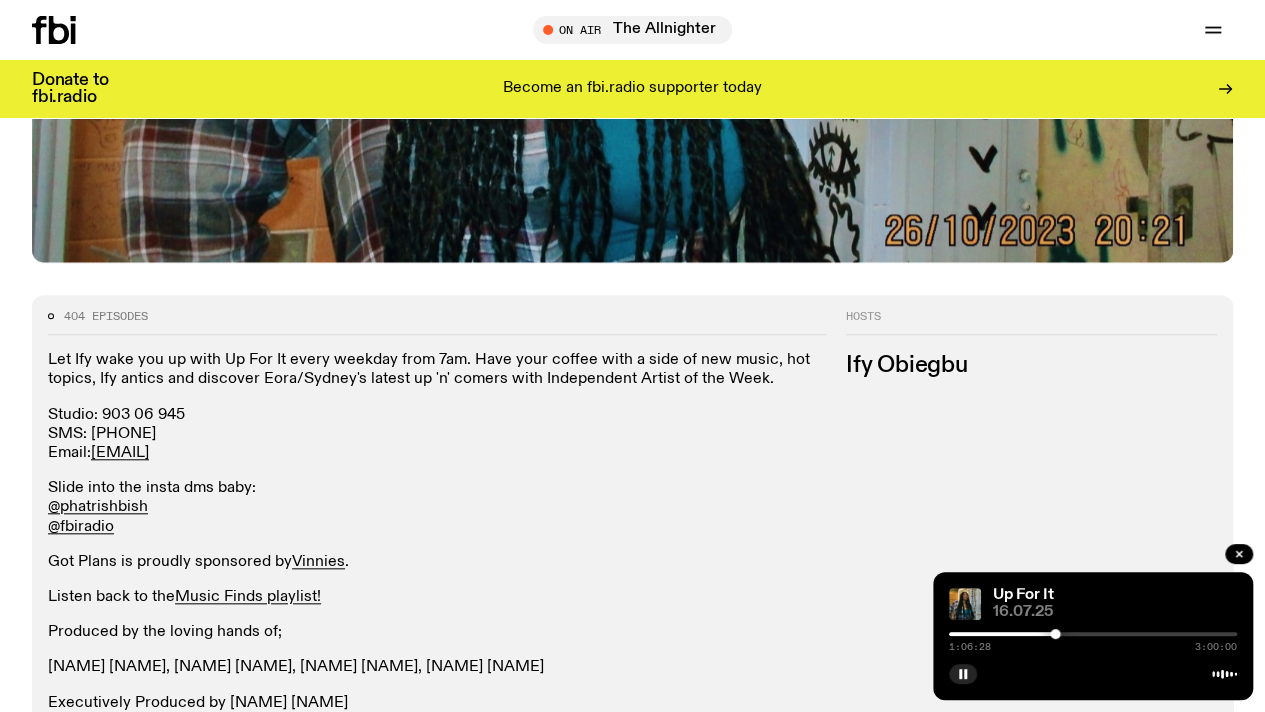 click at bounding box center (1093, 634) 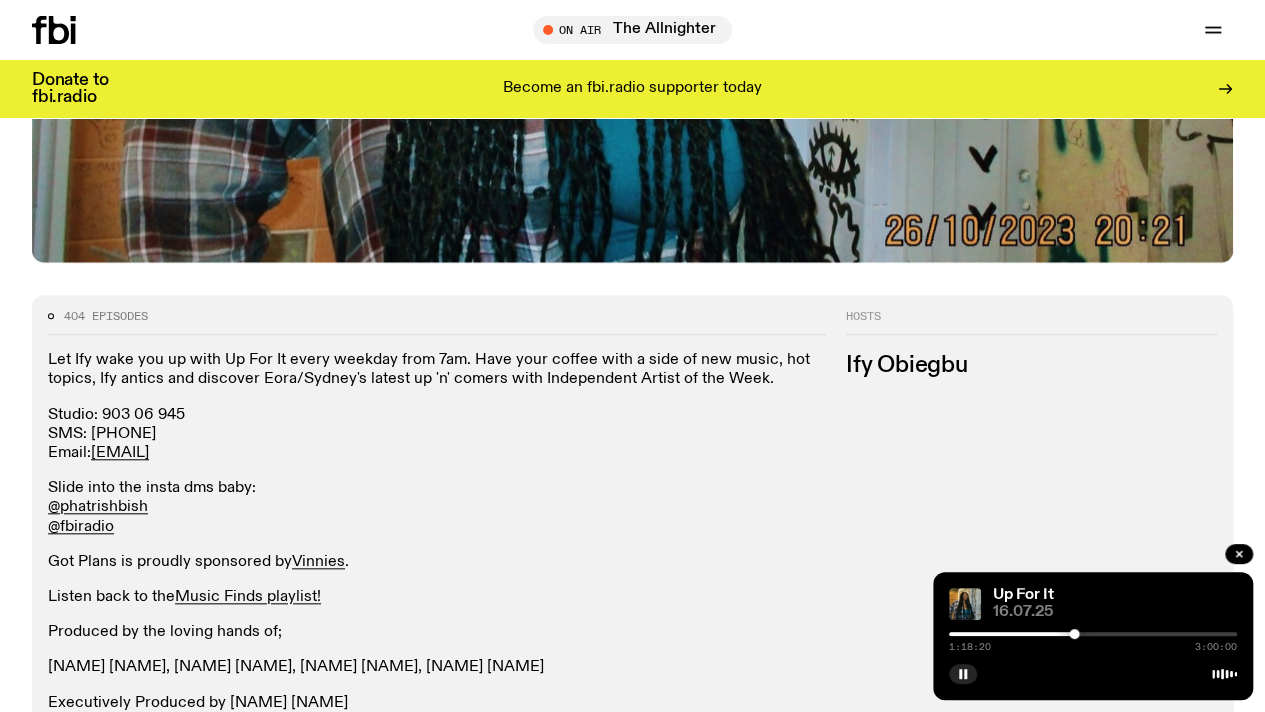 click at bounding box center [1093, 634] 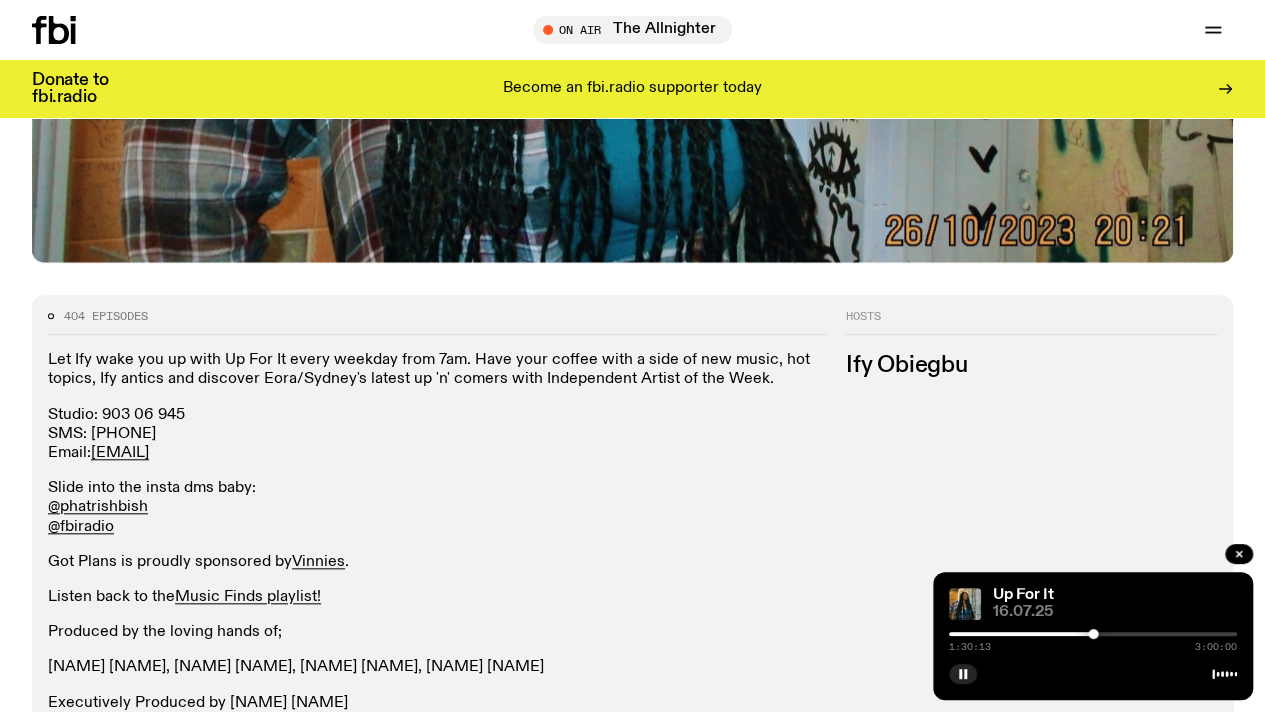 click at bounding box center (1093, 634) 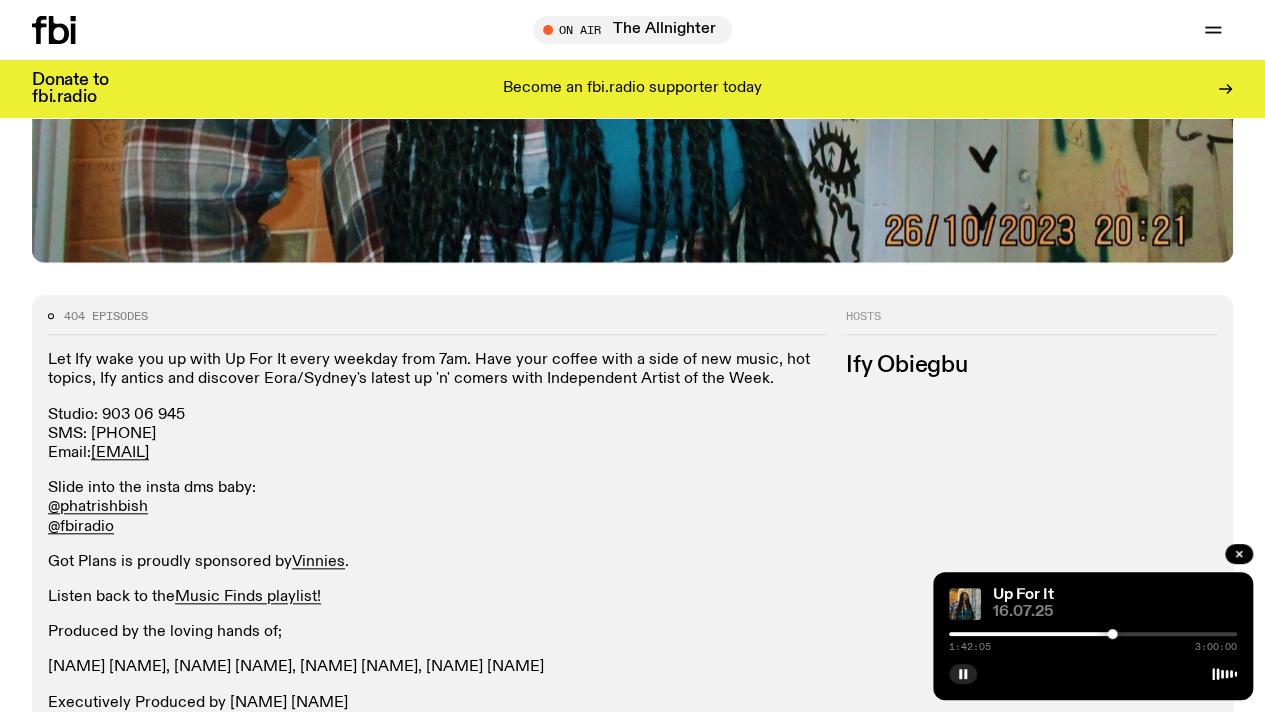 click at bounding box center (1093, 634) 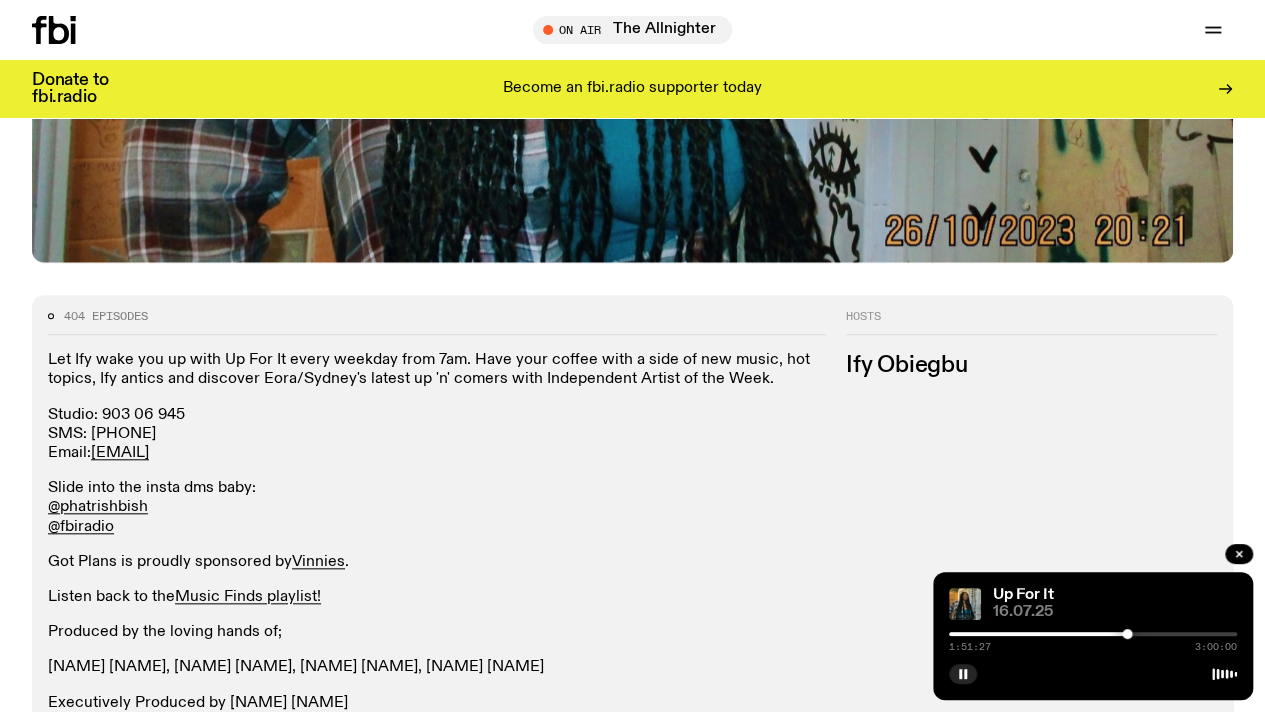 click on "1:51:27 3:00:00" at bounding box center [1093, 640] 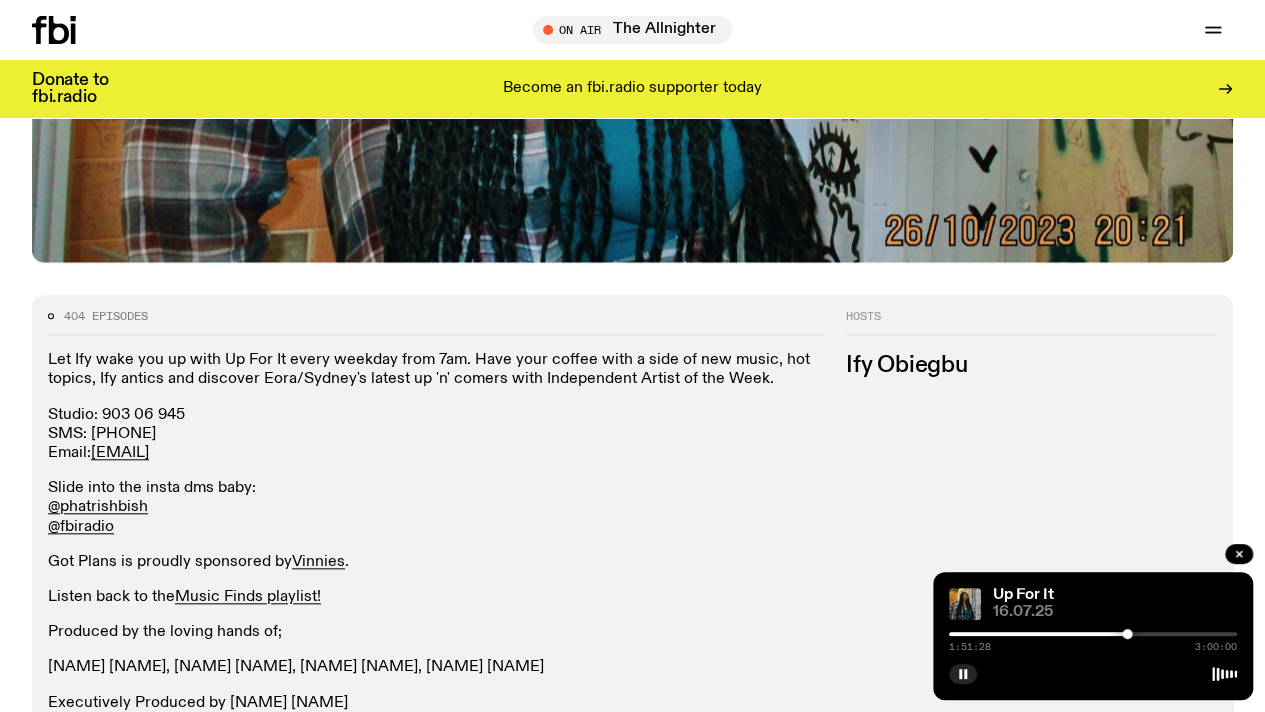click at bounding box center (1093, 634) 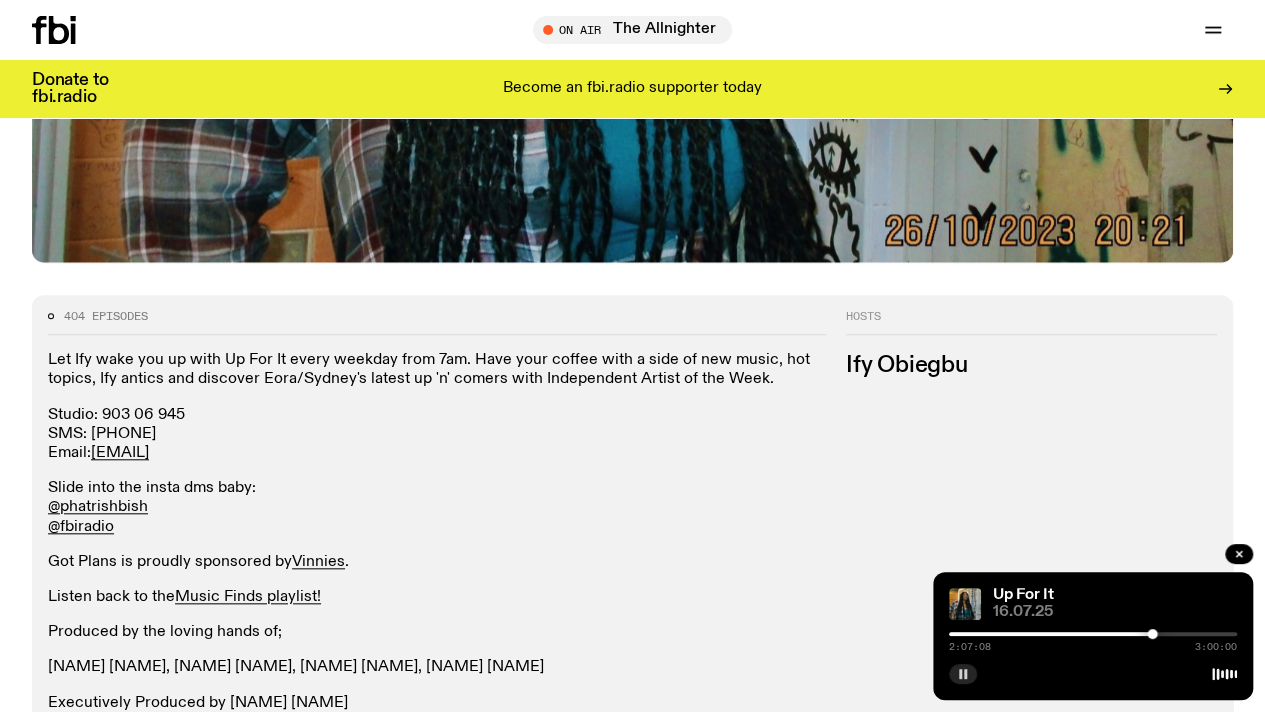click at bounding box center [963, 674] 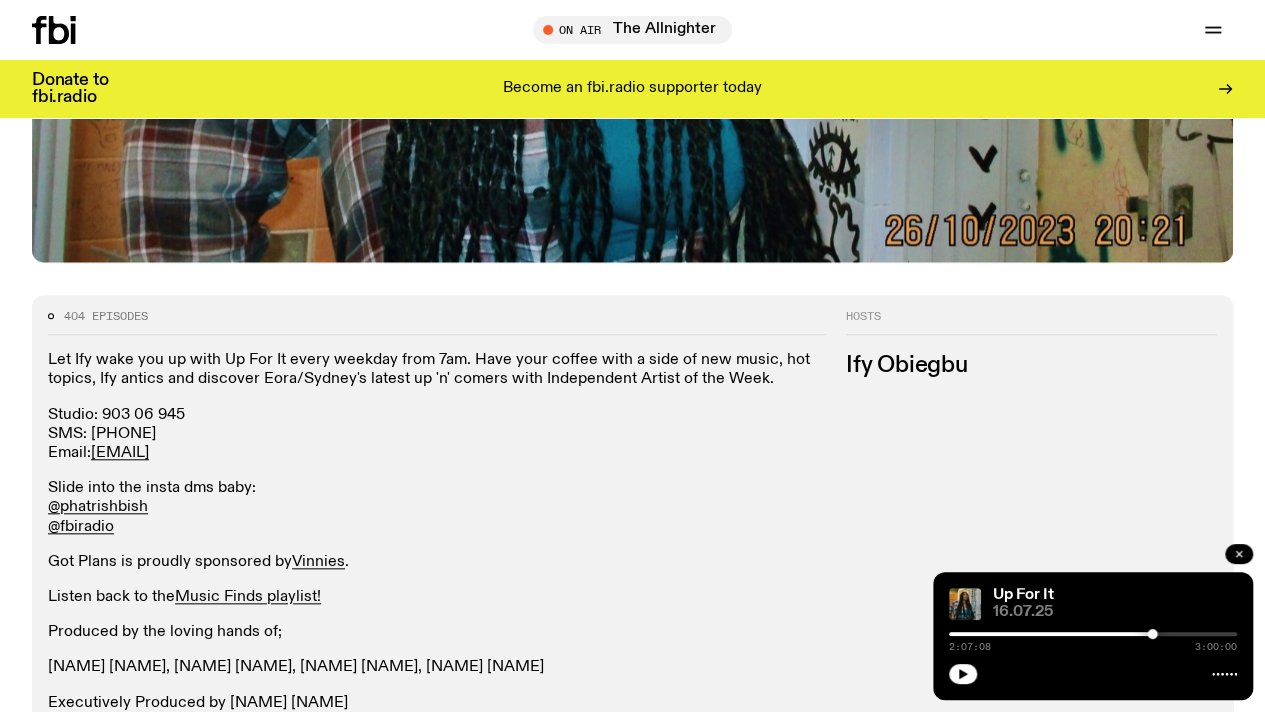 click 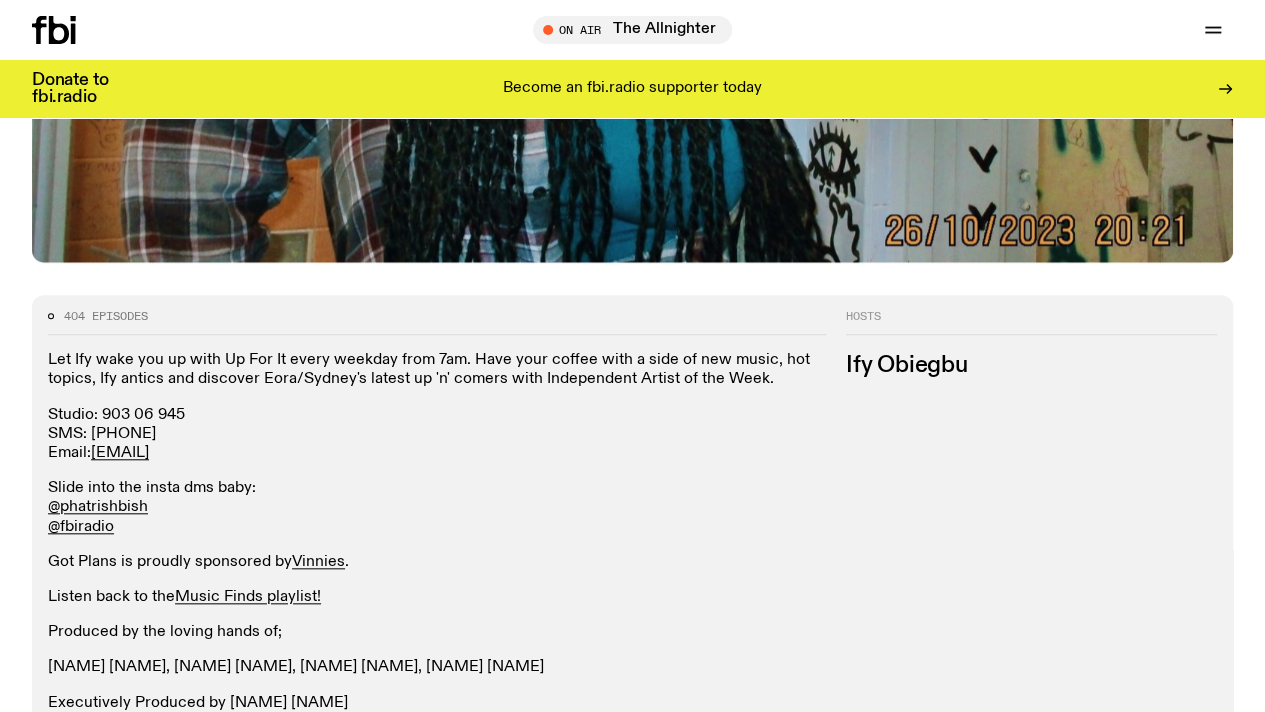 drag, startPoint x: 1063, startPoint y: 518, endPoint x: 909, endPoint y: 516, distance: 154.01299 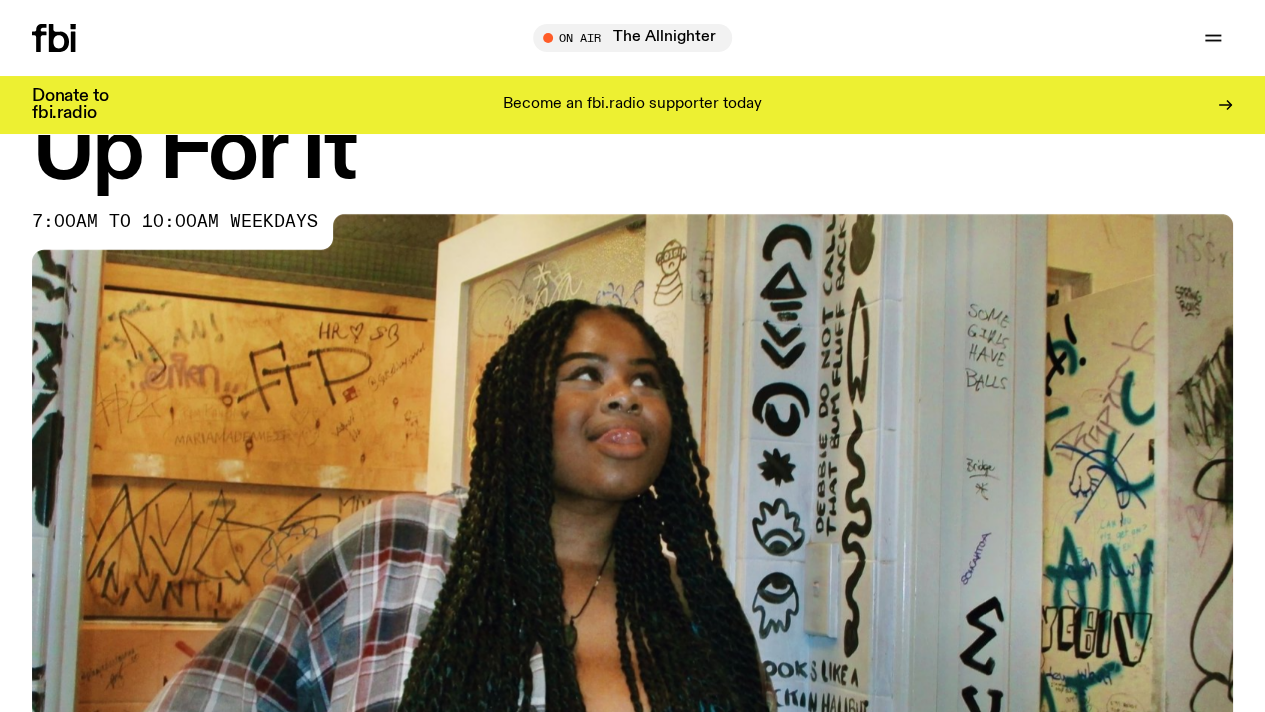 scroll, scrollTop: 0, scrollLeft: 0, axis: both 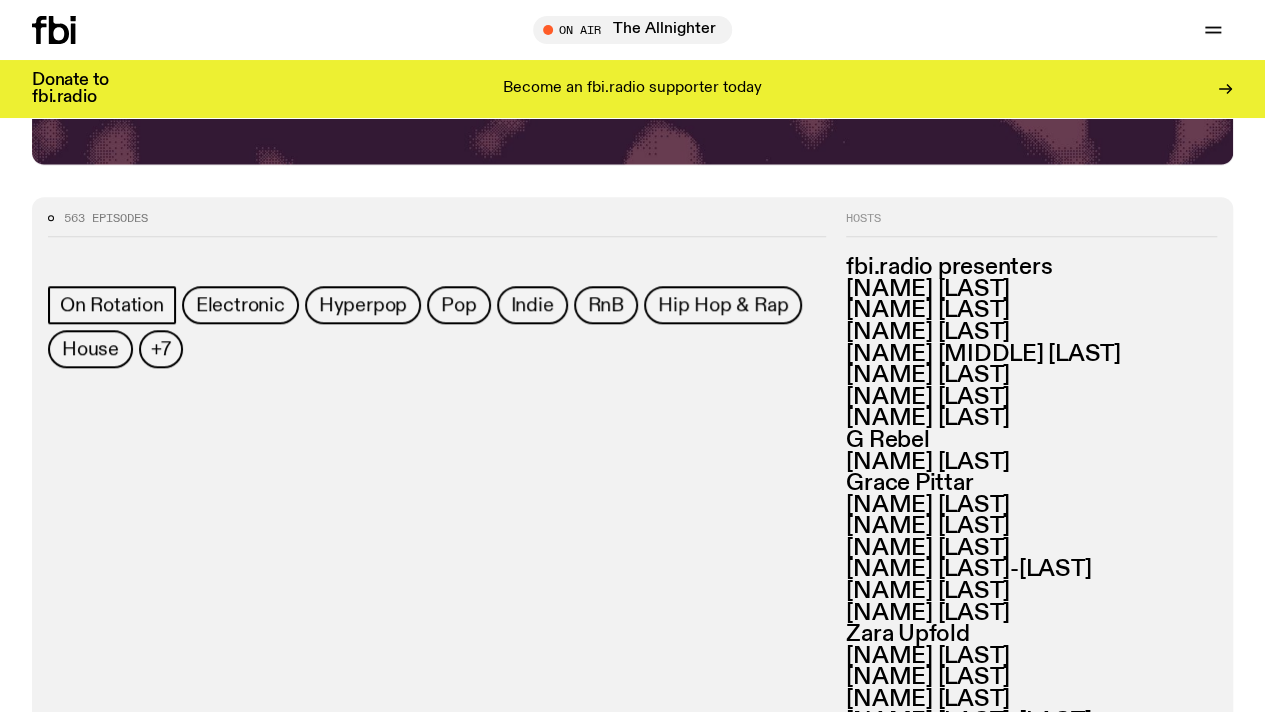 click 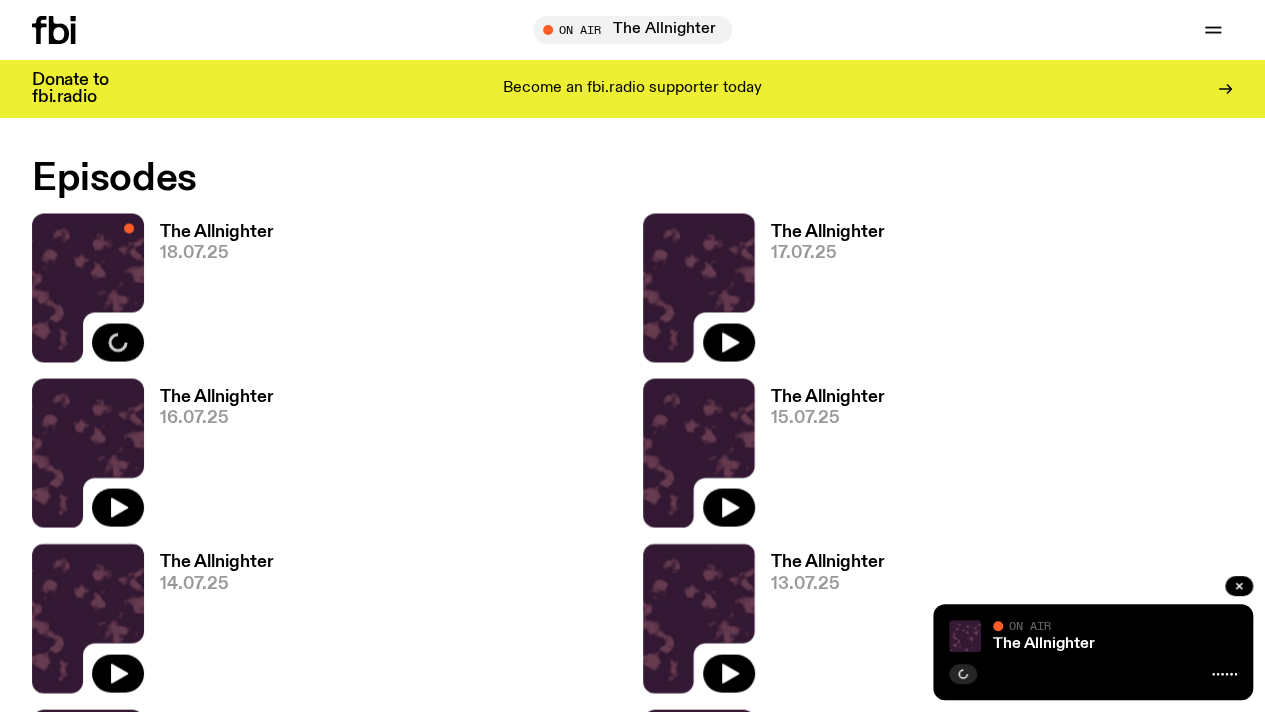 scroll, scrollTop: 1891, scrollLeft: 0, axis: vertical 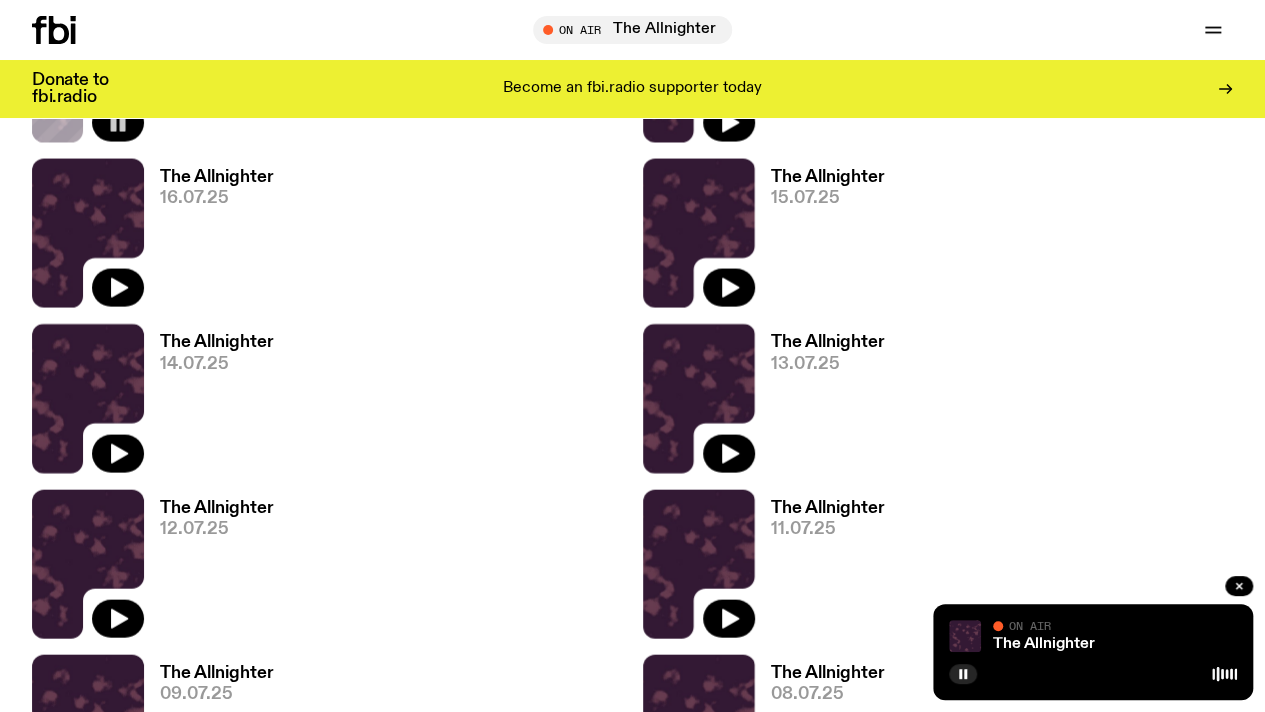 click at bounding box center [1093, 672] 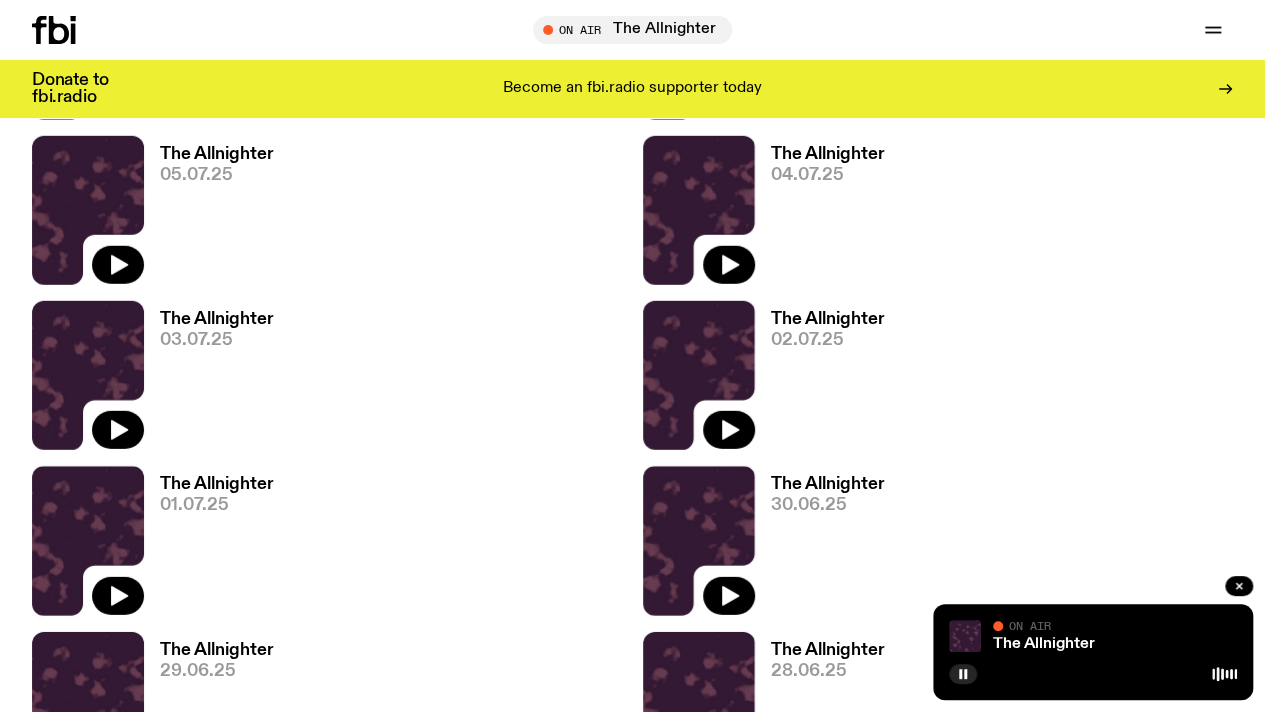 scroll, scrollTop: 2891, scrollLeft: 0, axis: vertical 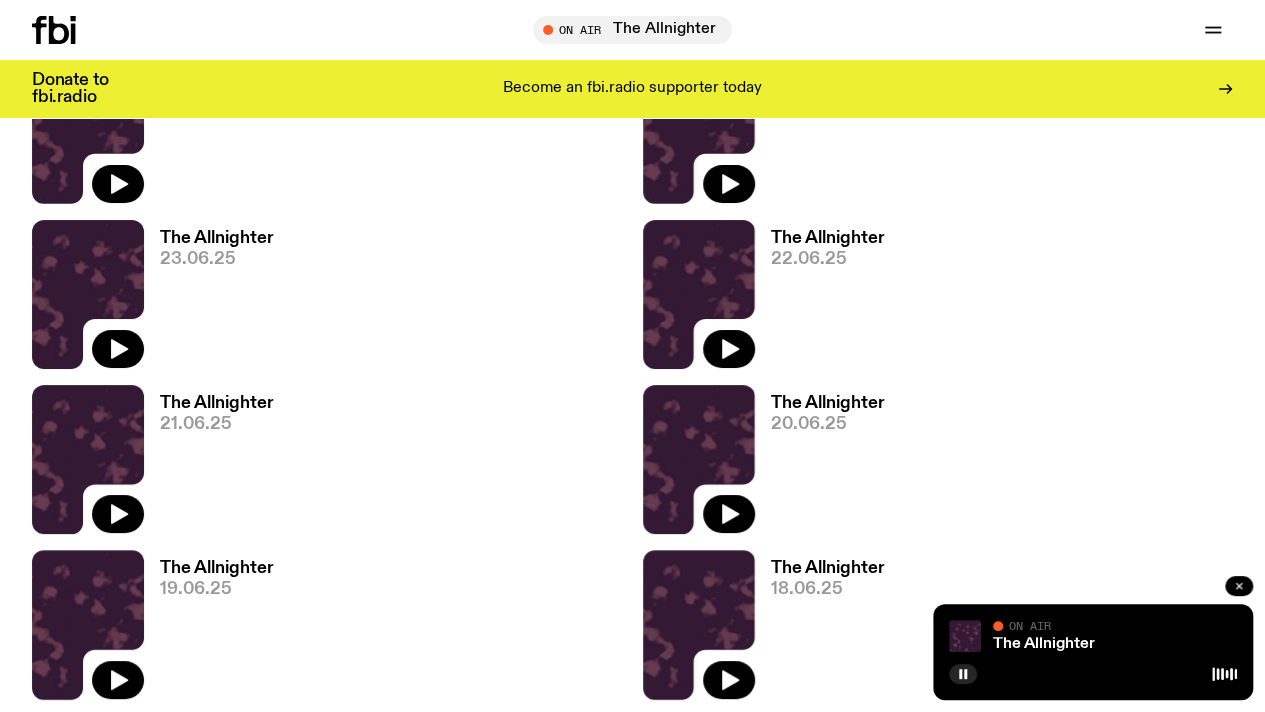 click 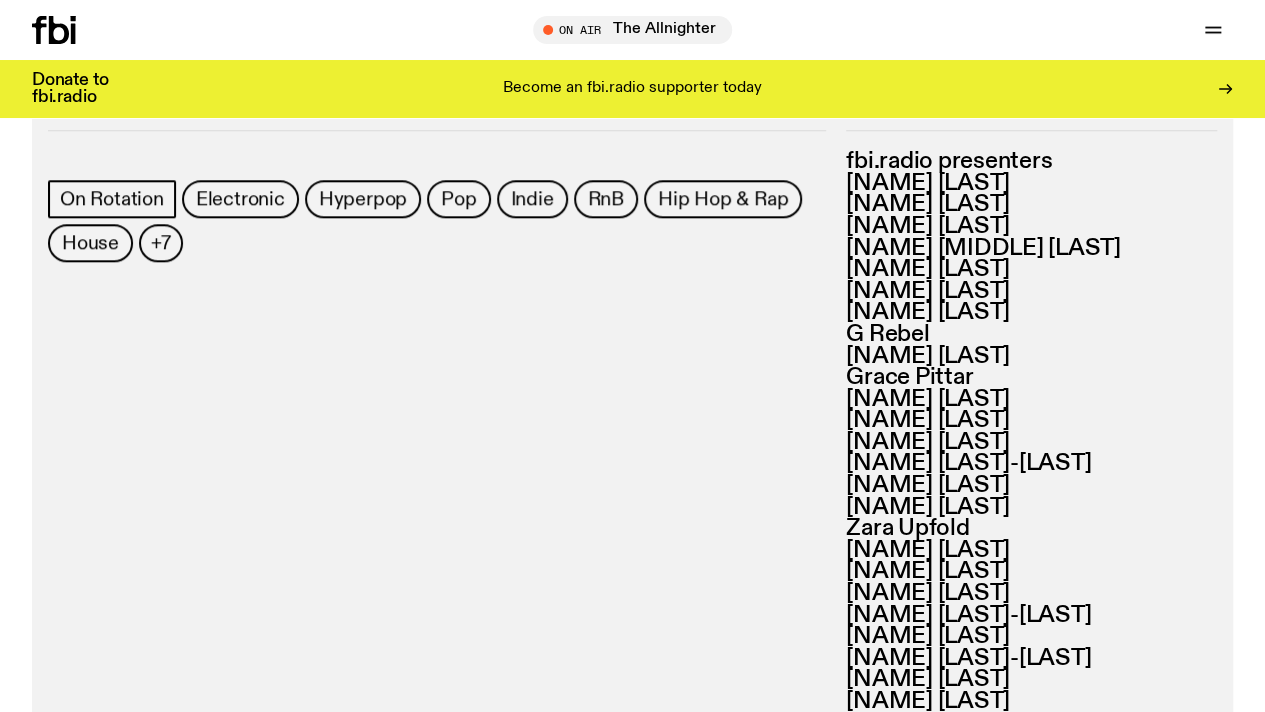 scroll, scrollTop: 820, scrollLeft: 0, axis: vertical 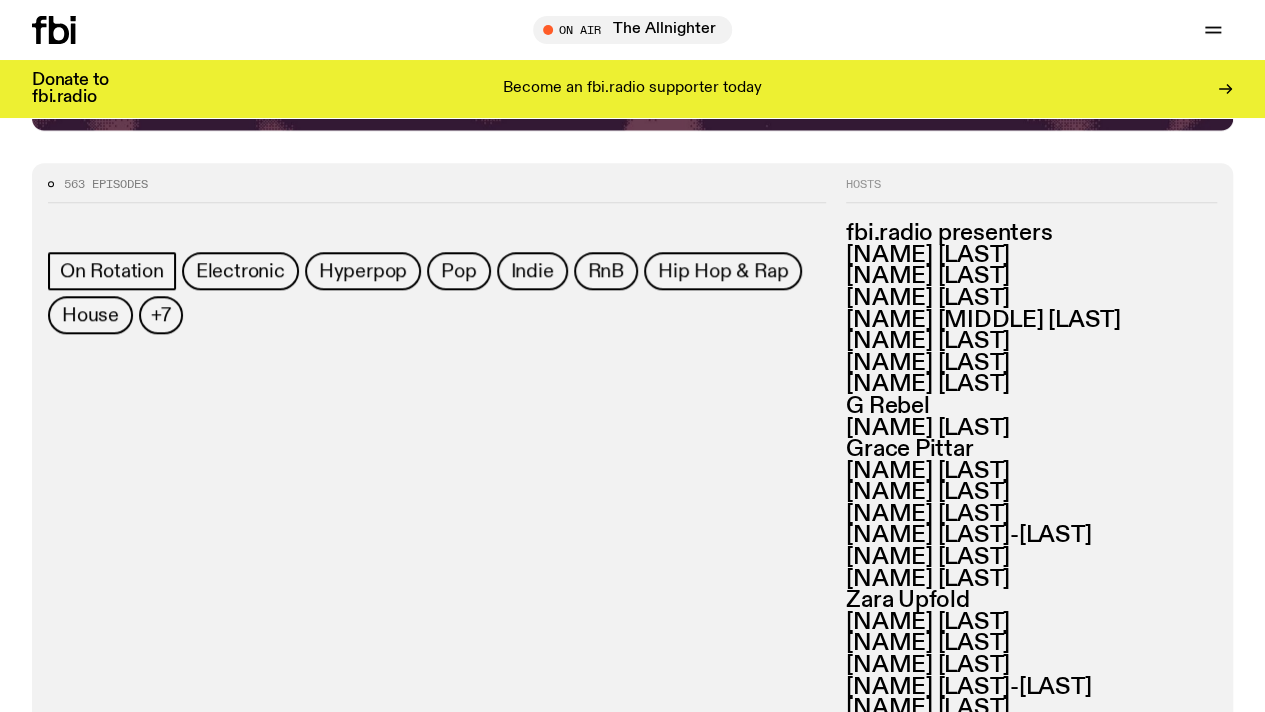 click 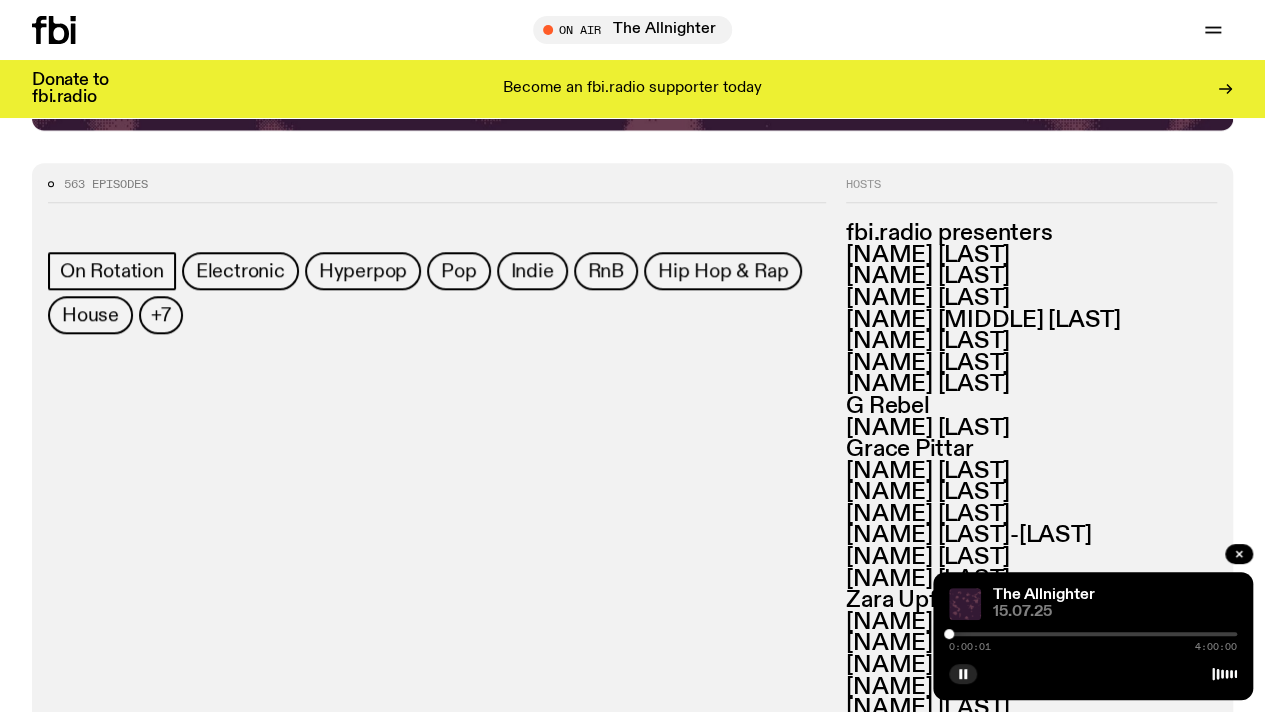 click at bounding box center [1093, 634] 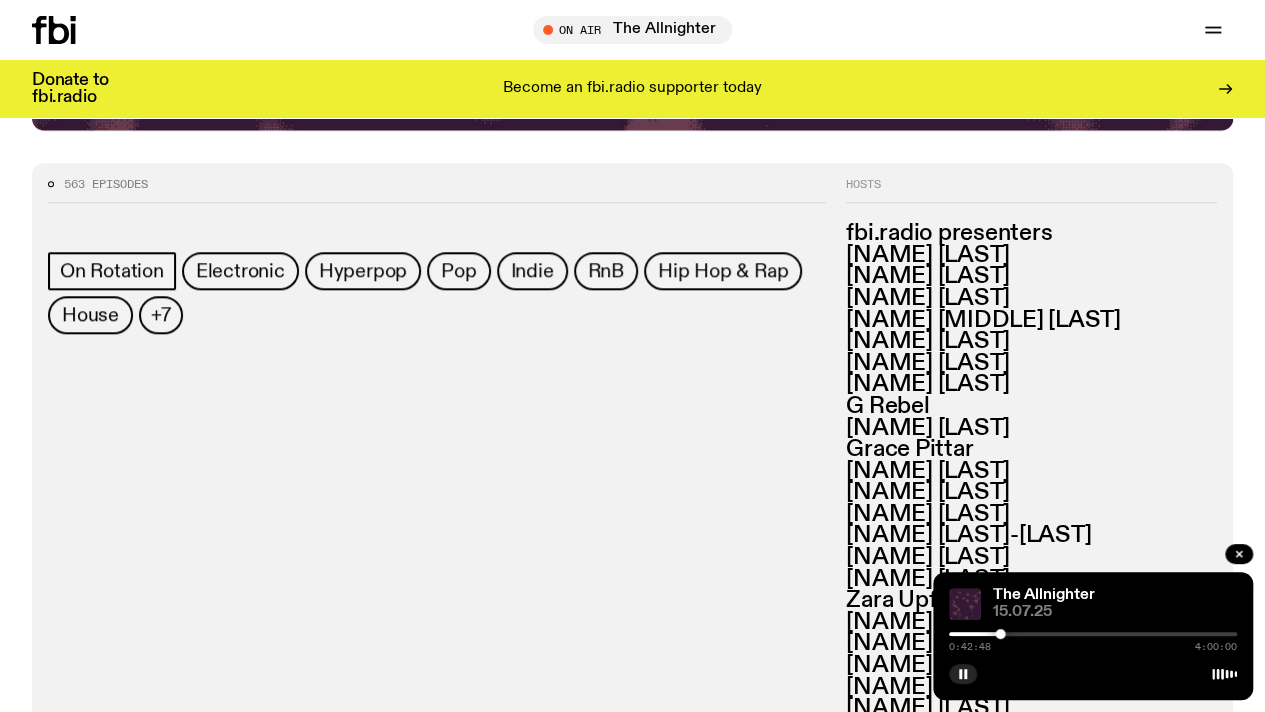 click at bounding box center (1093, 634) 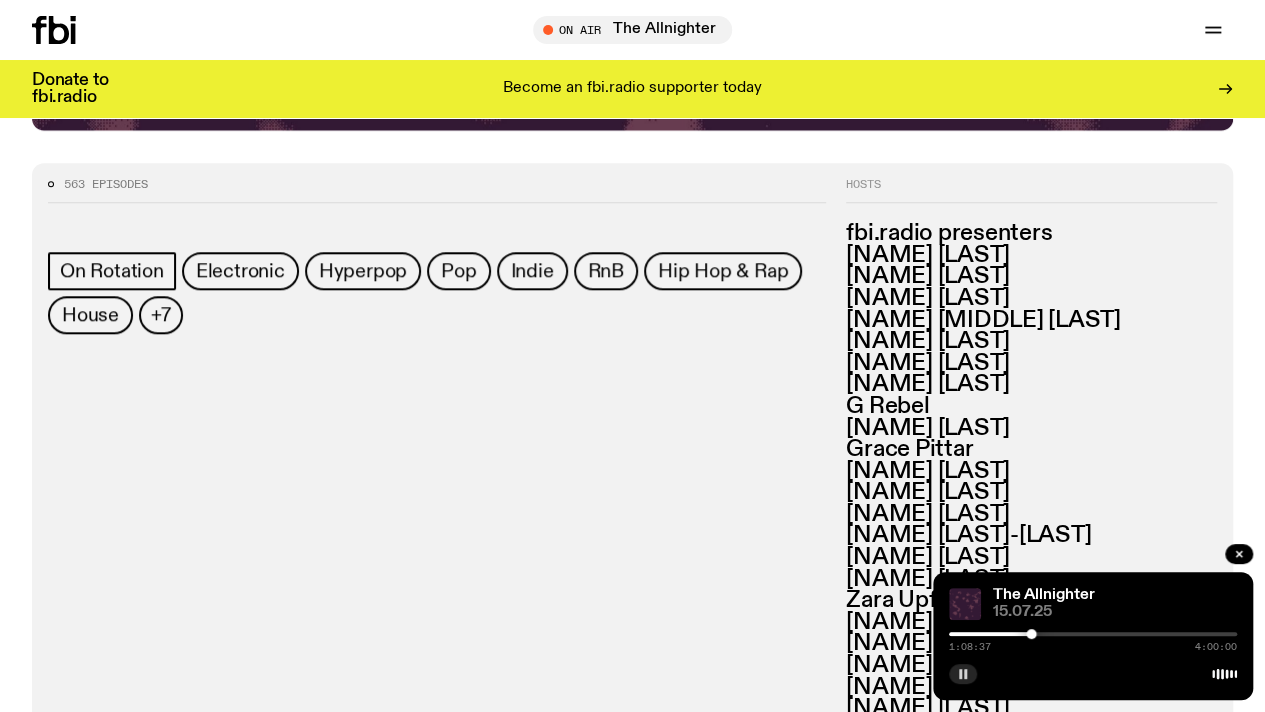 click 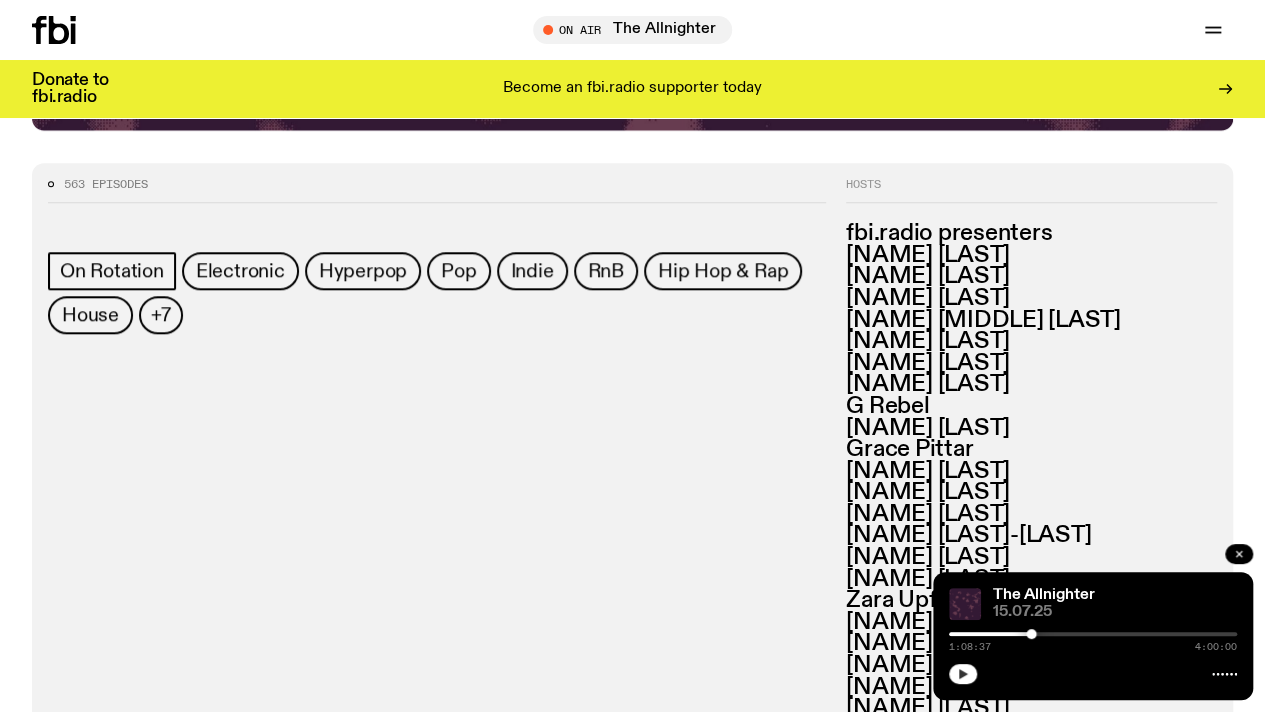 click 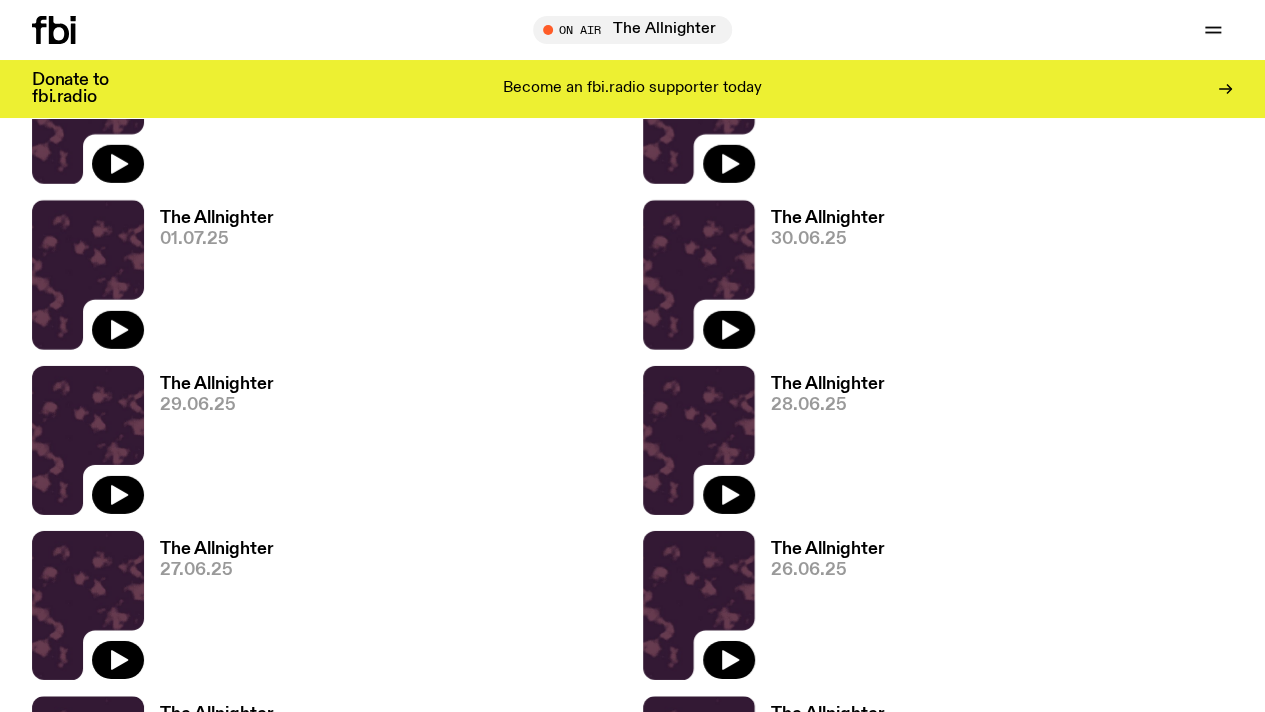scroll, scrollTop: 3216, scrollLeft: 0, axis: vertical 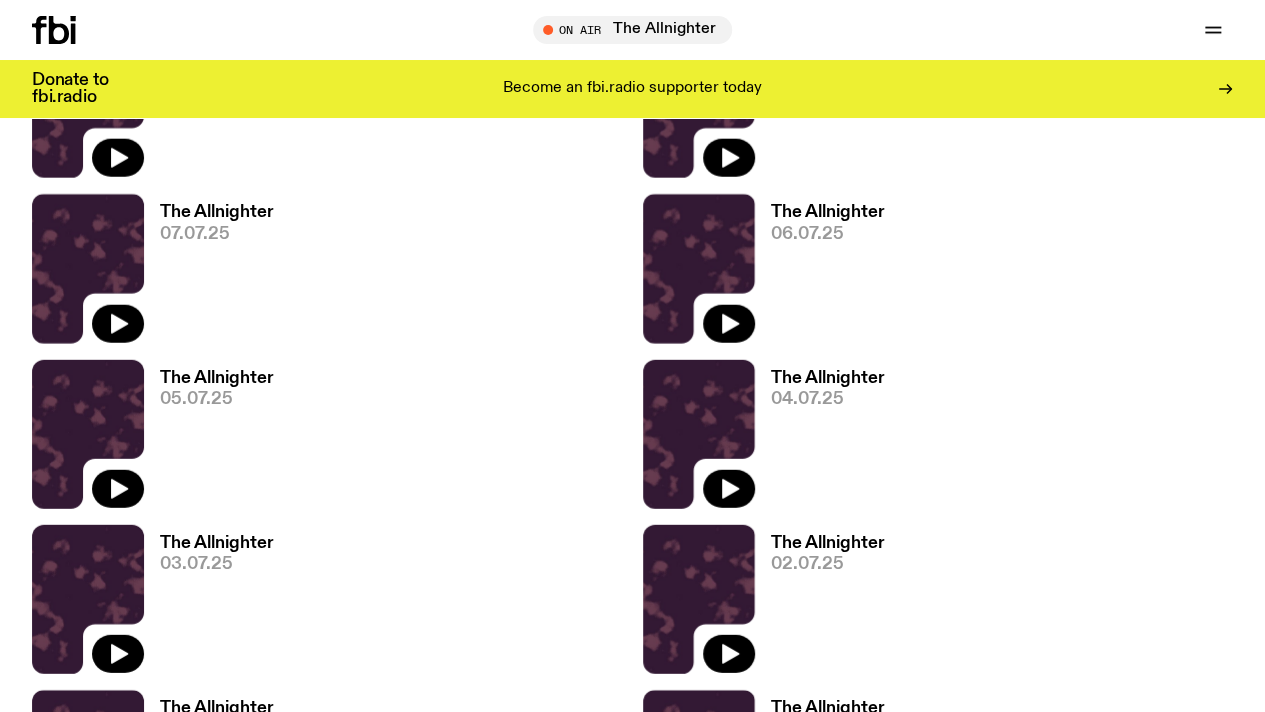 click on "+7" 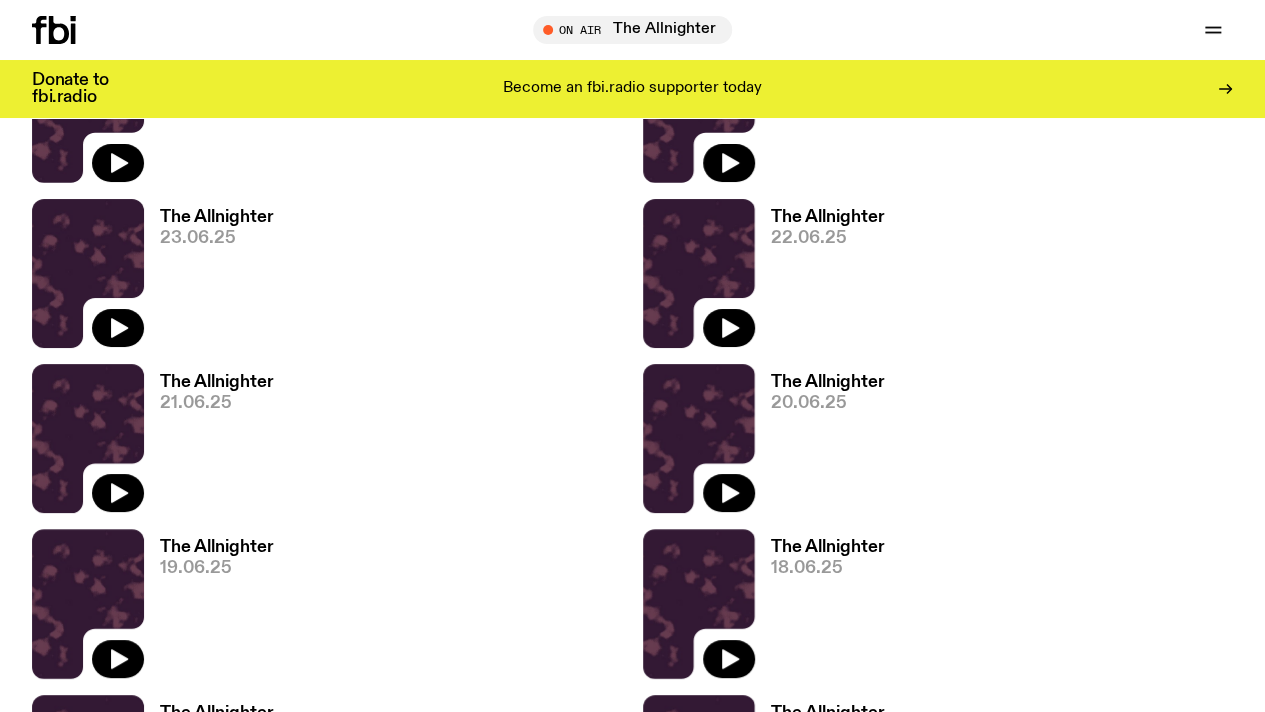 scroll, scrollTop: 3716, scrollLeft: 0, axis: vertical 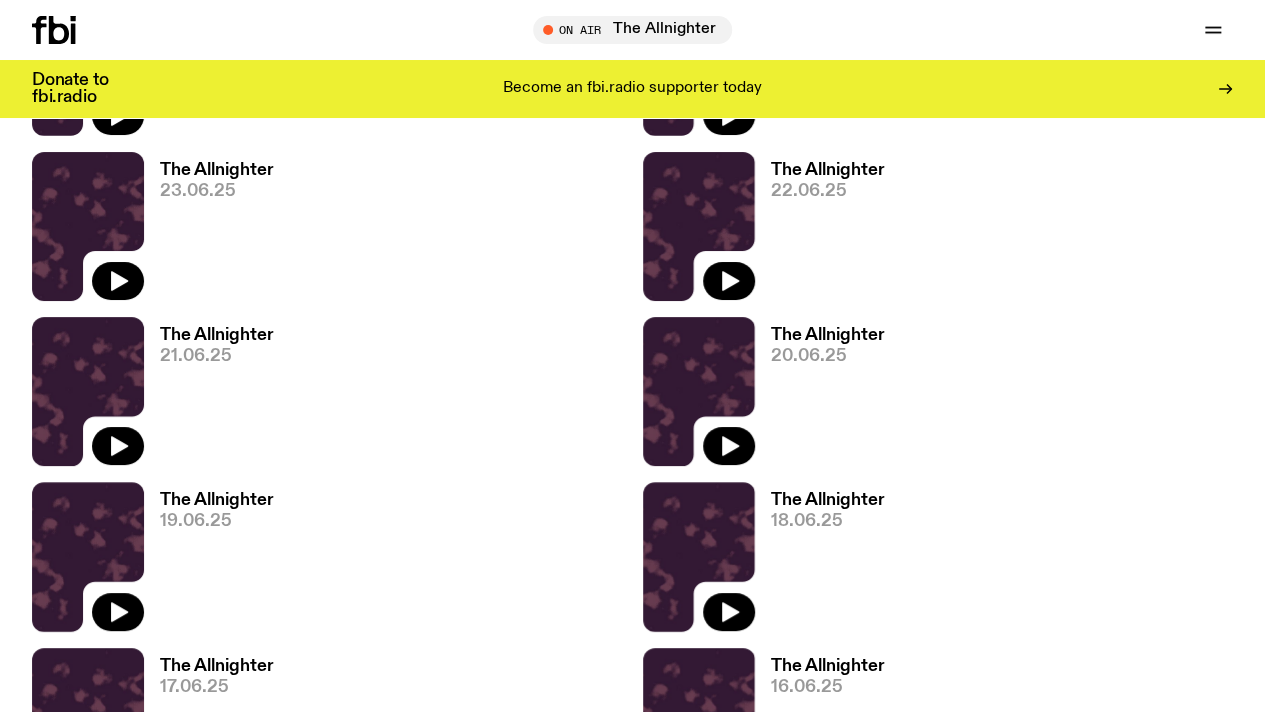click on "Contact" at bounding box center [289, 1083] 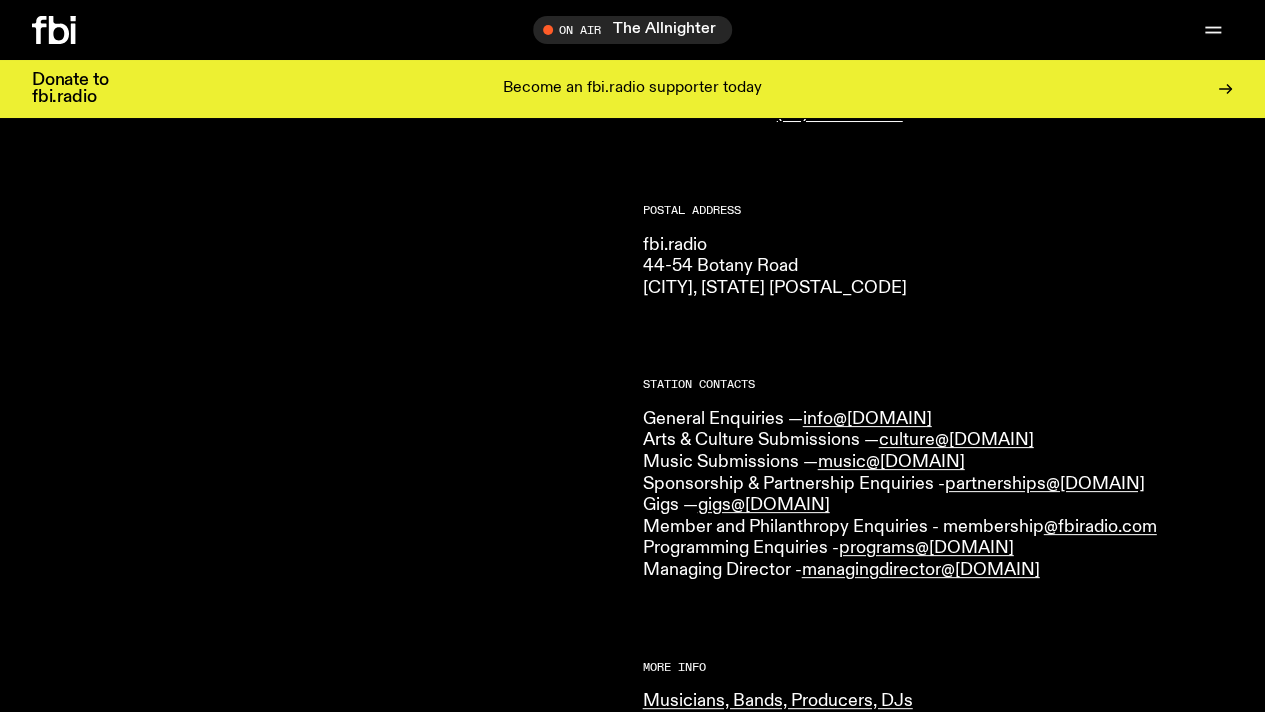 scroll, scrollTop: 286, scrollLeft: 0, axis: vertical 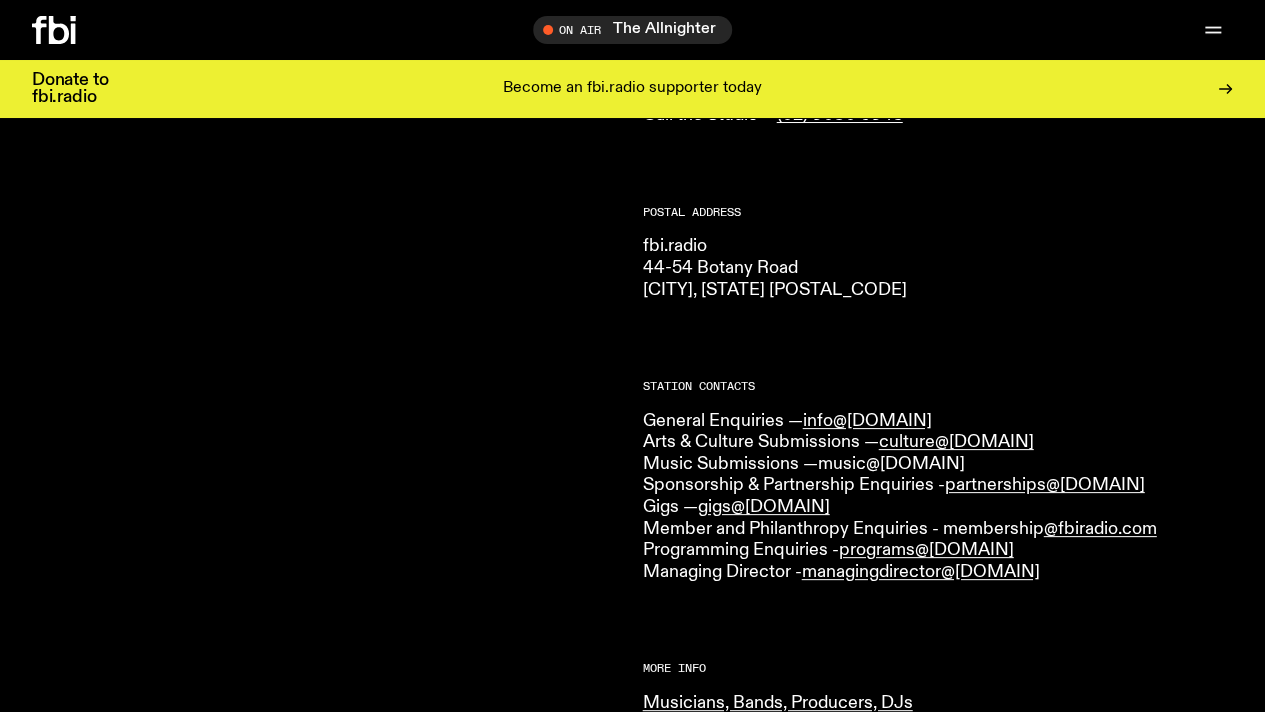 drag, startPoint x: 984, startPoint y: 468, endPoint x: 823, endPoint y: 459, distance: 161.25136 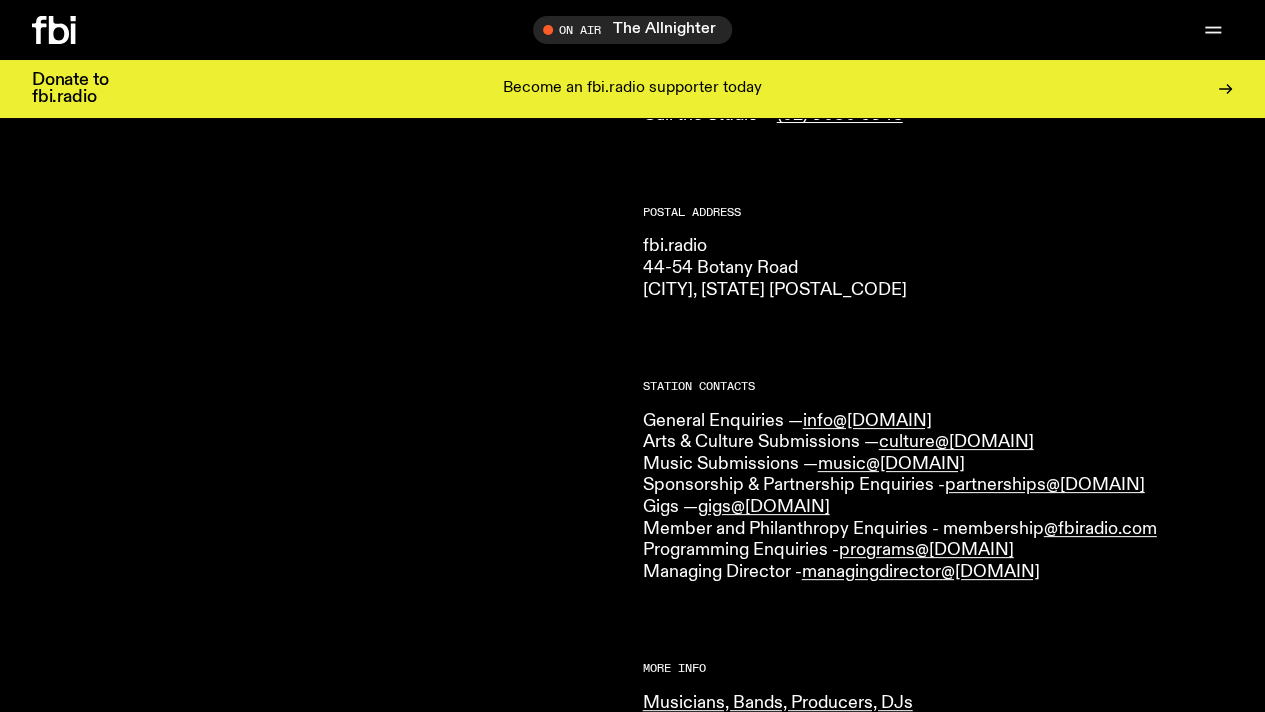 copy on "music@[DOMAIN]" 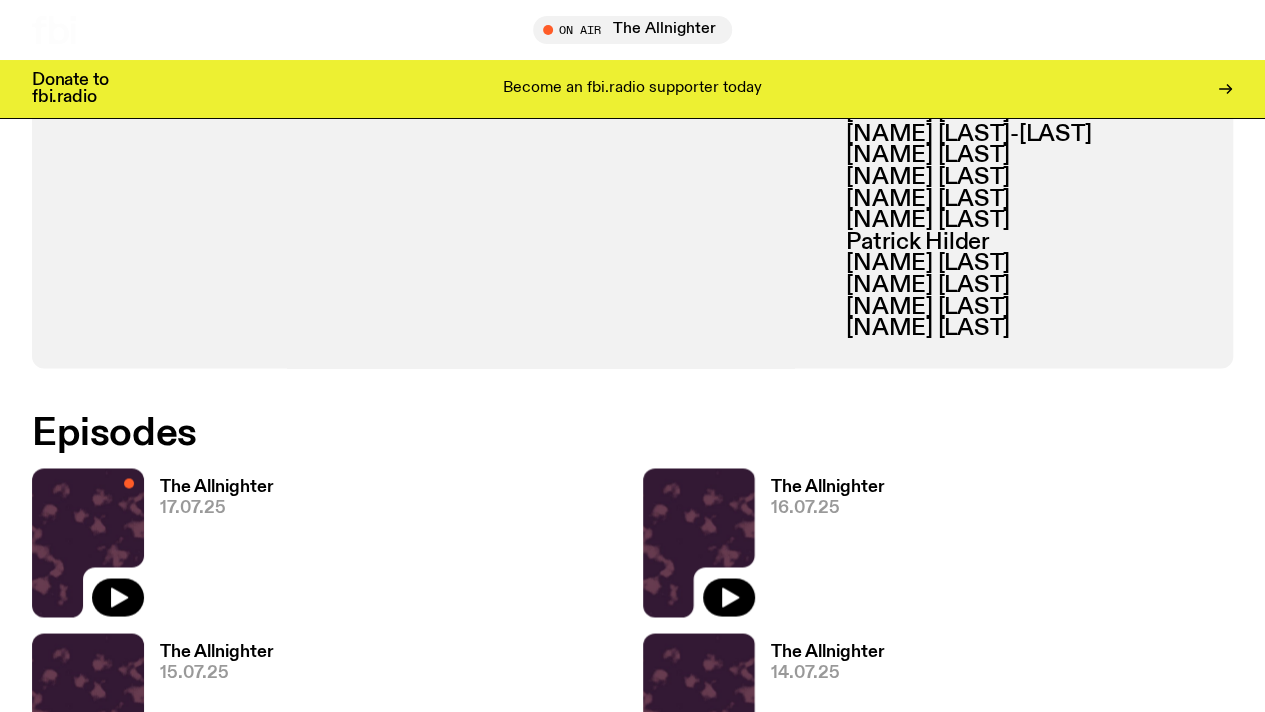 scroll, scrollTop: 616, scrollLeft: 0, axis: vertical 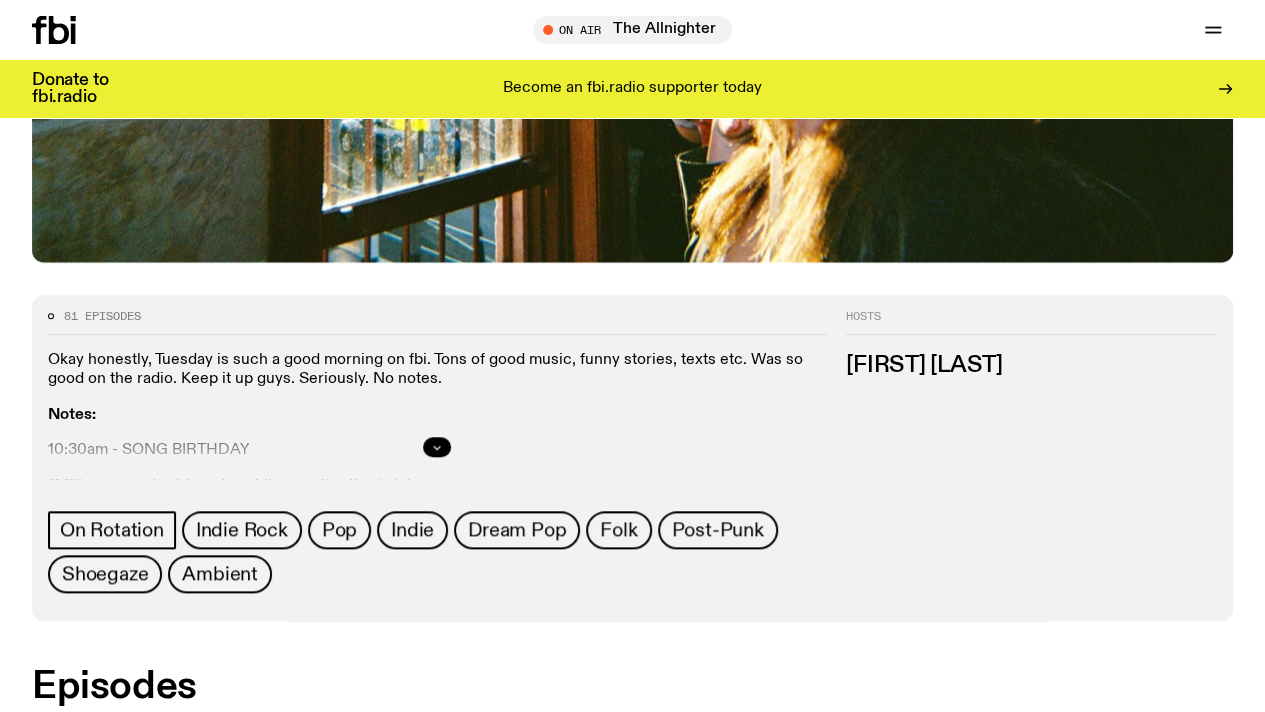 click 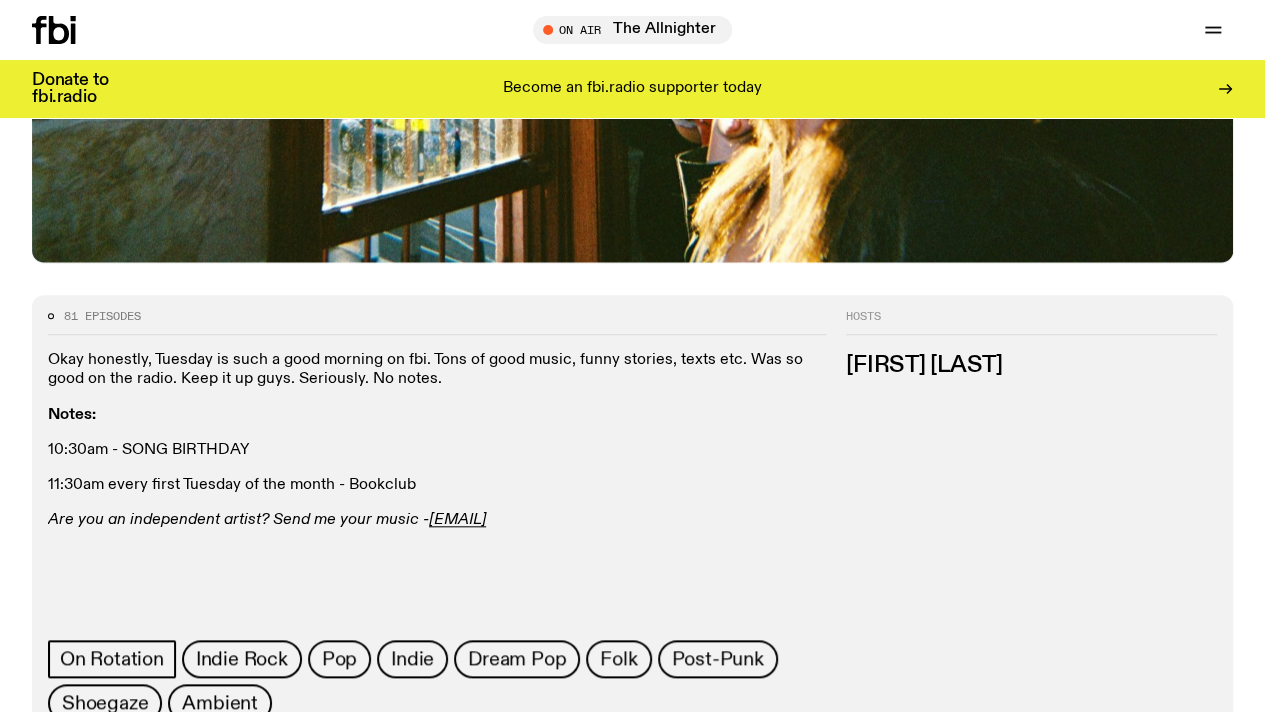 drag, startPoint x: 1081, startPoint y: 601, endPoint x: 919, endPoint y: 602, distance: 162.00308 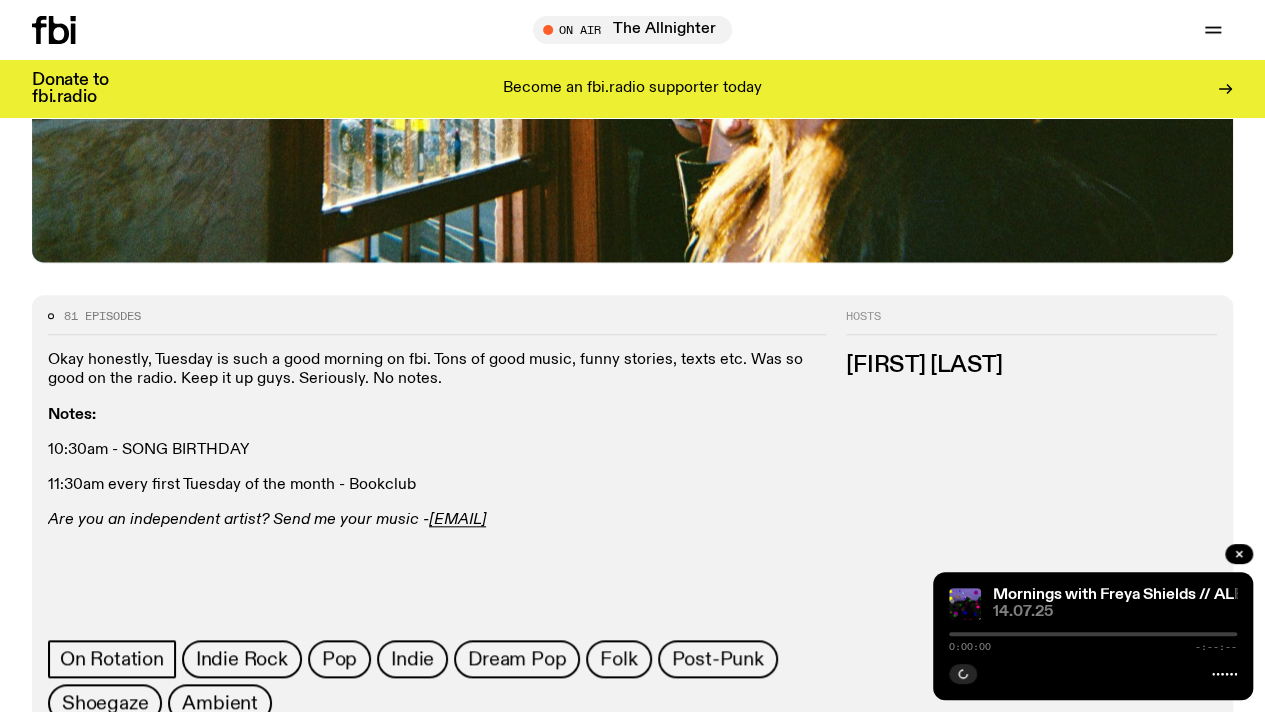 click at bounding box center (1093, 634) 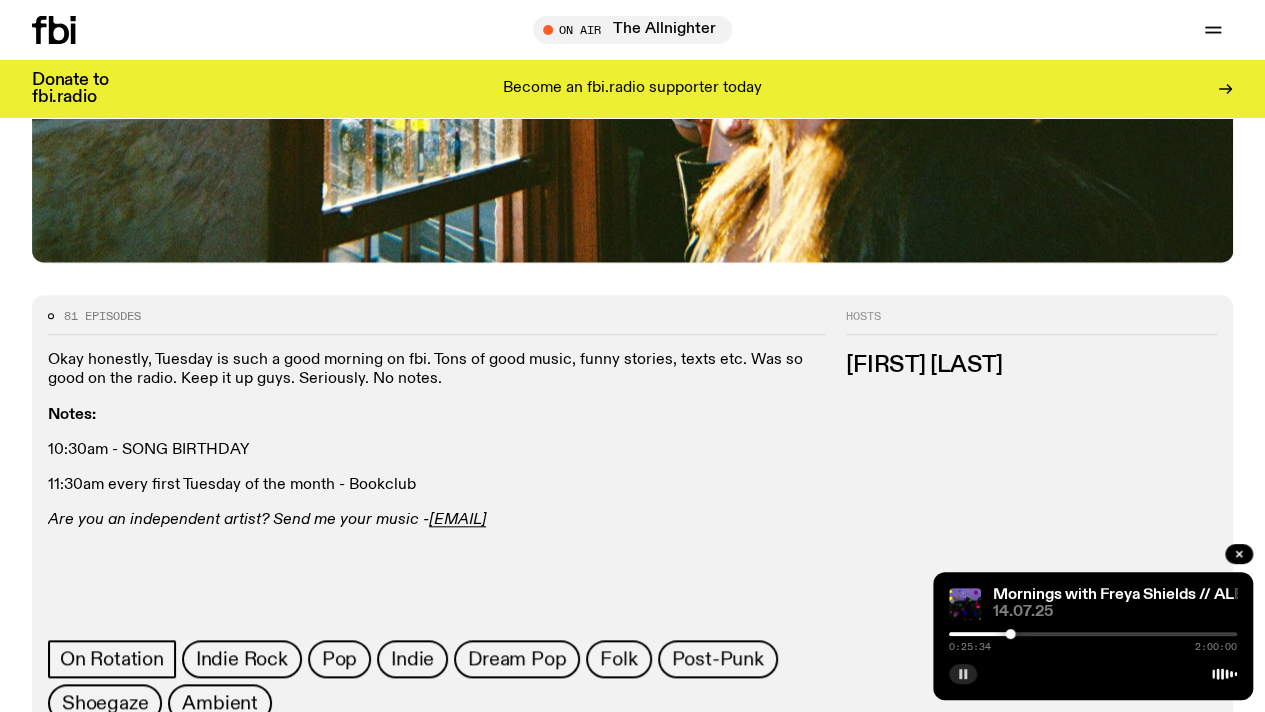 click 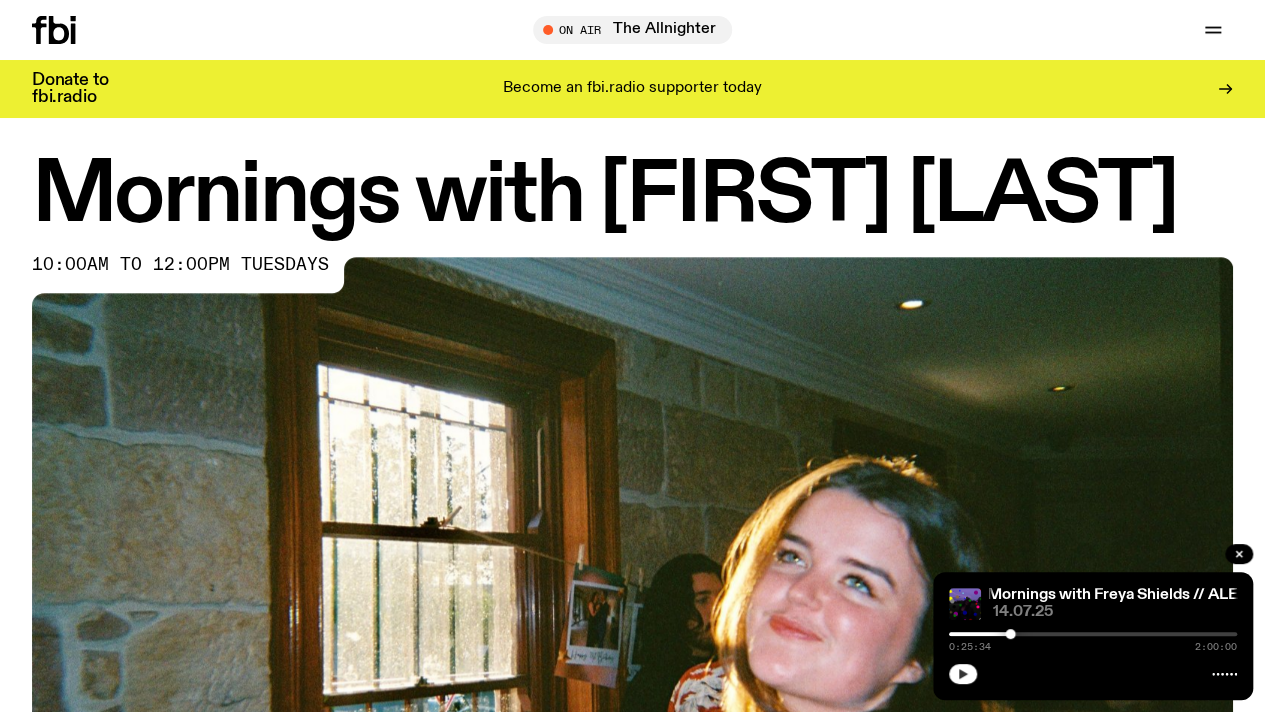 scroll, scrollTop: 0, scrollLeft: 0, axis: both 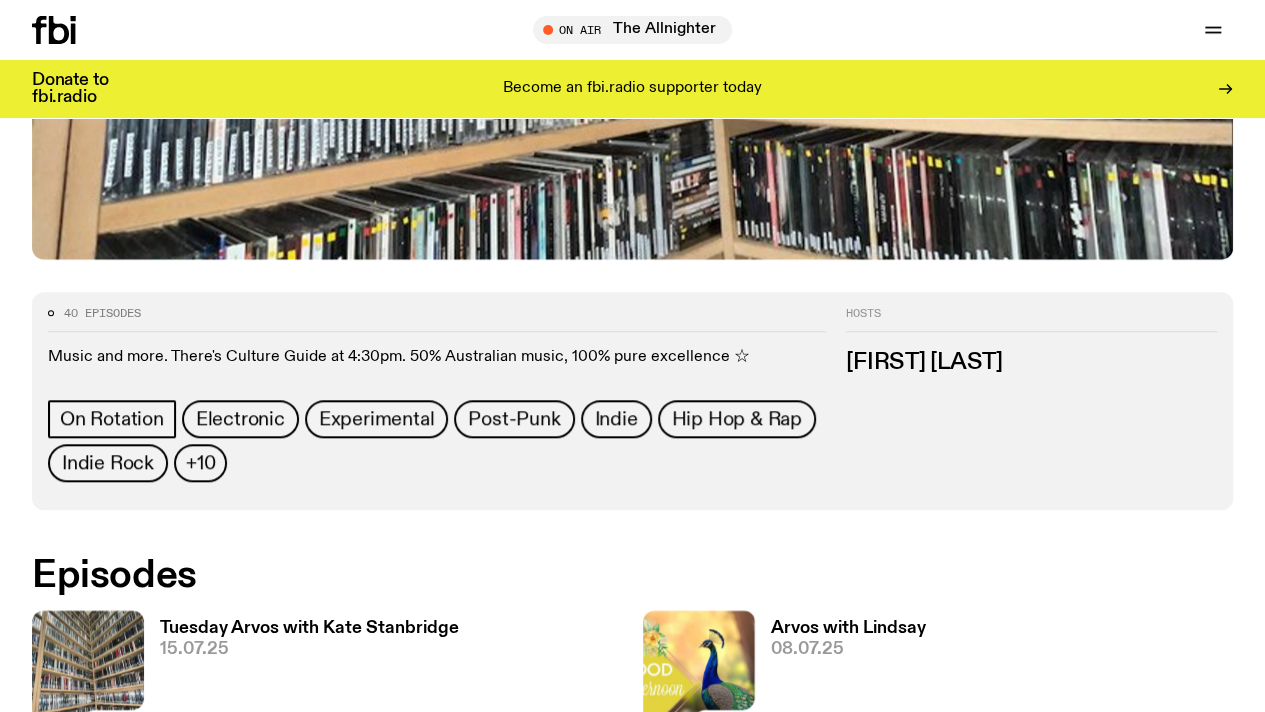 click on "+10" 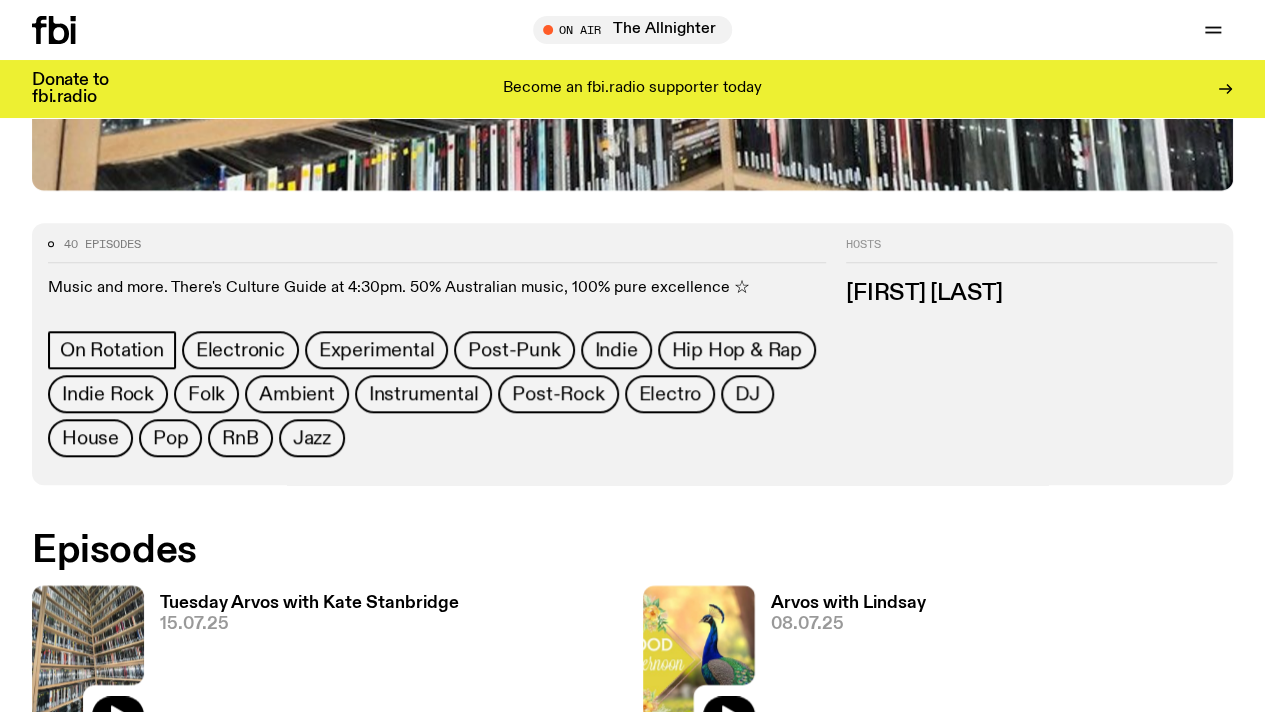 scroll, scrollTop: 791, scrollLeft: 0, axis: vertical 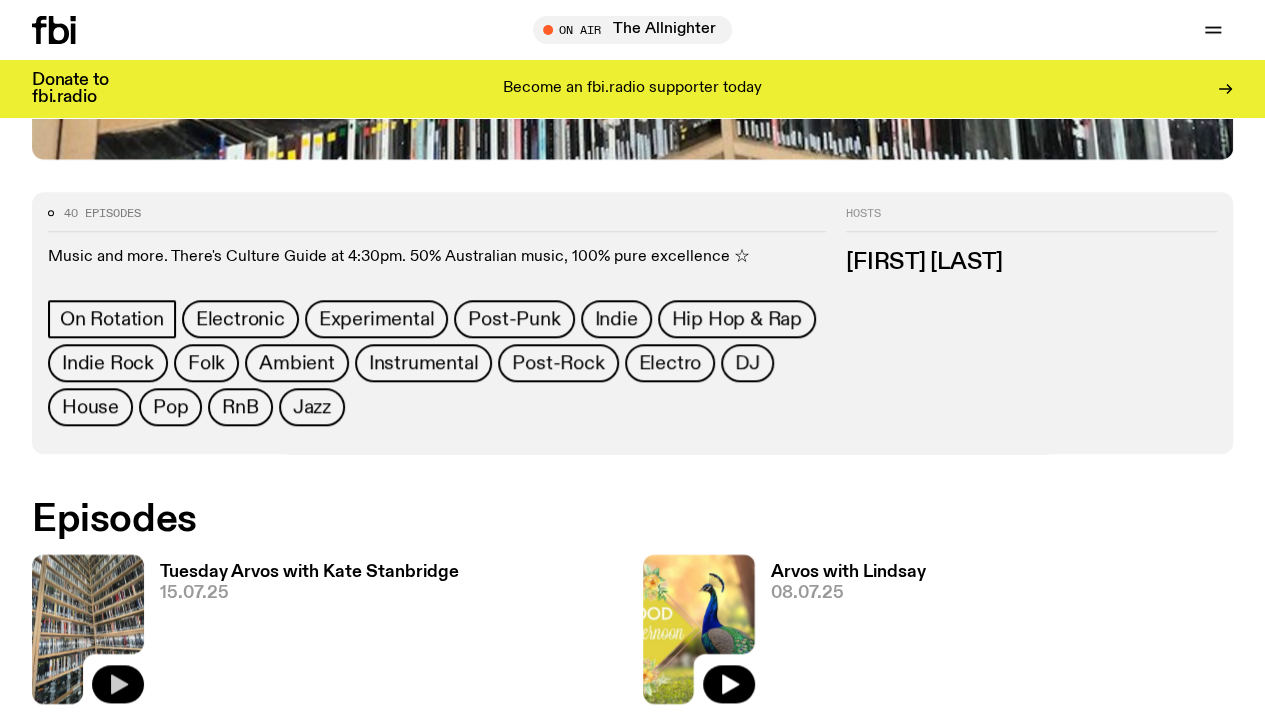 click 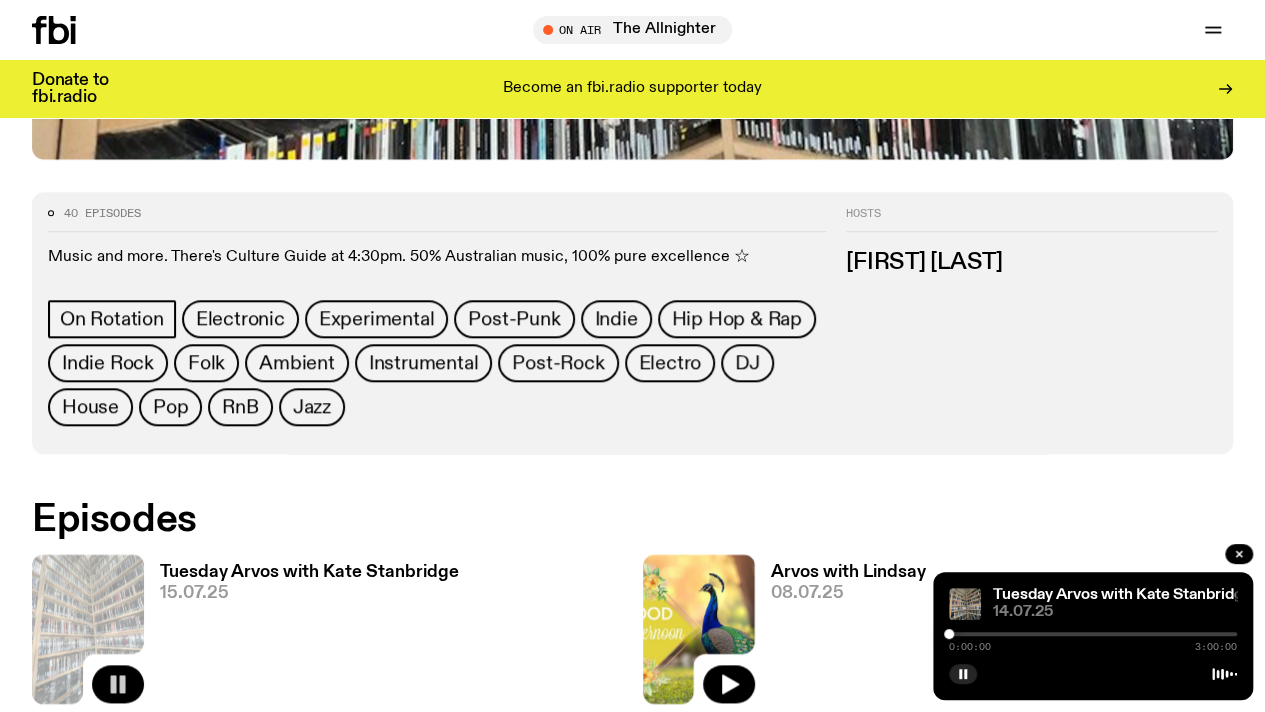 click on "0:00:00 3:00:00" at bounding box center [1093, 640] 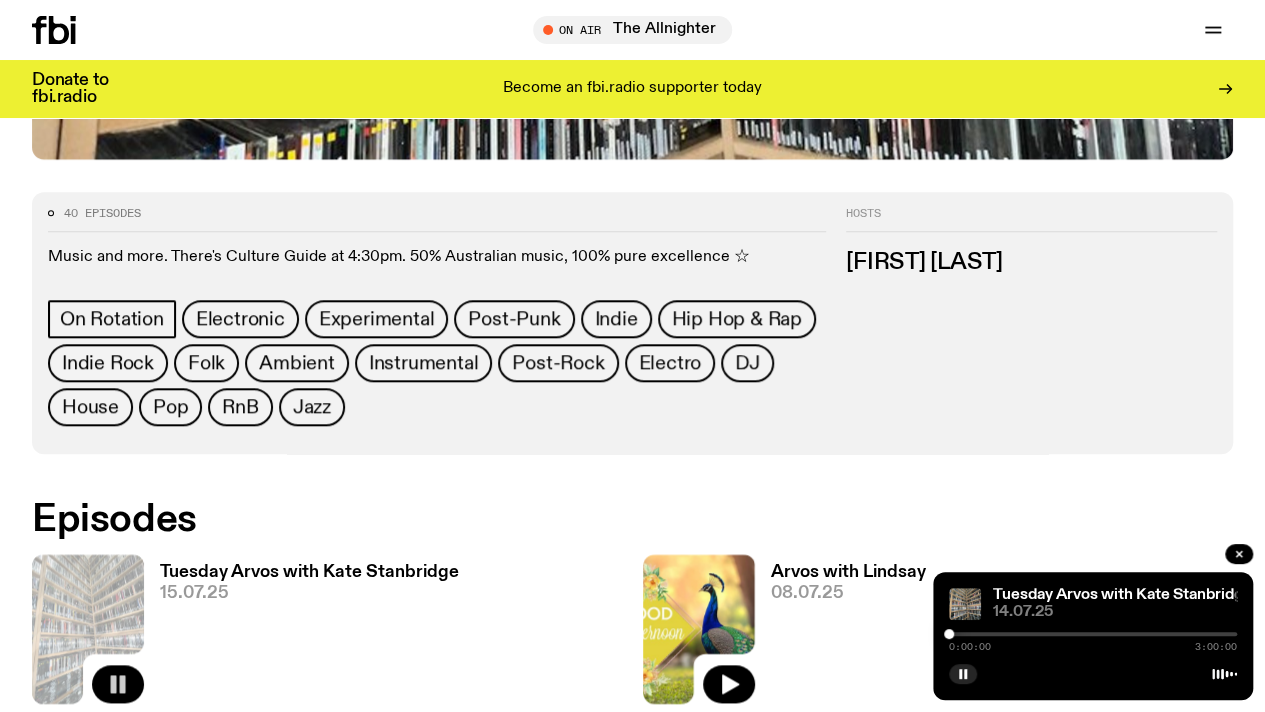 click at bounding box center [1093, 634] 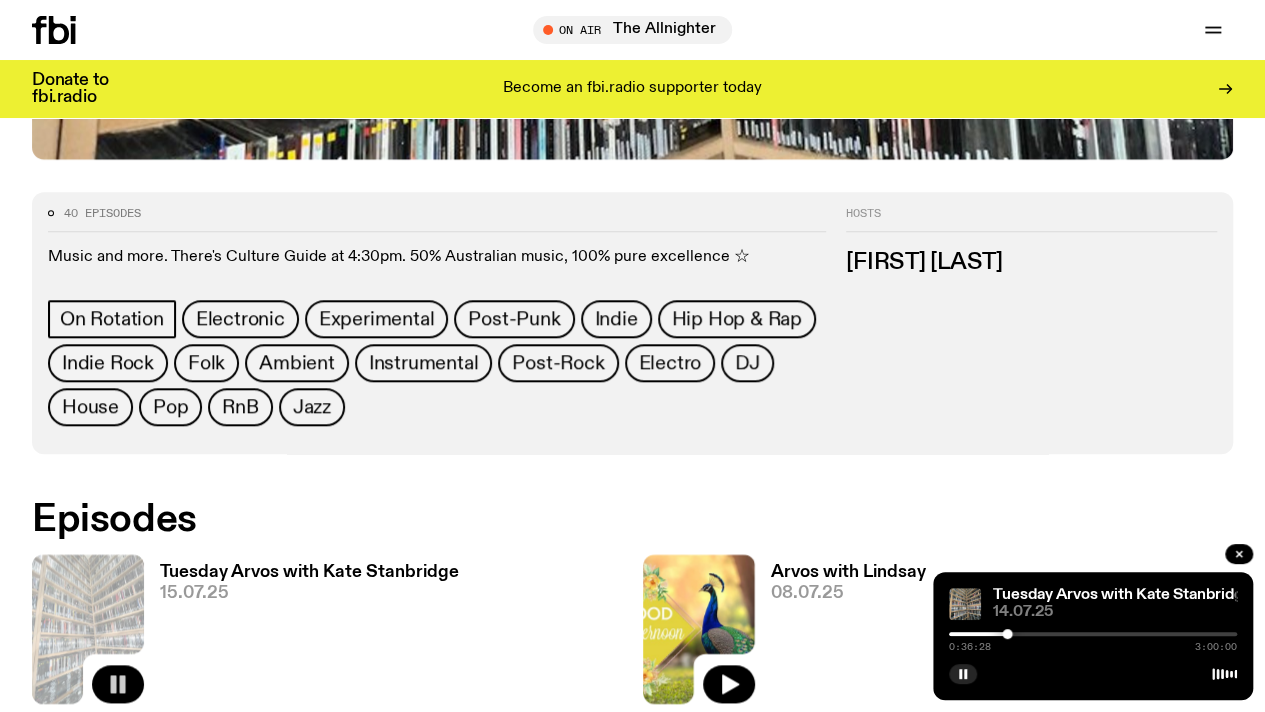 click at bounding box center (1093, 634) 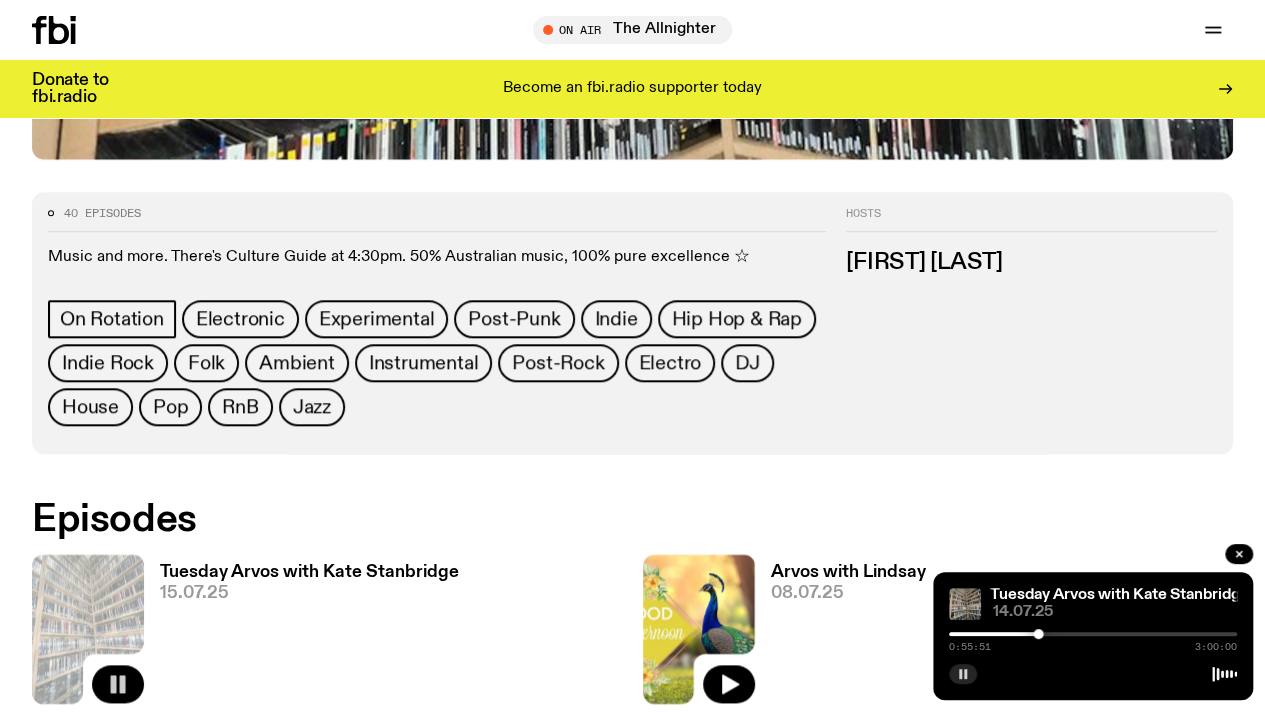 click 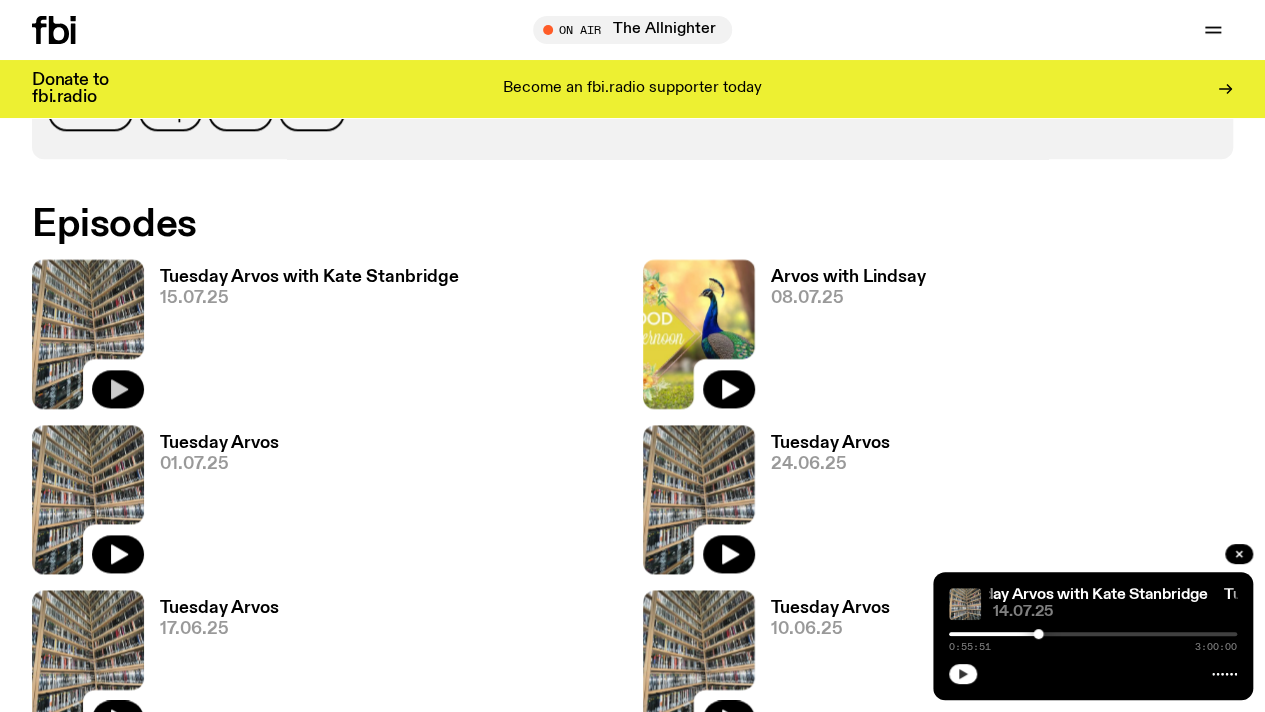 scroll, scrollTop: 1091, scrollLeft: 0, axis: vertical 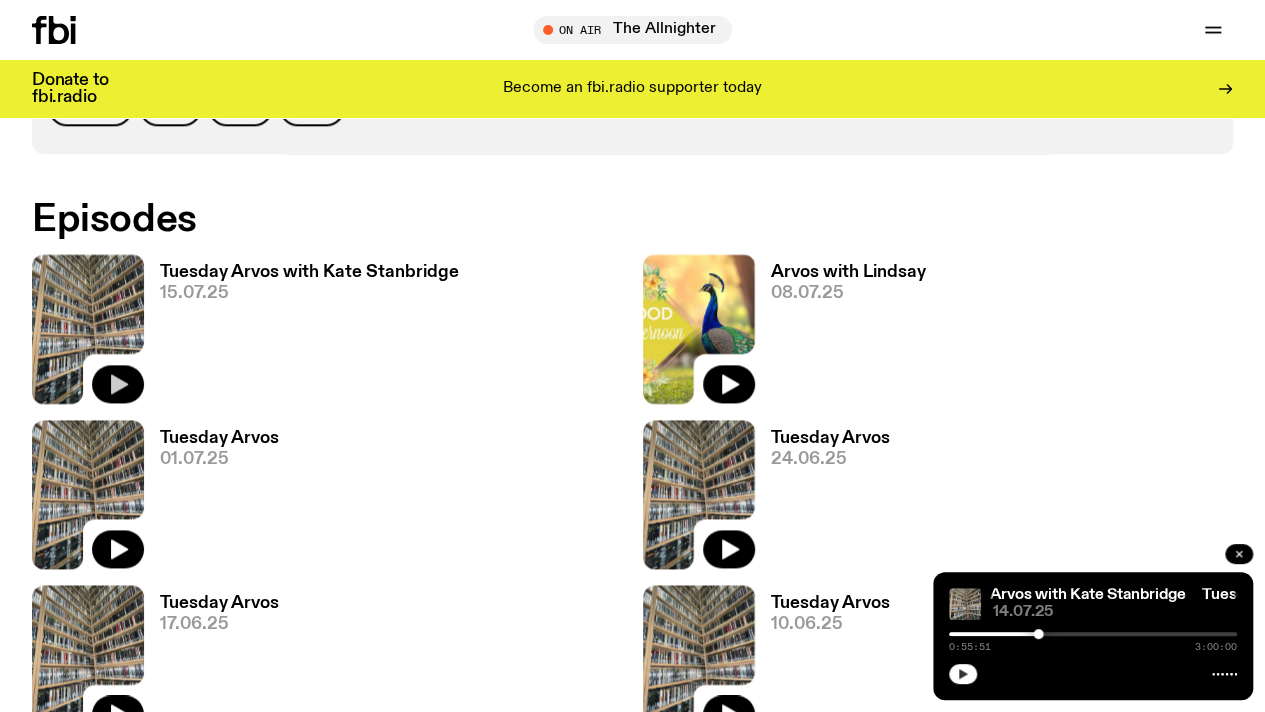 click 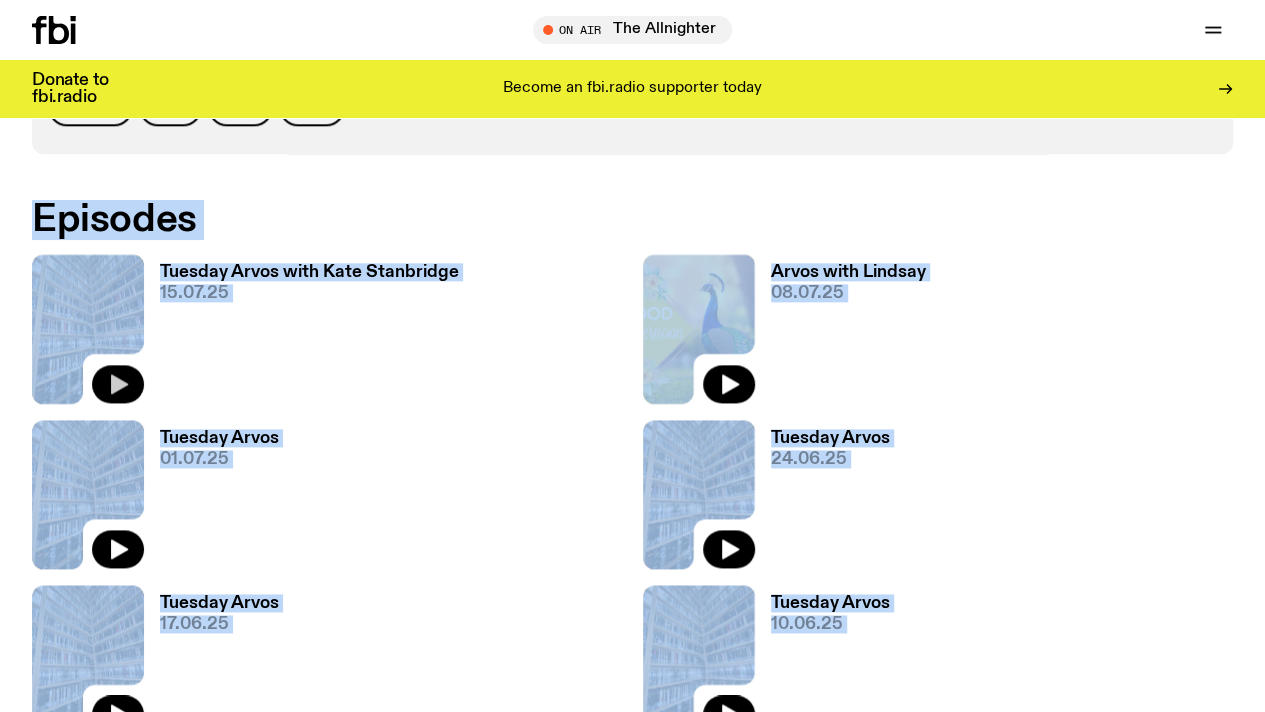 drag, startPoint x: 1021, startPoint y: 620, endPoint x: 824, endPoint y: 622, distance: 197.01015 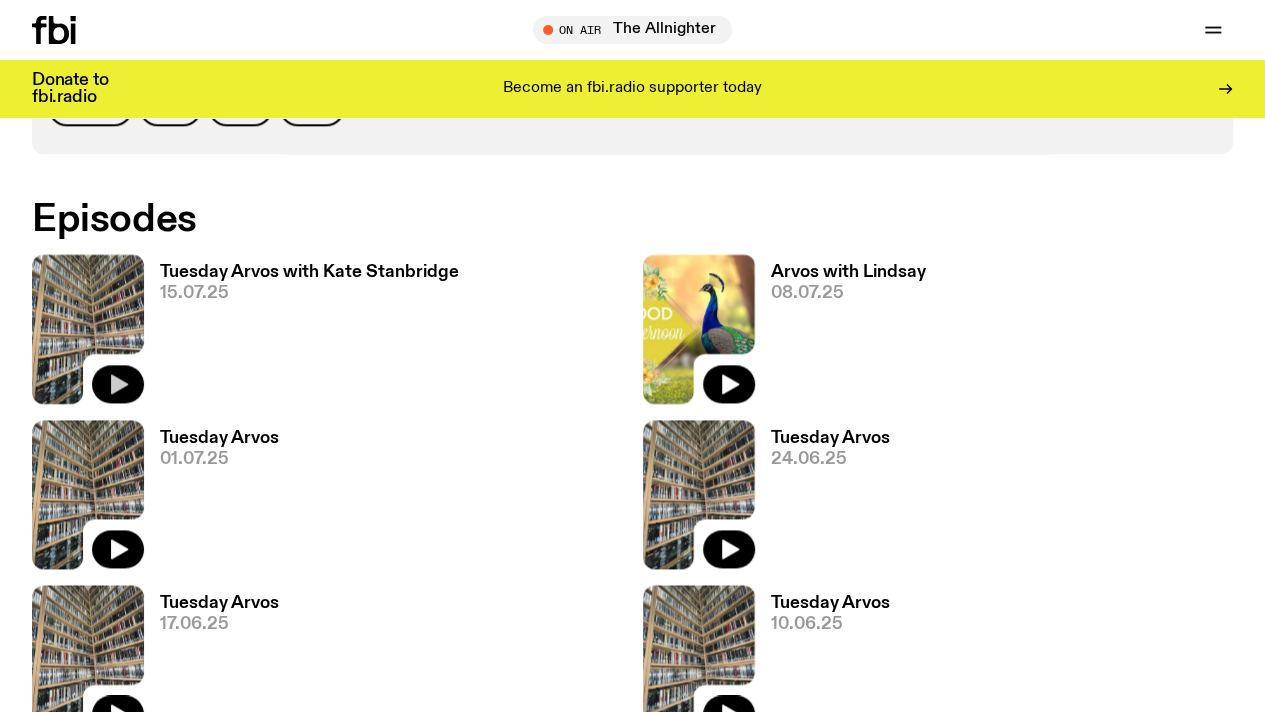 click on "Bindi Mutiara" at bounding box center [1031, -37] 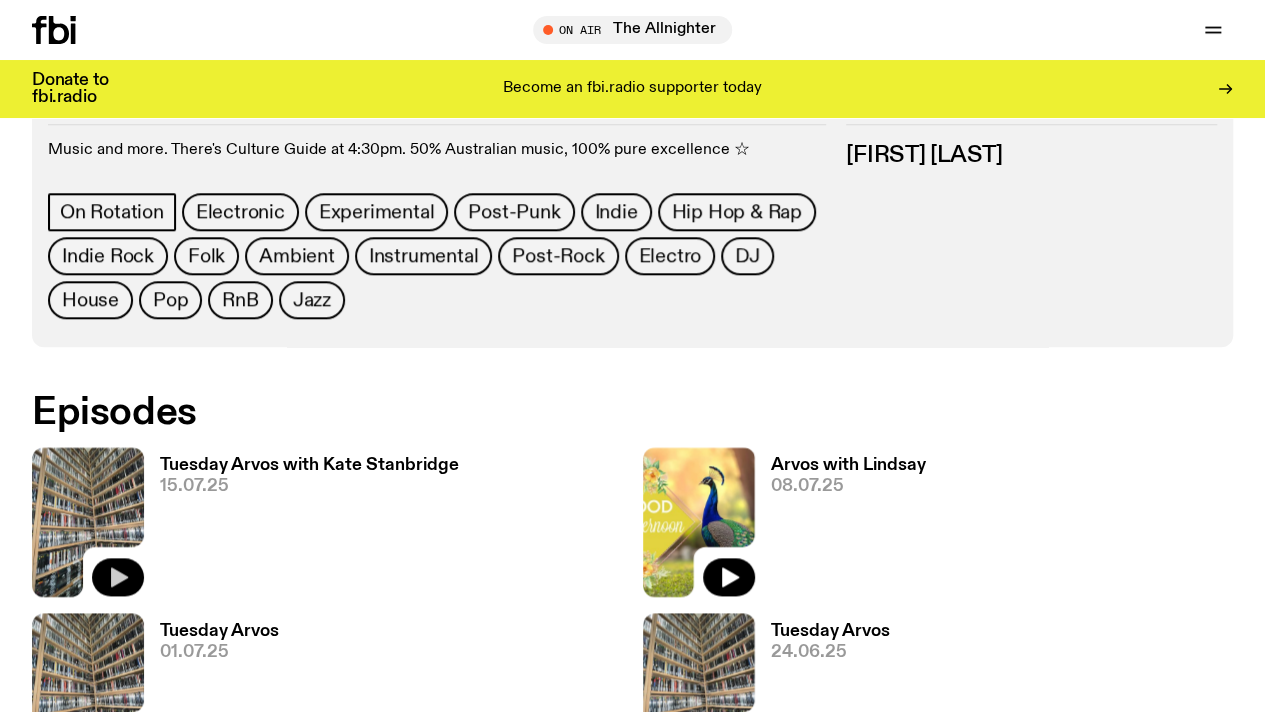 scroll, scrollTop: 986, scrollLeft: 0, axis: vertical 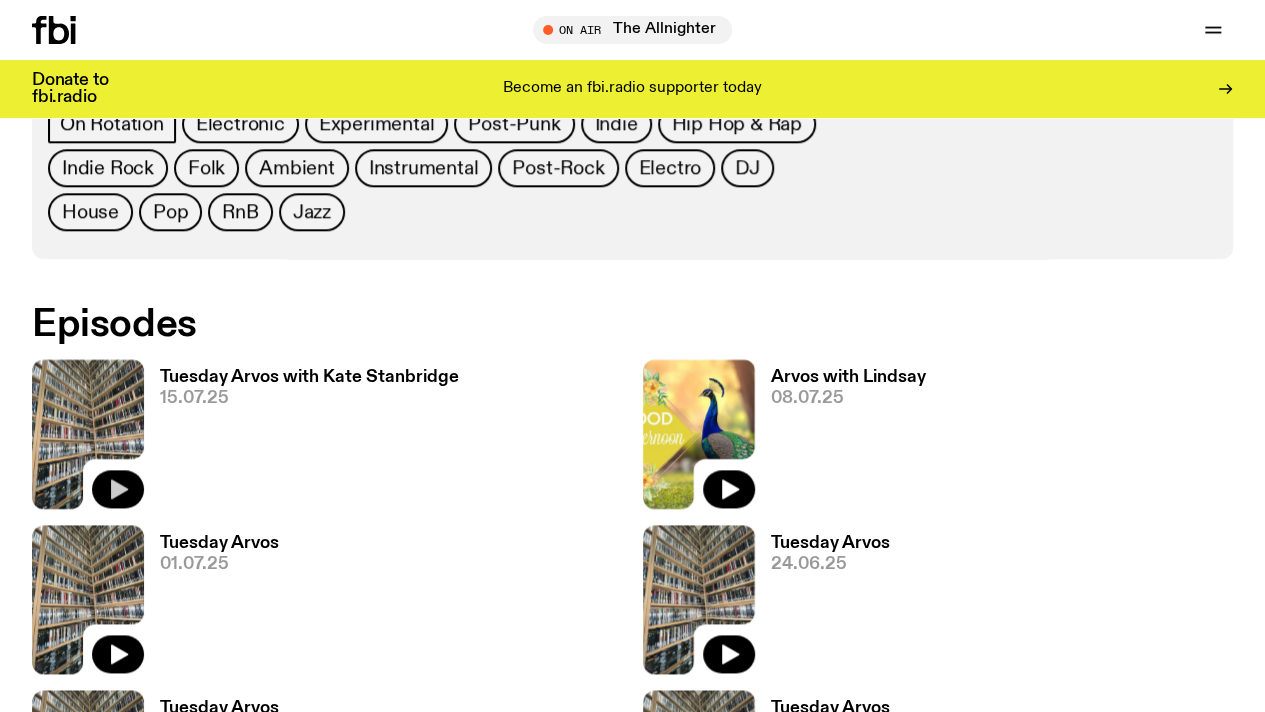 drag, startPoint x: 1043, startPoint y: 636, endPoint x: 858, endPoint y: 613, distance: 186.42424 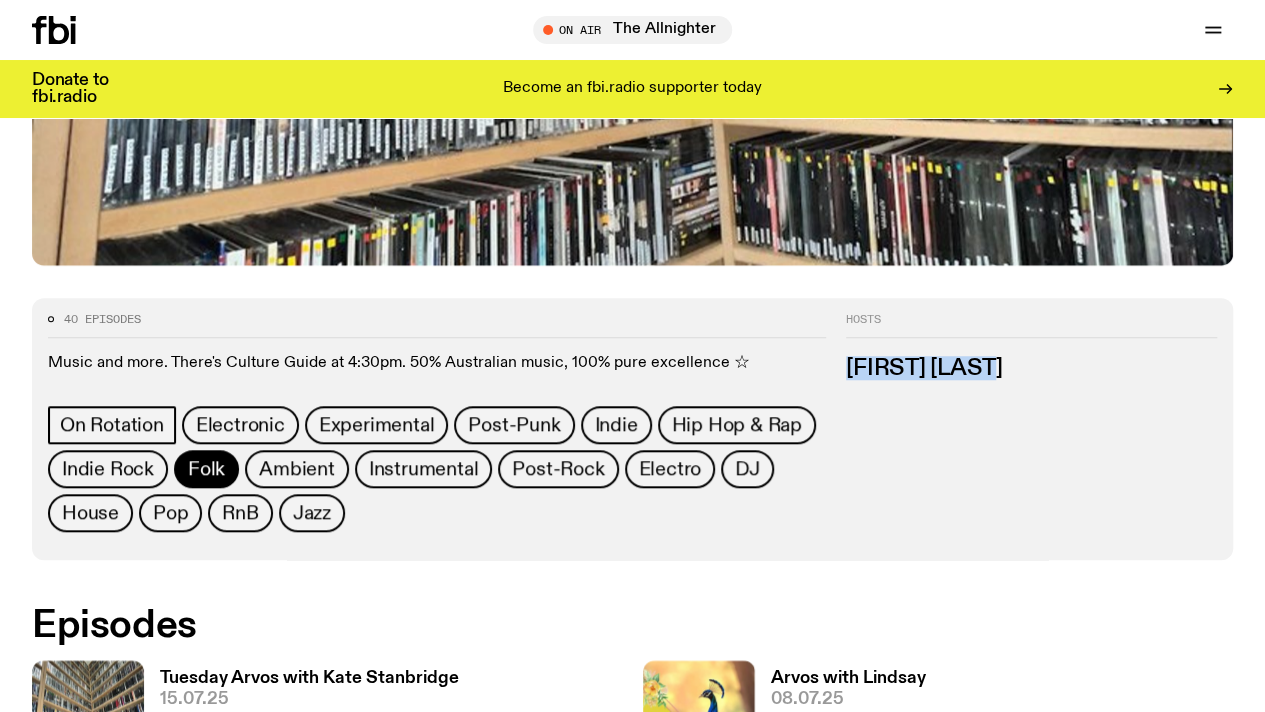 scroll, scrollTop: 1185, scrollLeft: 0, axis: vertical 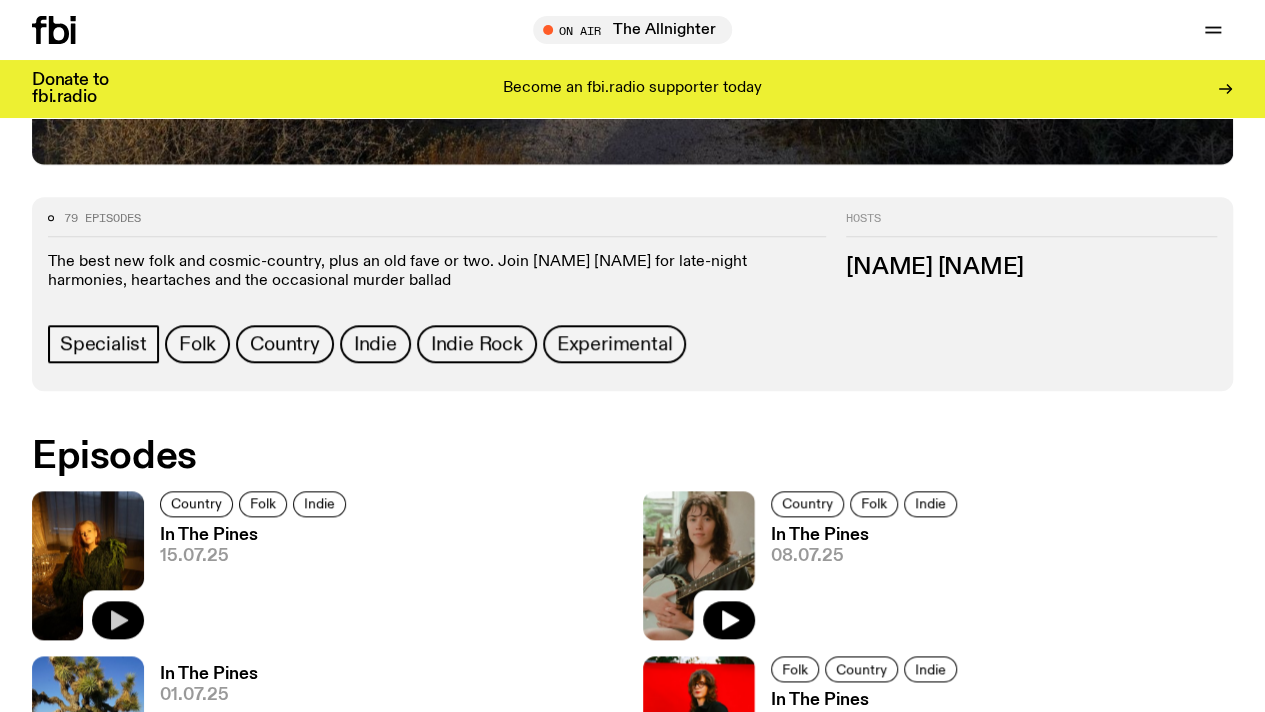 click 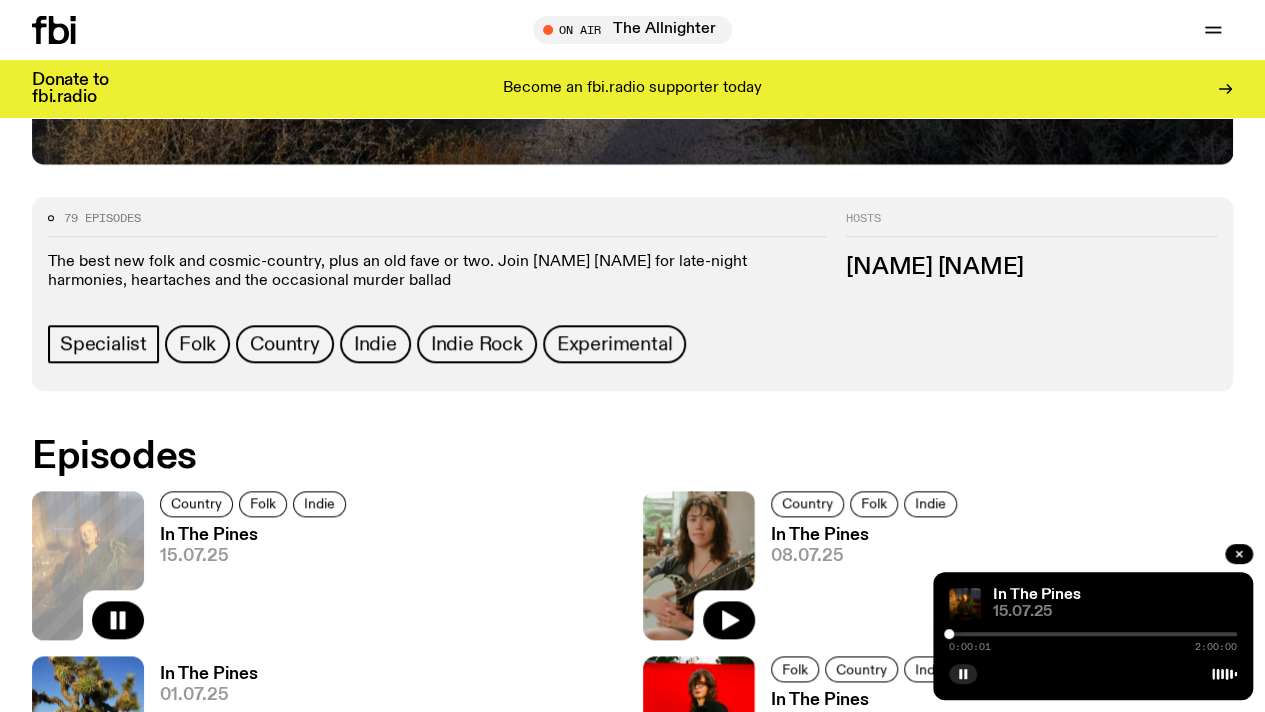 click at bounding box center [1093, 634] 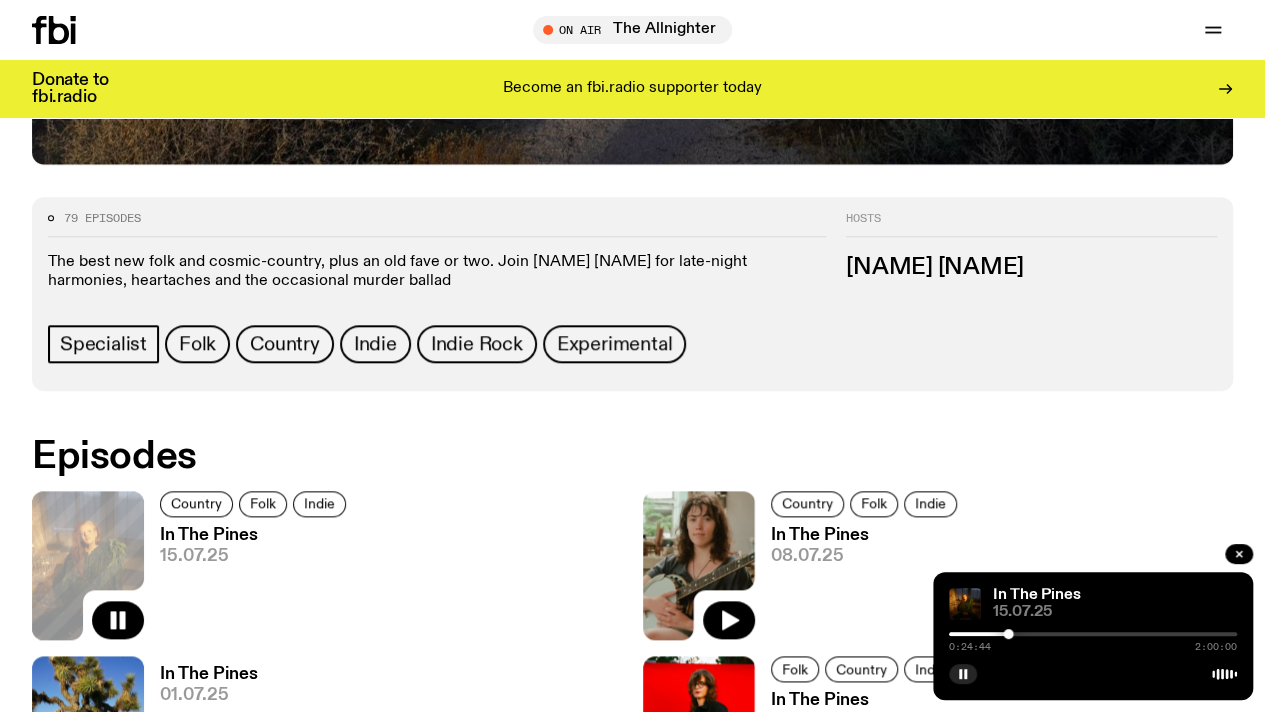 click on "0:24:44 2:00:00" at bounding box center [1093, 640] 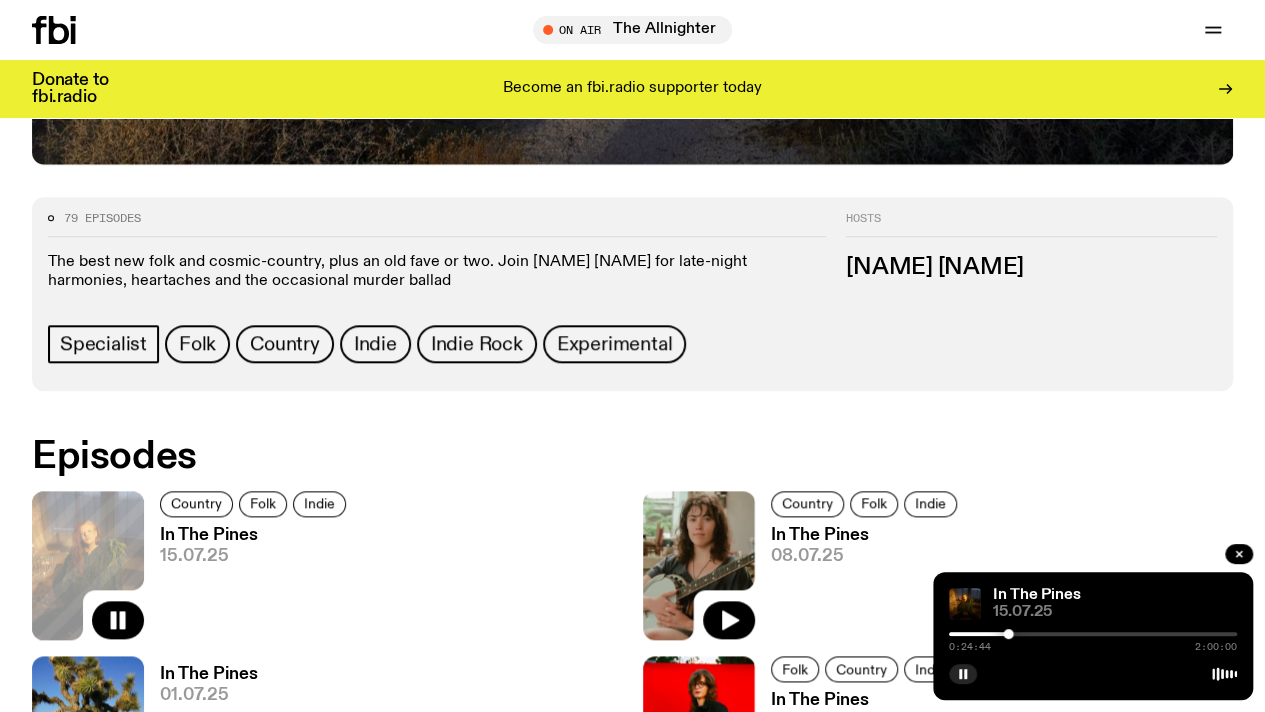click at bounding box center (1093, 634) 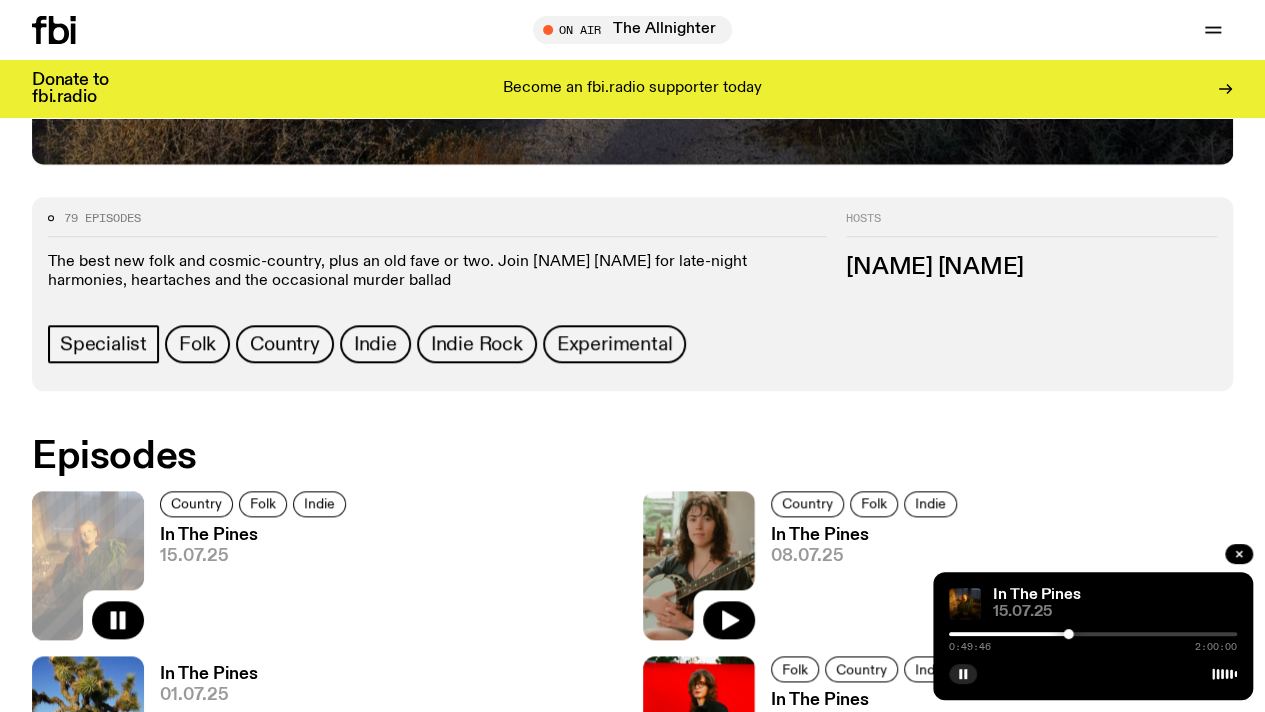 click 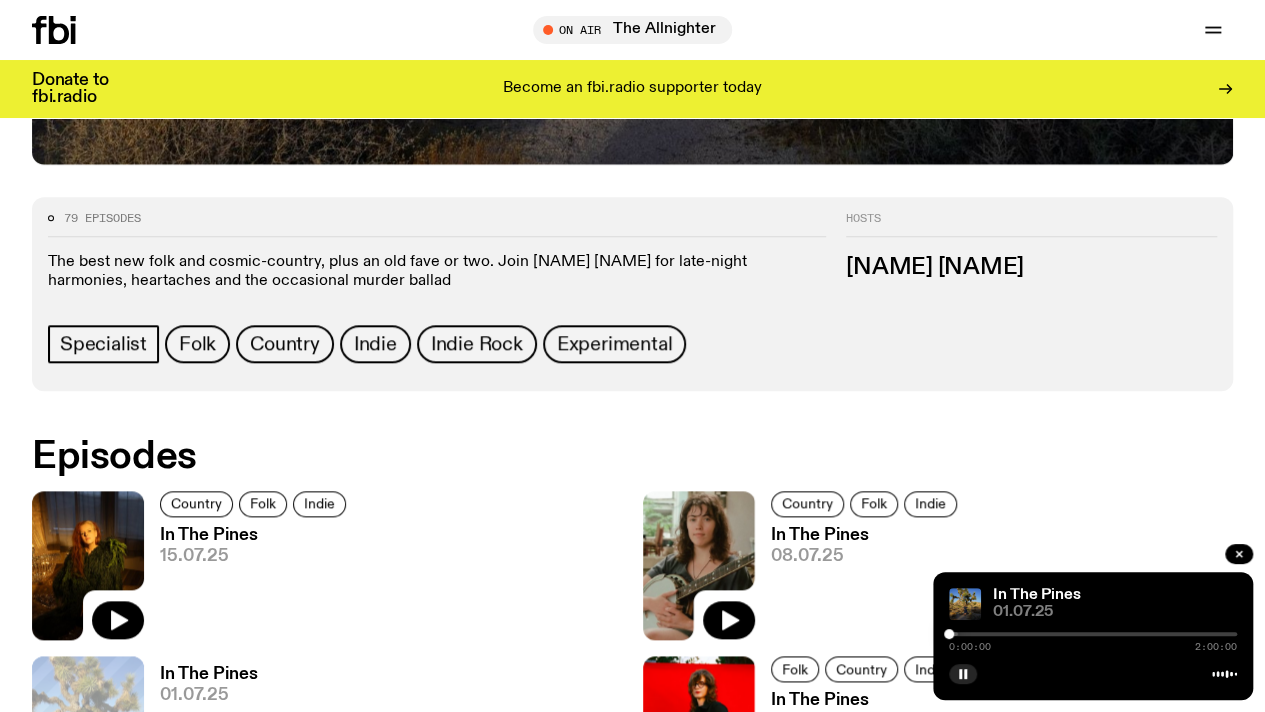 click on "0:00:00 2:00:00" at bounding box center [1093, 640] 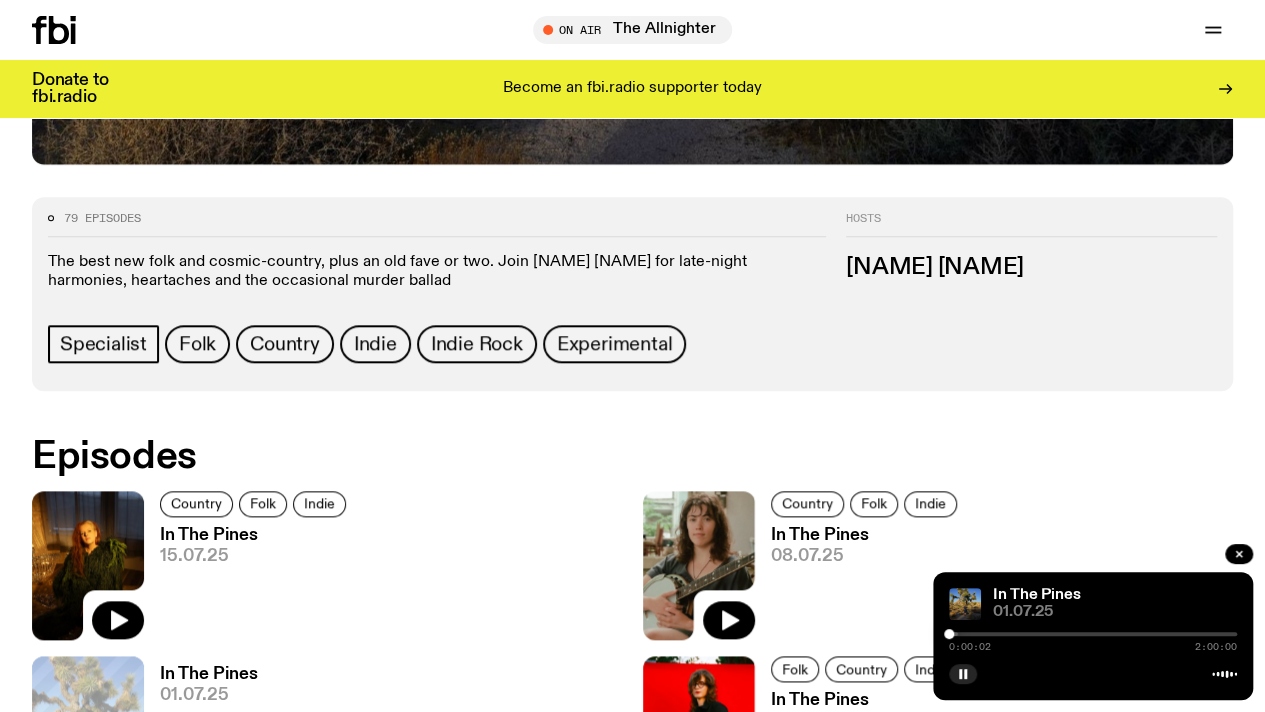 click on "0:00:02 2:00:00" at bounding box center (1093, 640) 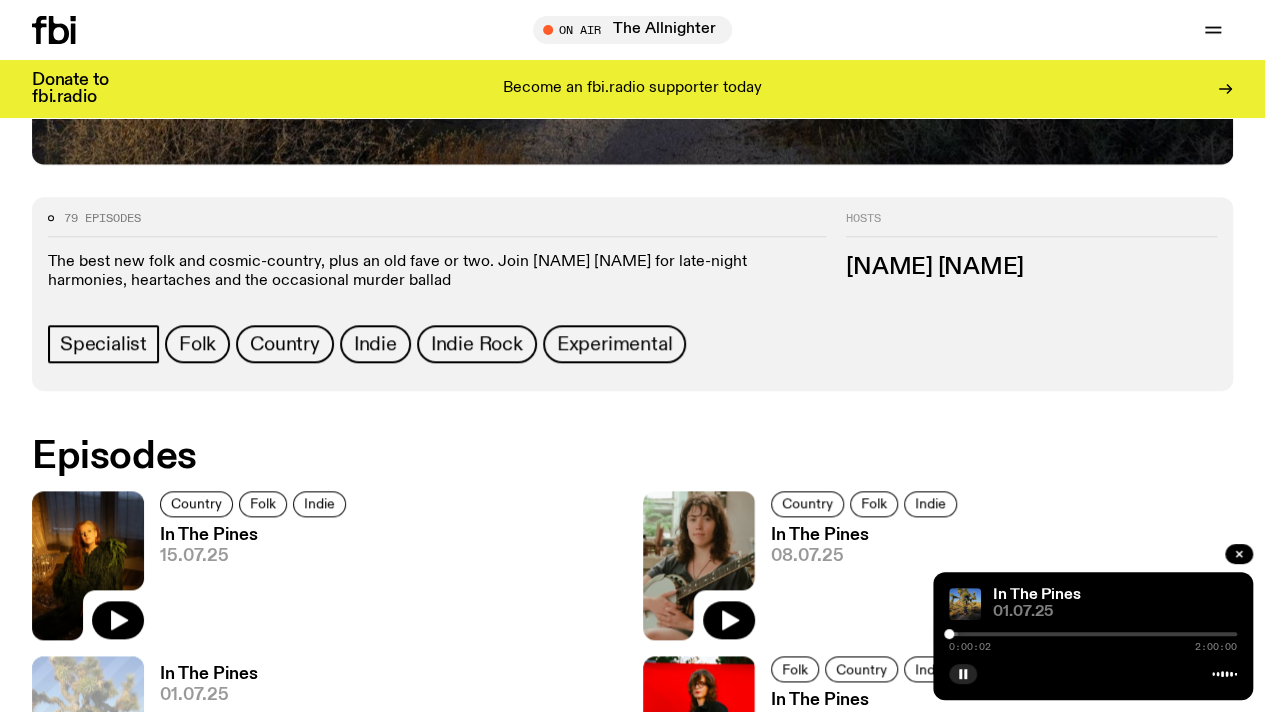 click on "0:00:02 2:00:00" at bounding box center [1093, 640] 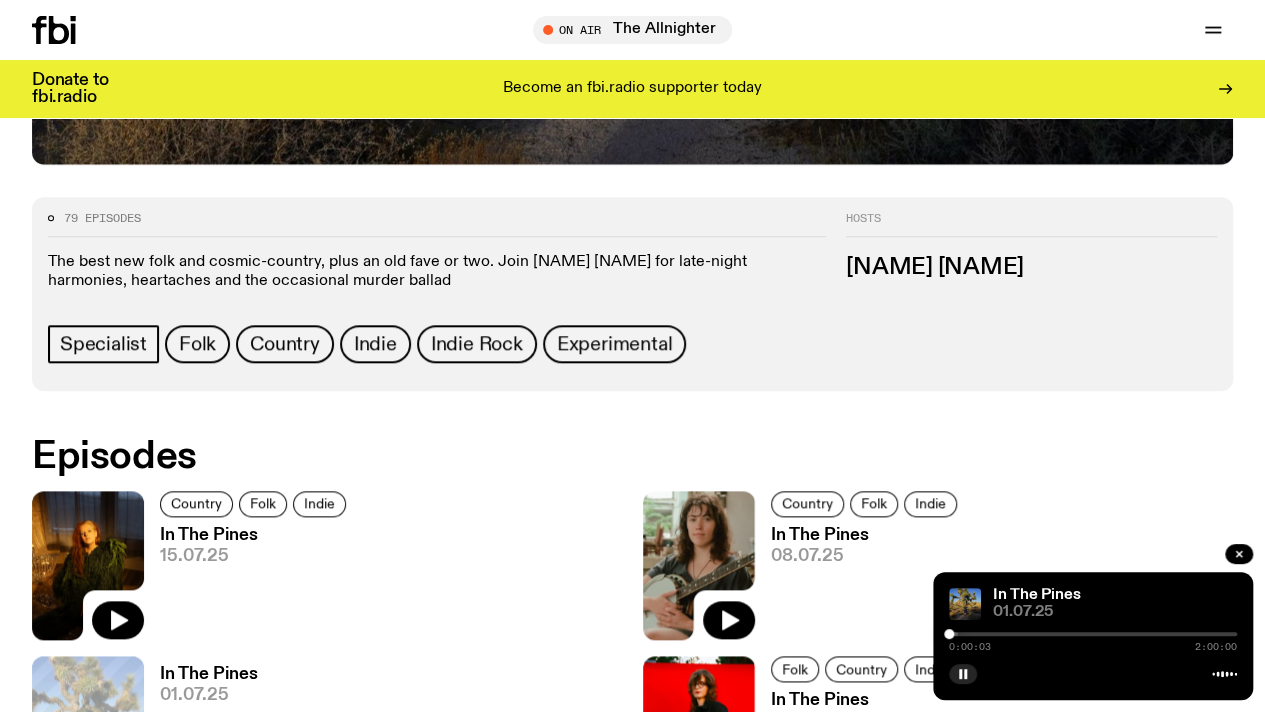 click at bounding box center [1093, 634] 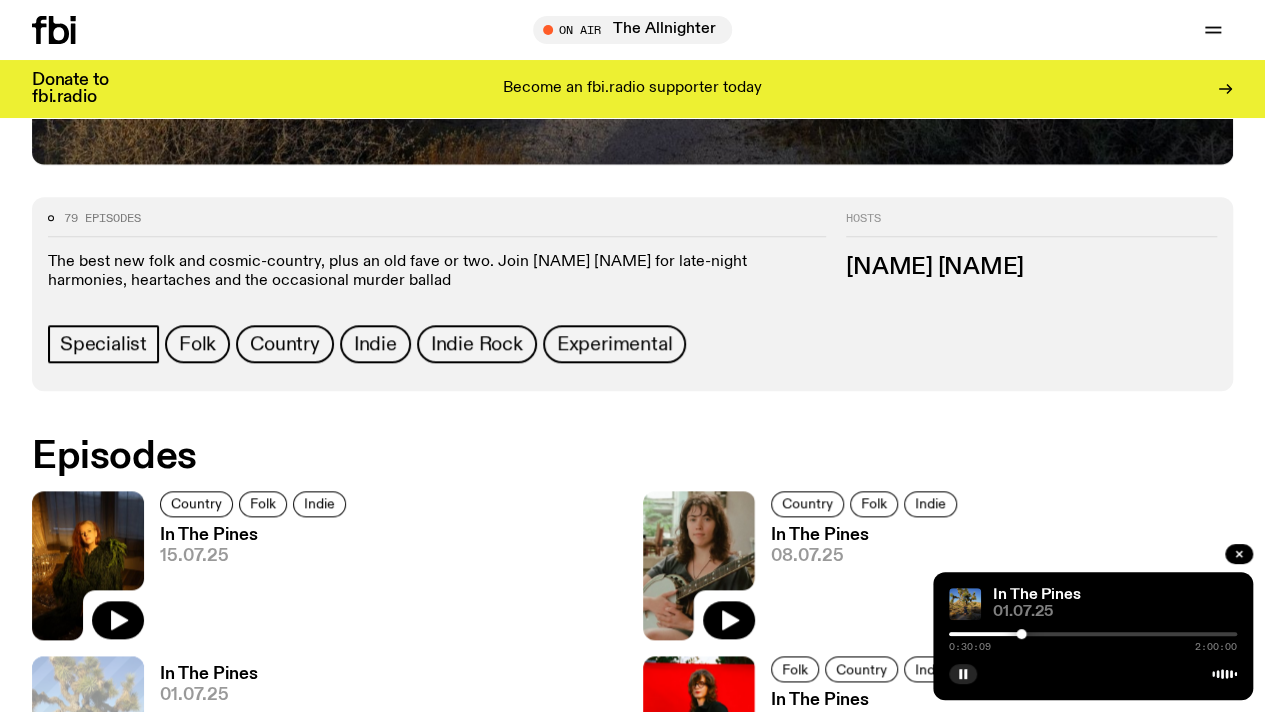 click at bounding box center (1093, 634) 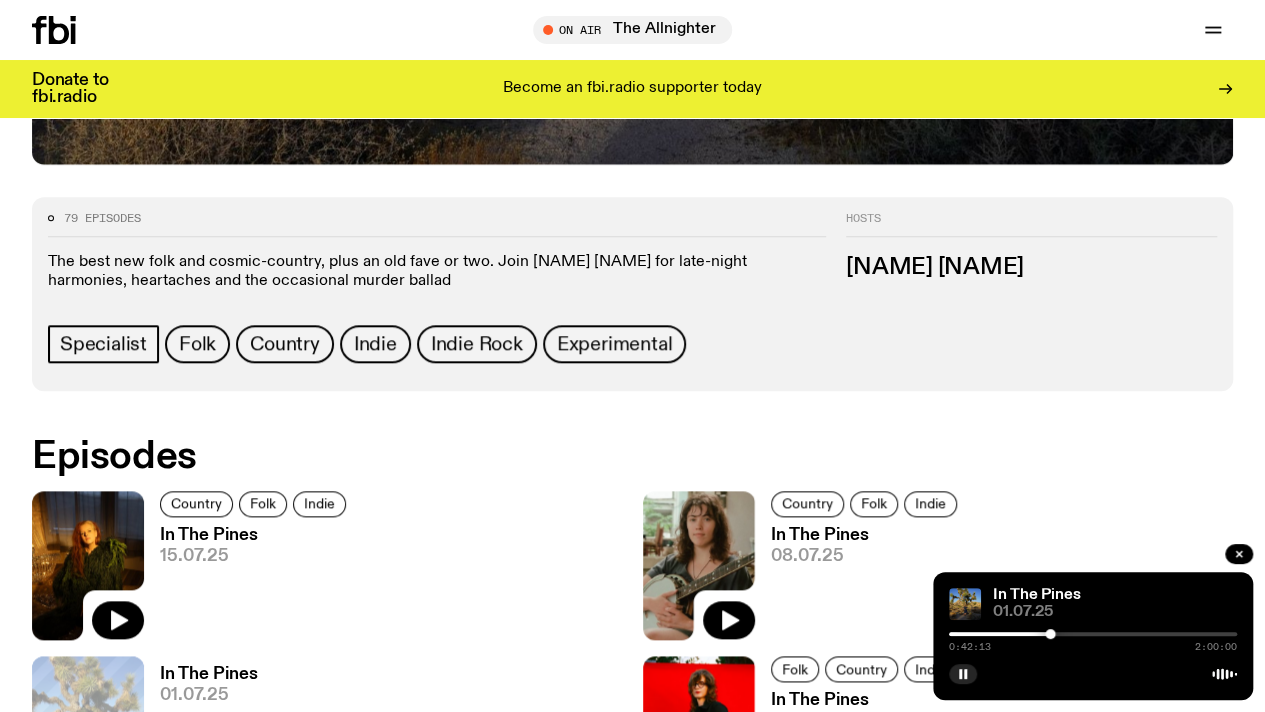 click at bounding box center (1093, 634) 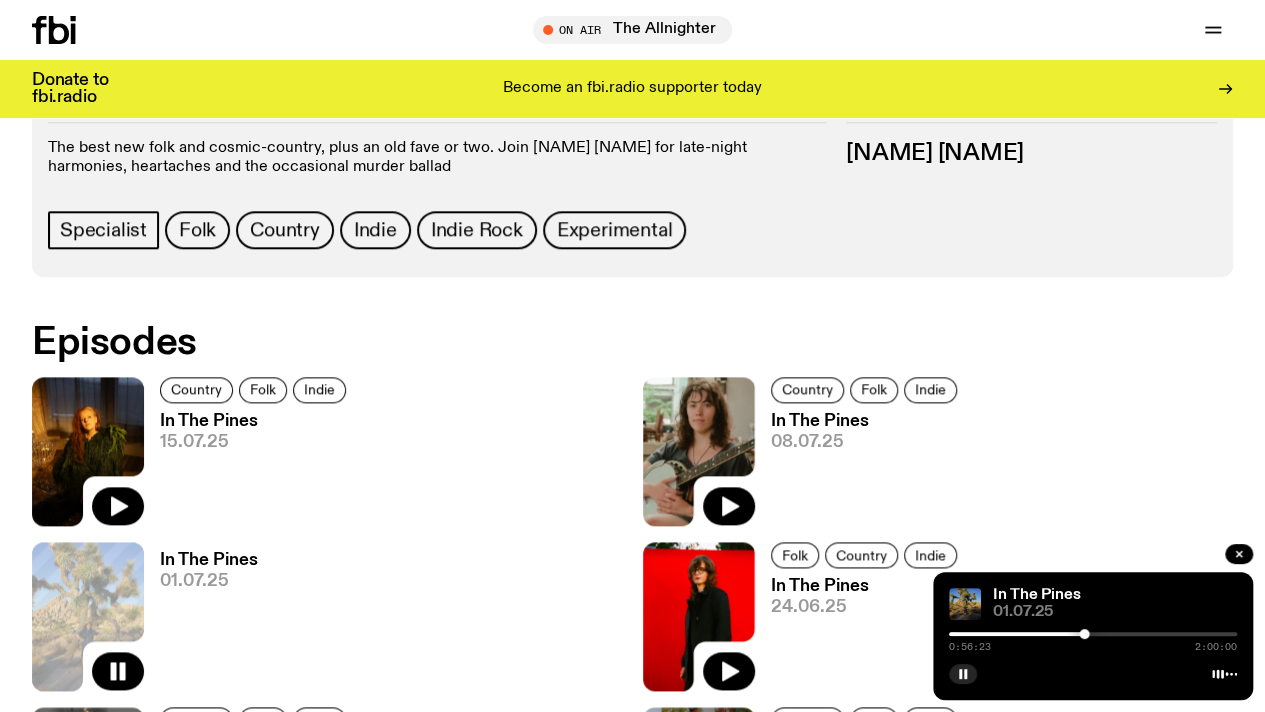 scroll, scrollTop: 986, scrollLeft: 0, axis: vertical 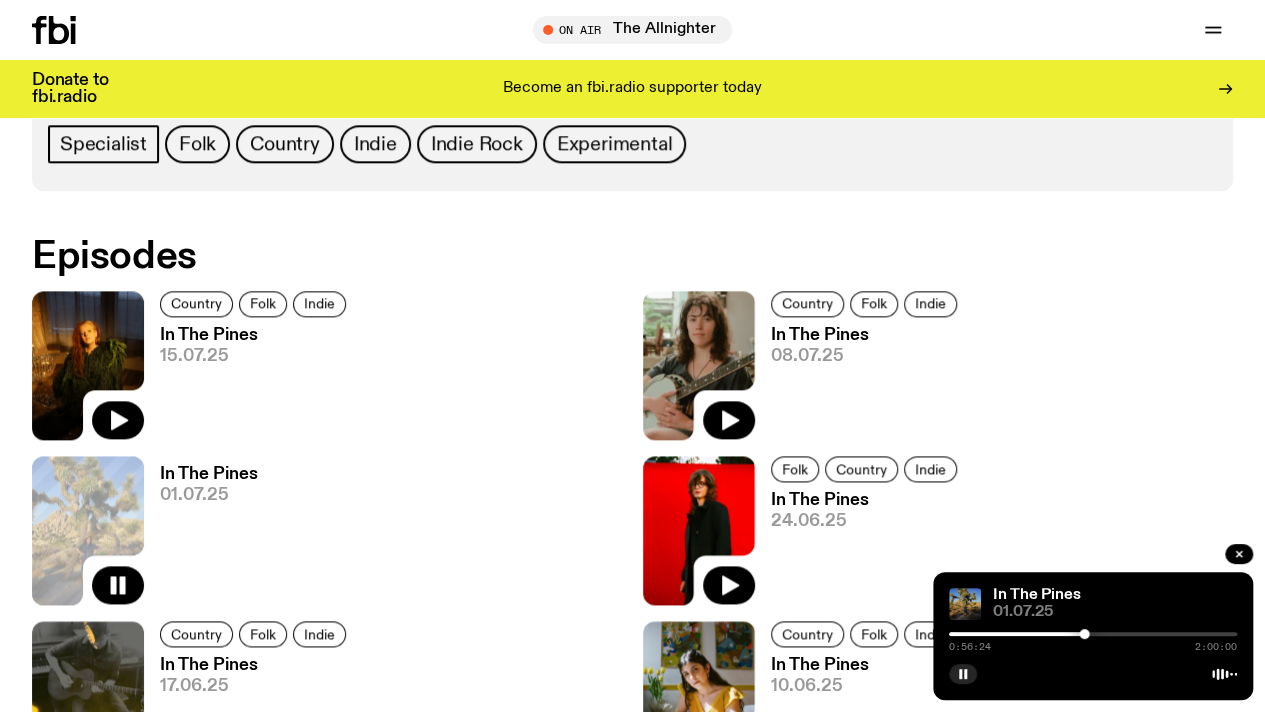 click 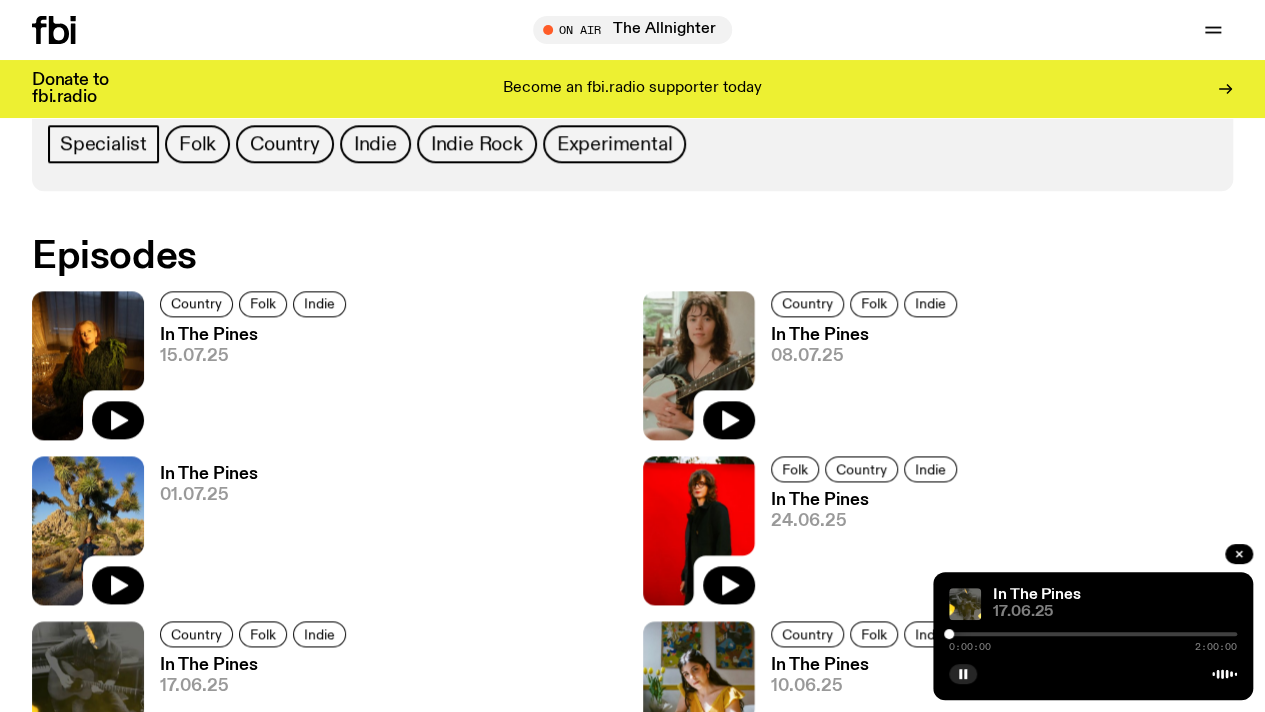 click at bounding box center (1093, 634) 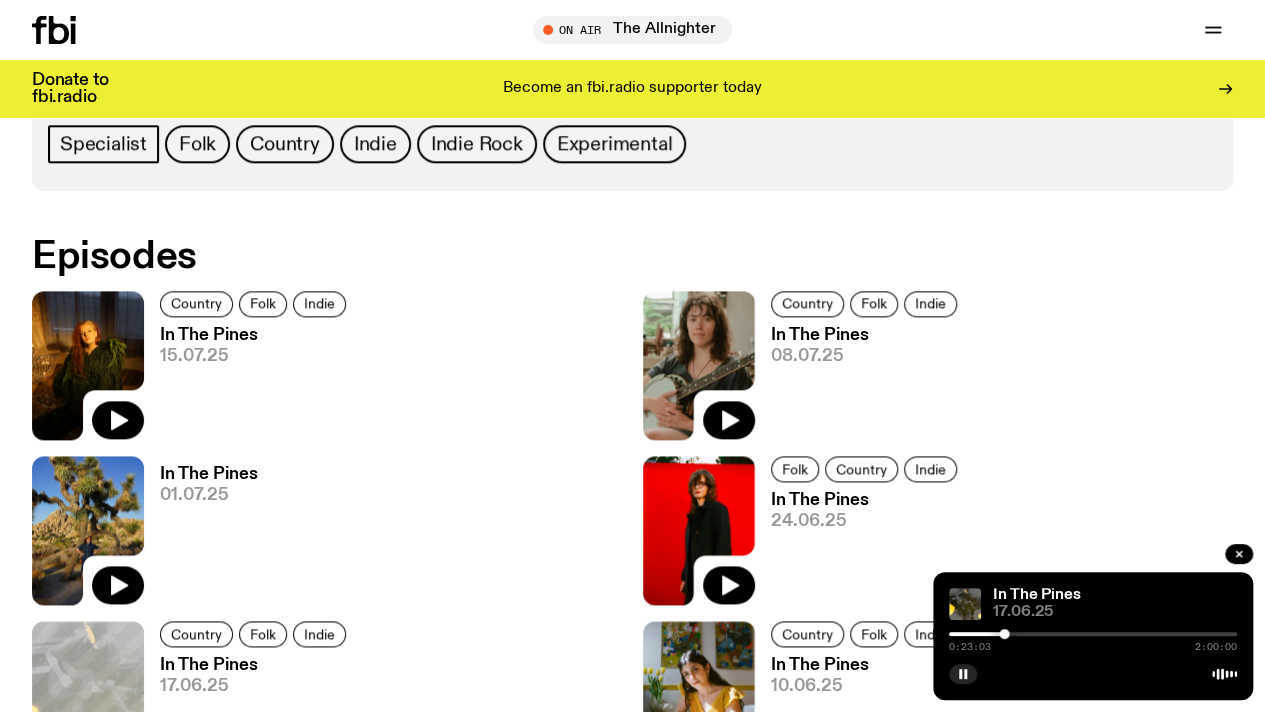 click at bounding box center [1093, 634] 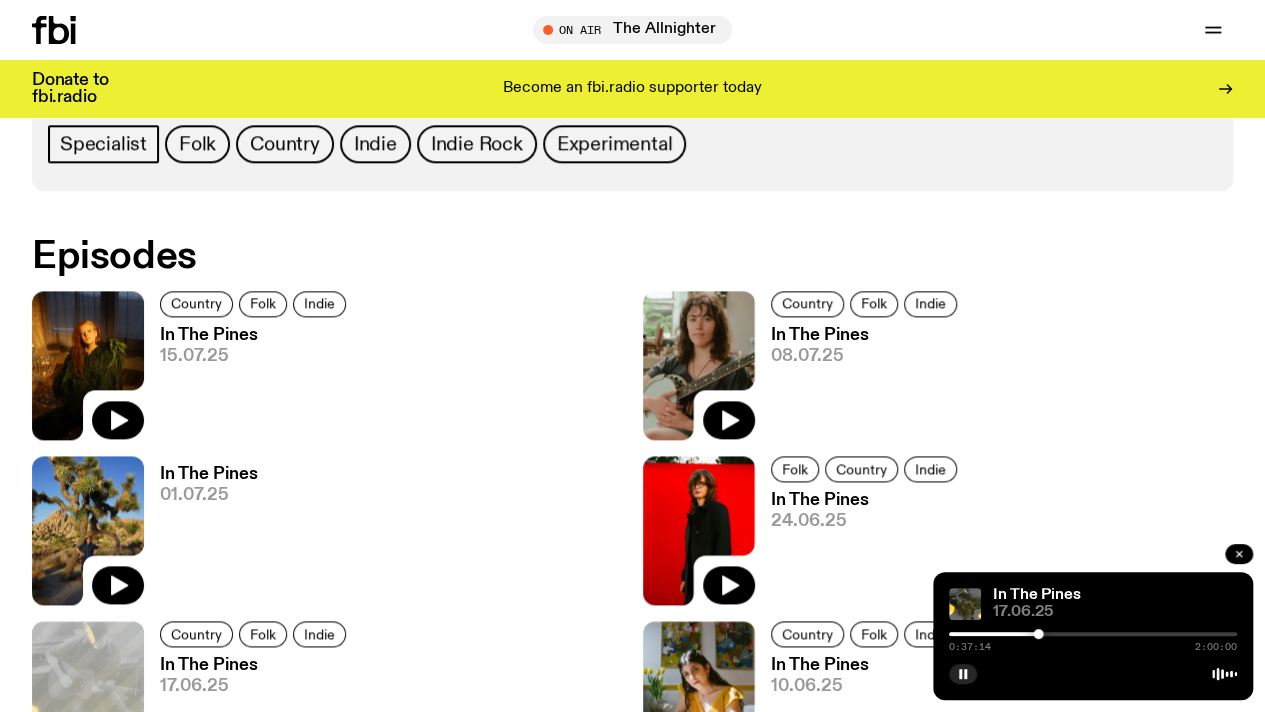 click at bounding box center [1239, 554] 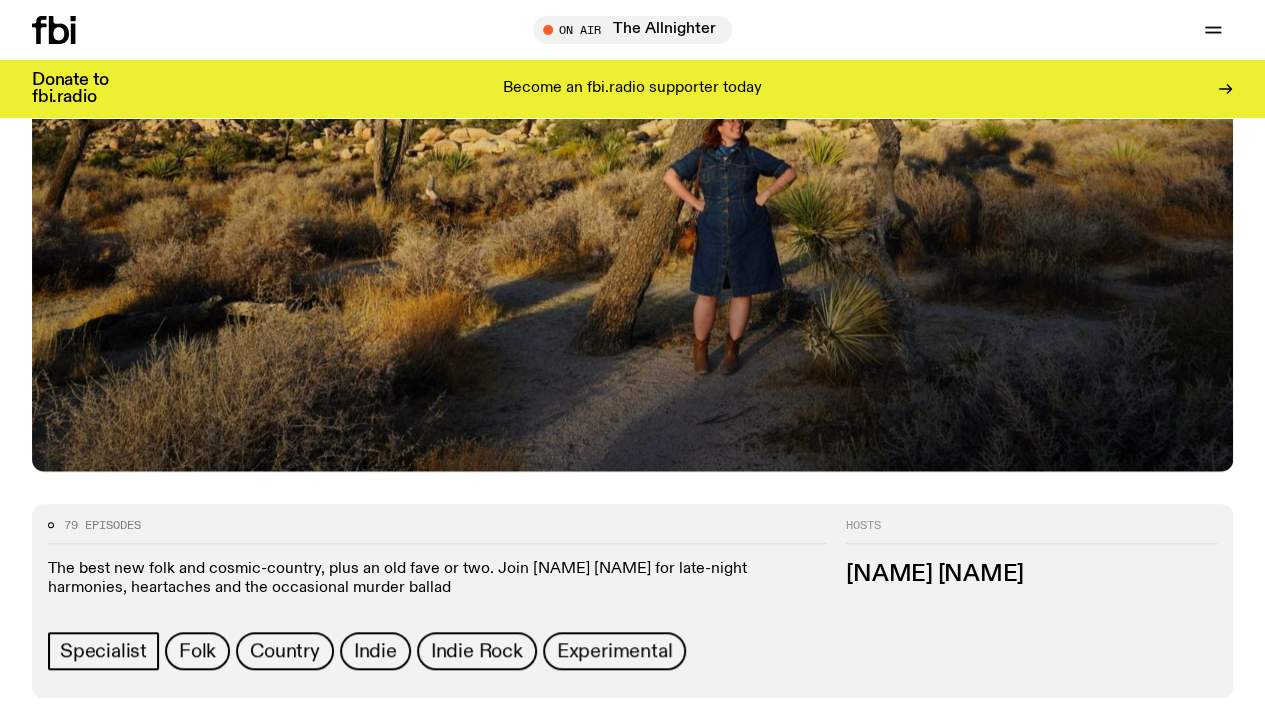 scroll, scrollTop: 586, scrollLeft: 0, axis: vertical 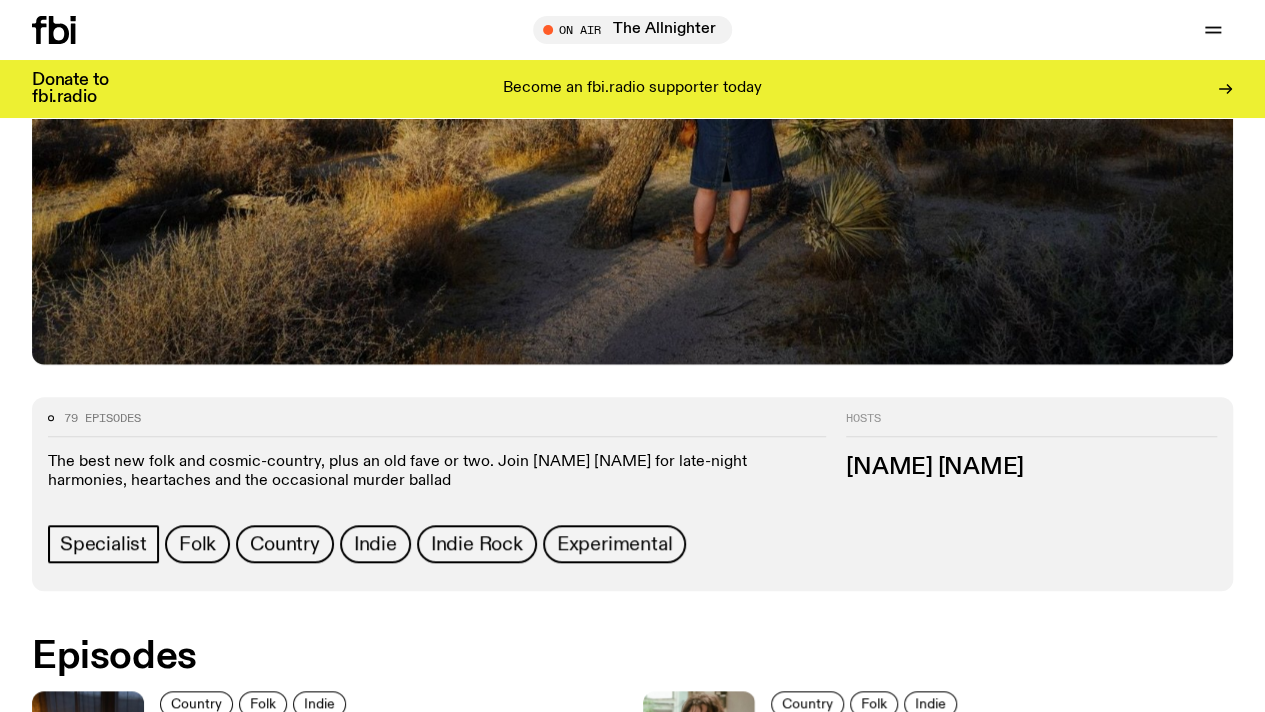 click 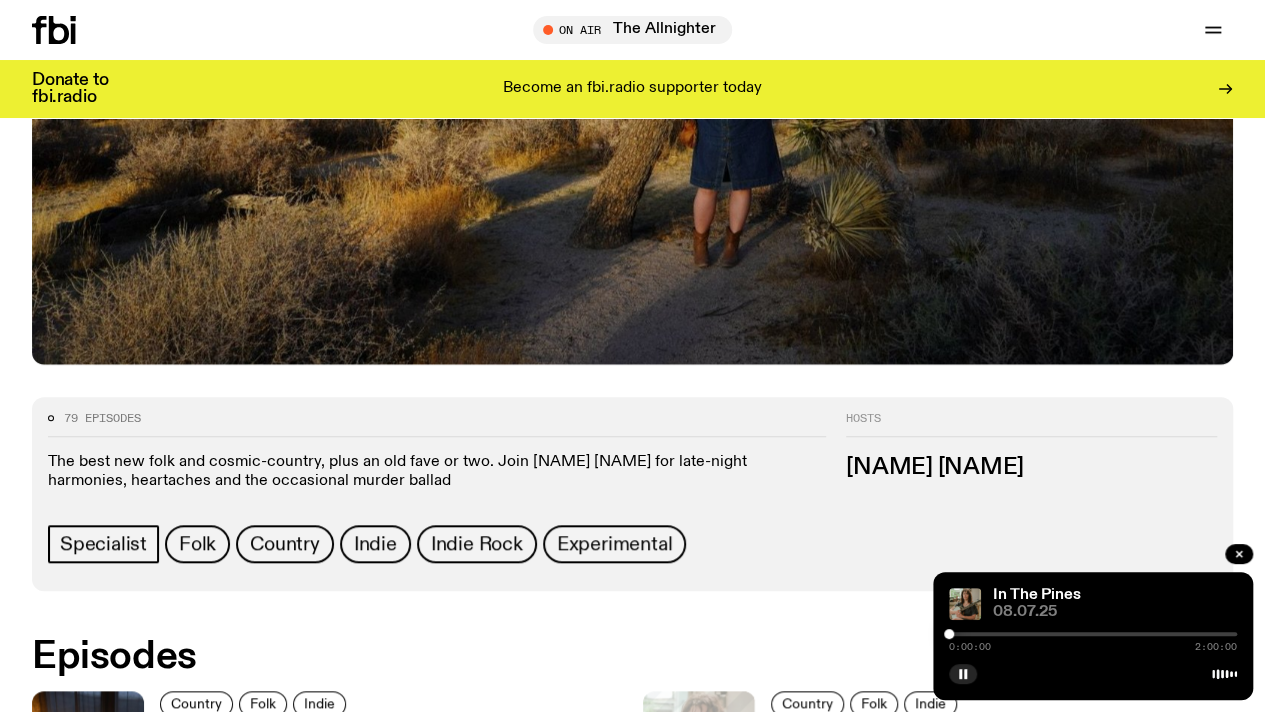 click at bounding box center [1093, 634] 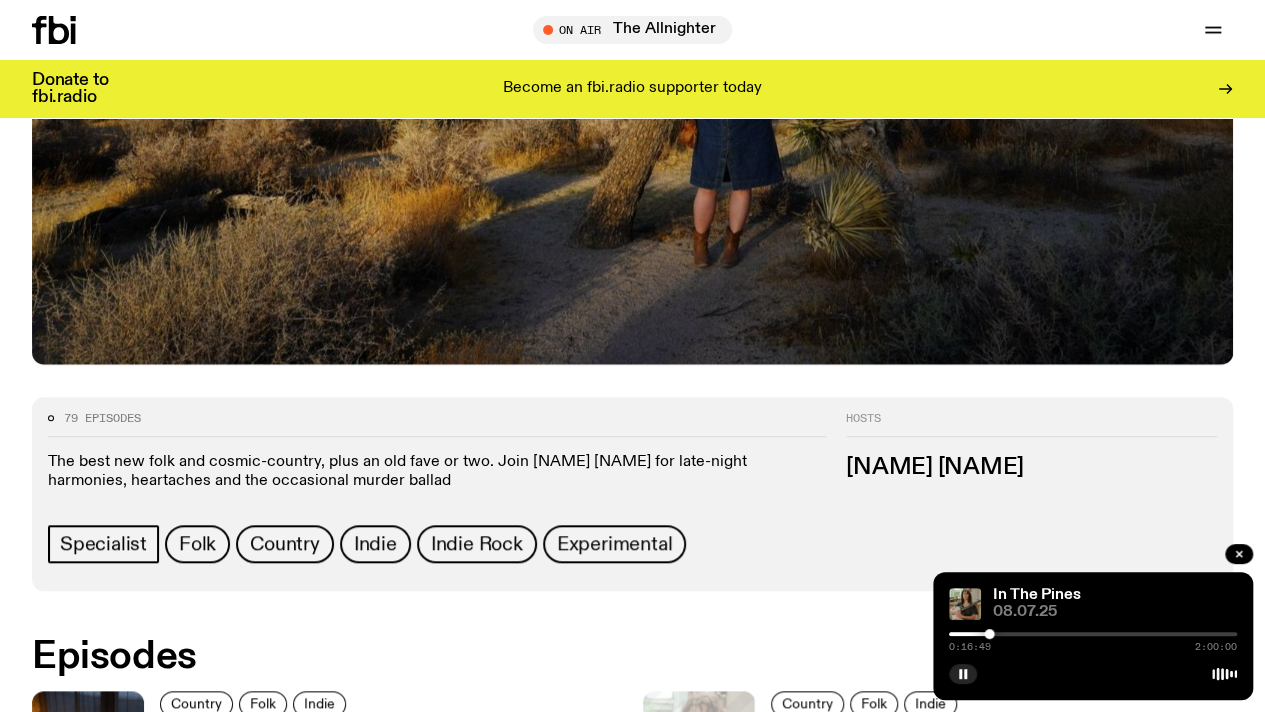 click at bounding box center (1093, 634) 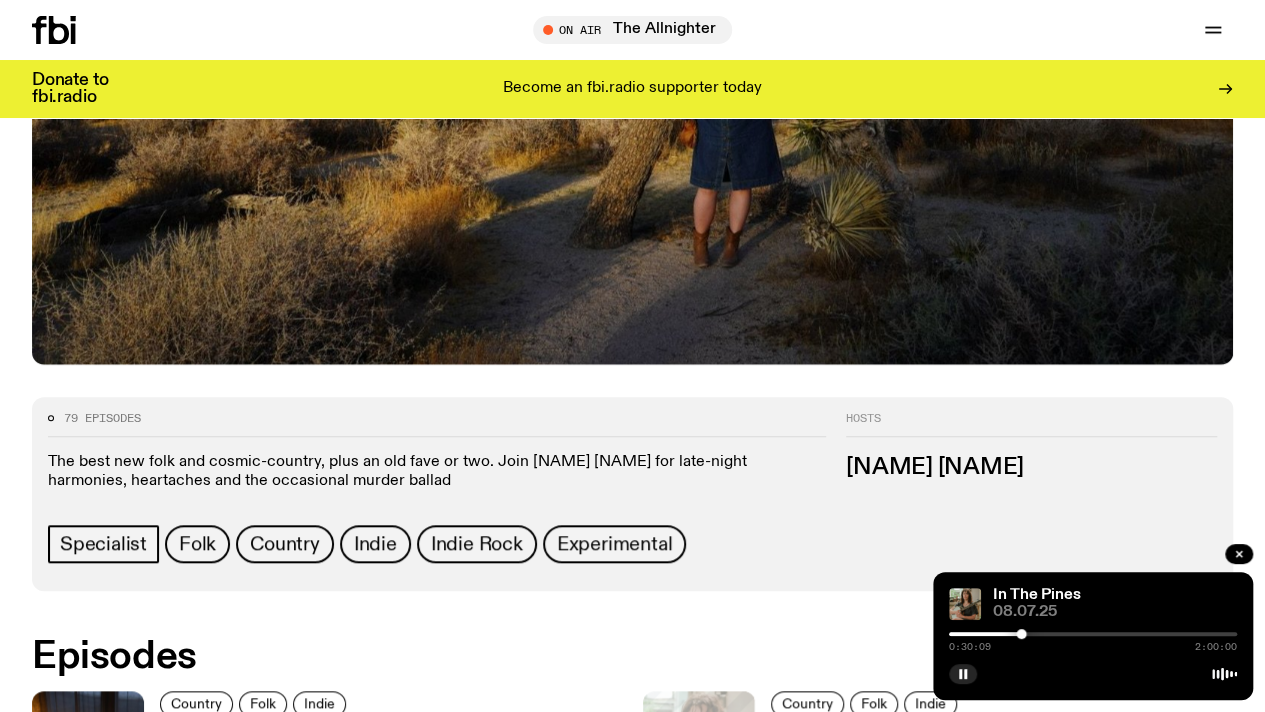 click at bounding box center [1093, 634] 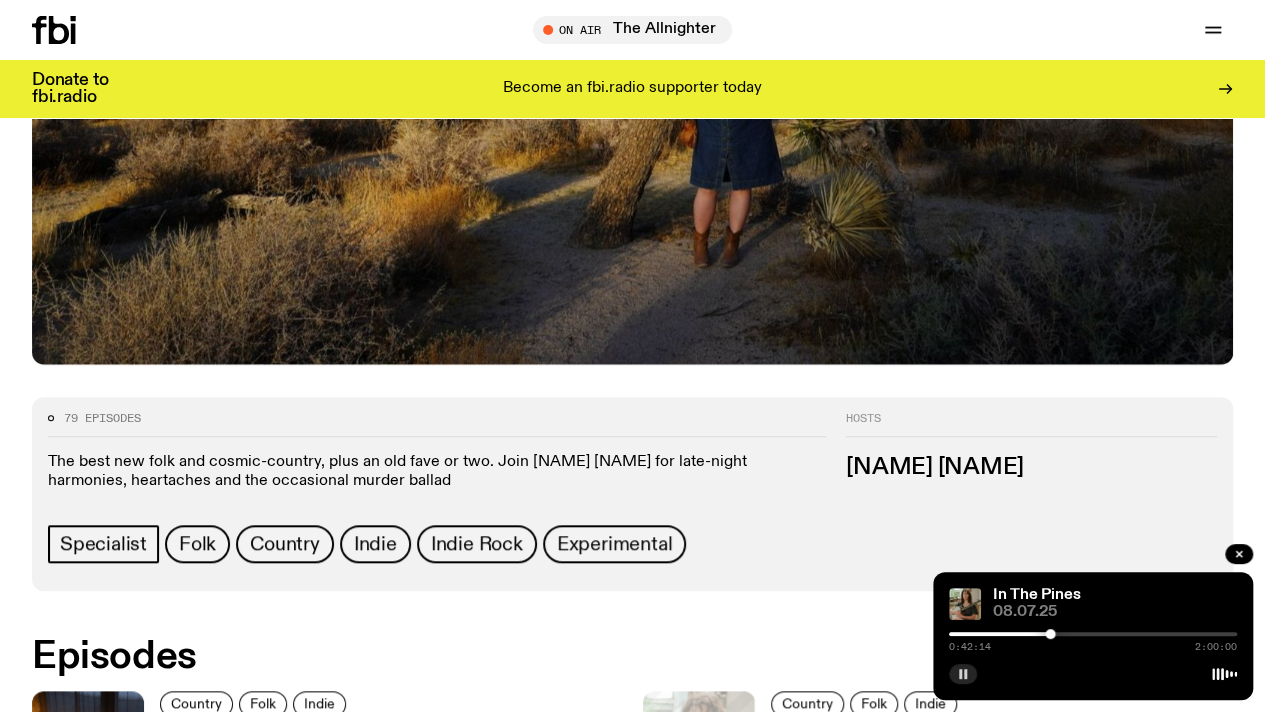 click at bounding box center (963, 674) 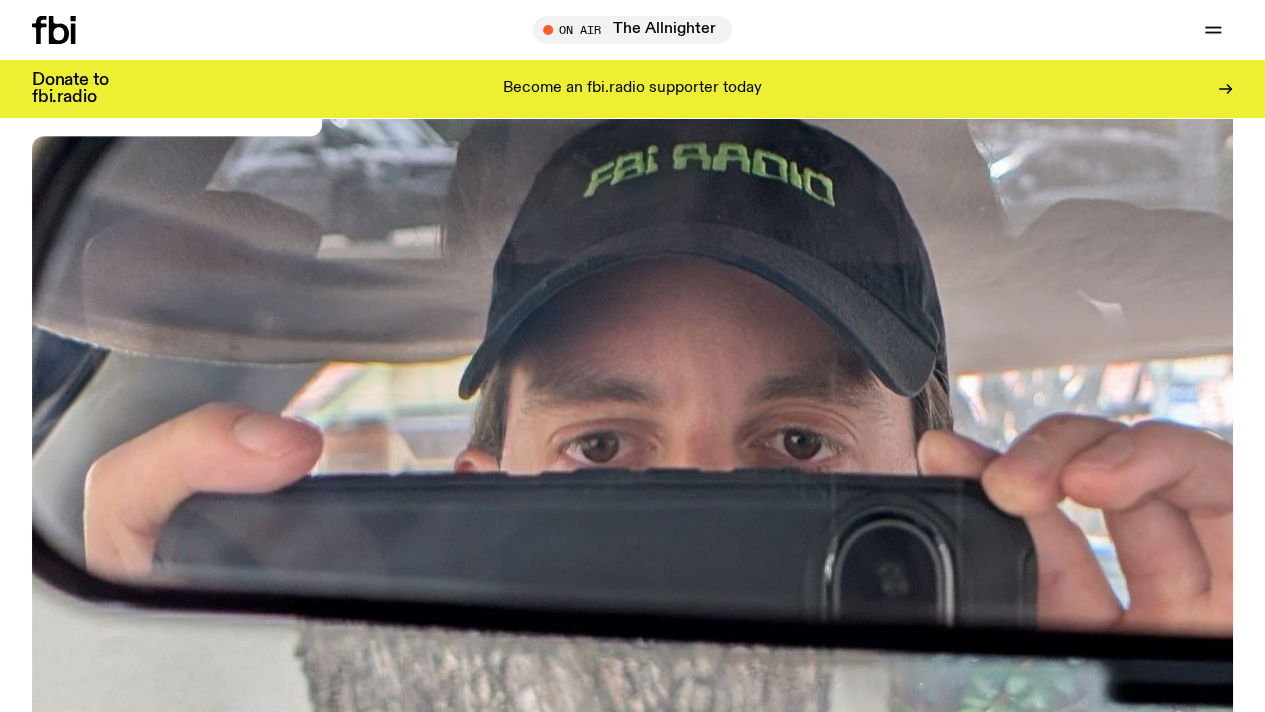 scroll, scrollTop: 775, scrollLeft: 0, axis: vertical 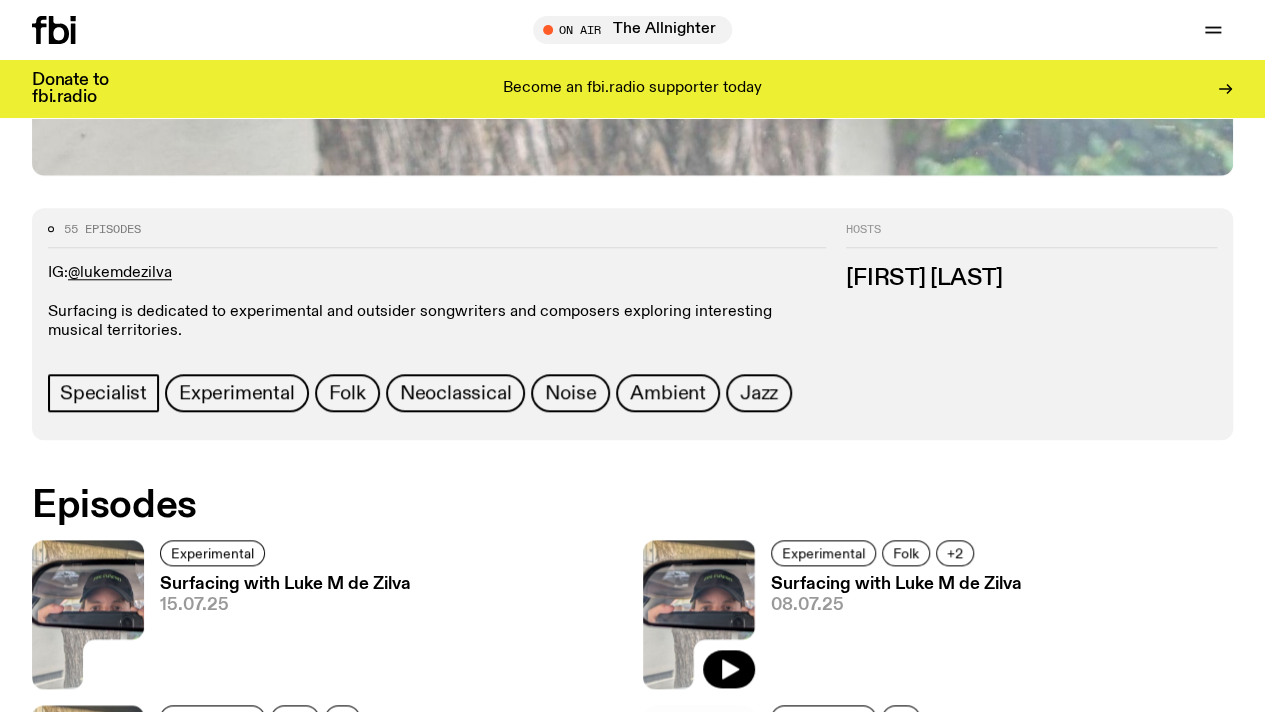 click at bounding box center [88, 614] 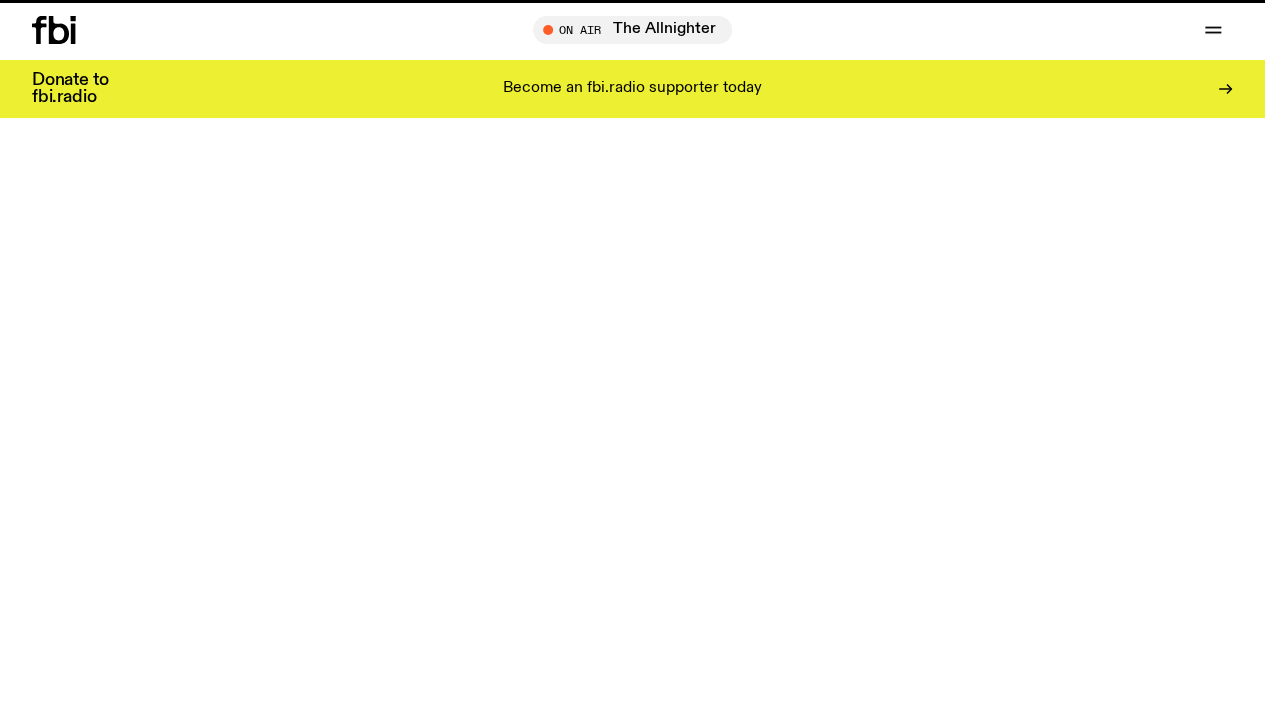 scroll, scrollTop: 0, scrollLeft: 0, axis: both 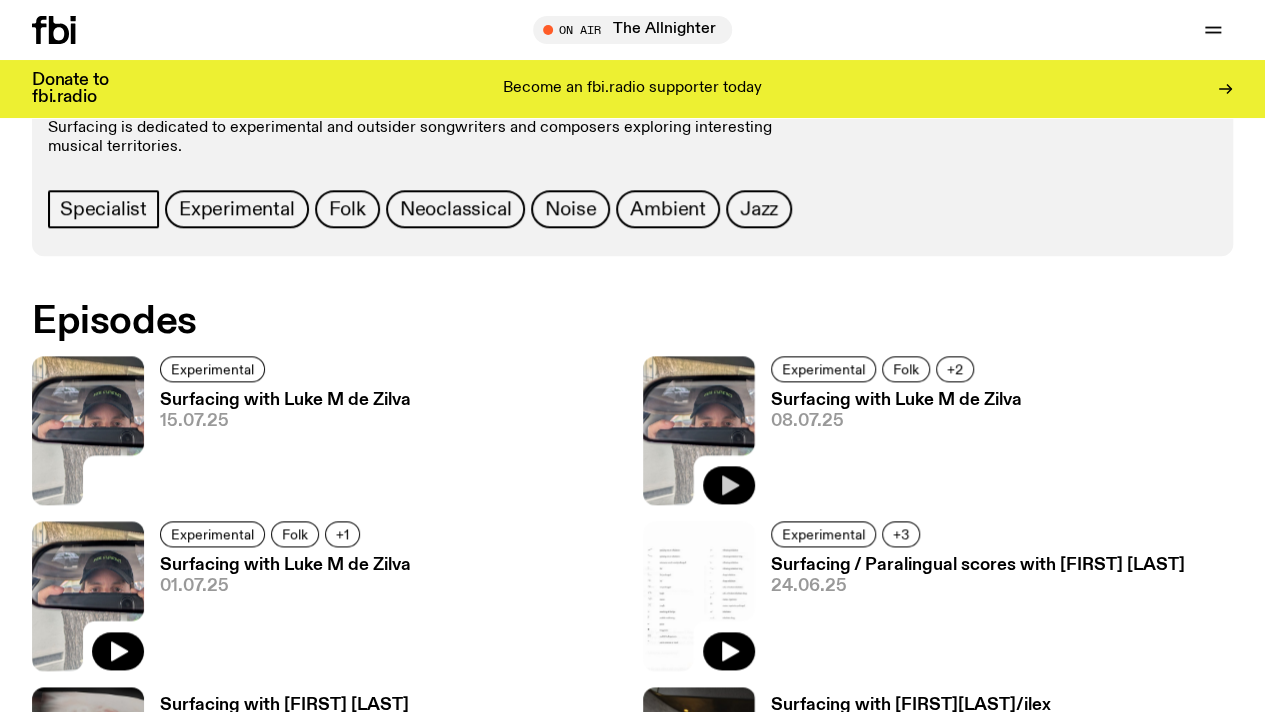 click 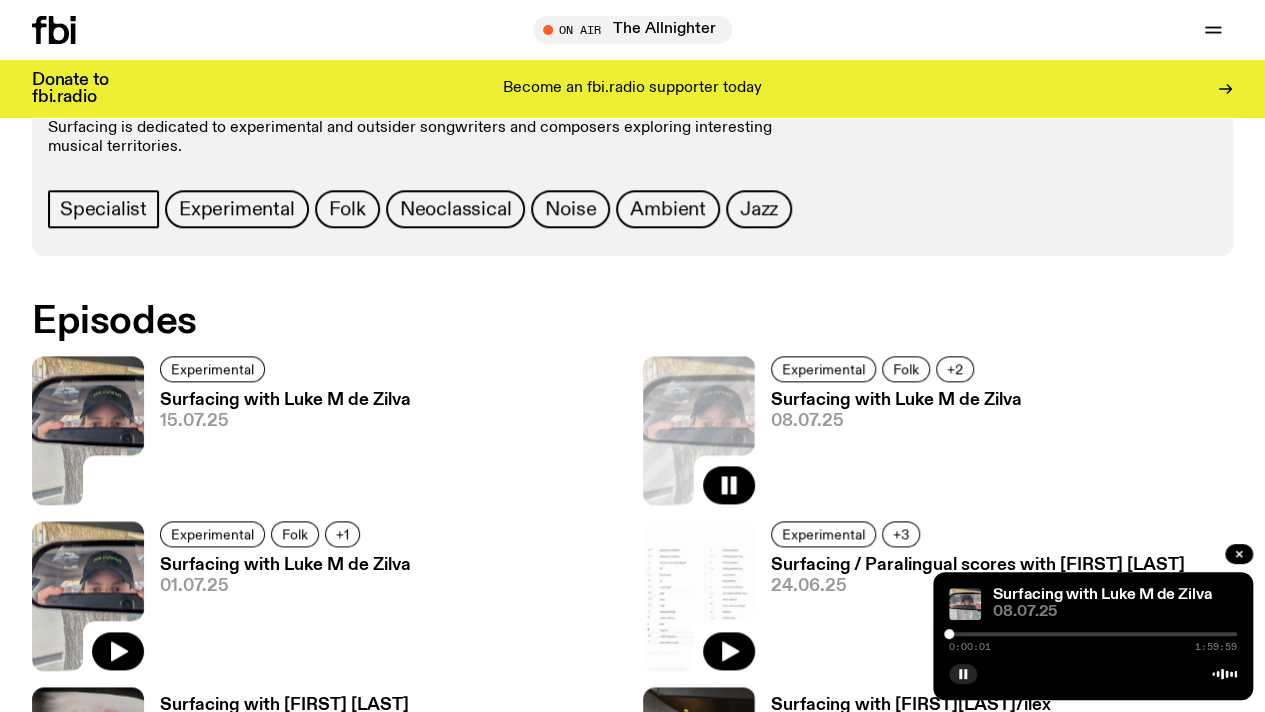 click at bounding box center [1093, 634] 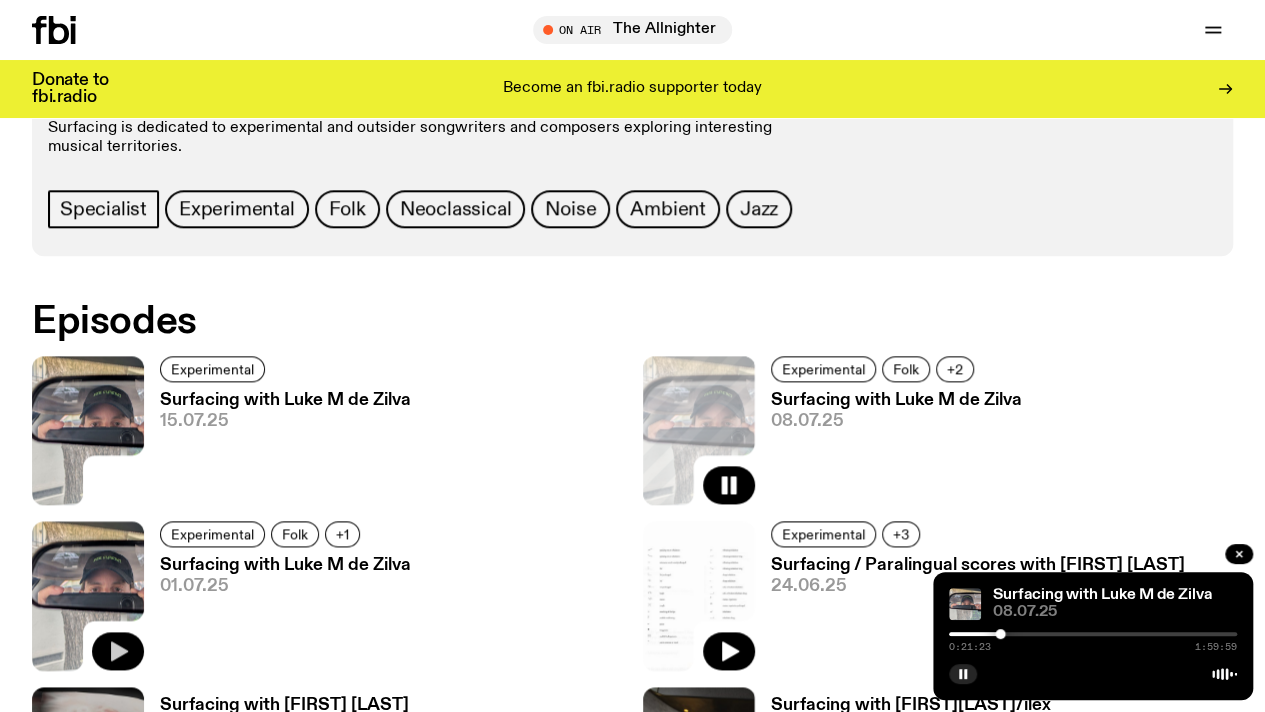 click 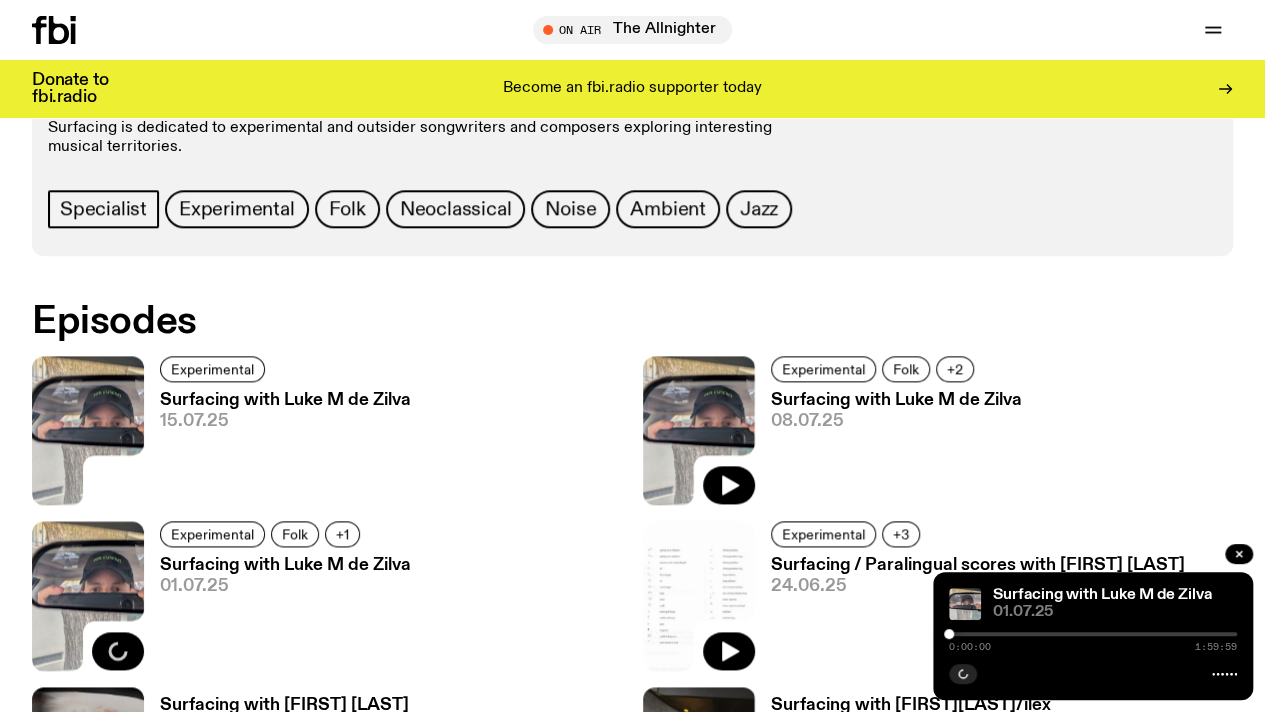 click at bounding box center (1093, 634) 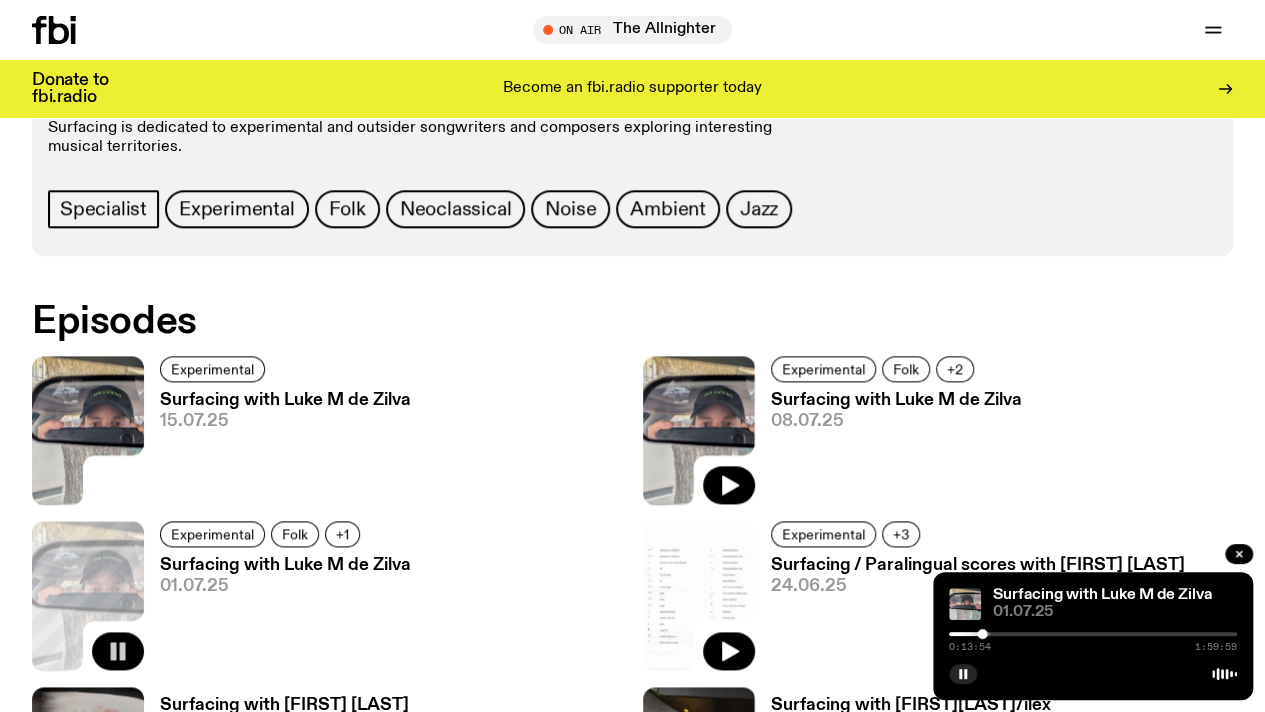 click at bounding box center [1093, 634] 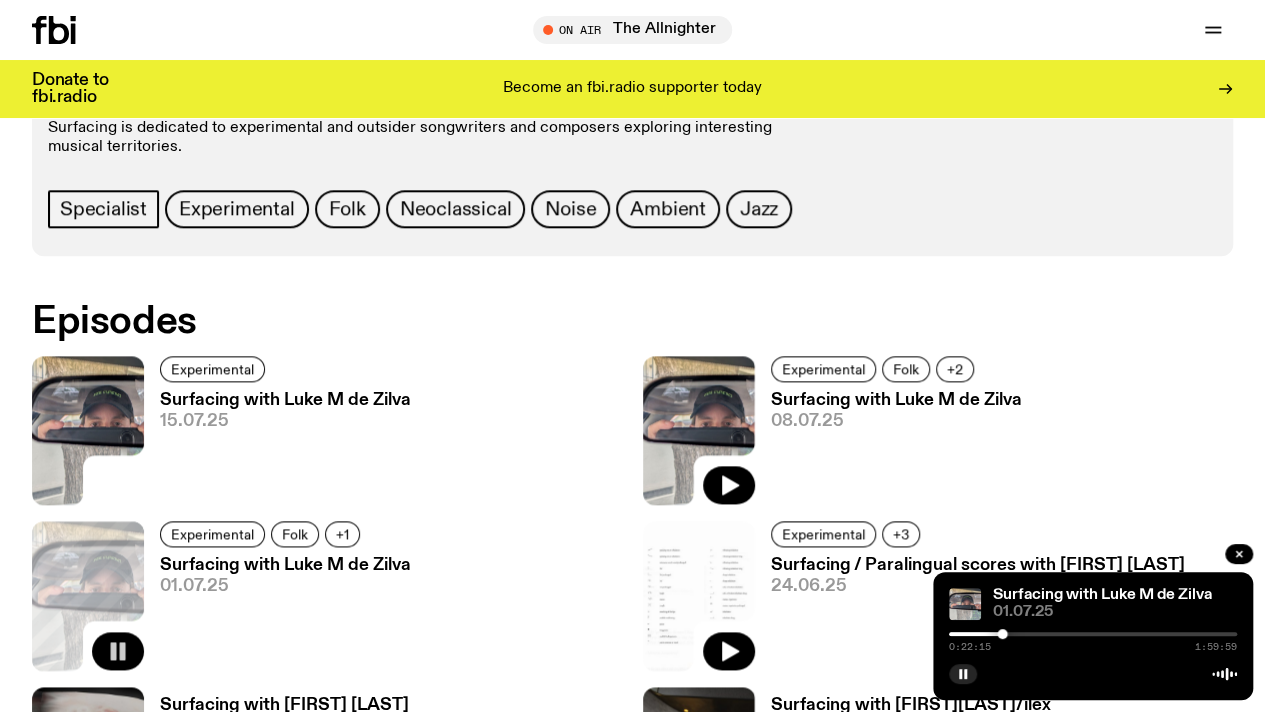 click at bounding box center [1093, 634] 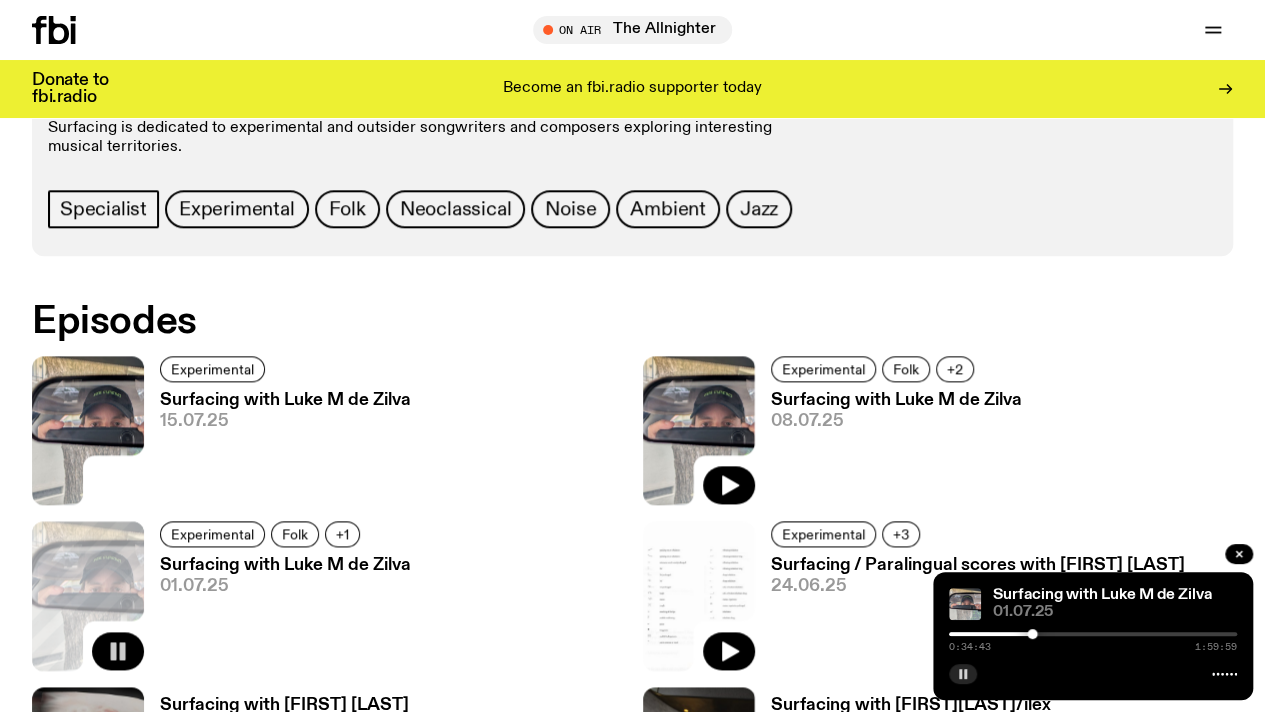 click at bounding box center [963, 674] 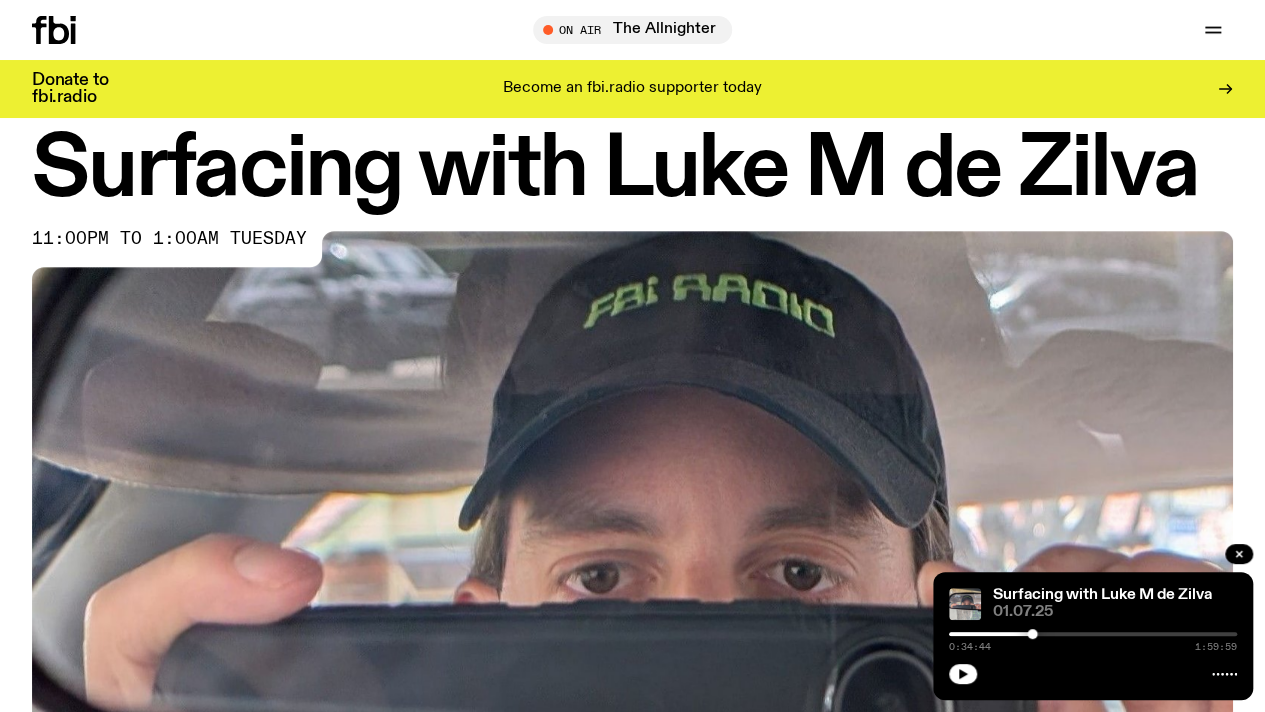 scroll, scrollTop: 42, scrollLeft: 0, axis: vertical 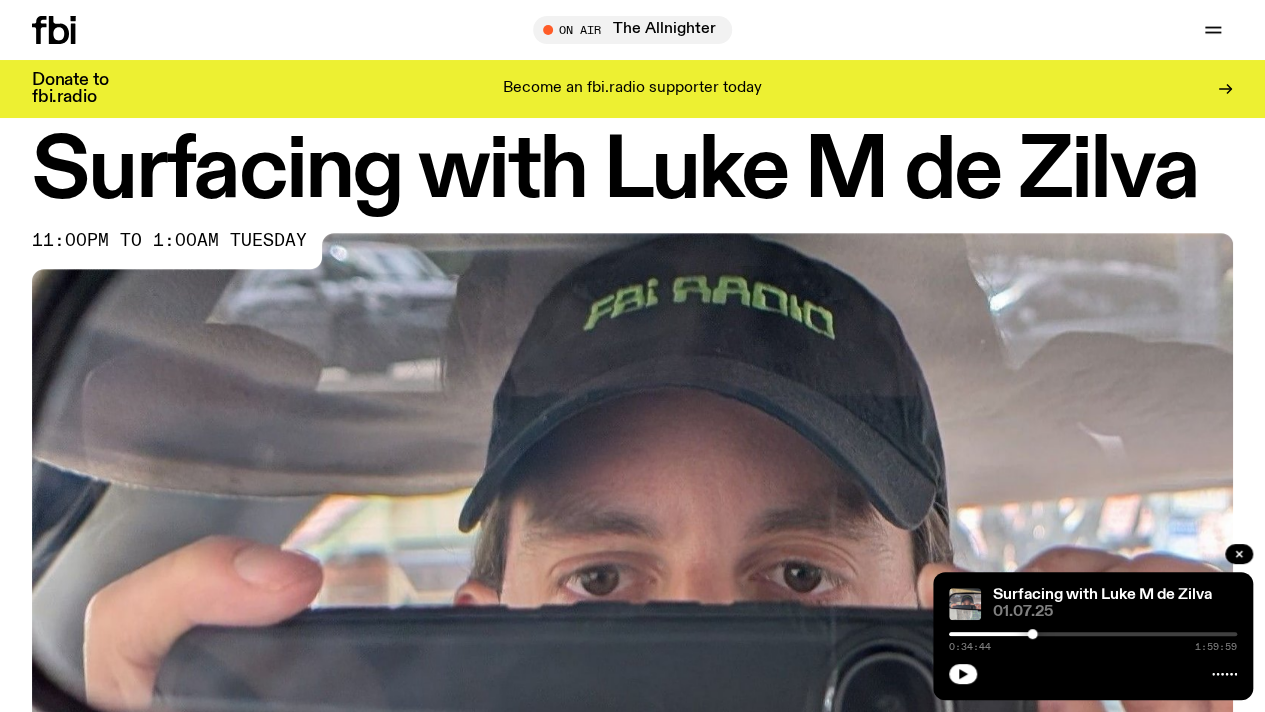 click 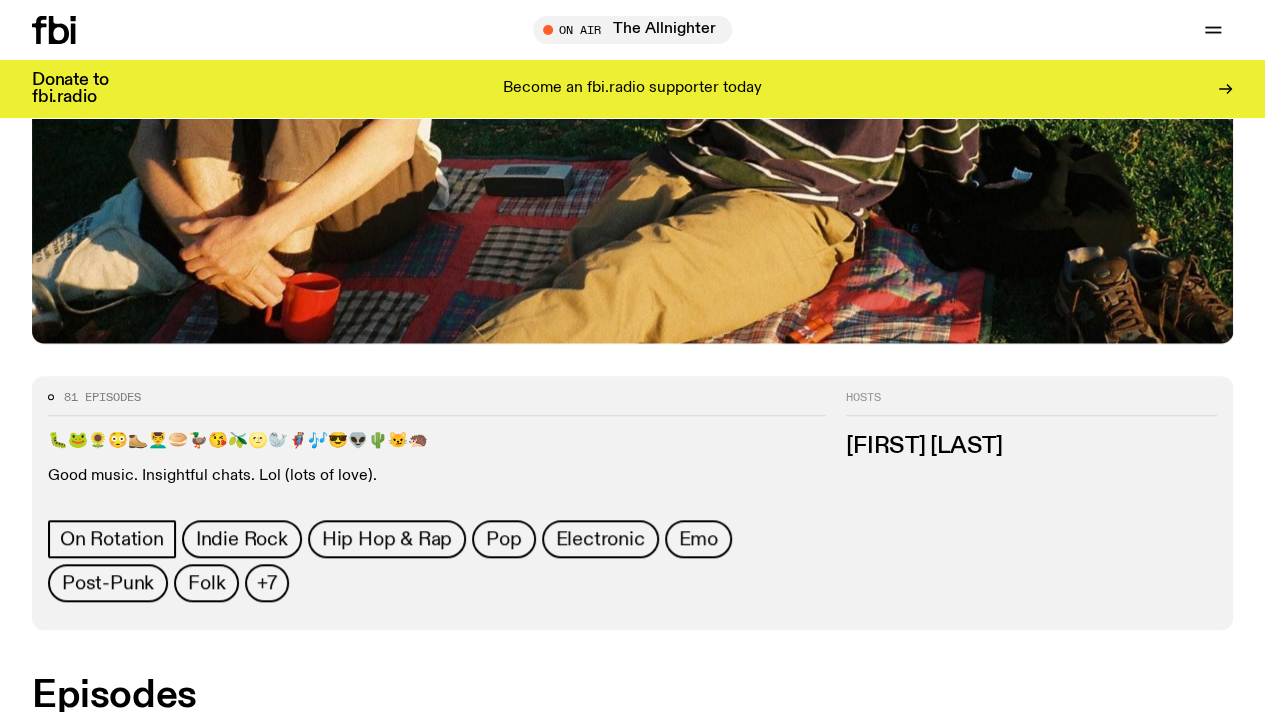 scroll, scrollTop: 700, scrollLeft: 0, axis: vertical 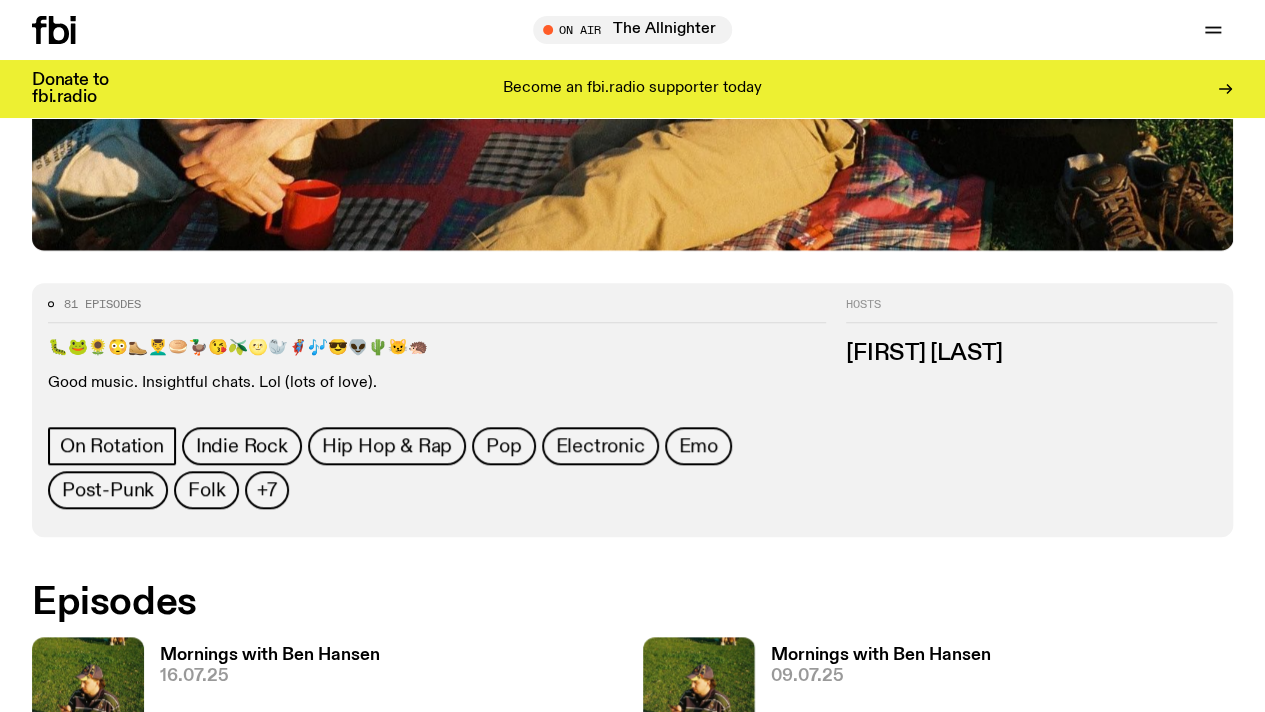 click 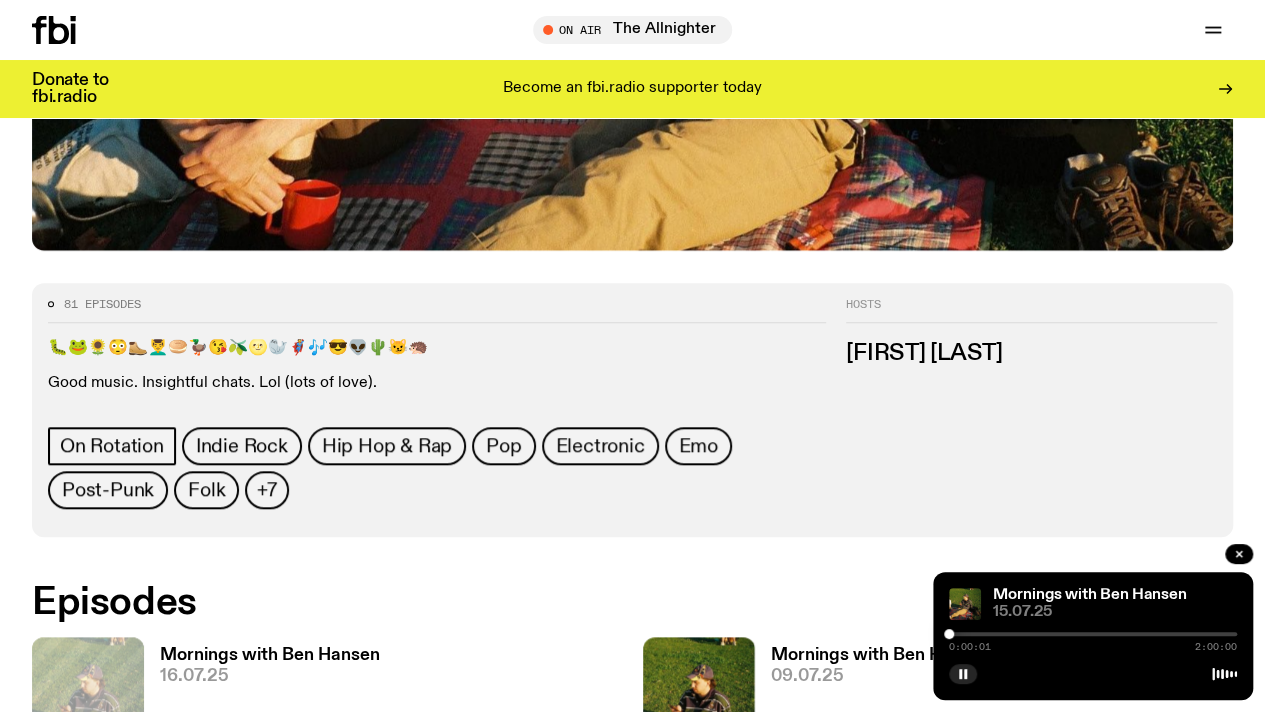 click at bounding box center [1093, 634] 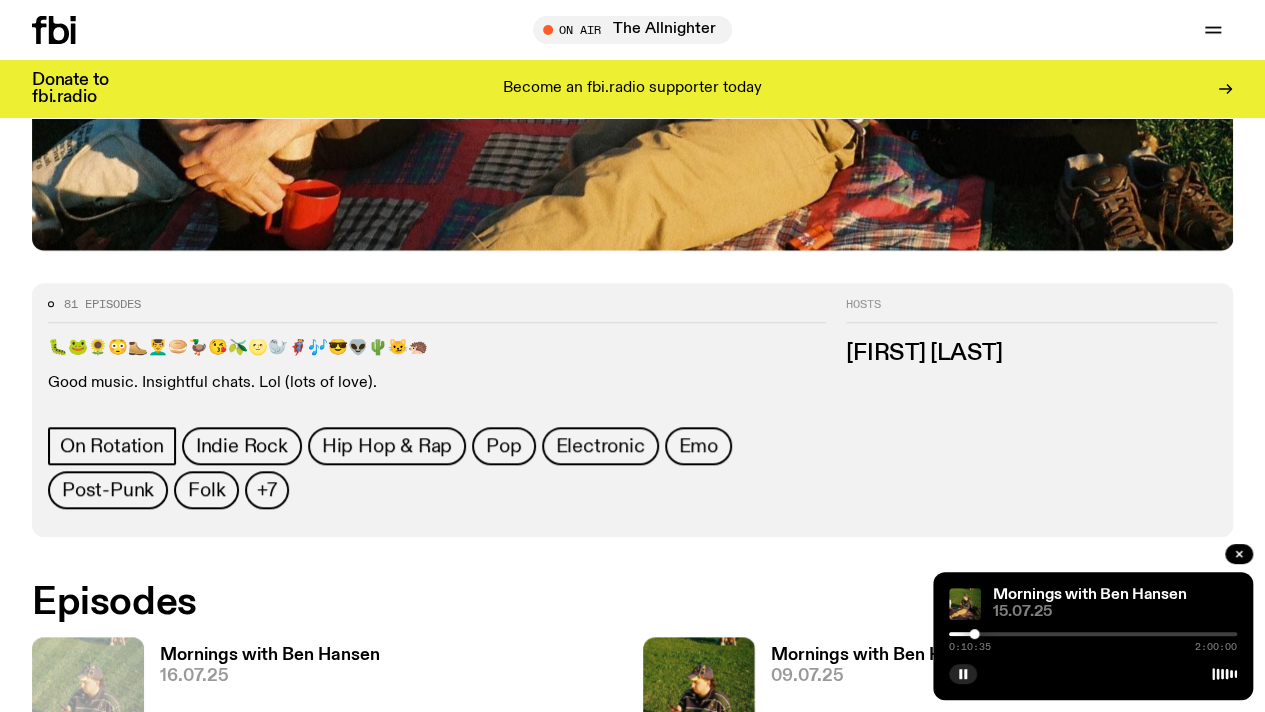 click at bounding box center (1093, 634) 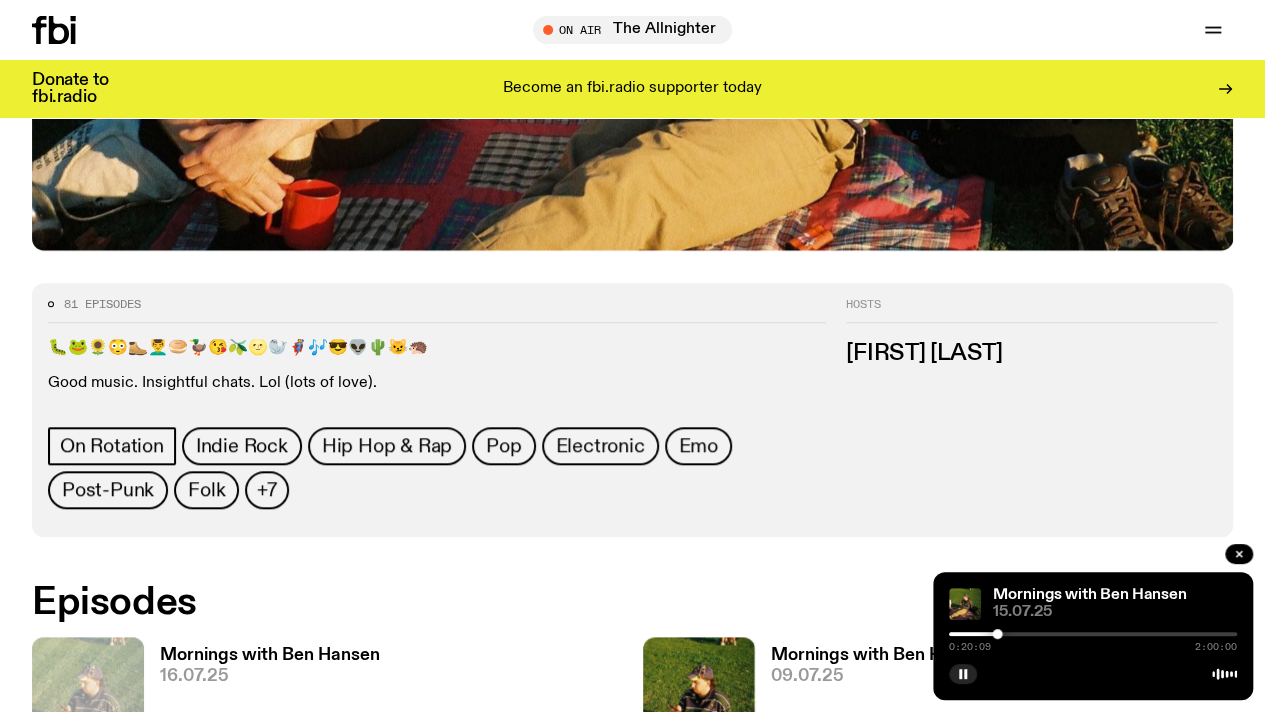 click at bounding box center (1093, 634) 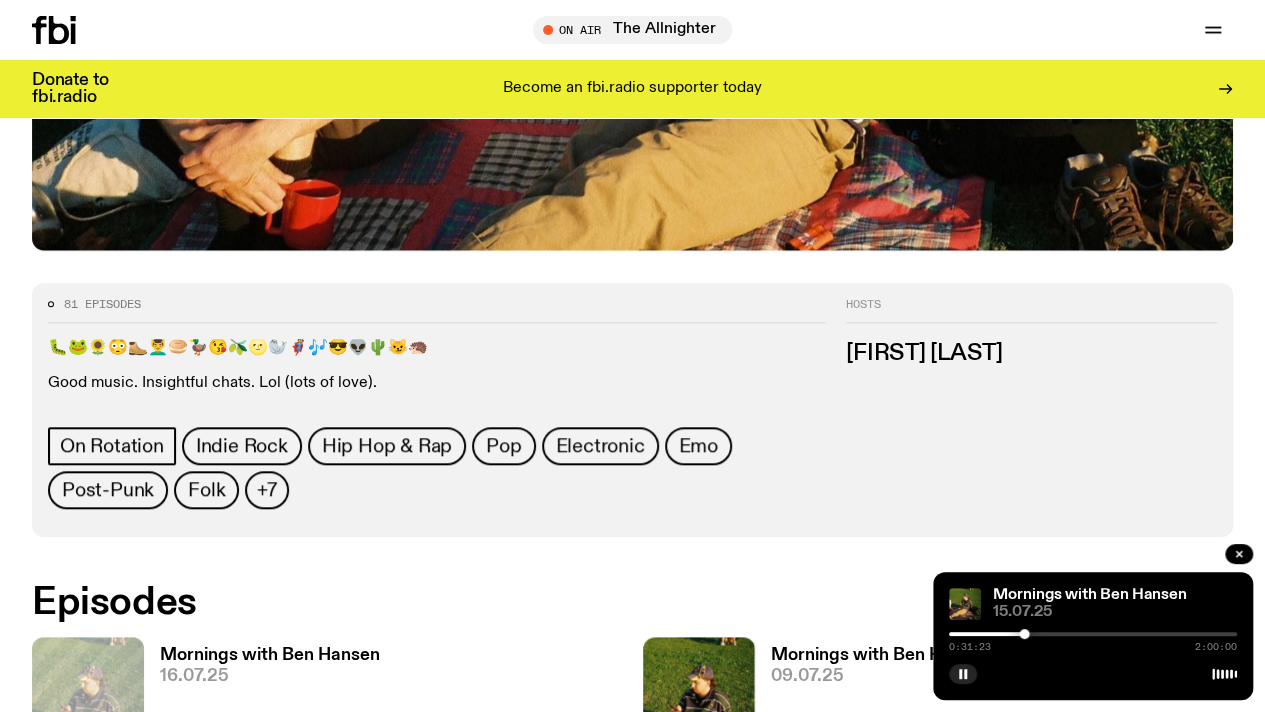 click at bounding box center [1093, 634] 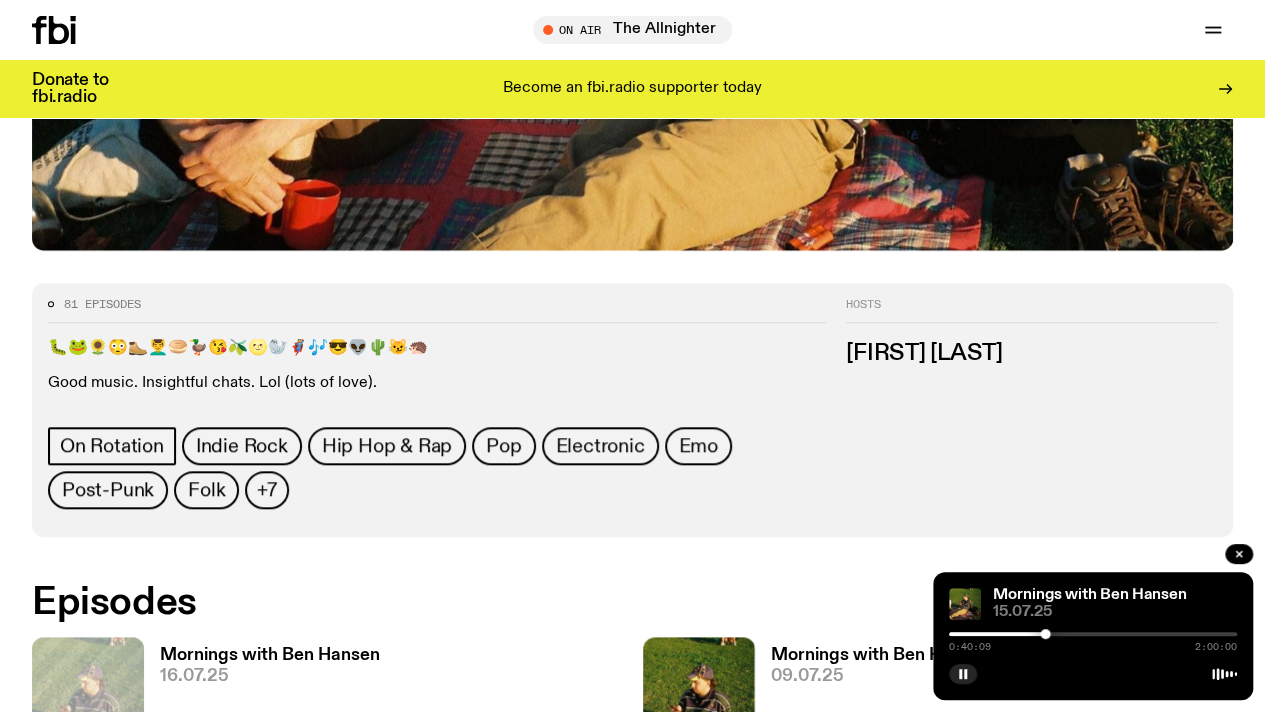click on "0:40:09 2:00:00" at bounding box center [1093, 640] 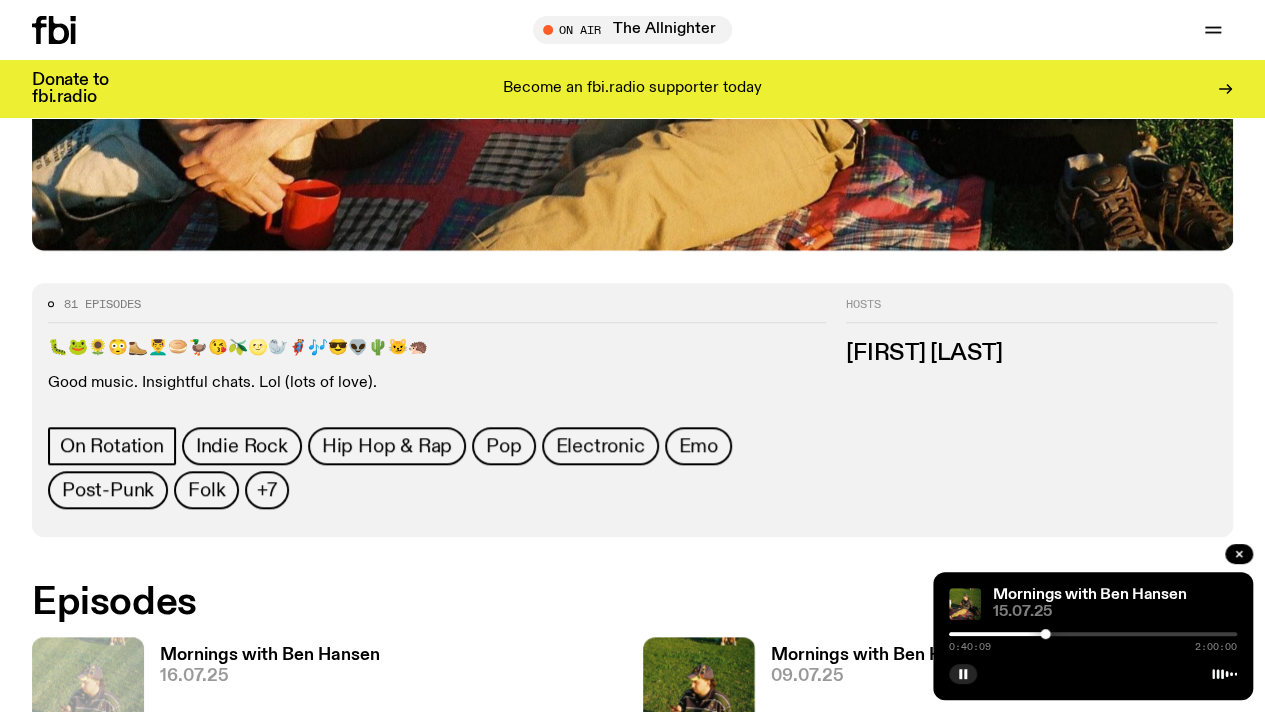 click on "0:40:09 2:00:00" at bounding box center (1093, 640) 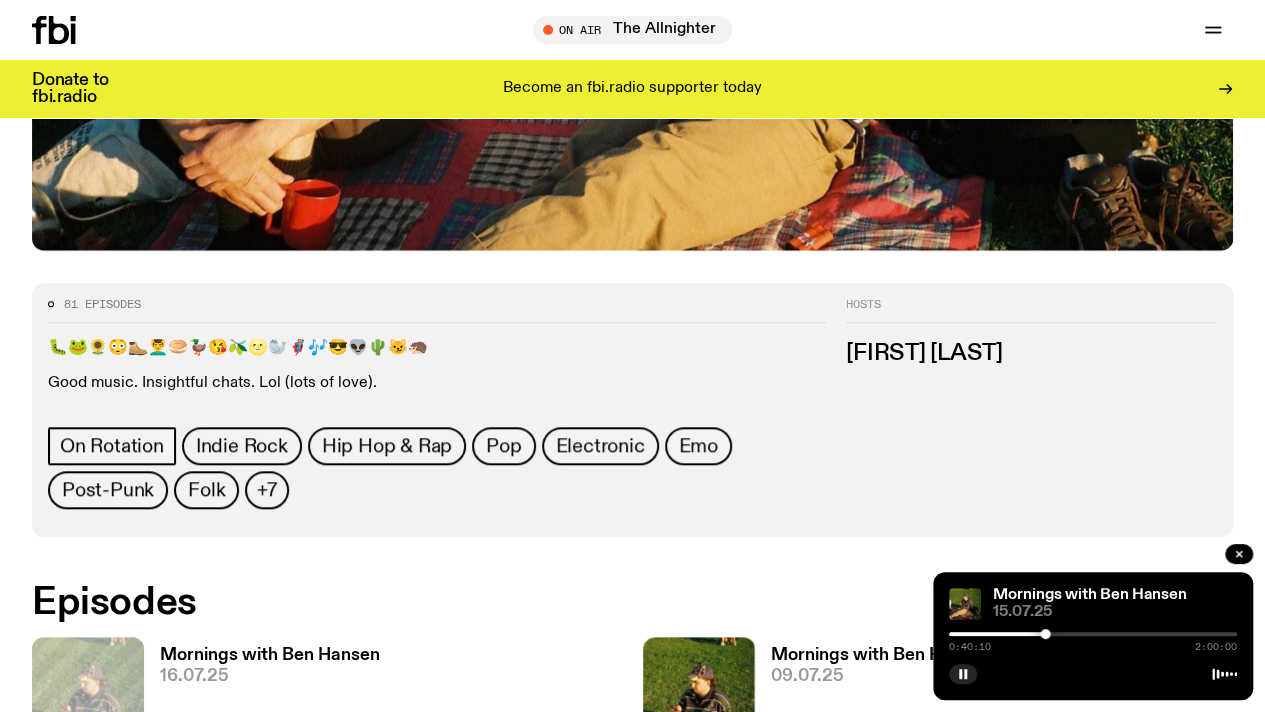 click at bounding box center [1093, 634] 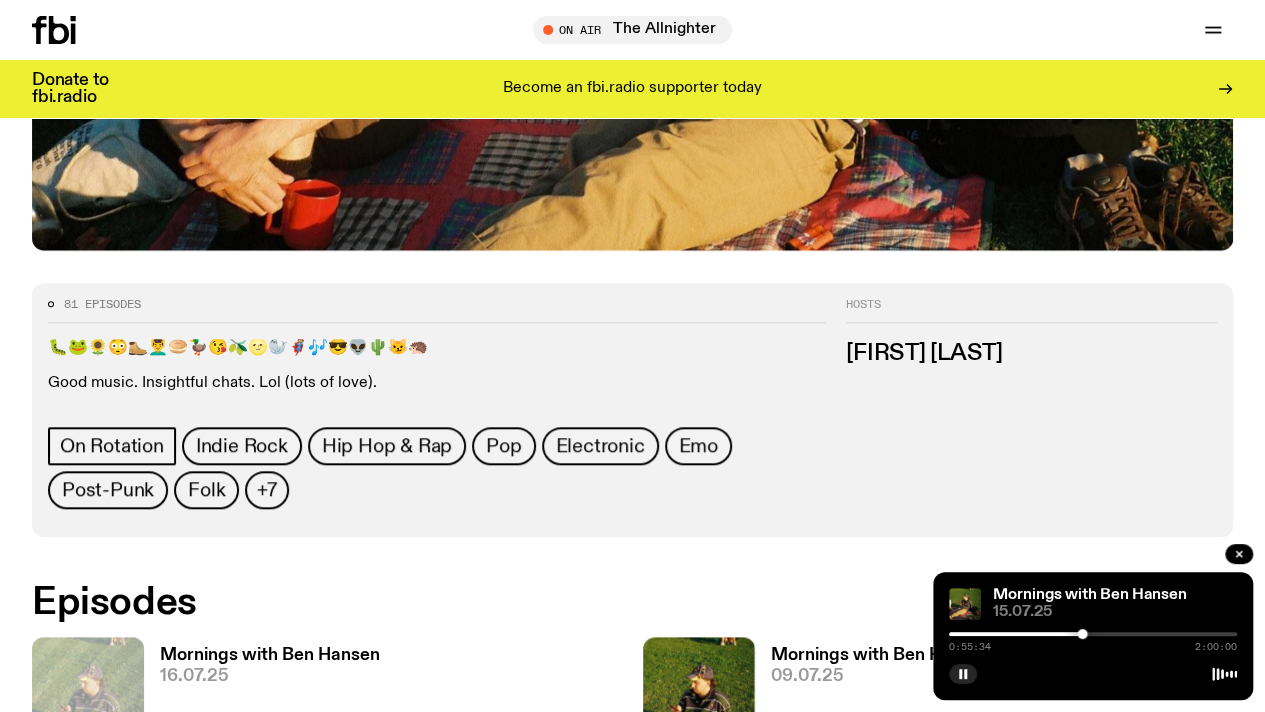 click at bounding box center (1093, 634) 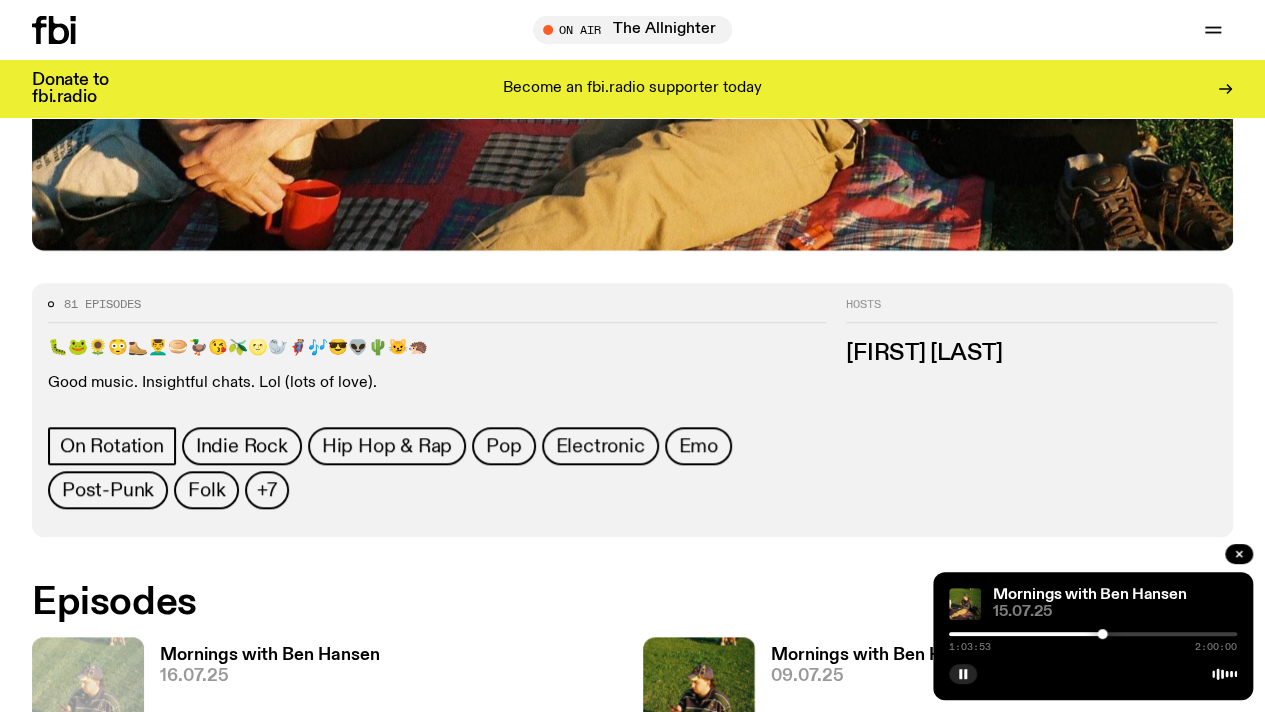 click at bounding box center (1093, 634) 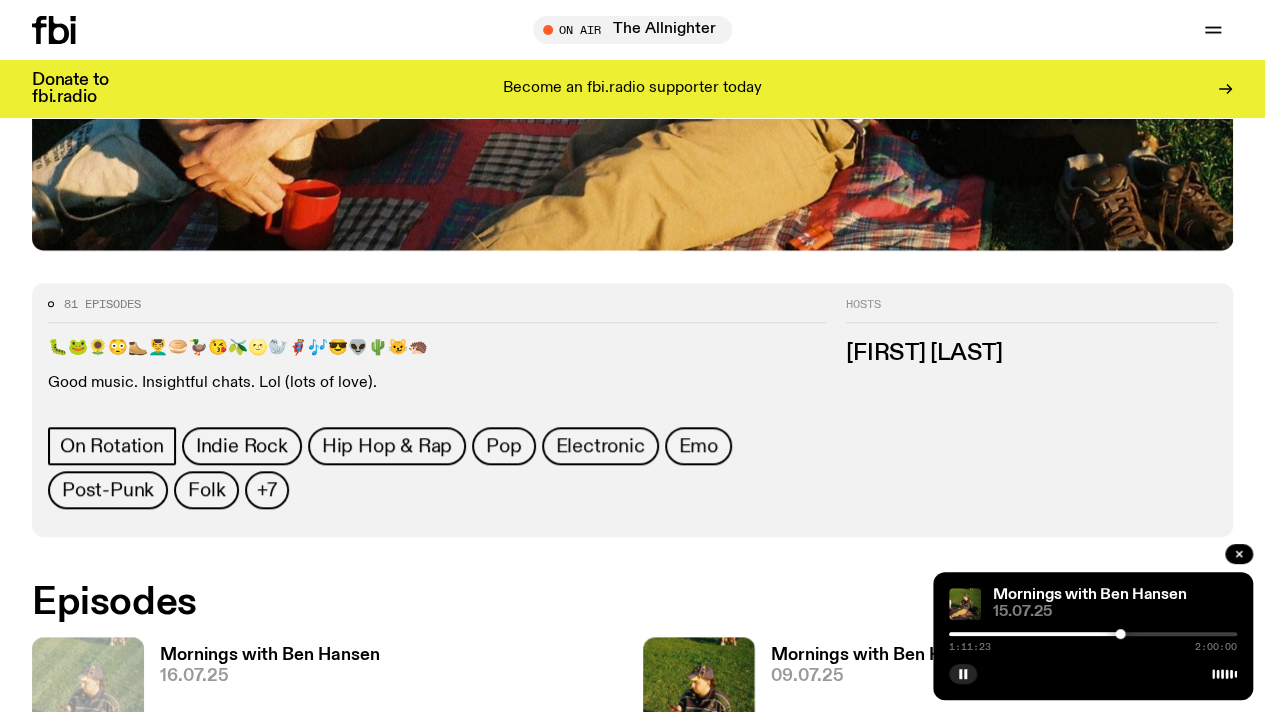 click at bounding box center (1093, 634) 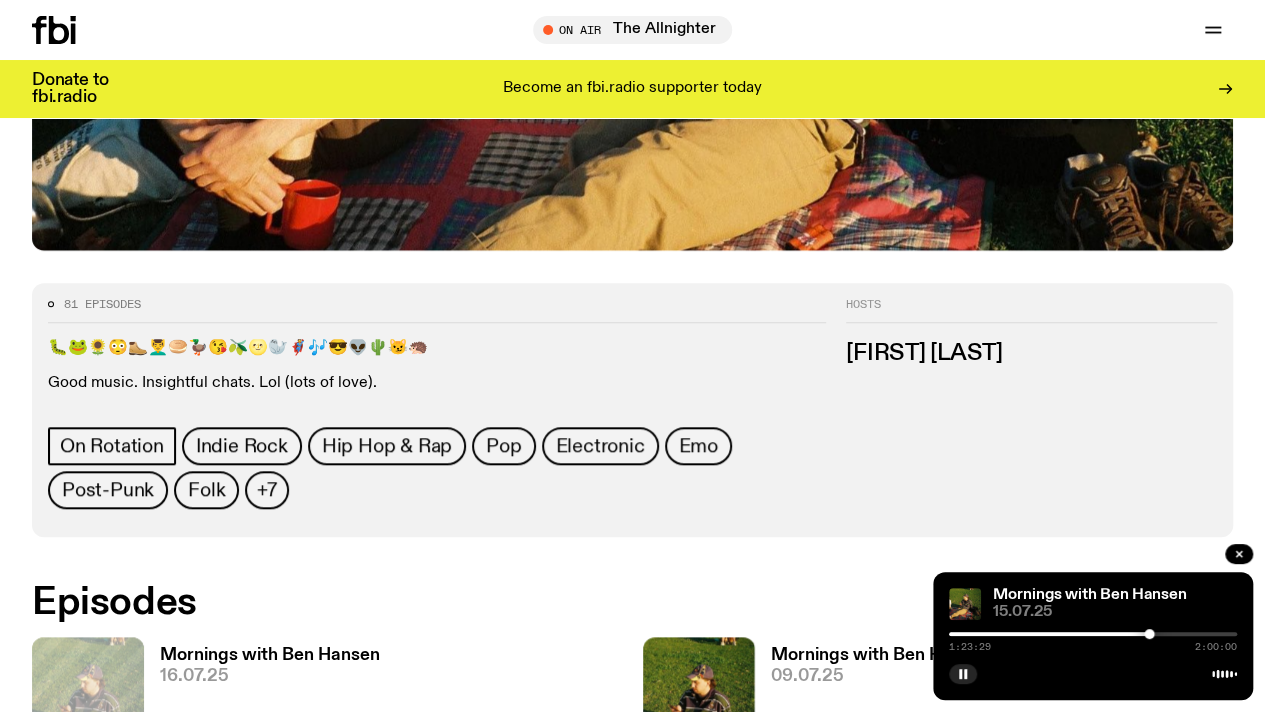 click at bounding box center (1093, 634) 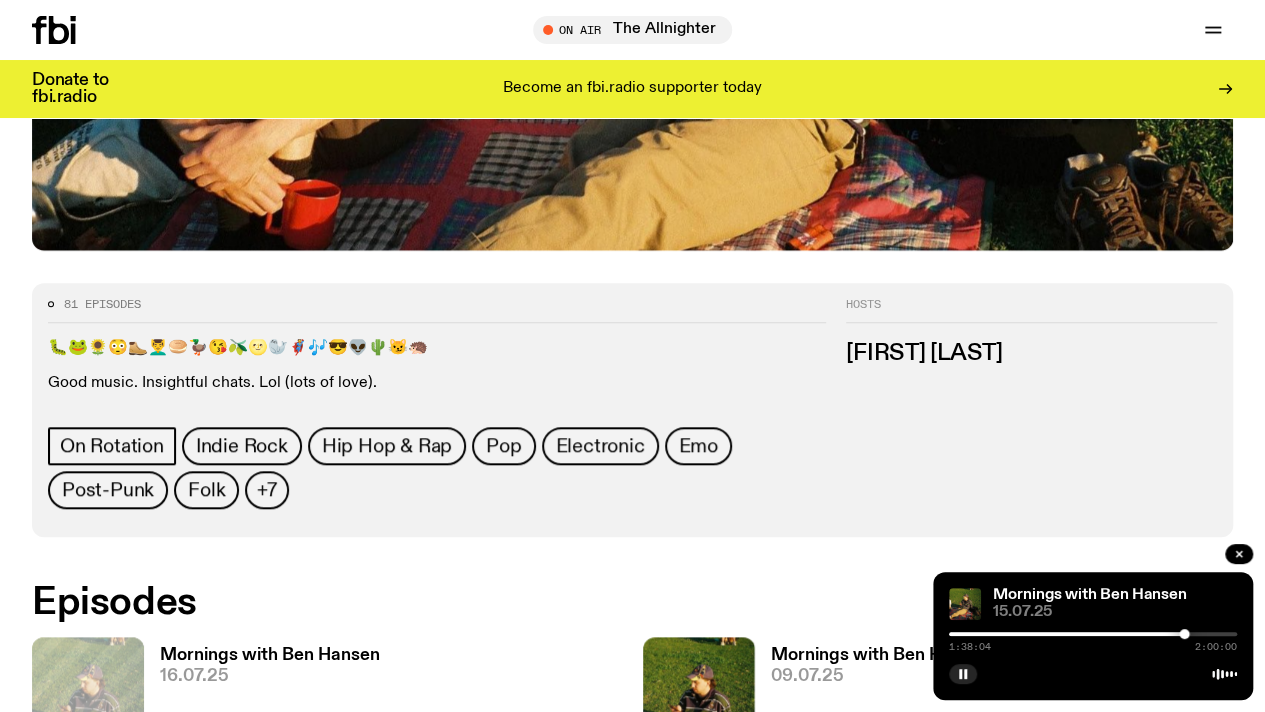 click 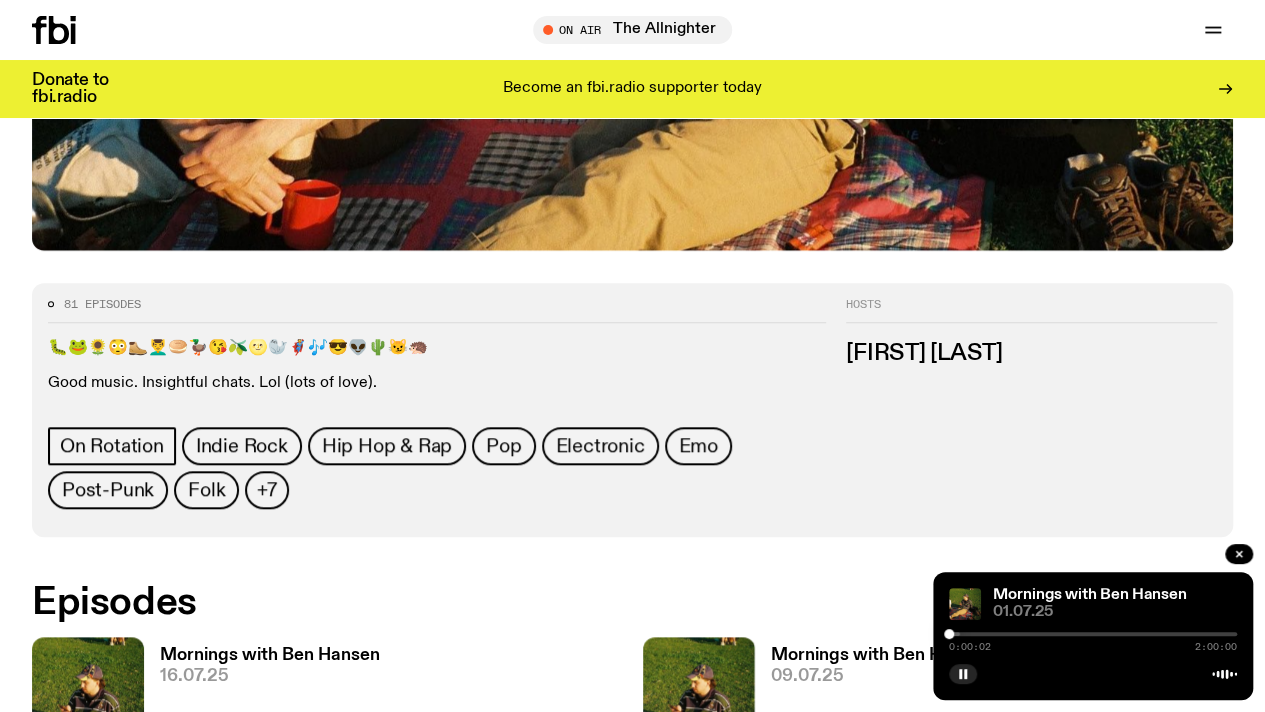 click at bounding box center (1093, 634) 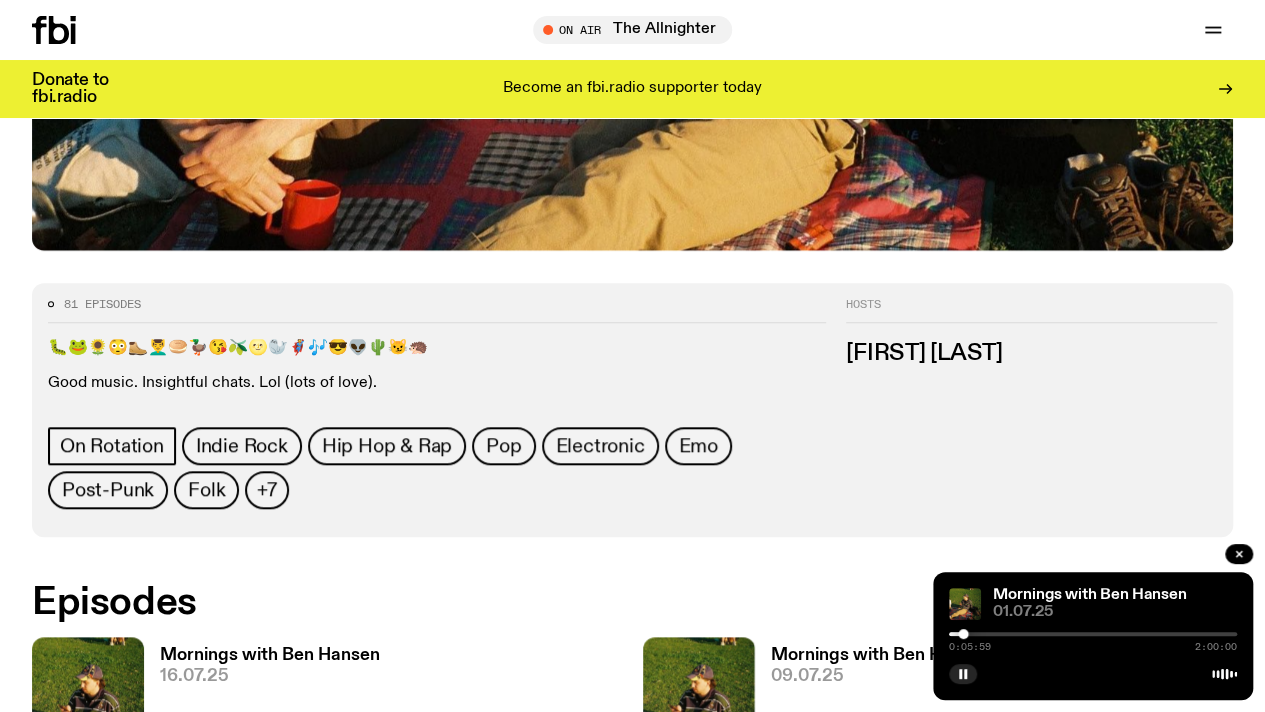 click at bounding box center (1093, 634) 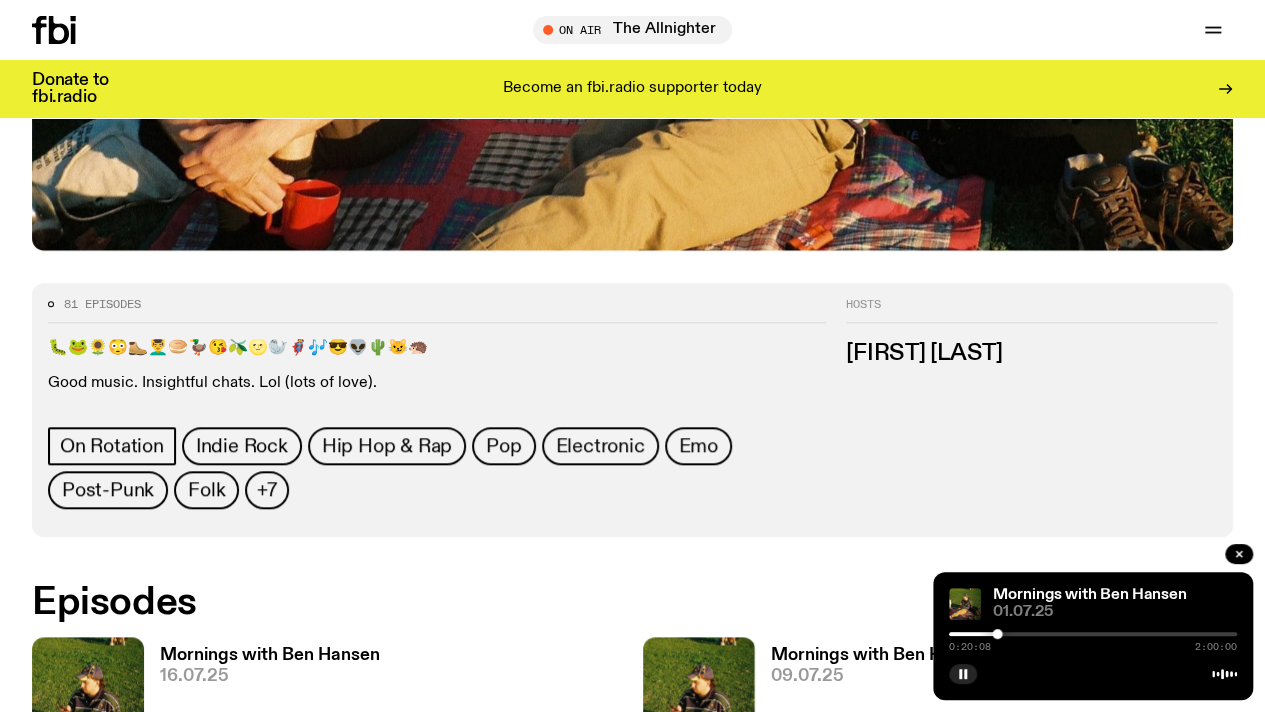 click at bounding box center [1093, 634] 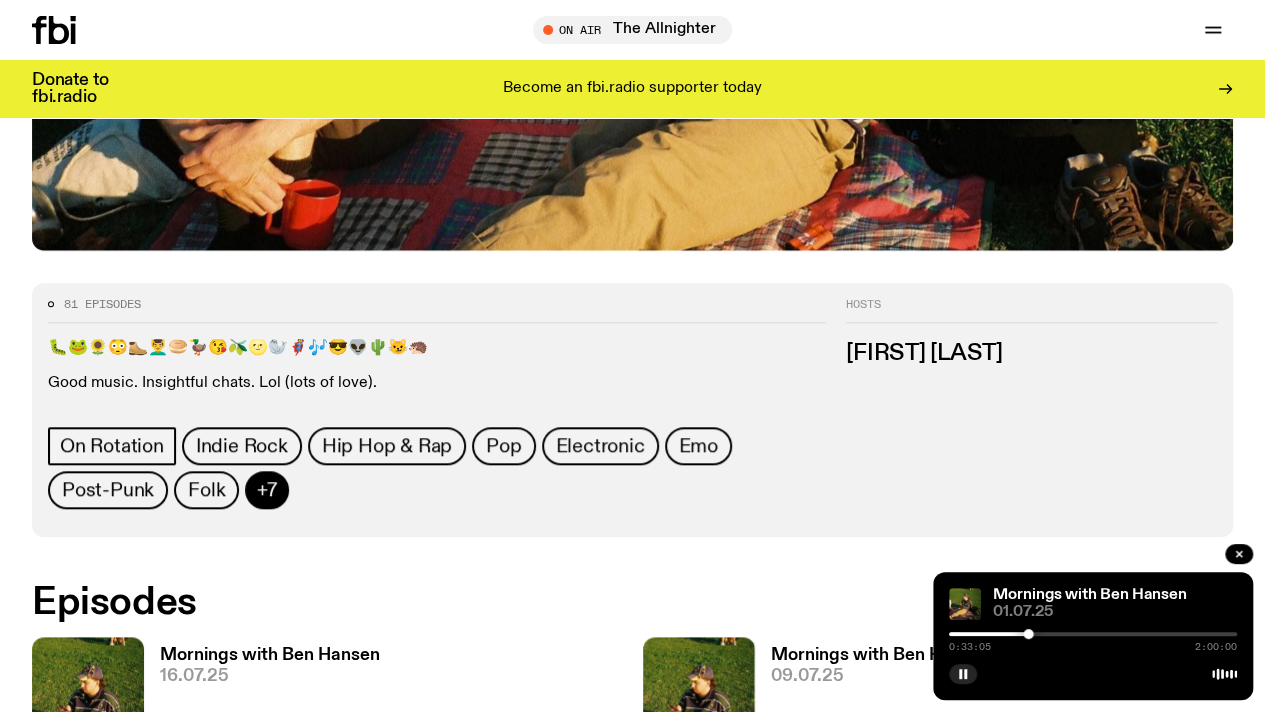 click on "+7" 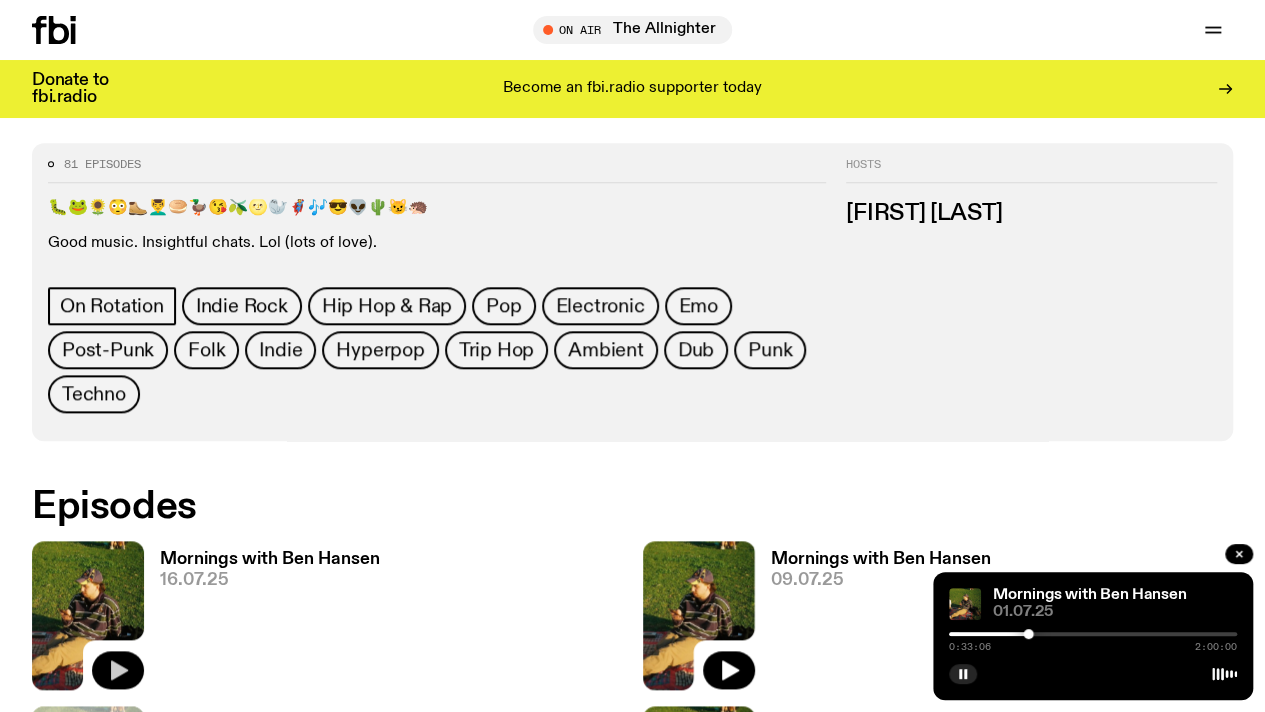 scroll, scrollTop: 900, scrollLeft: 0, axis: vertical 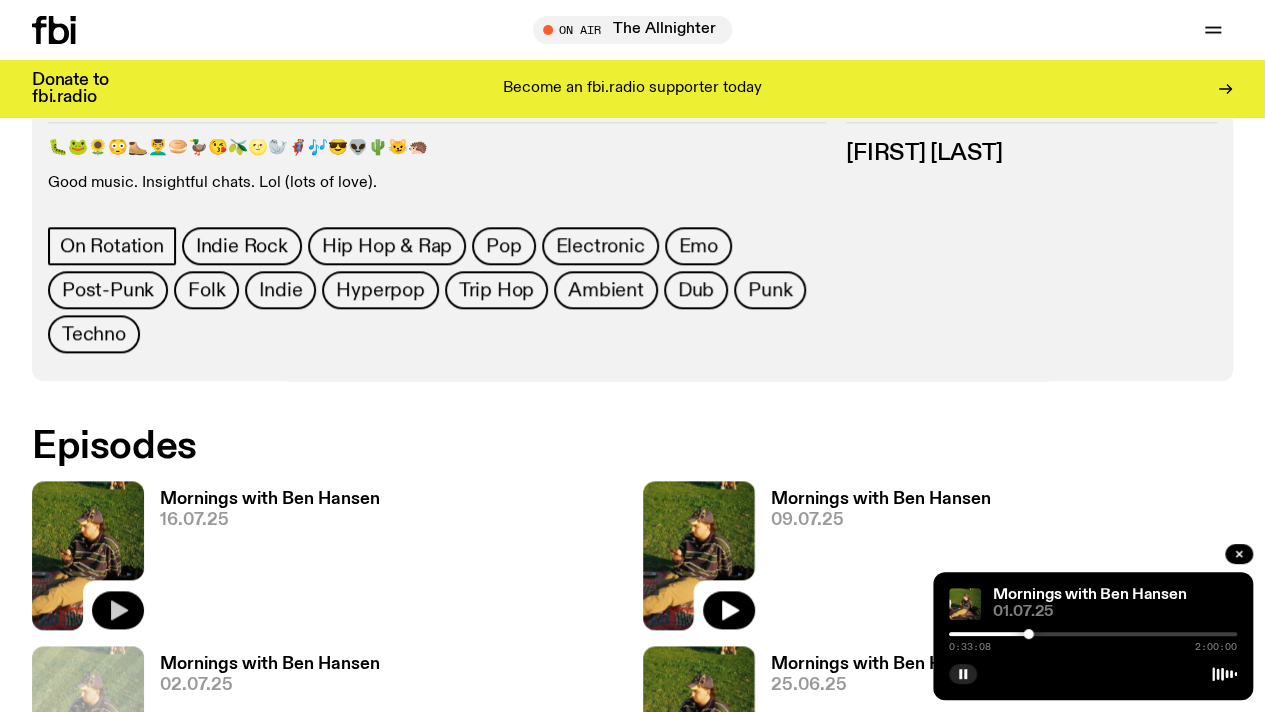 click at bounding box center (1093, 634) 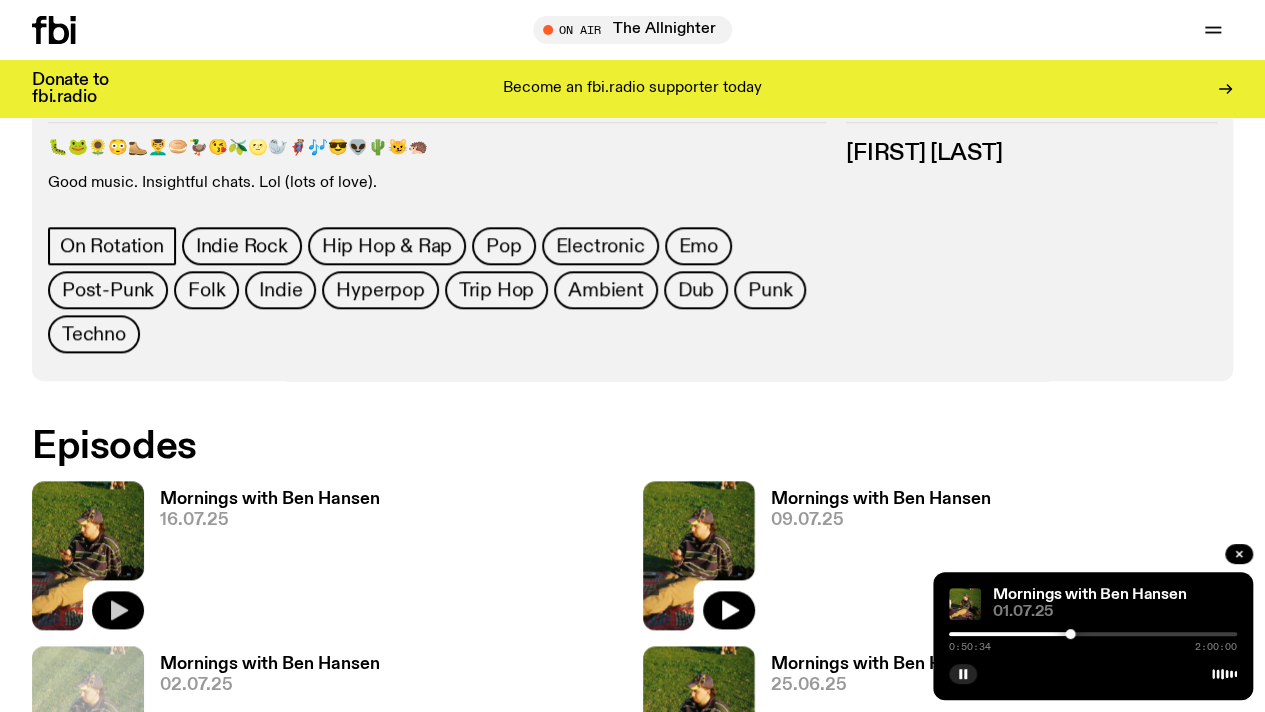 click at bounding box center (1093, 634) 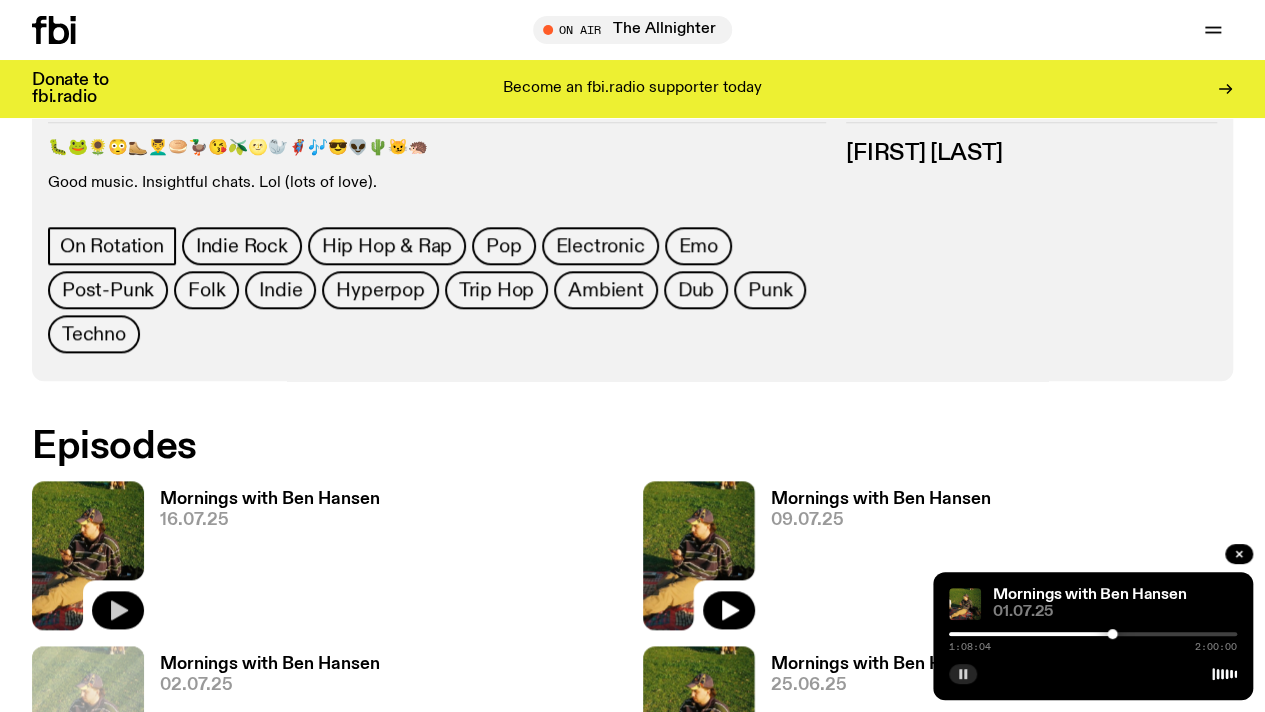 click 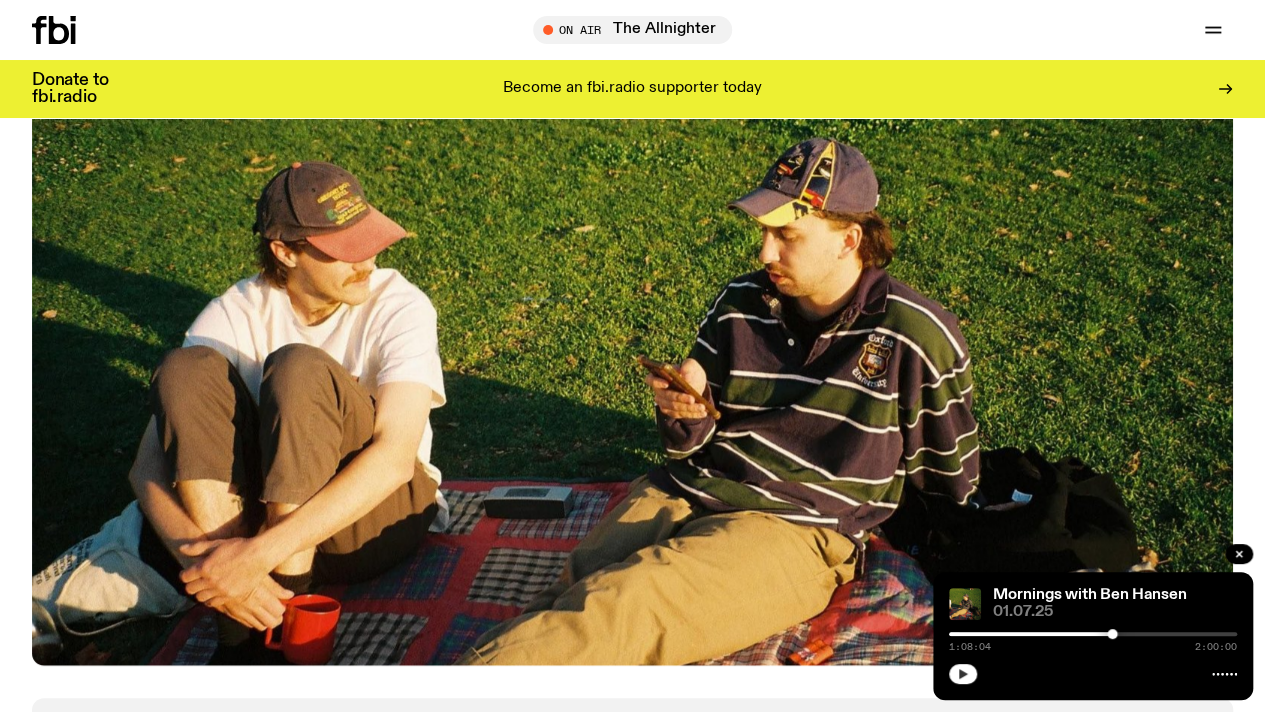 scroll, scrollTop: 0, scrollLeft: 0, axis: both 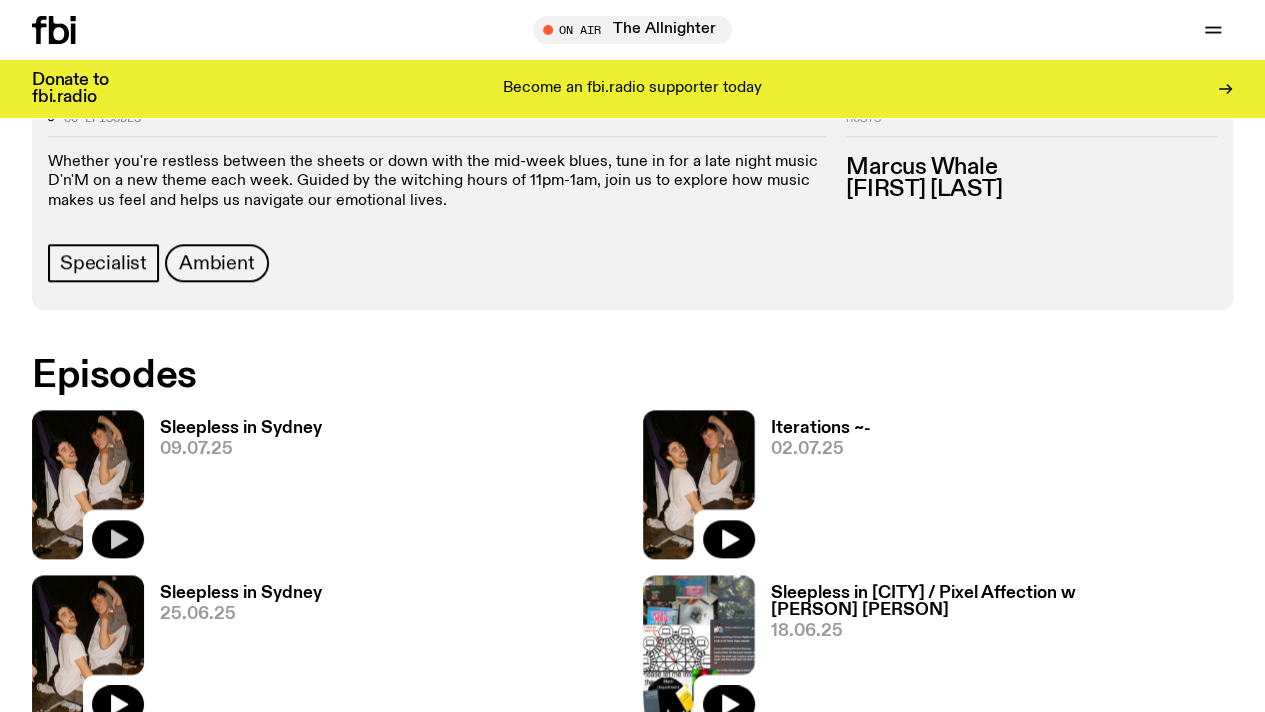 click 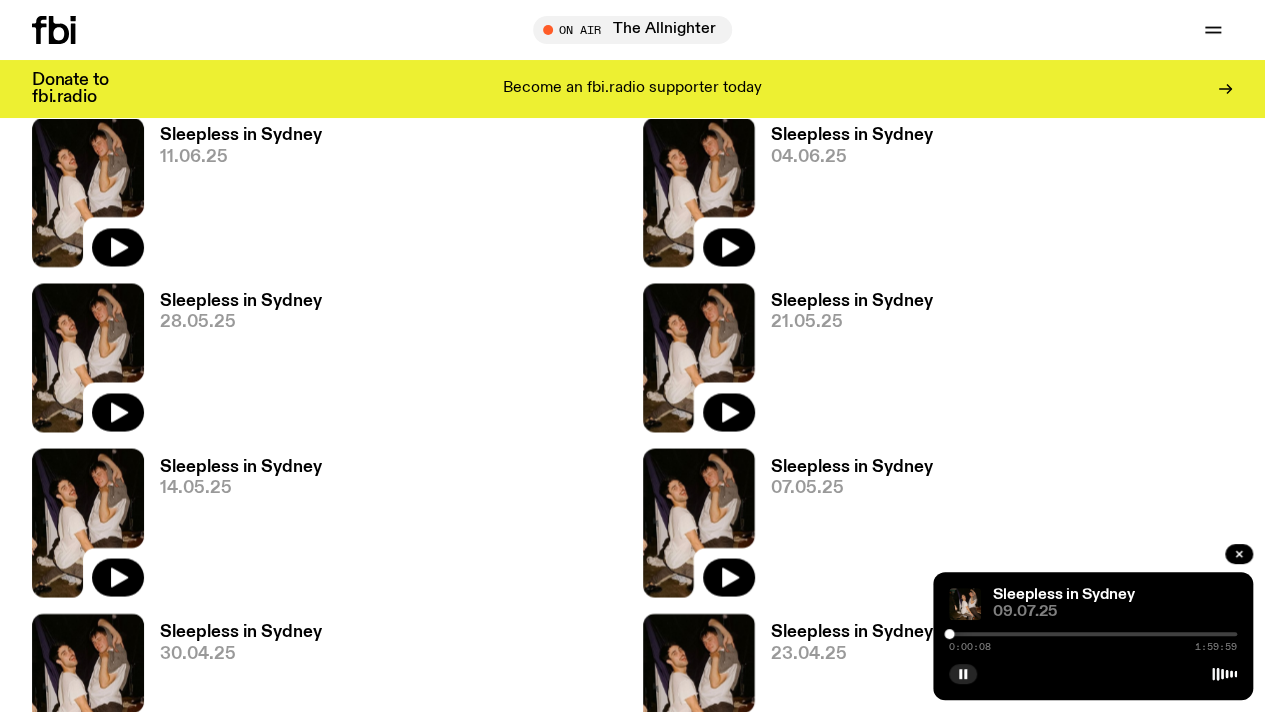 scroll, scrollTop: 909, scrollLeft: 0, axis: vertical 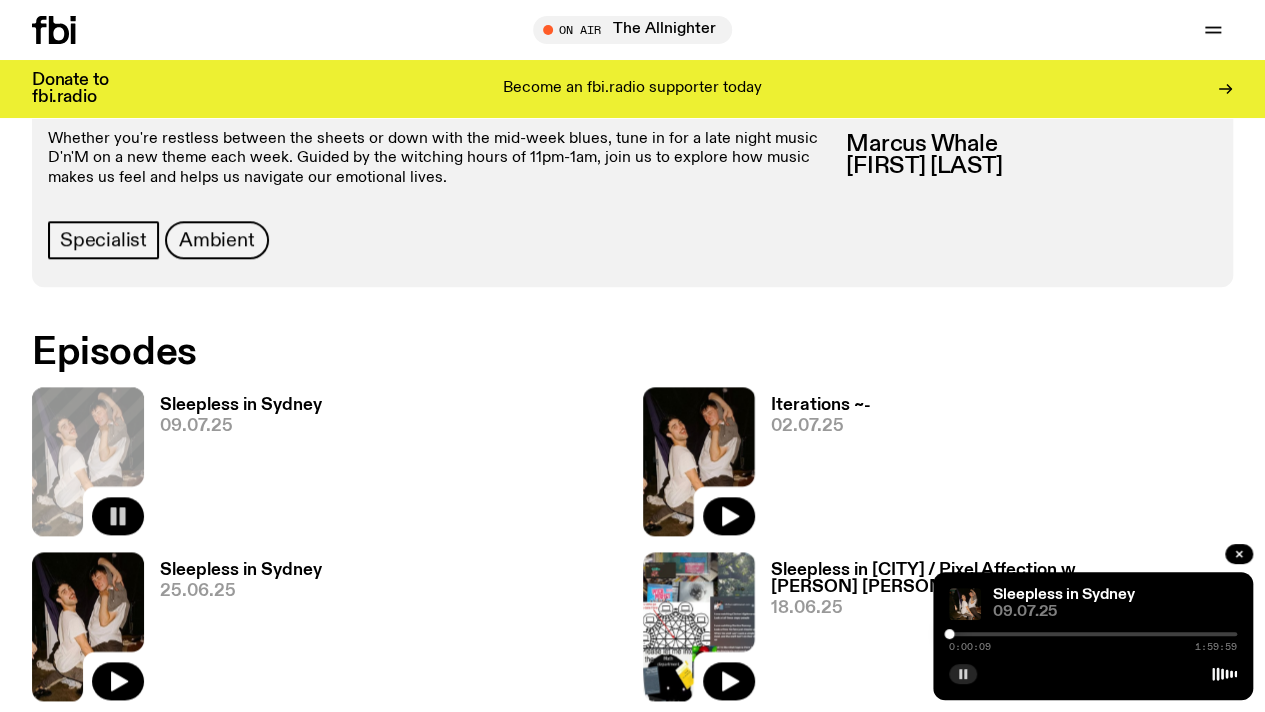 click 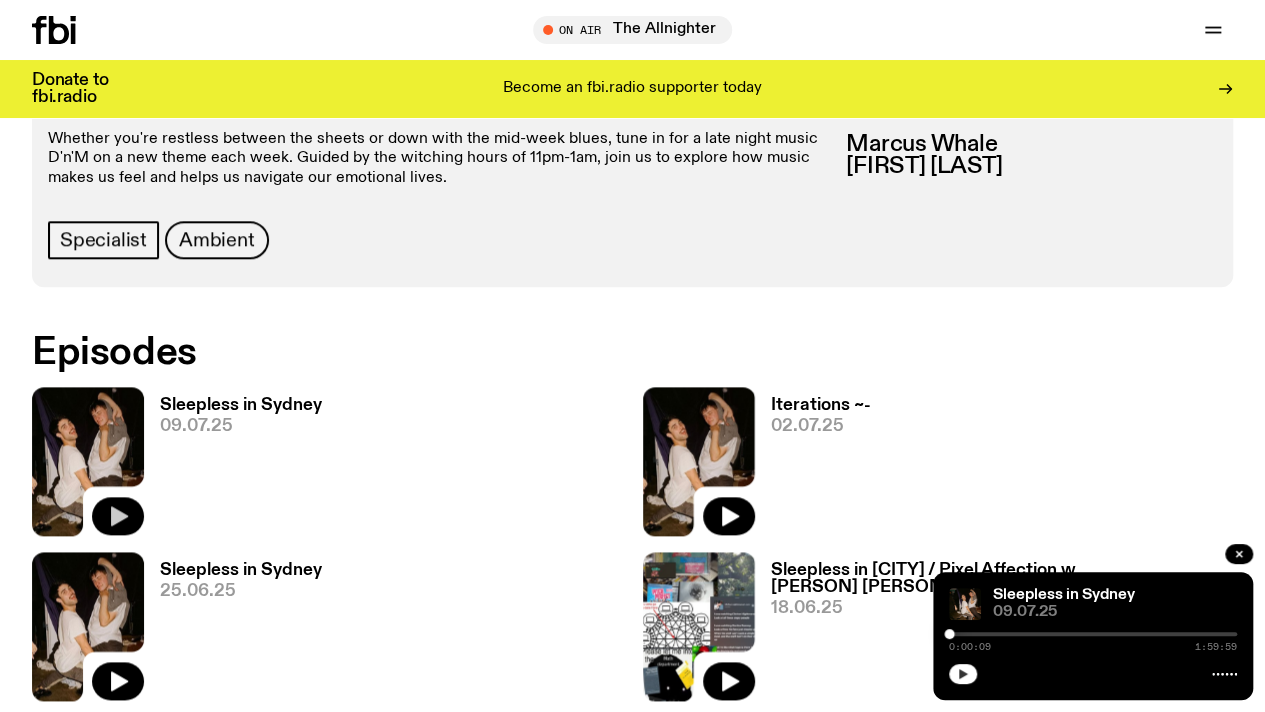 click 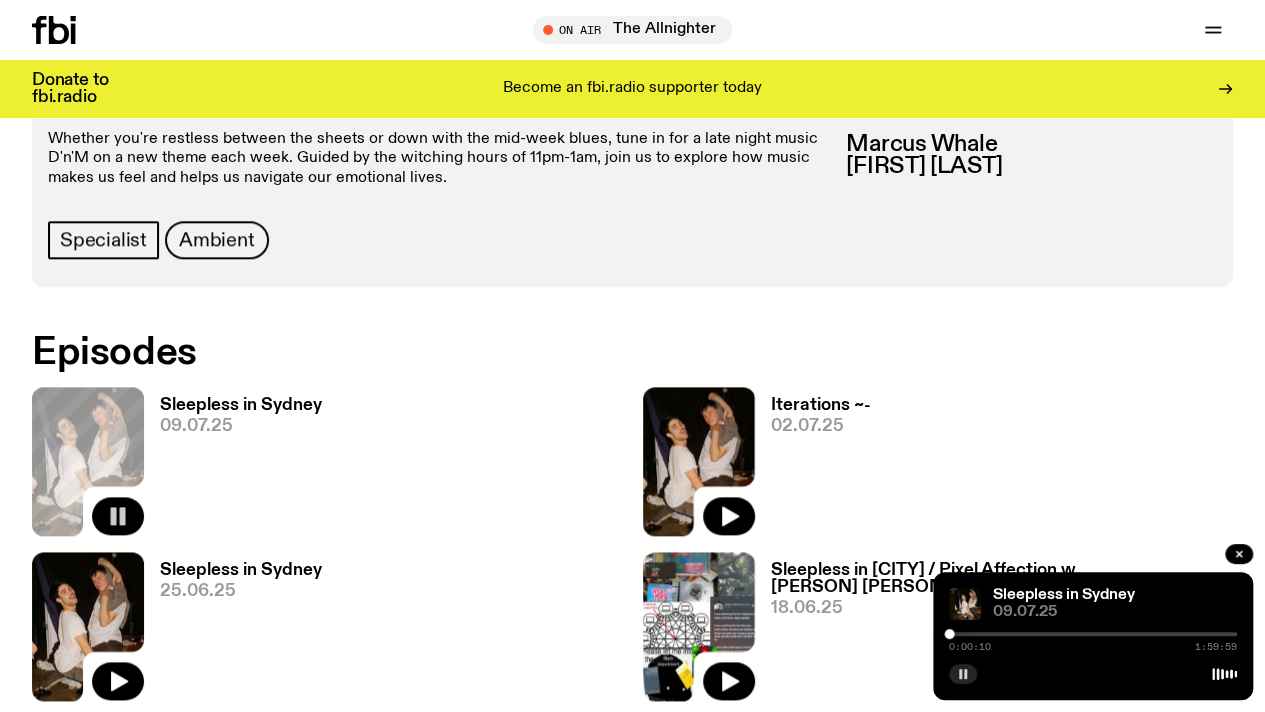 click on "0:00:10 1:59:59" at bounding box center [1093, 640] 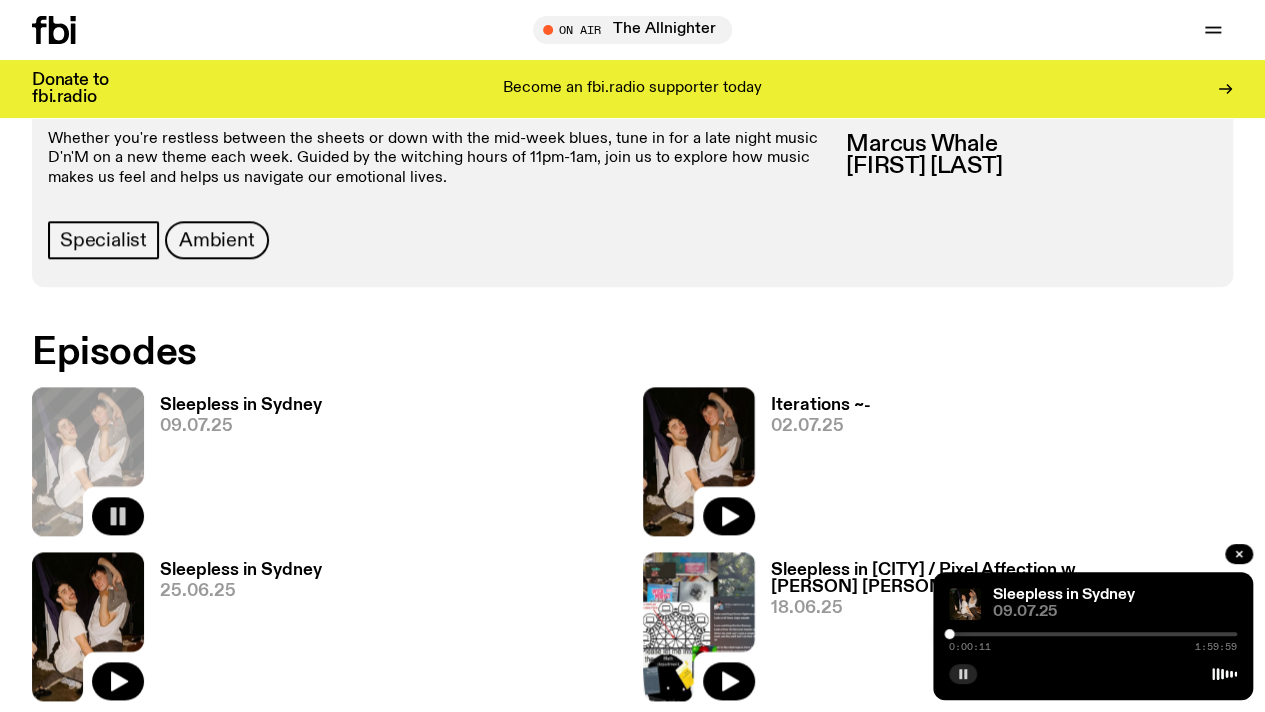 click on "0:00:11 1:59:59" at bounding box center [1093, 640] 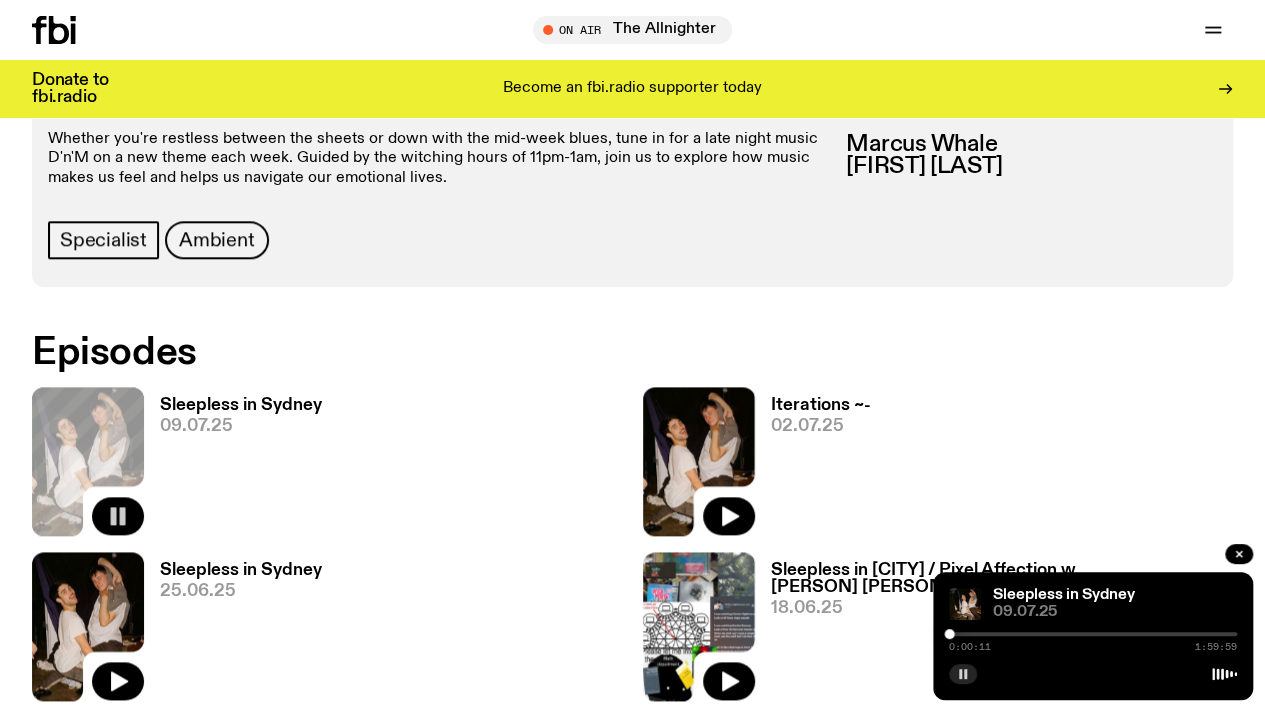 click at bounding box center [1093, 634] 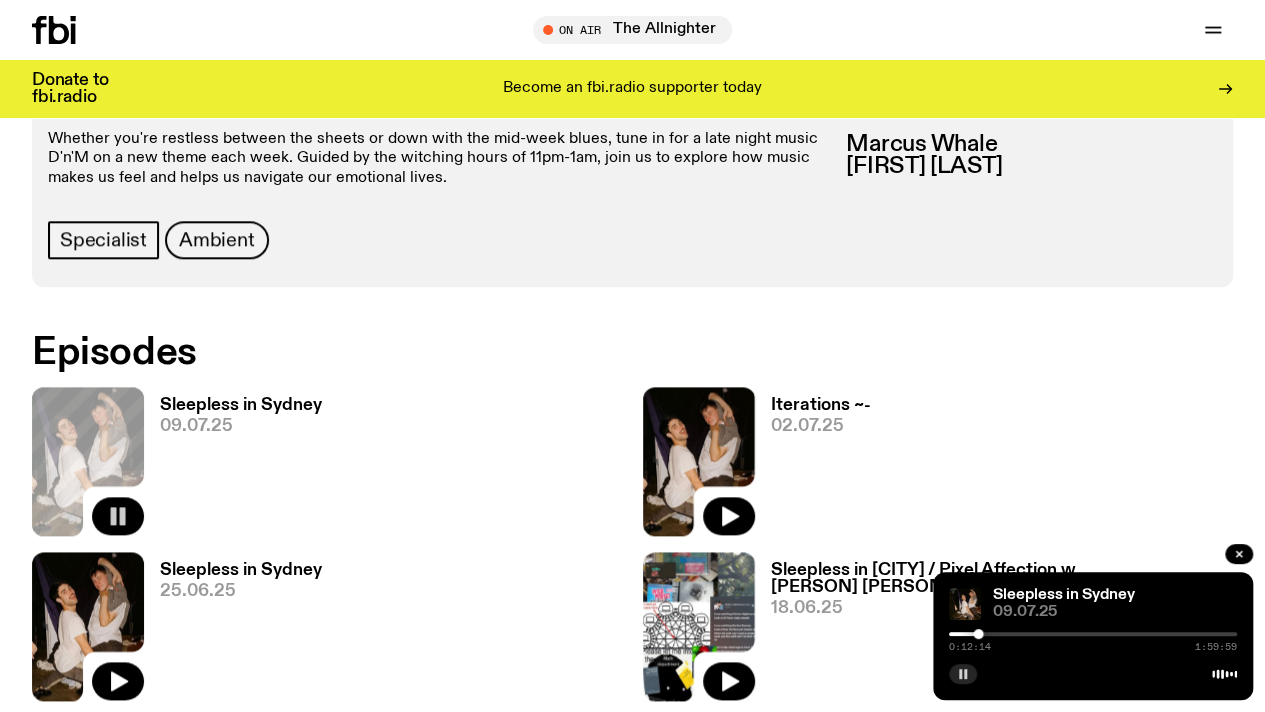 click at bounding box center [1093, 634] 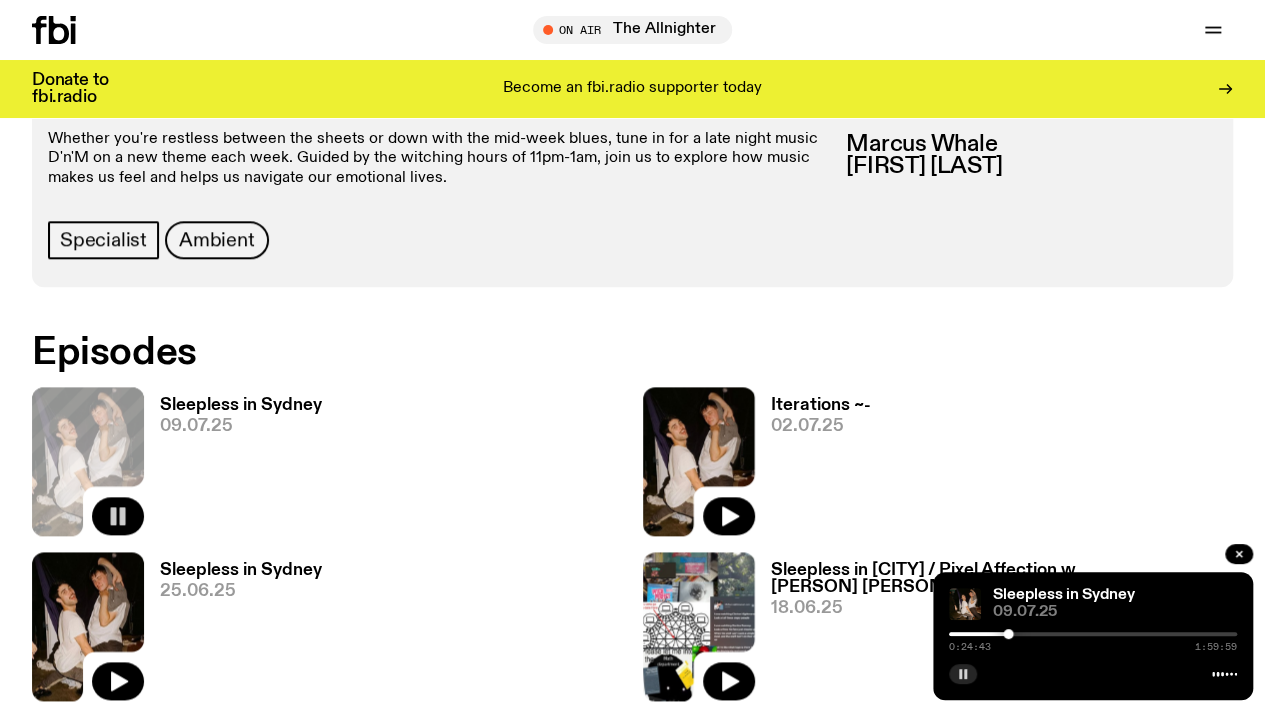 click at bounding box center (1093, 634) 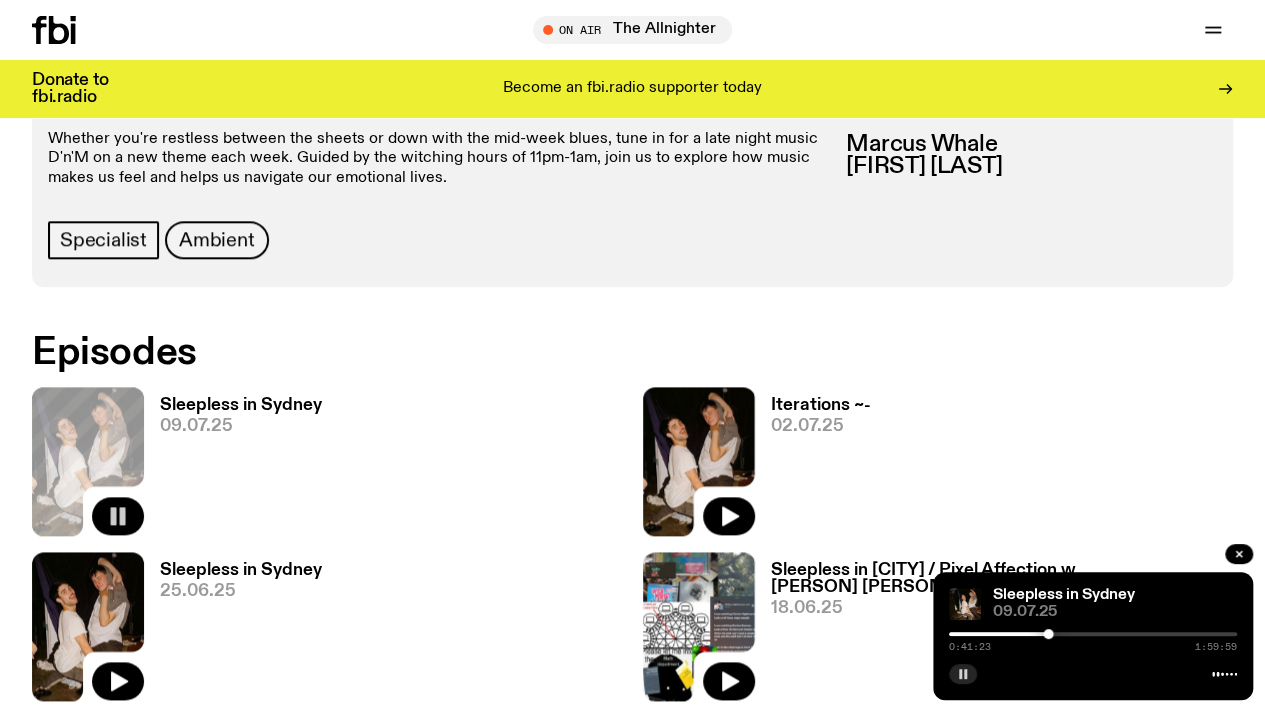 click 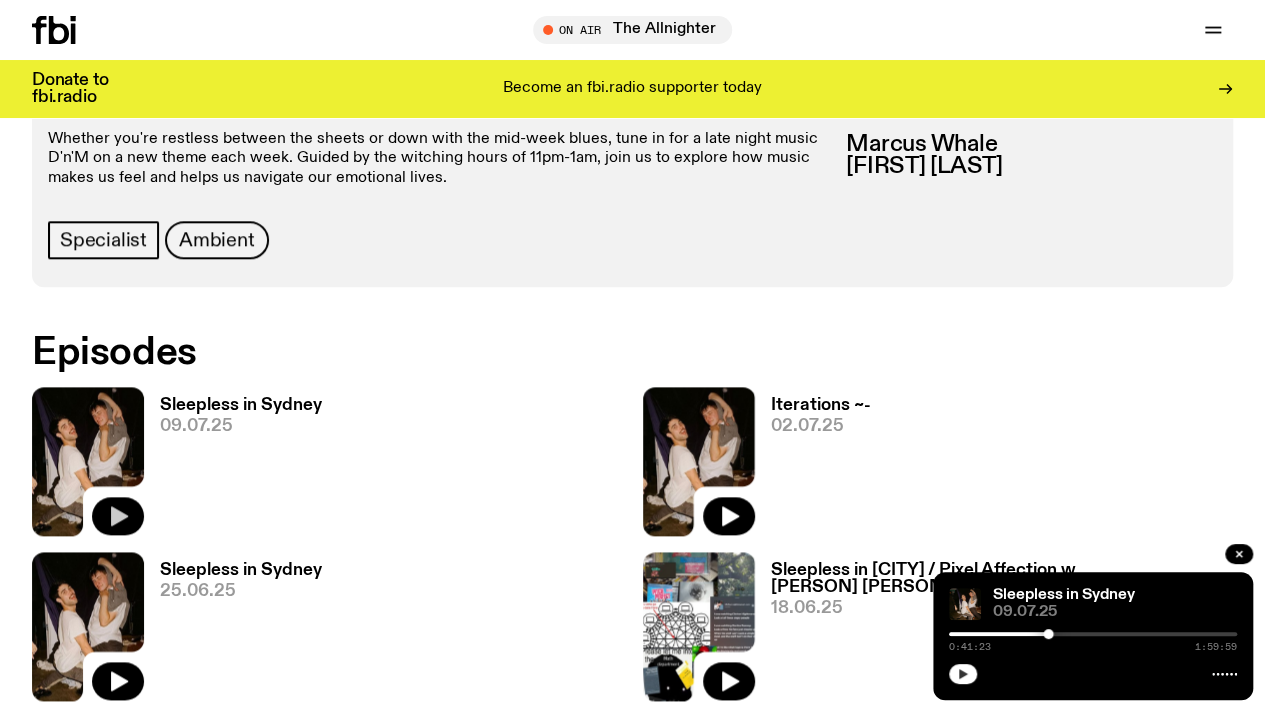 click at bounding box center (963, 674) 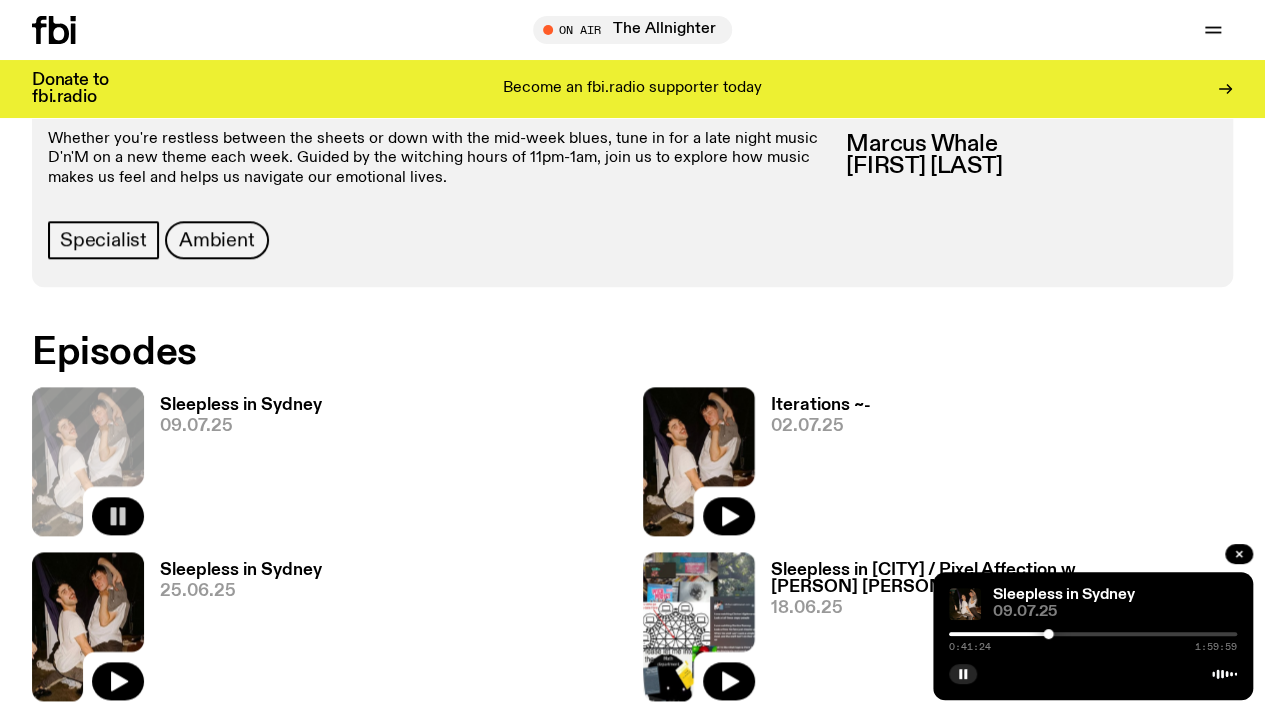 click at bounding box center [1093, 634] 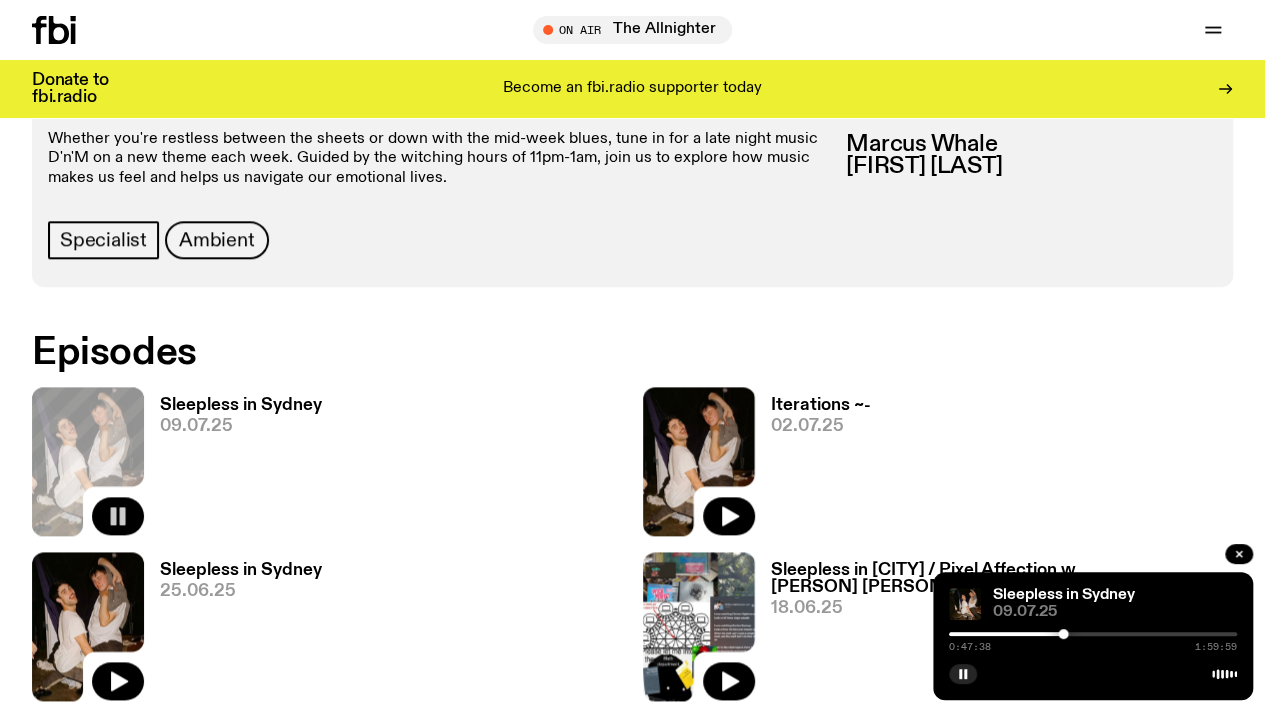 click at bounding box center [1093, 634] 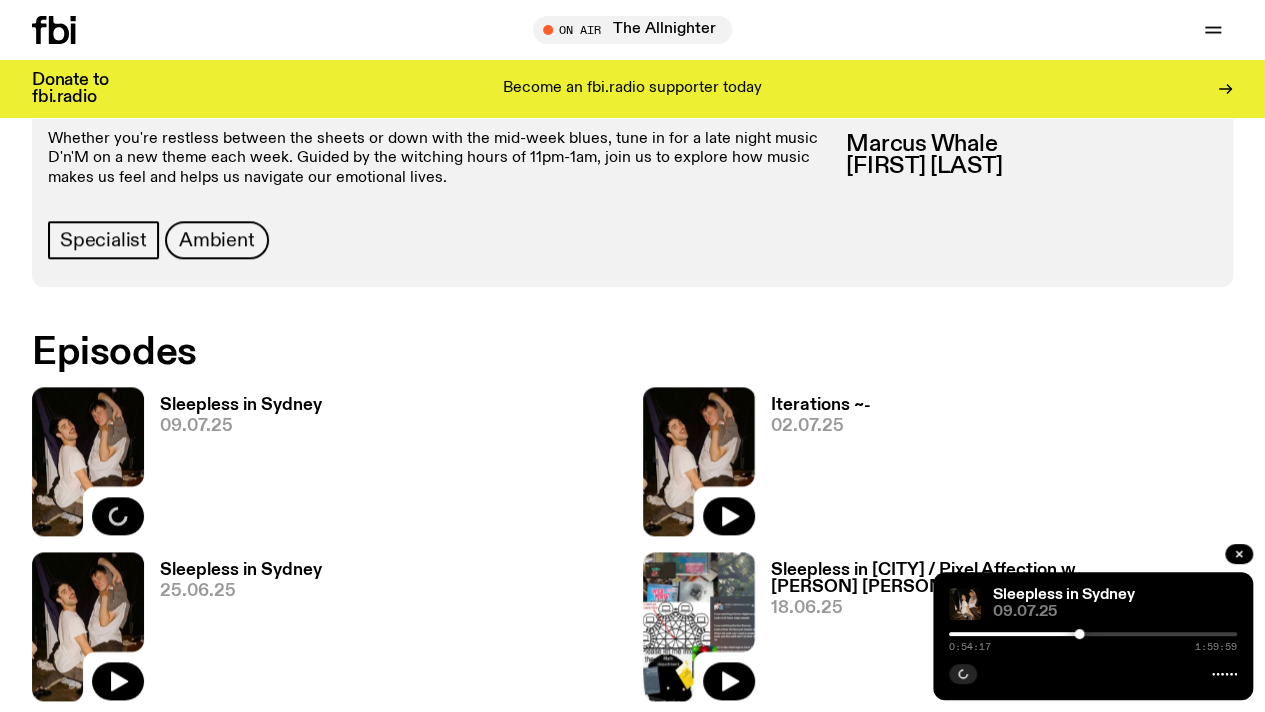 click at bounding box center [1093, 634] 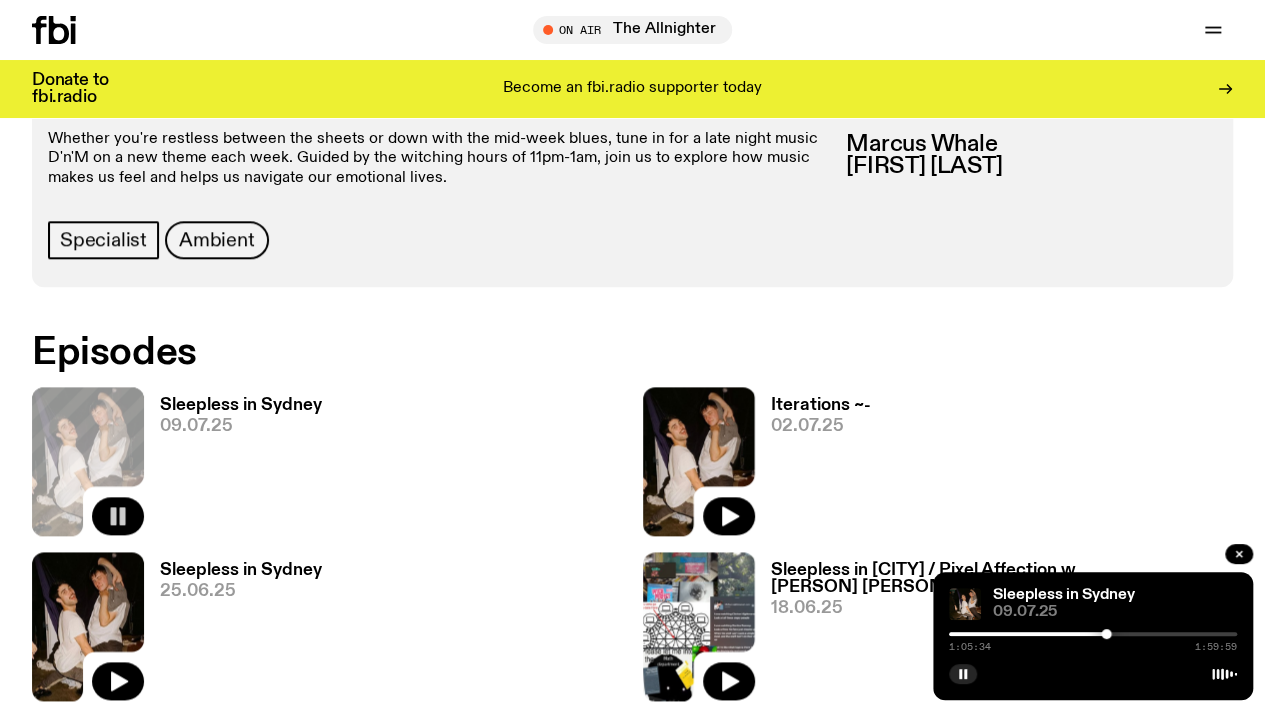 click at bounding box center [1093, 634] 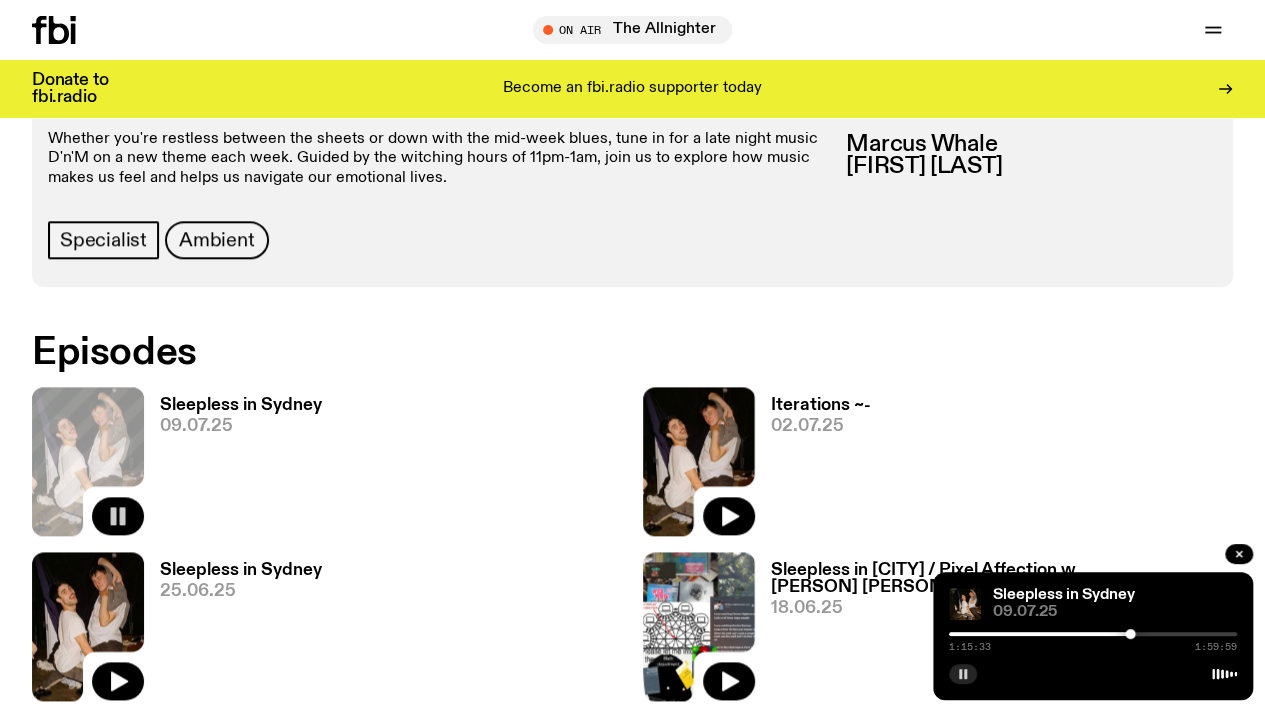 click 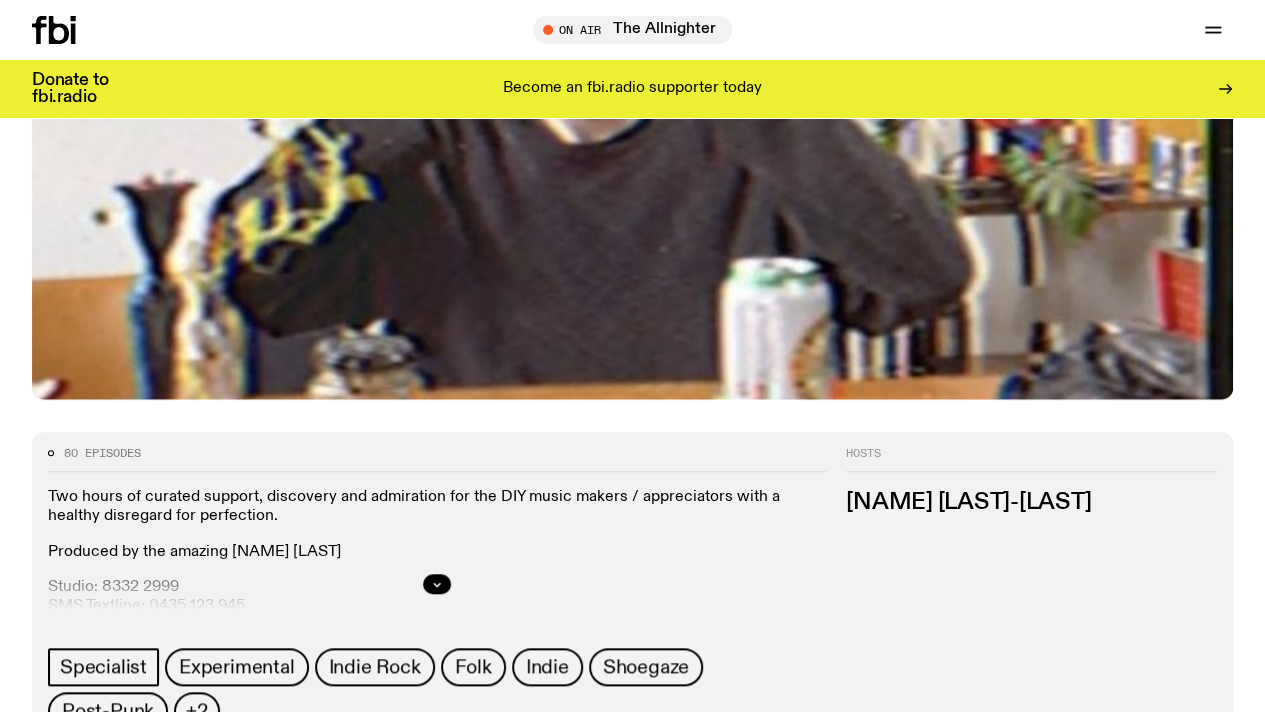 scroll, scrollTop: 694, scrollLeft: 0, axis: vertical 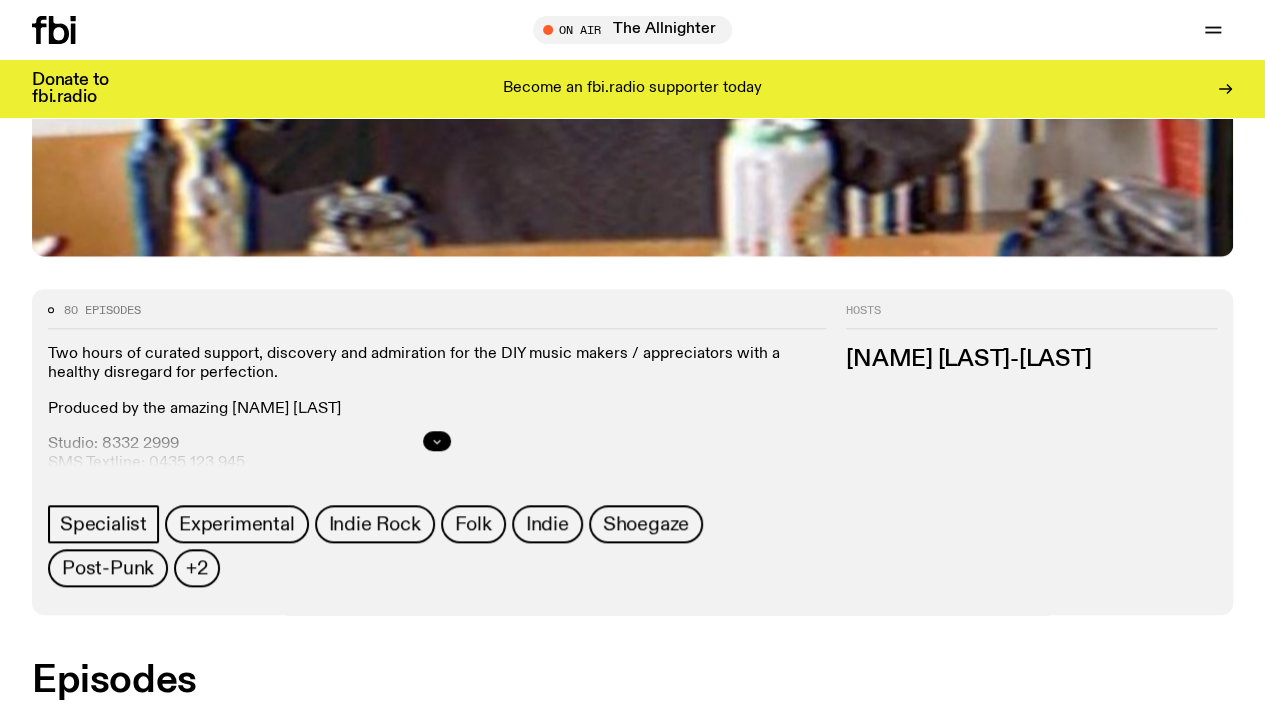 click 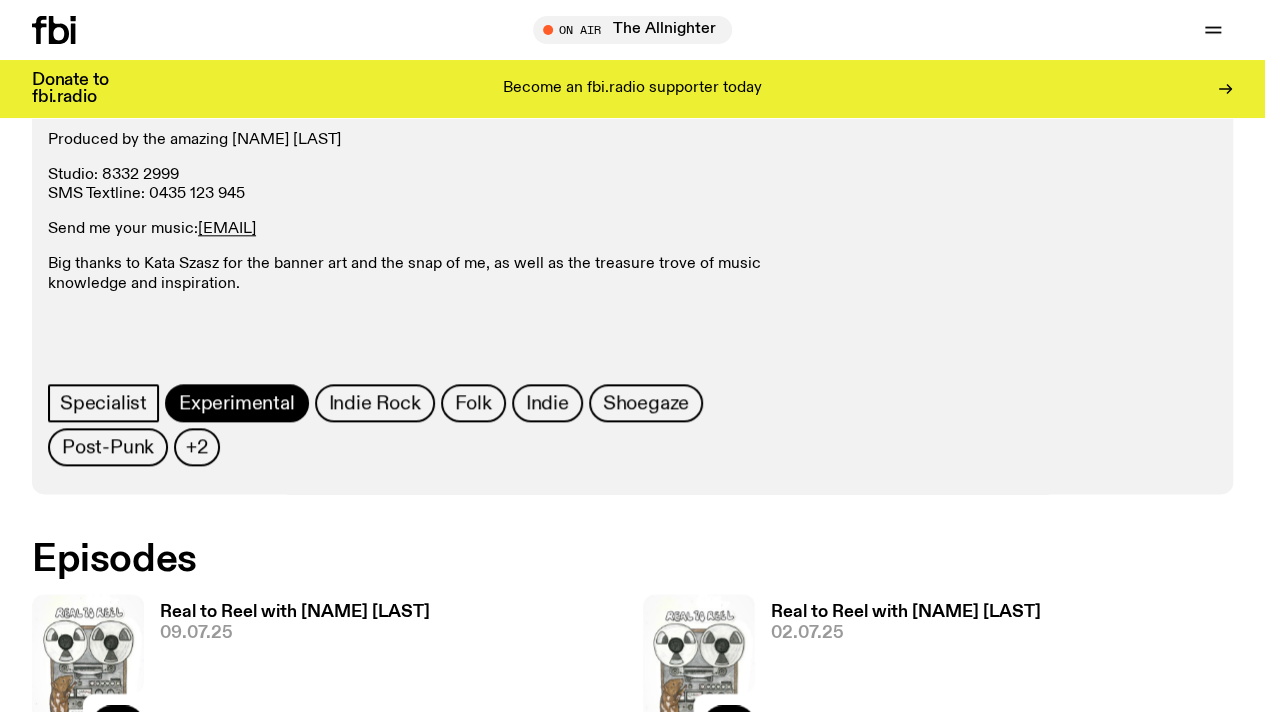 scroll, scrollTop: 994, scrollLeft: 0, axis: vertical 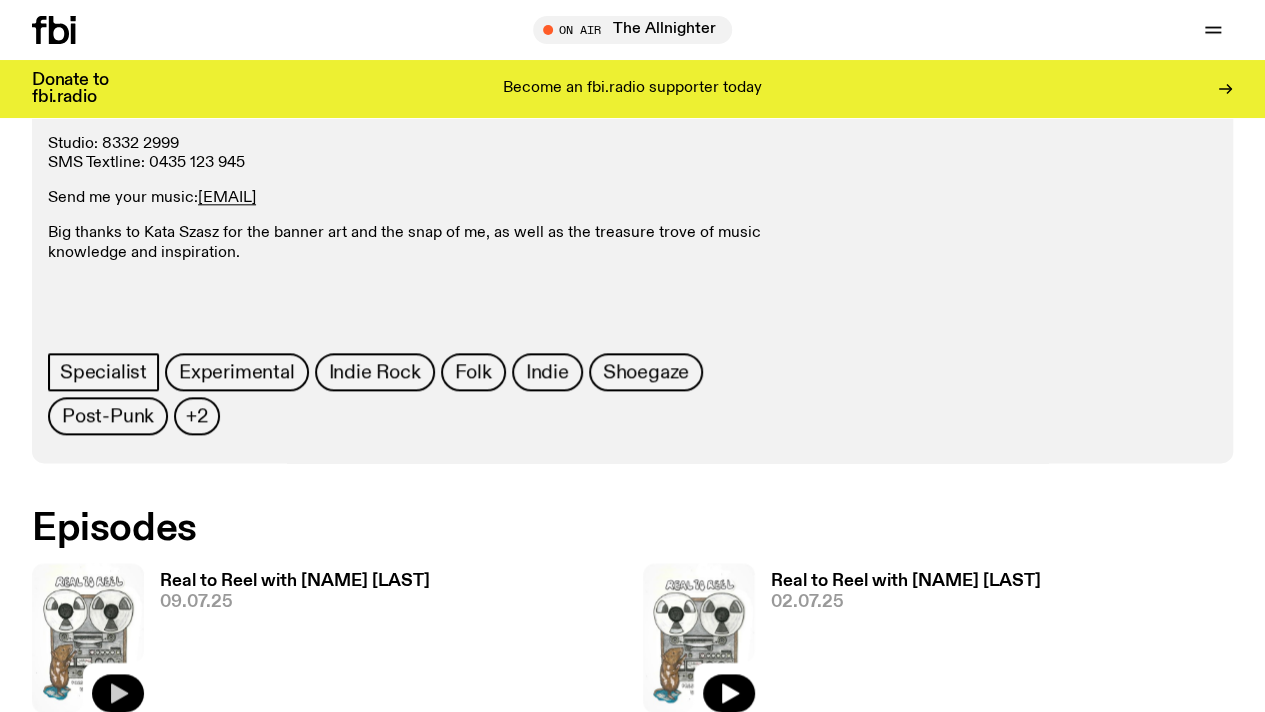 click 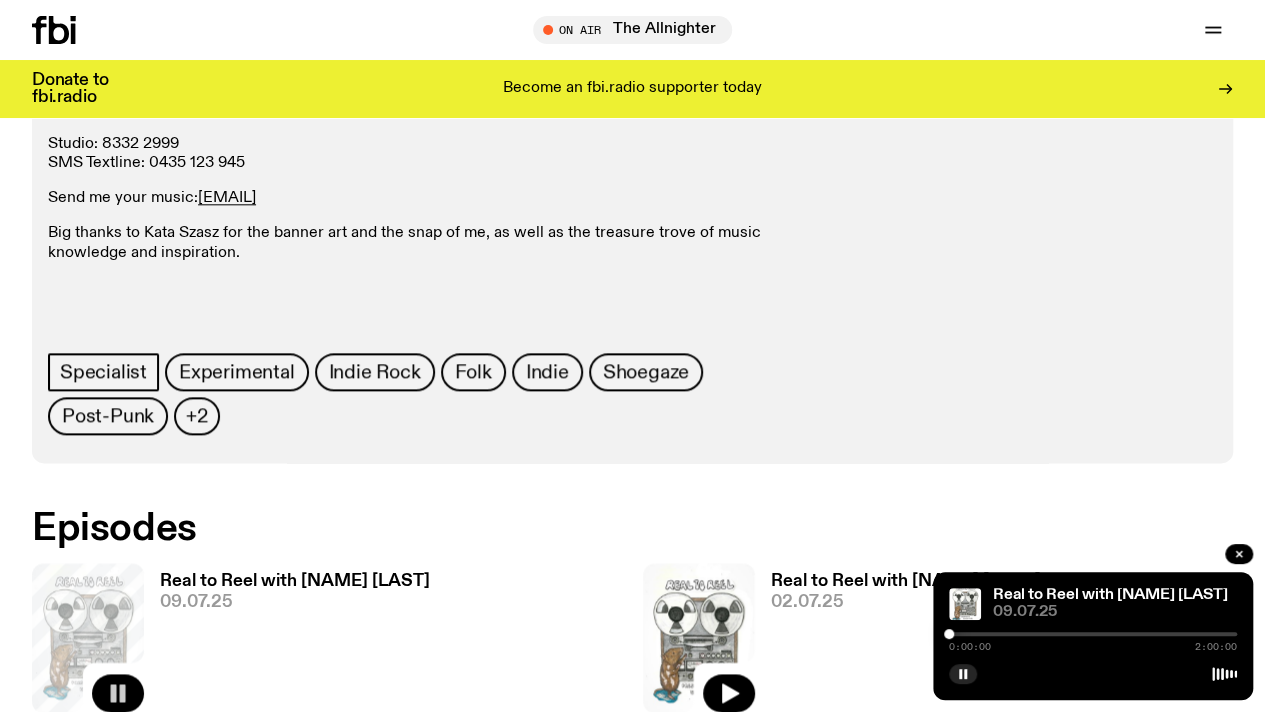 click at bounding box center [1093, 634] 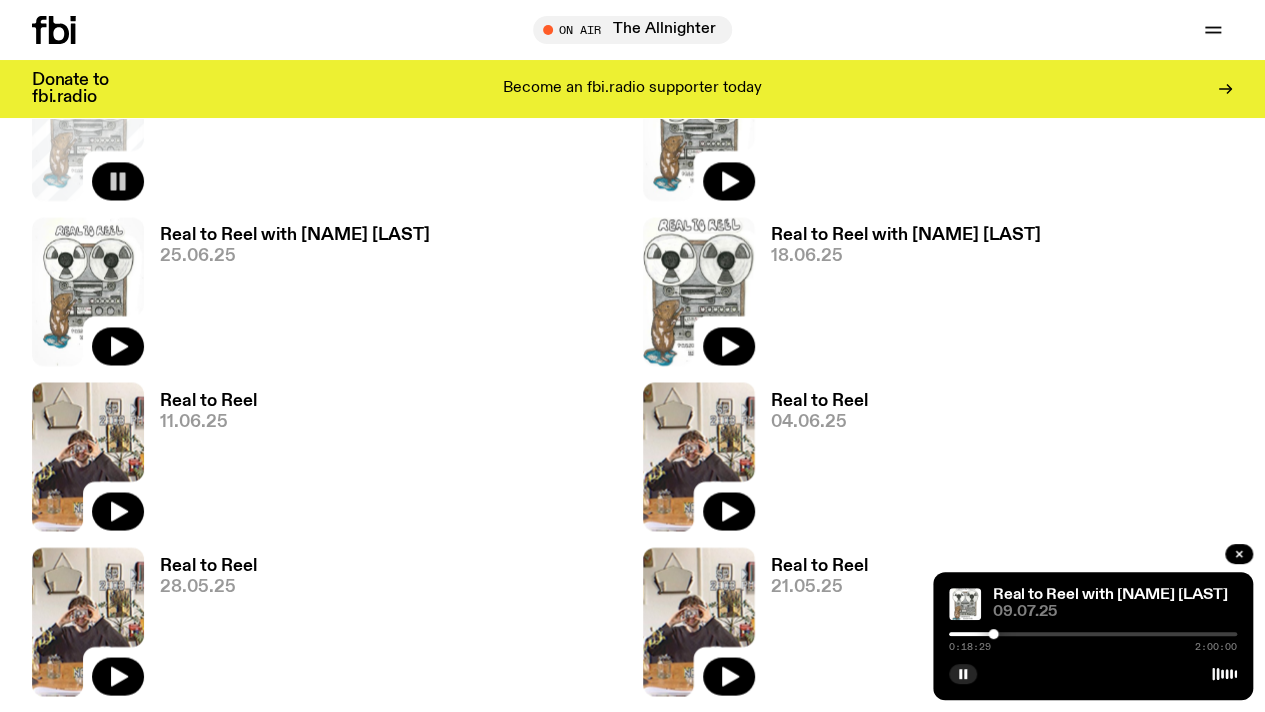scroll, scrollTop: 1594, scrollLeft: 0, axis: vertical 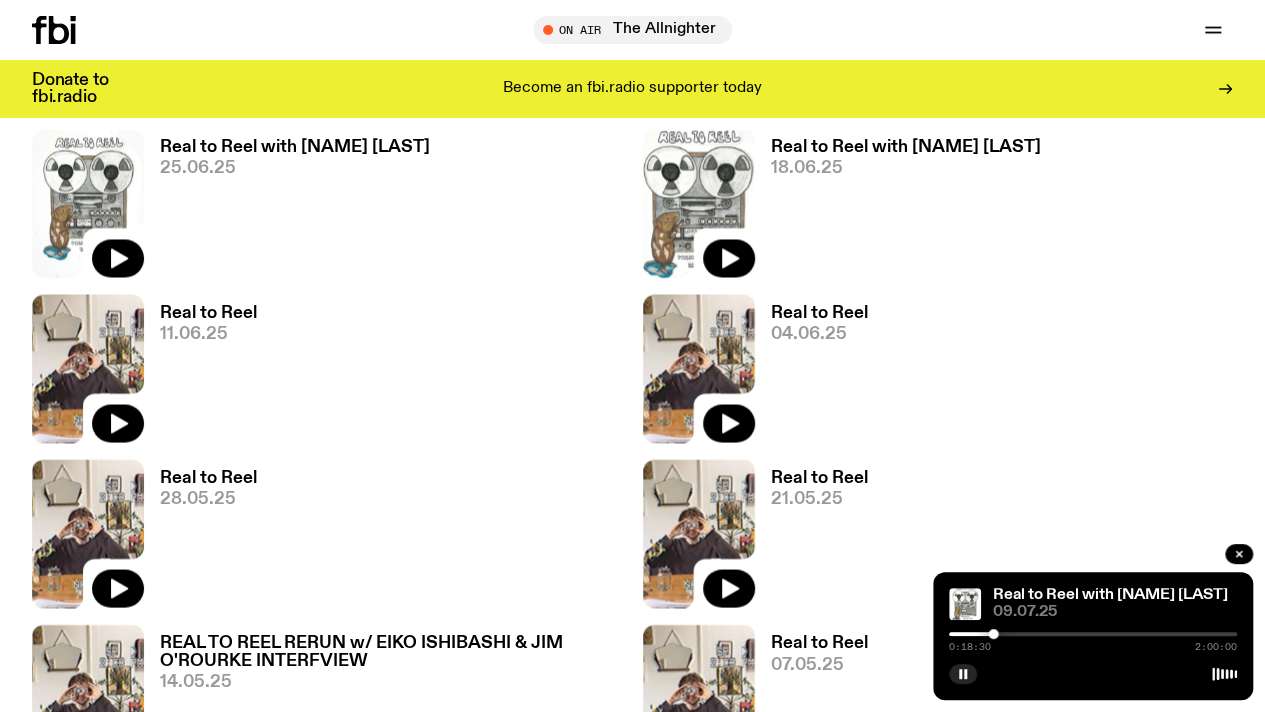 click at bounding box center [1093, 634] 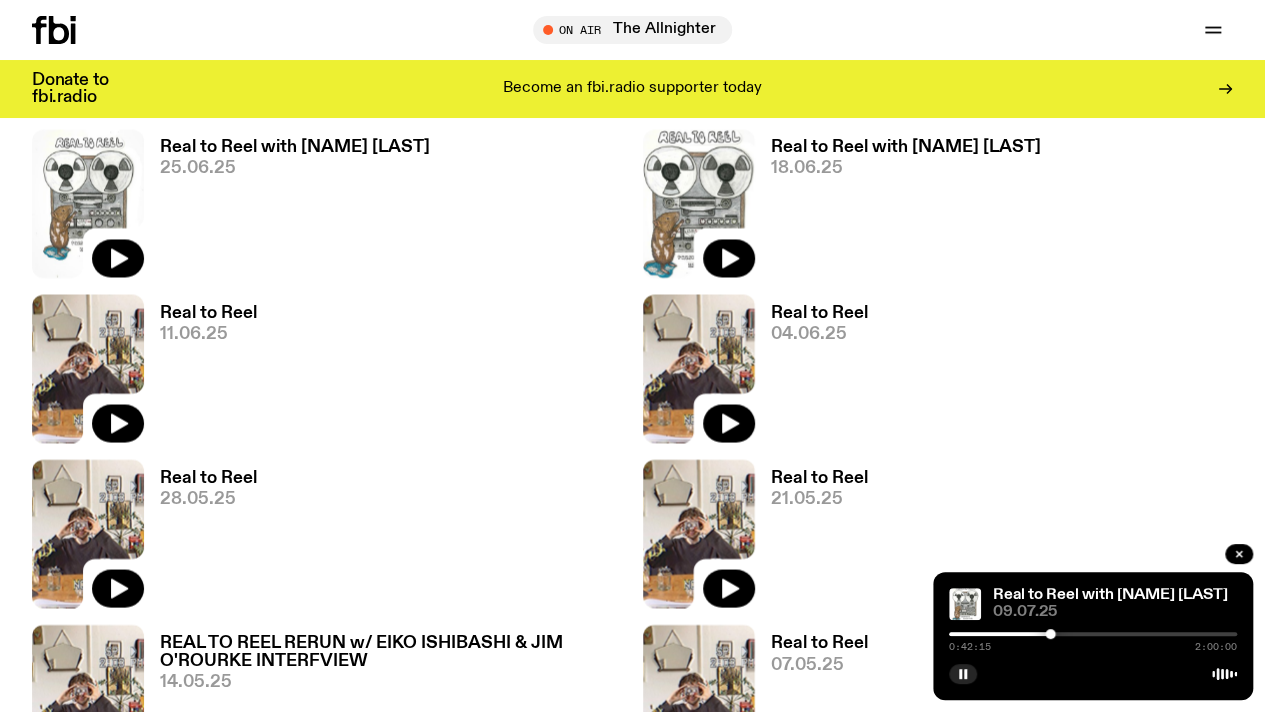 click on "0:42:15 2:00:00" at bounding box center (1093, 640) 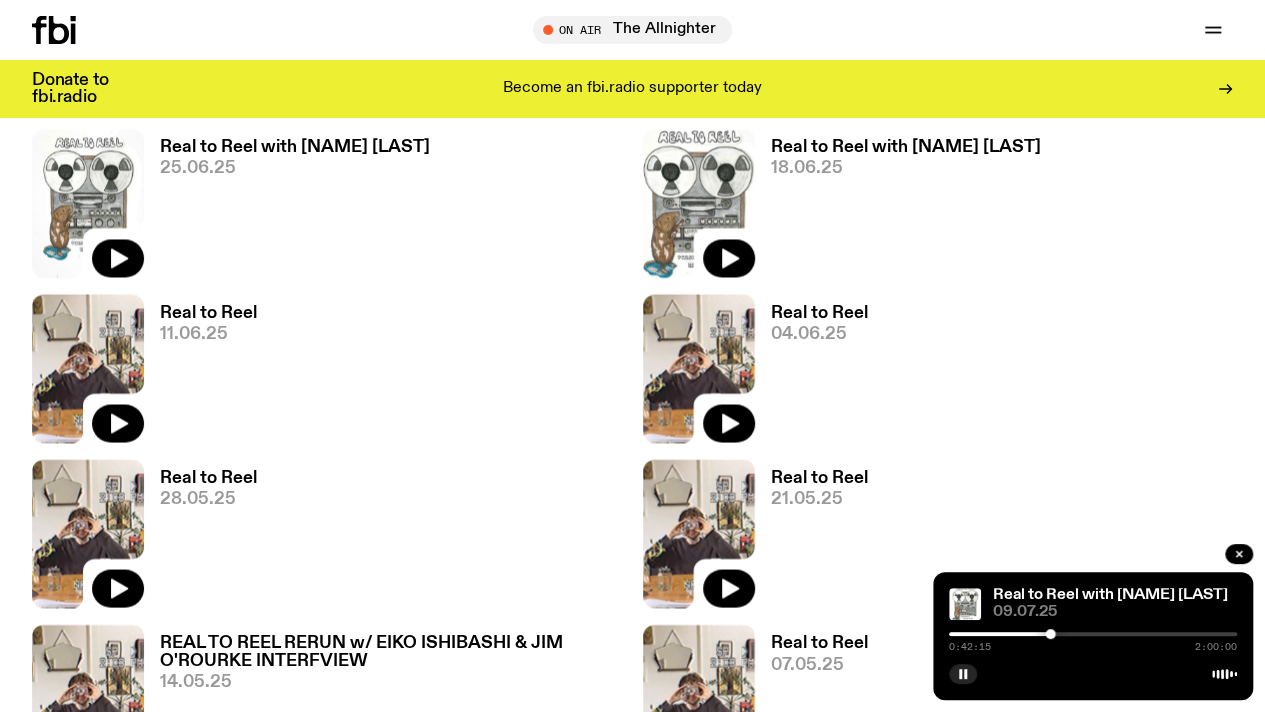 click at bounding box center [1093, 634] 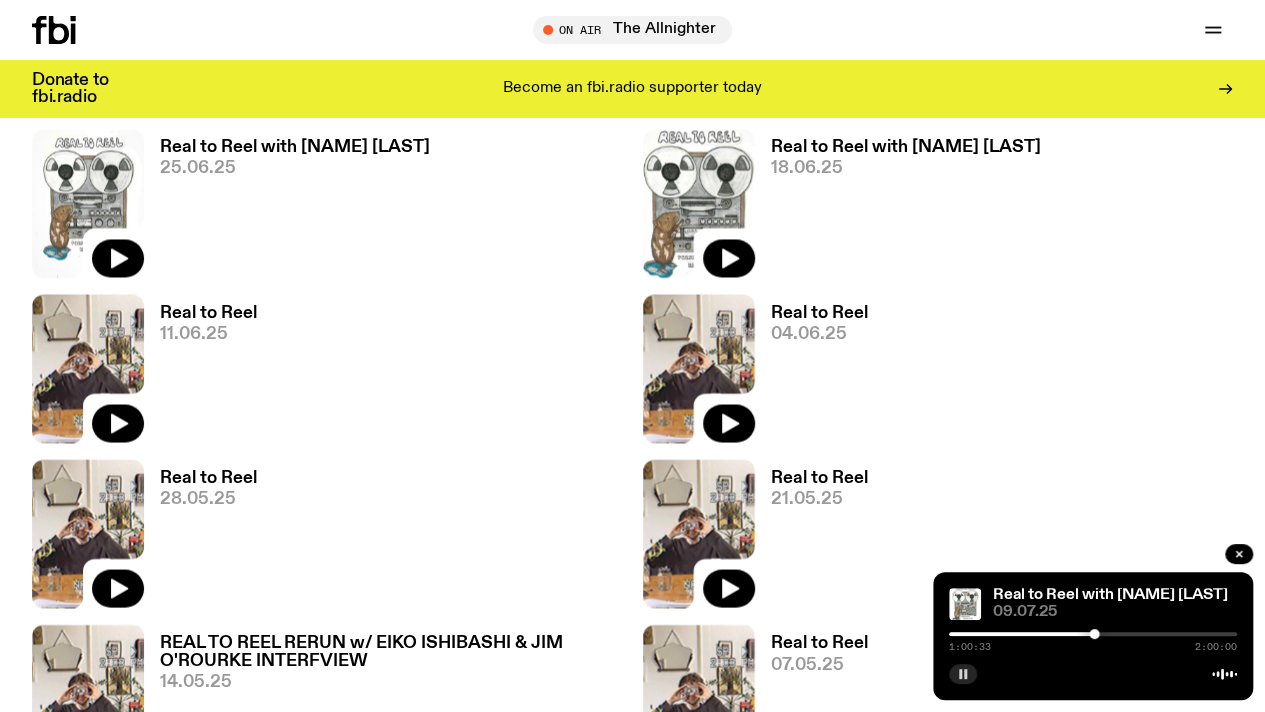 click 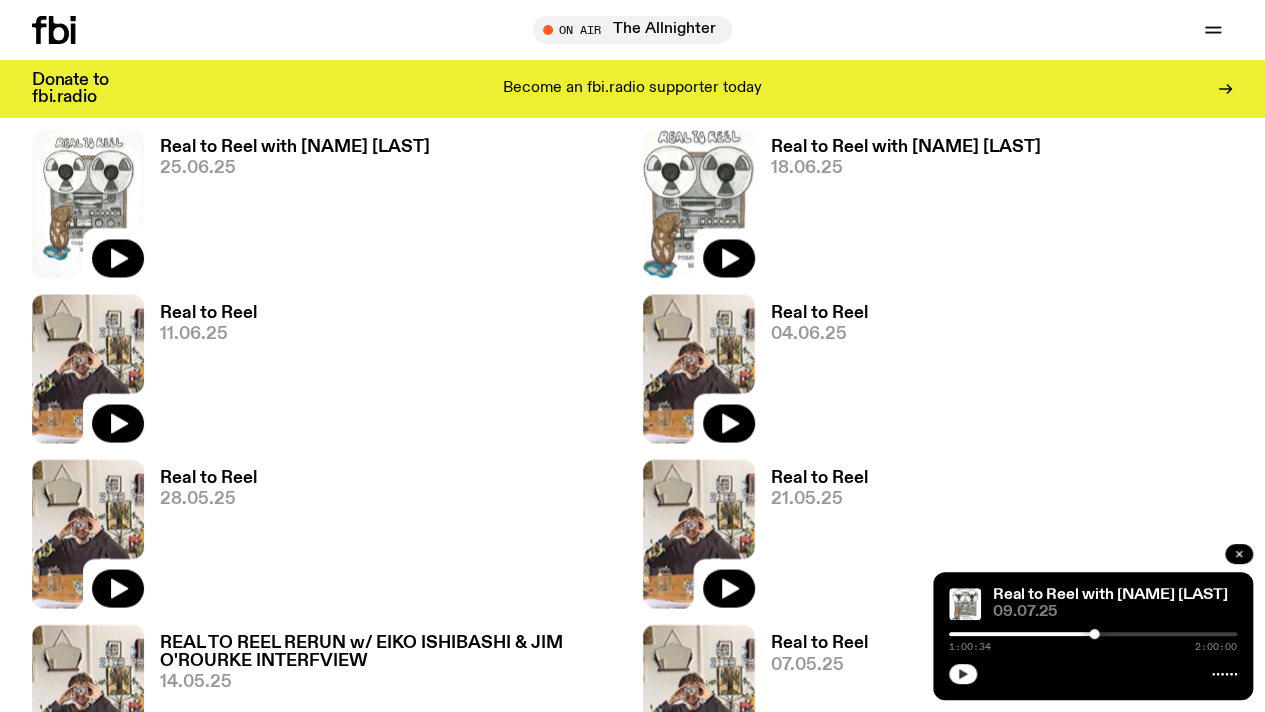 click at bounding box center (1239, 554) 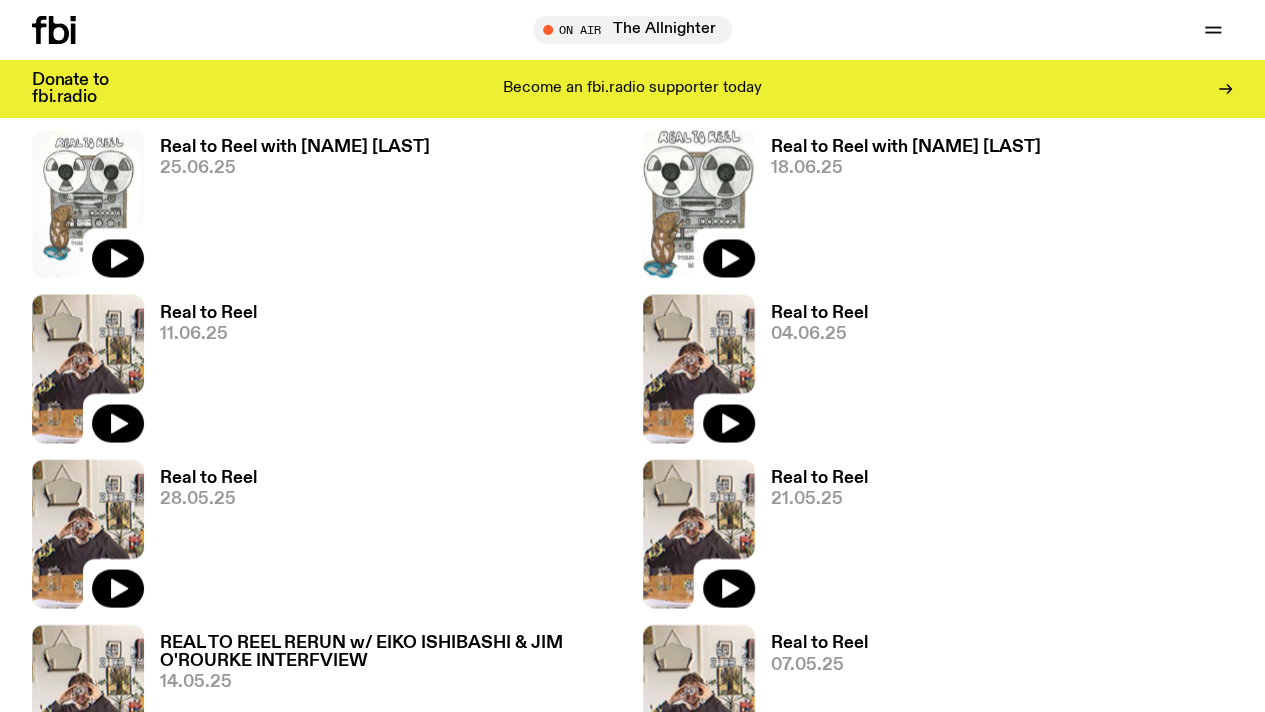 click on "+2" 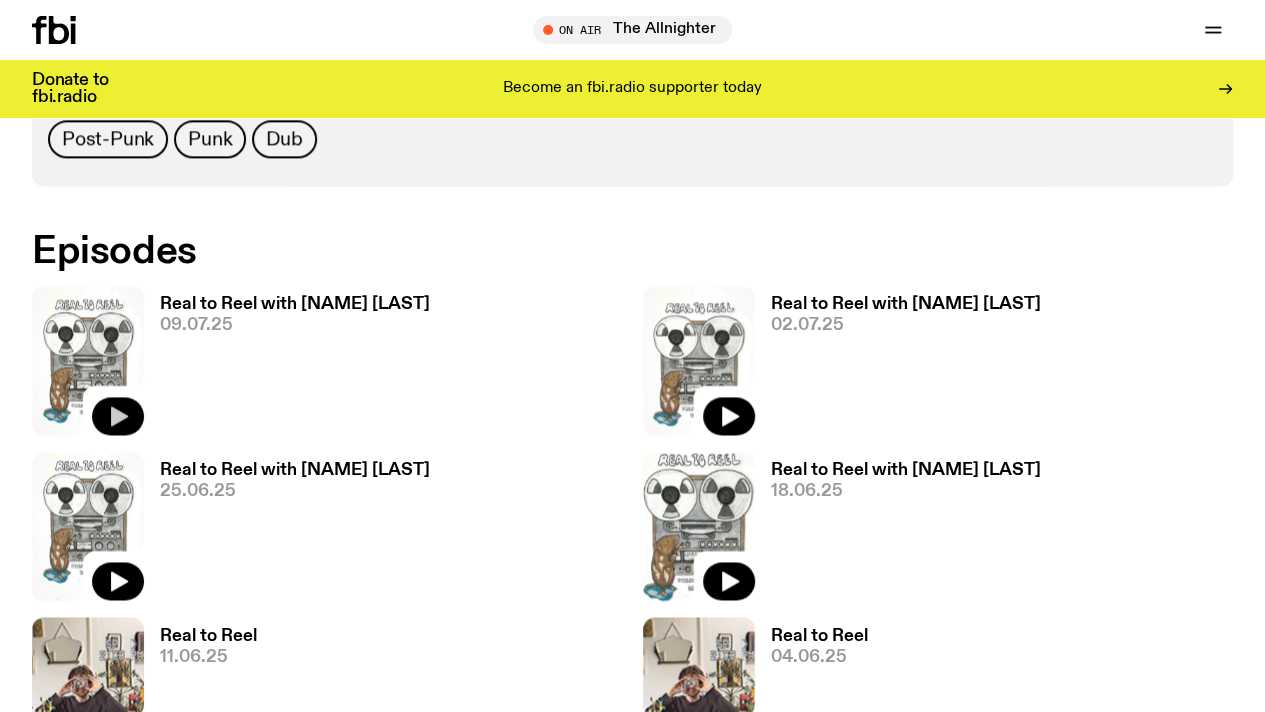 scroll, scrollTop: 894, scrollLeft: 0, axis: vertical 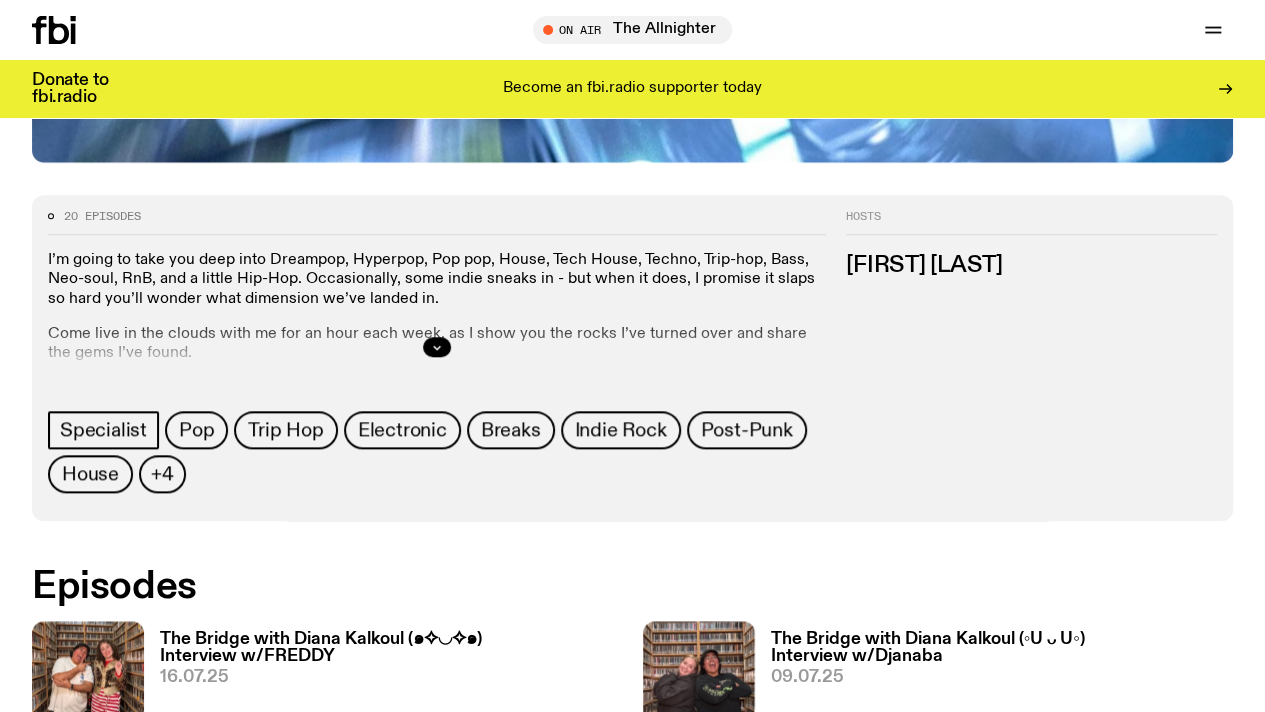 click 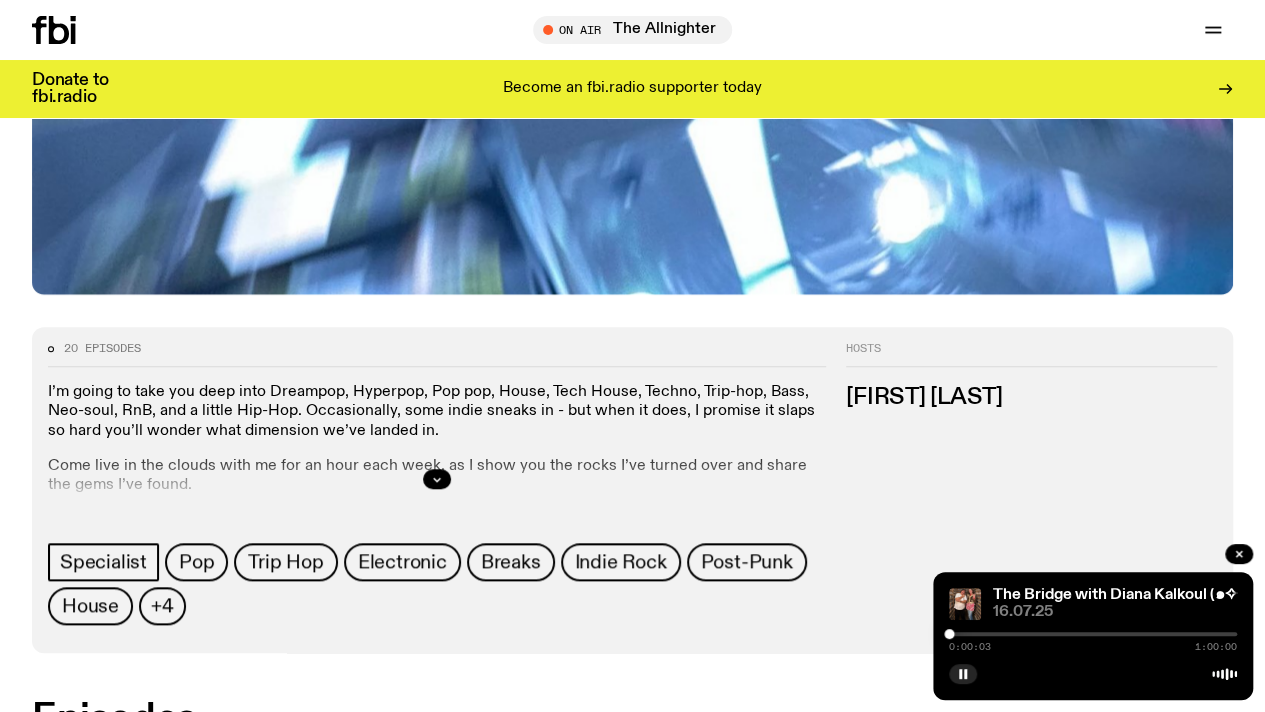 scroll, scrollTop: 688, scrollLeft: 0, axis: vertical 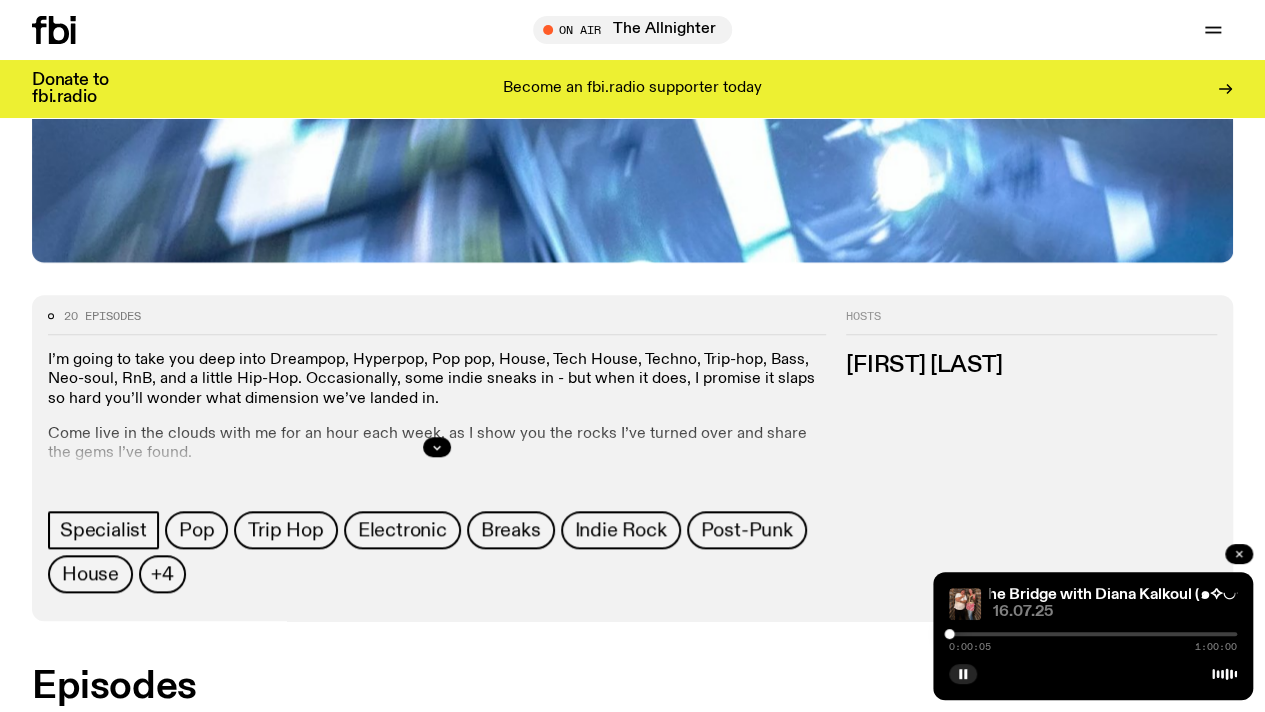 click at bounding box center [1239, 554] 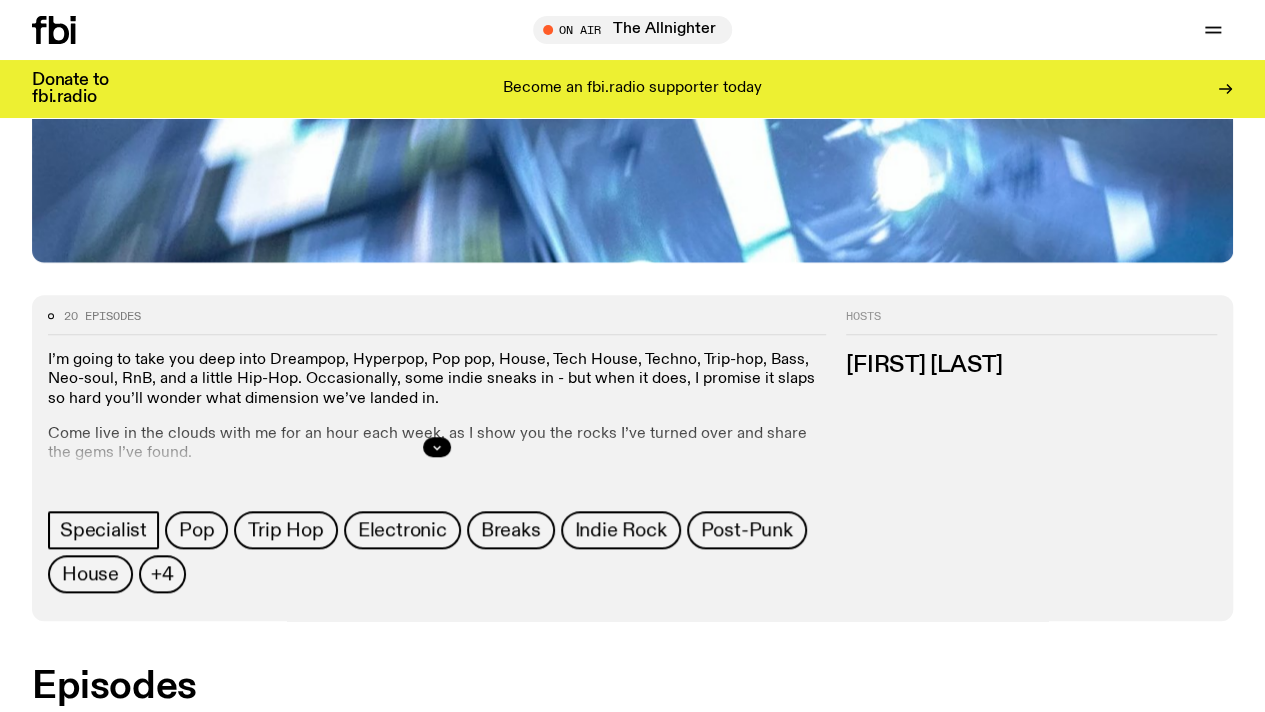 scroll, scrollTop: 788, scrollLeft: 0, axis: vertical 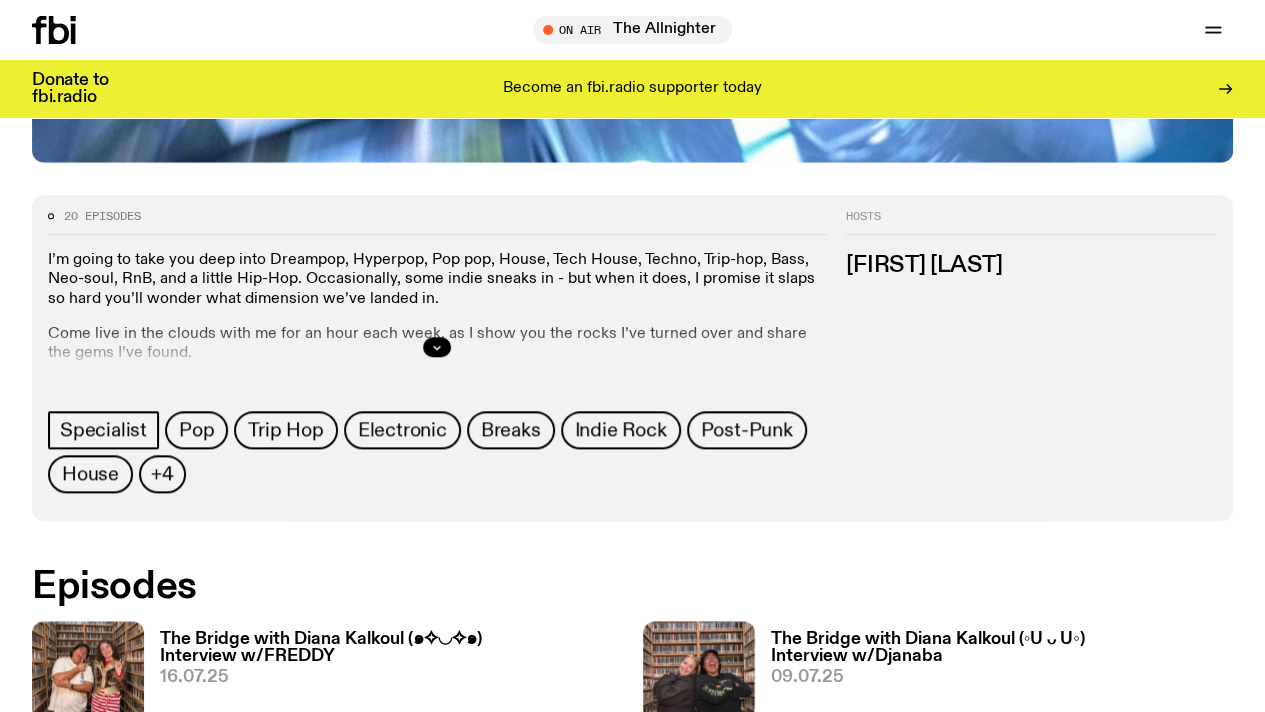 click 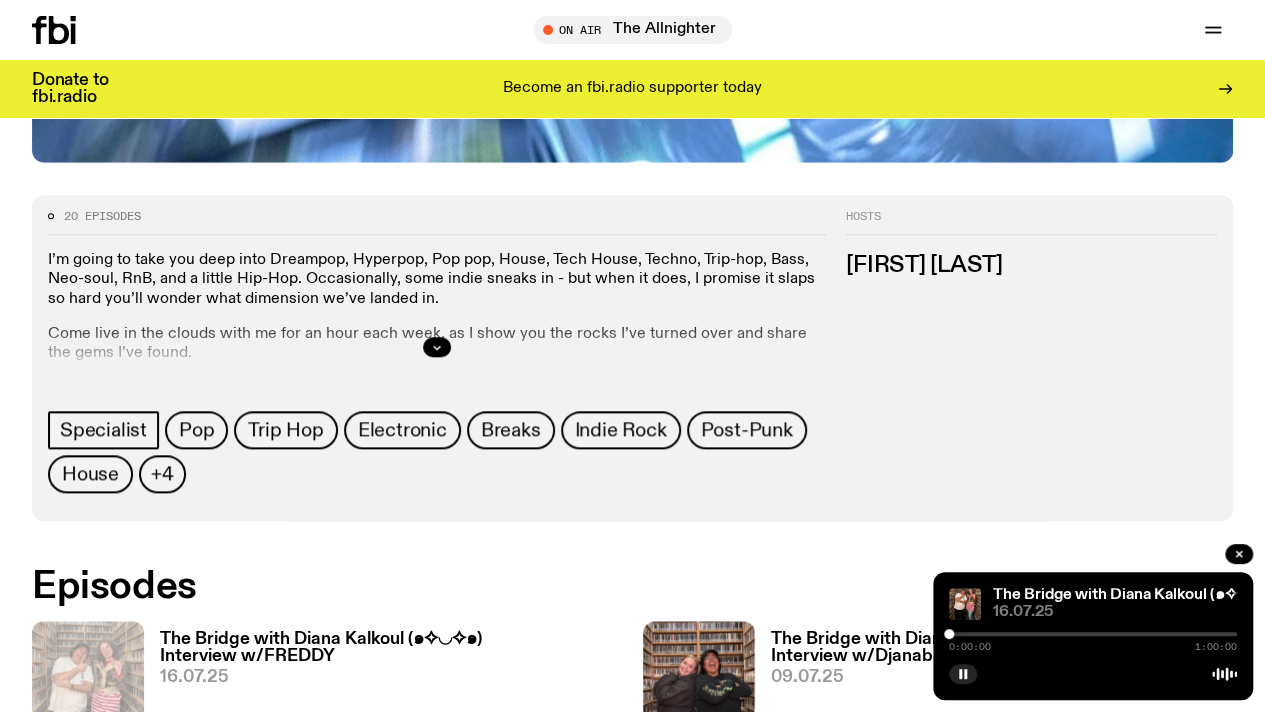 click on "0:00:00 1:00:00" at bounding box center [1093, 640] 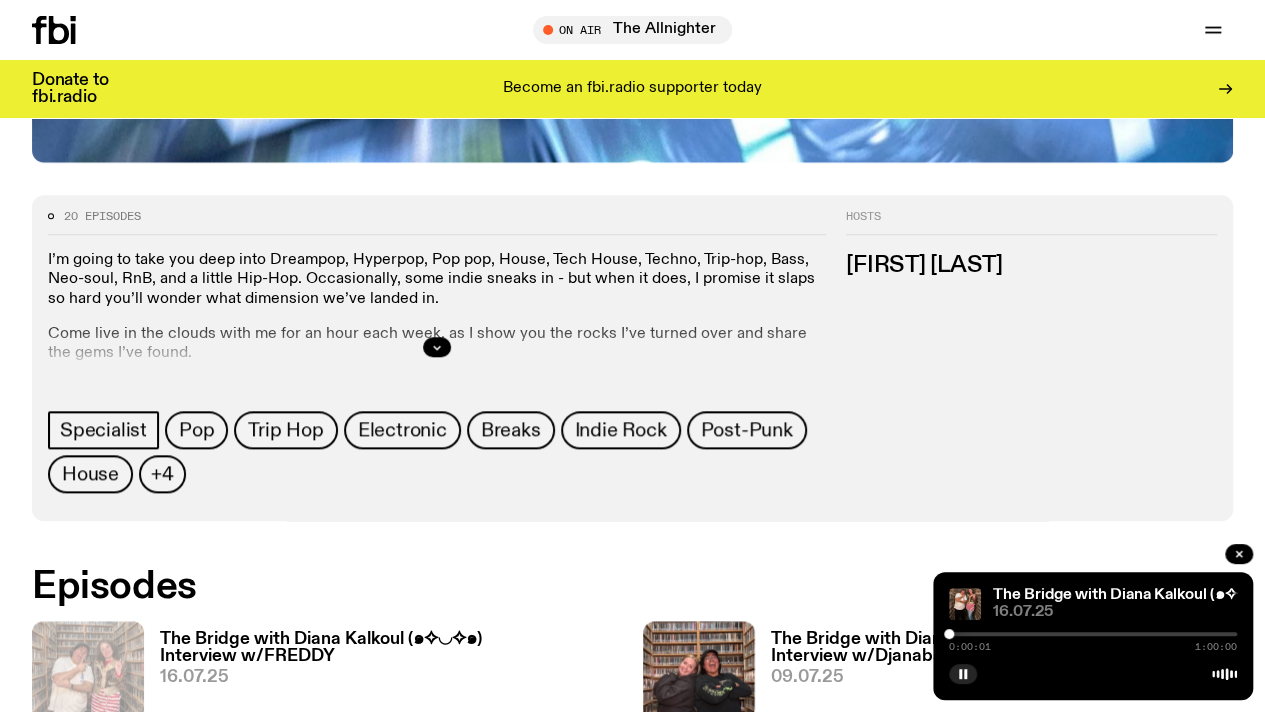 click at bounding box center (1093, 634) 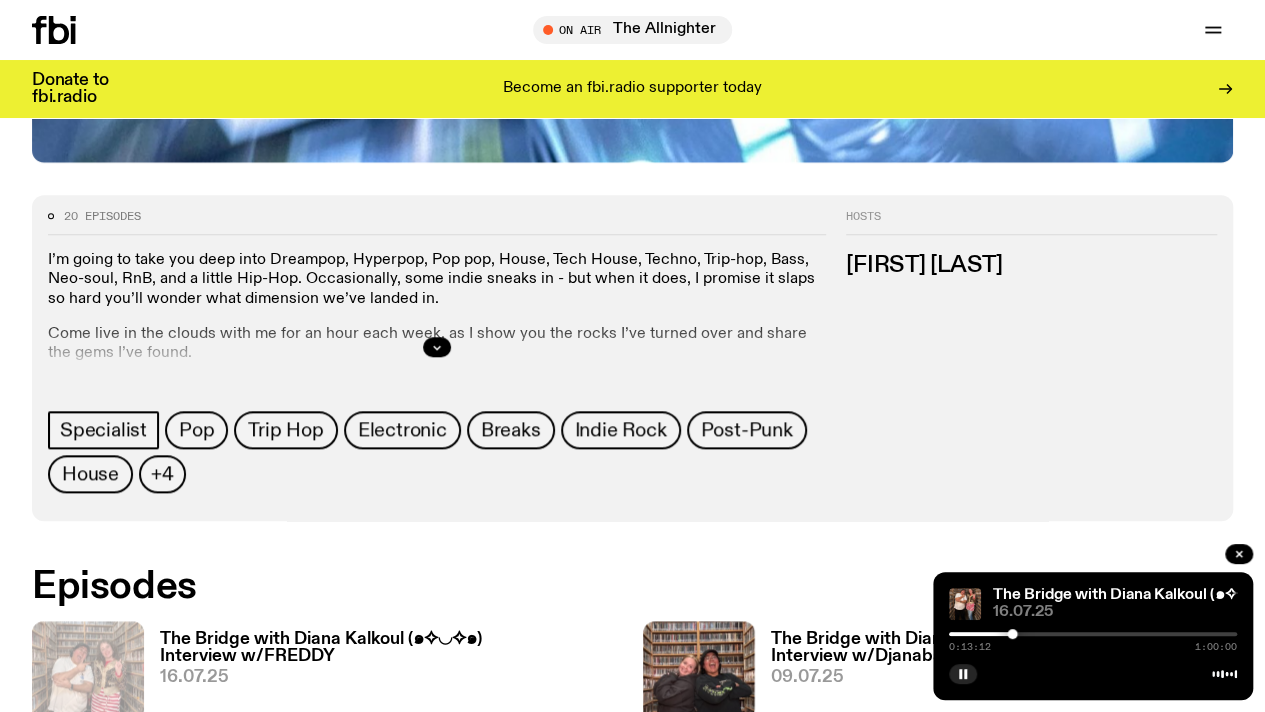 click at bounding box center [1093, 634] 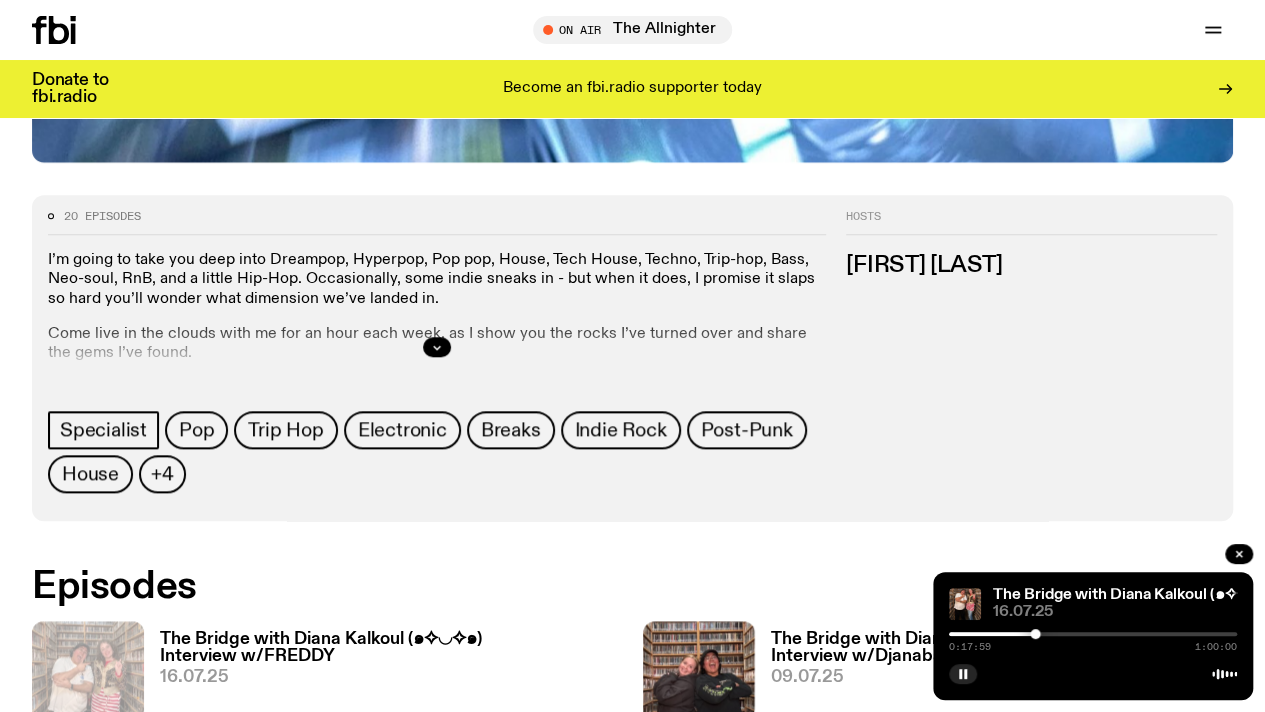 click at bounding box center (1093, 634) 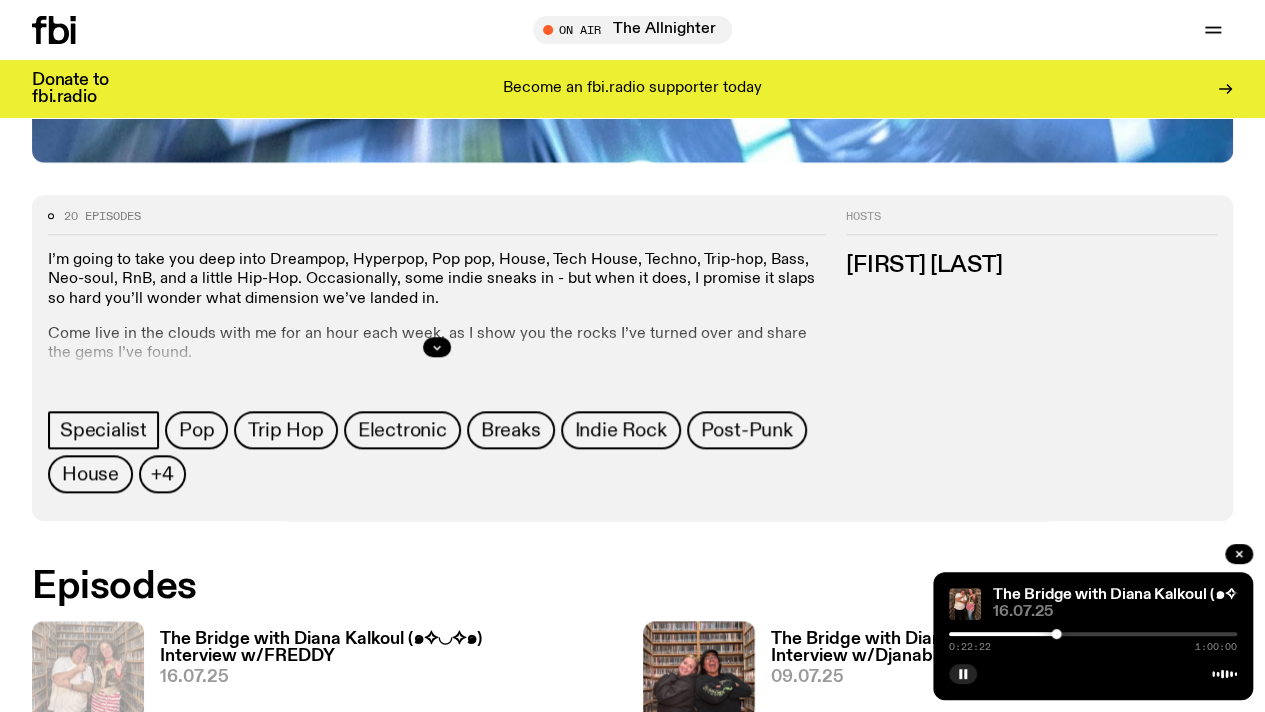 click at bounding box center (1093, 634) 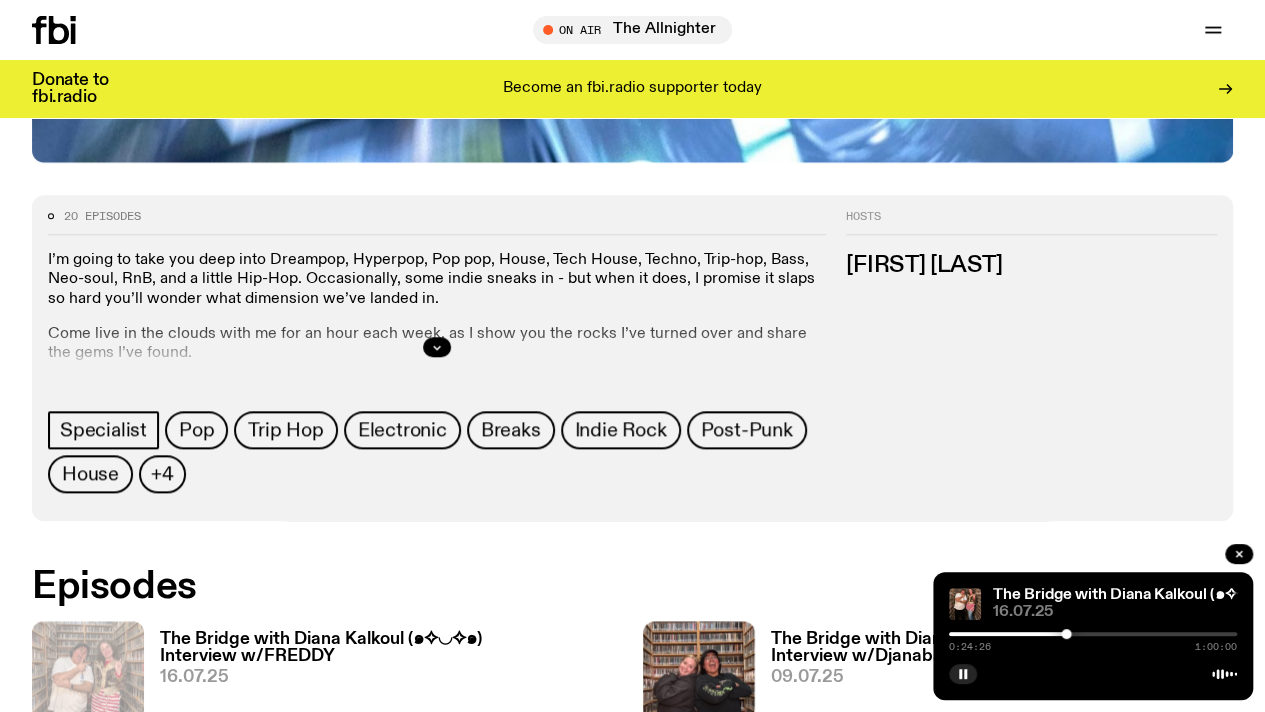 click at bounding box center (1093, 634) 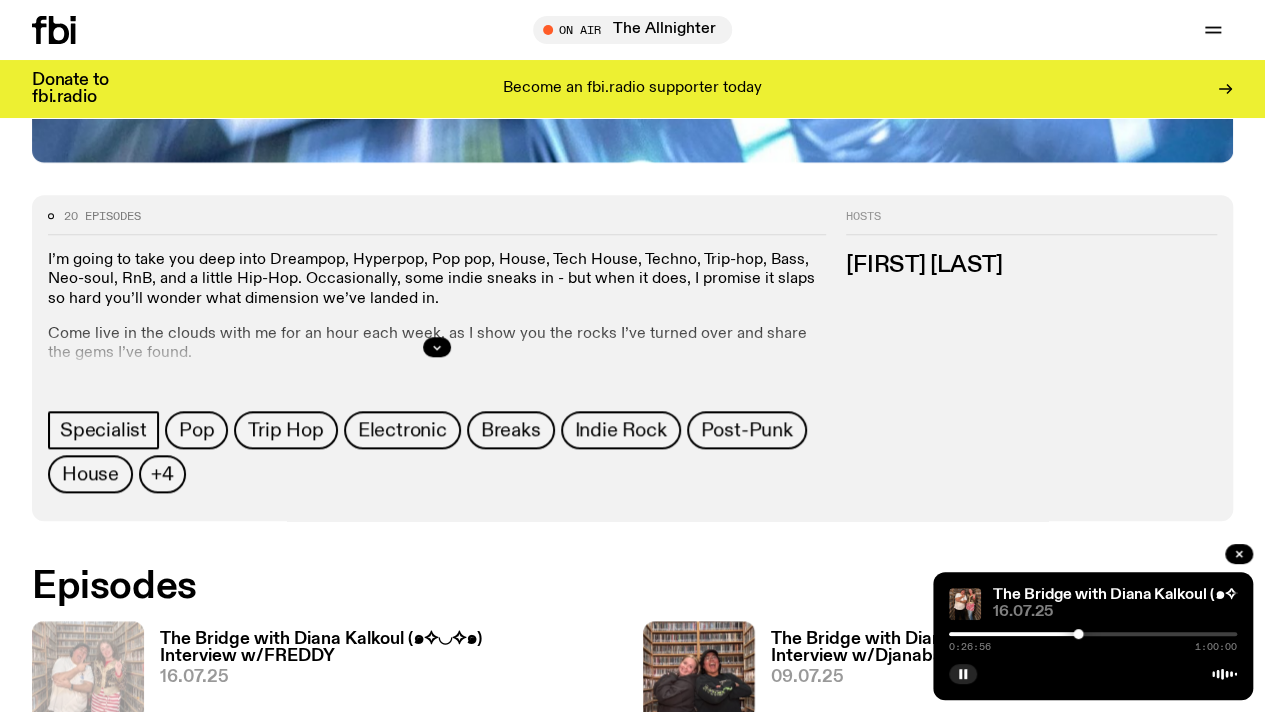 click at bounding box center (1093, 634) 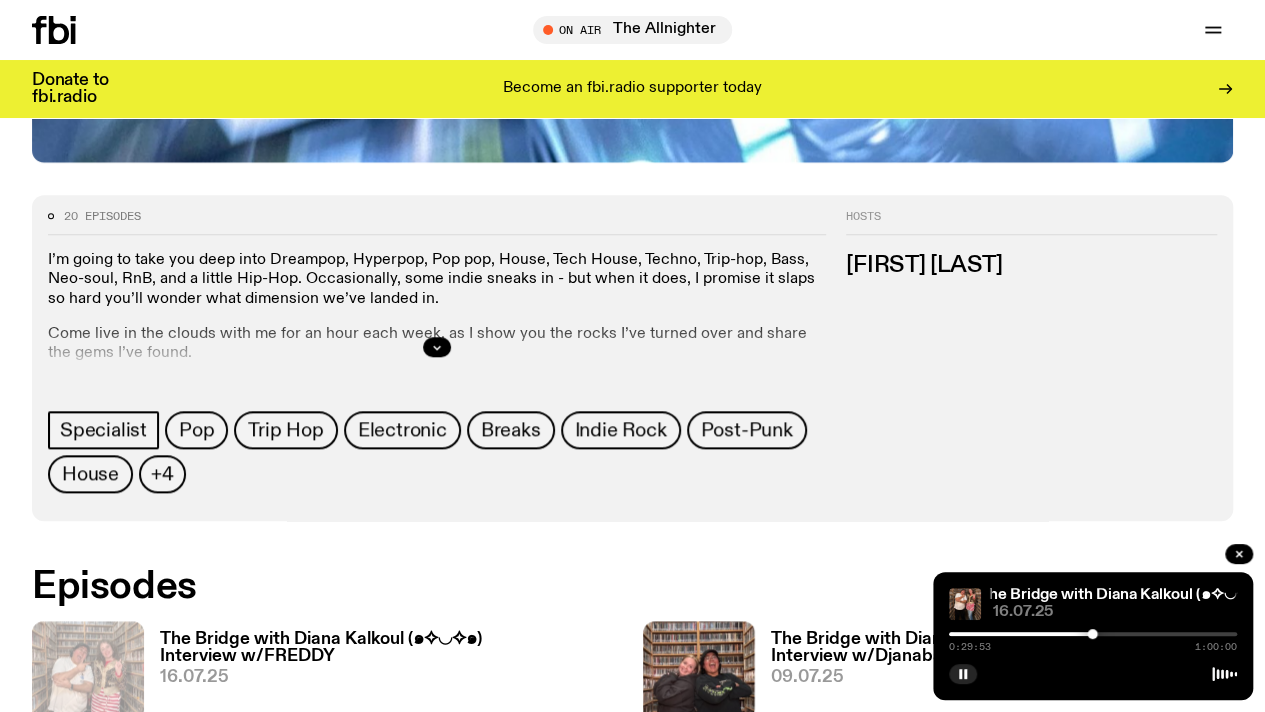 click at bounding box center (1093, 634) 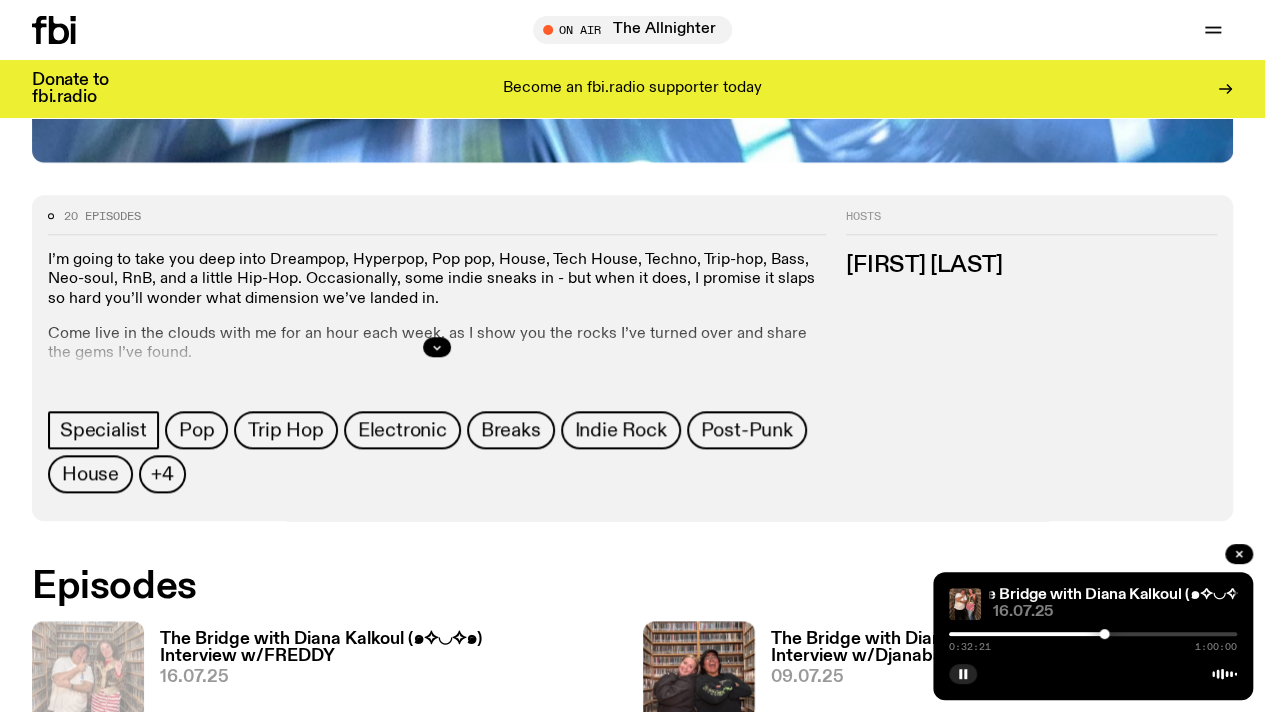 click at bounding box center [1093, 634] 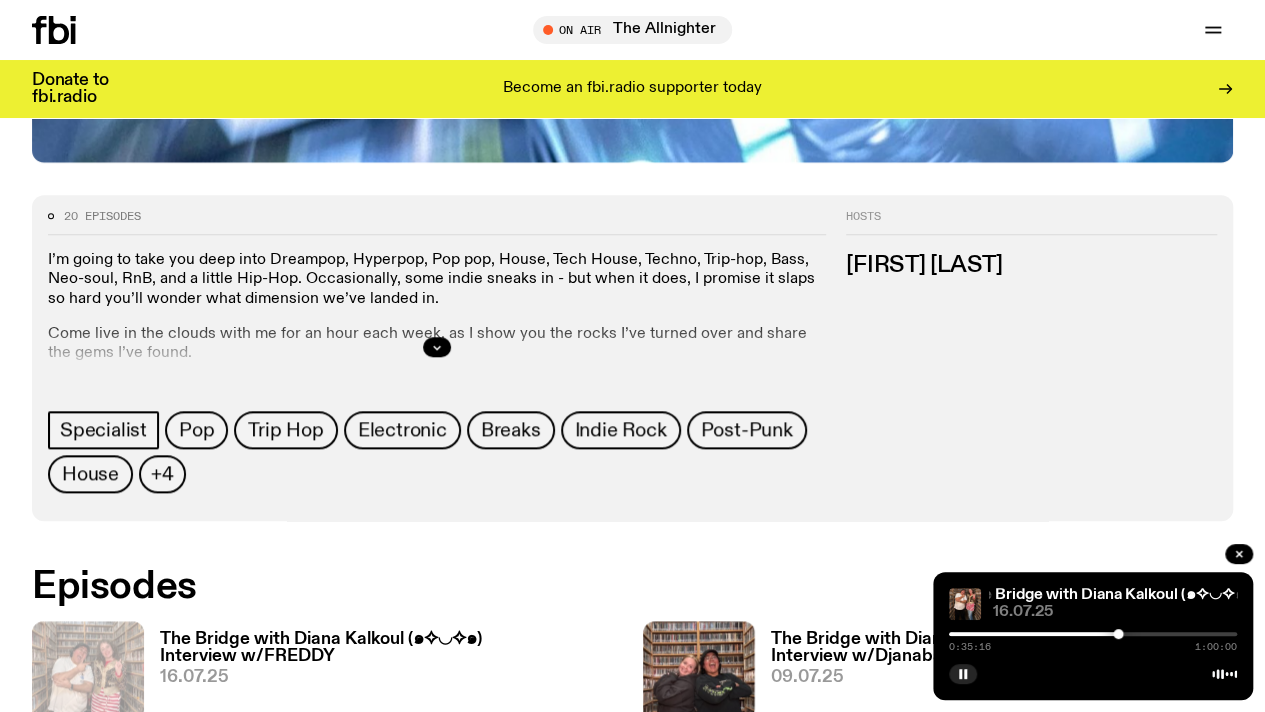 click at bounding box center (1093, 634) 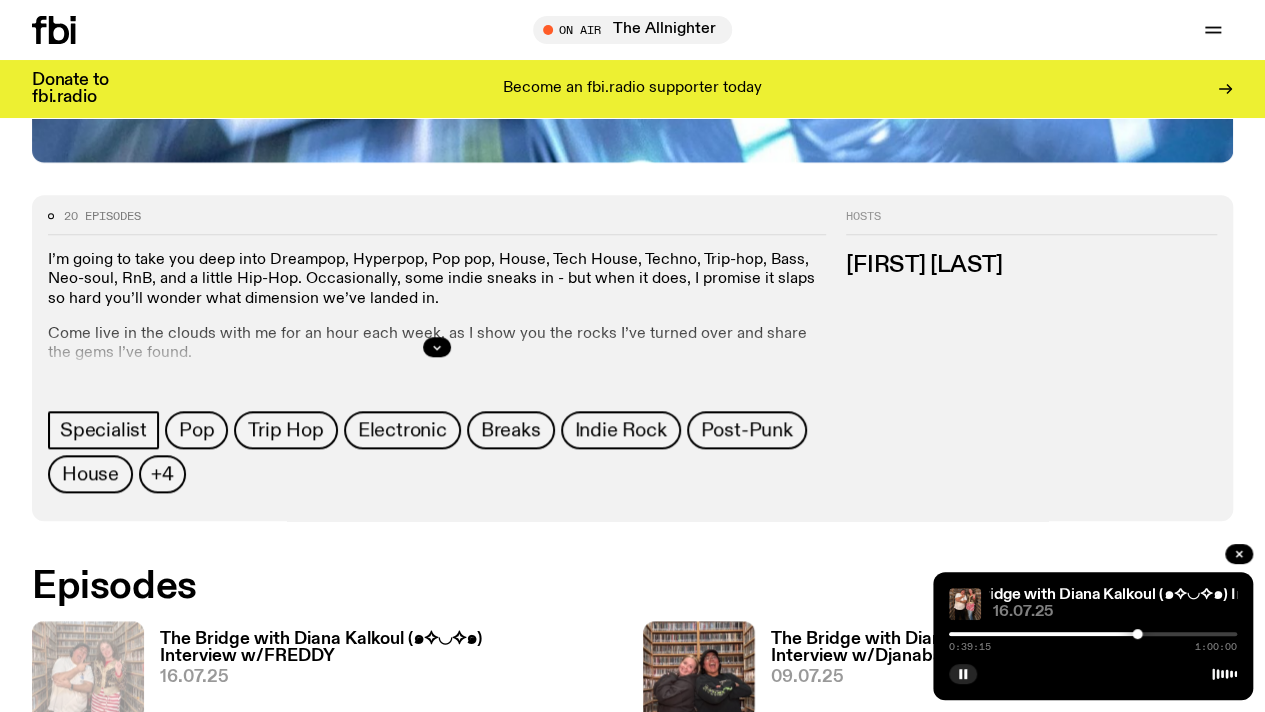 click at bounding box center [1093, 634] 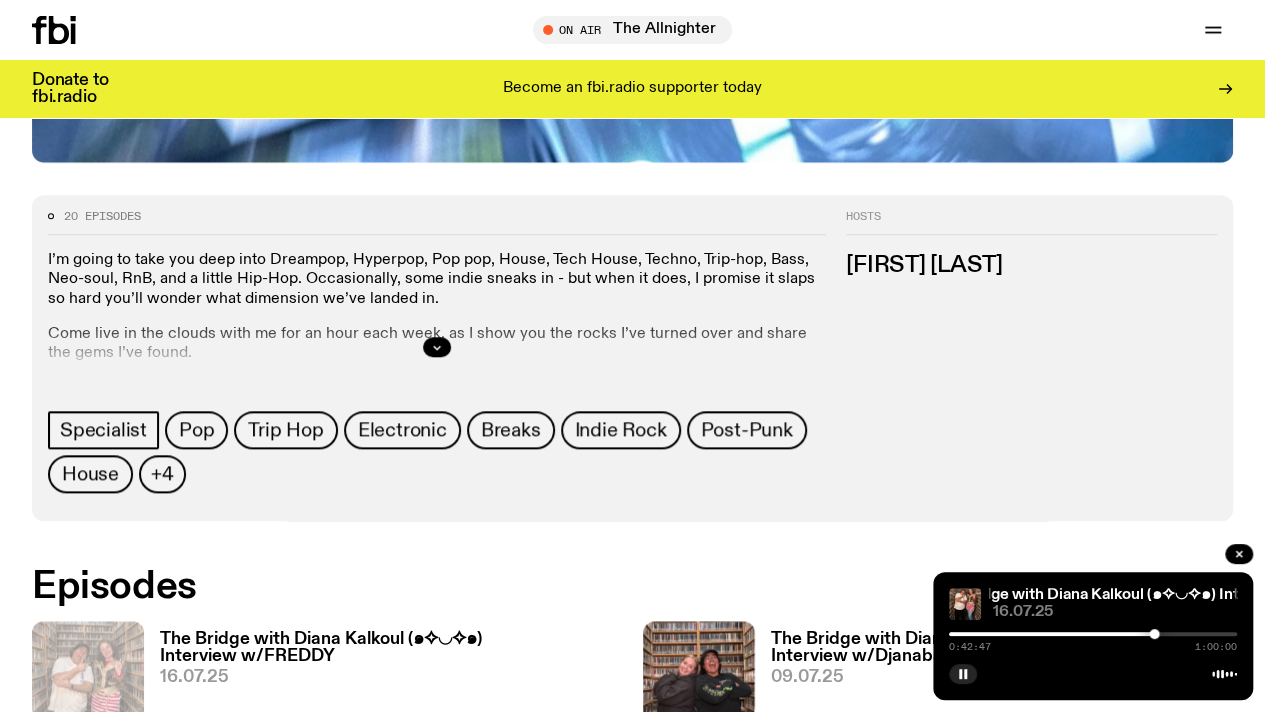 click at bounding box center (1093, 634) 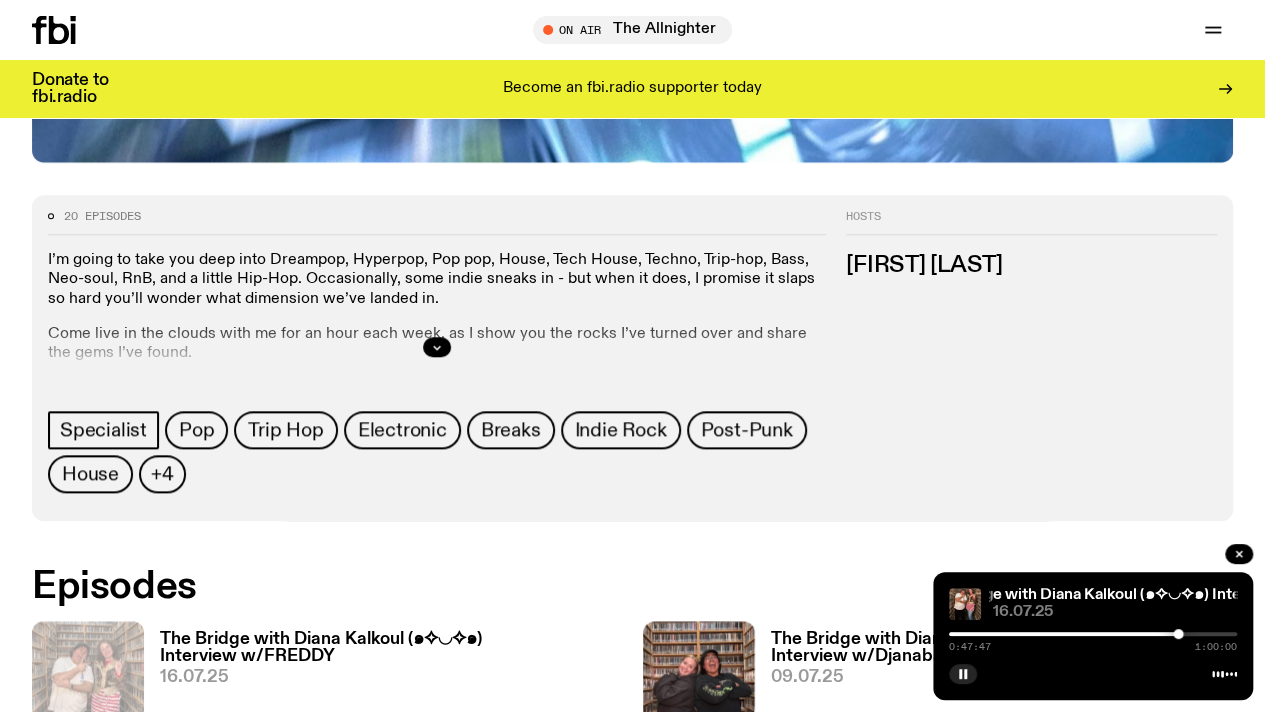 click at bounding box center (1093, 634) 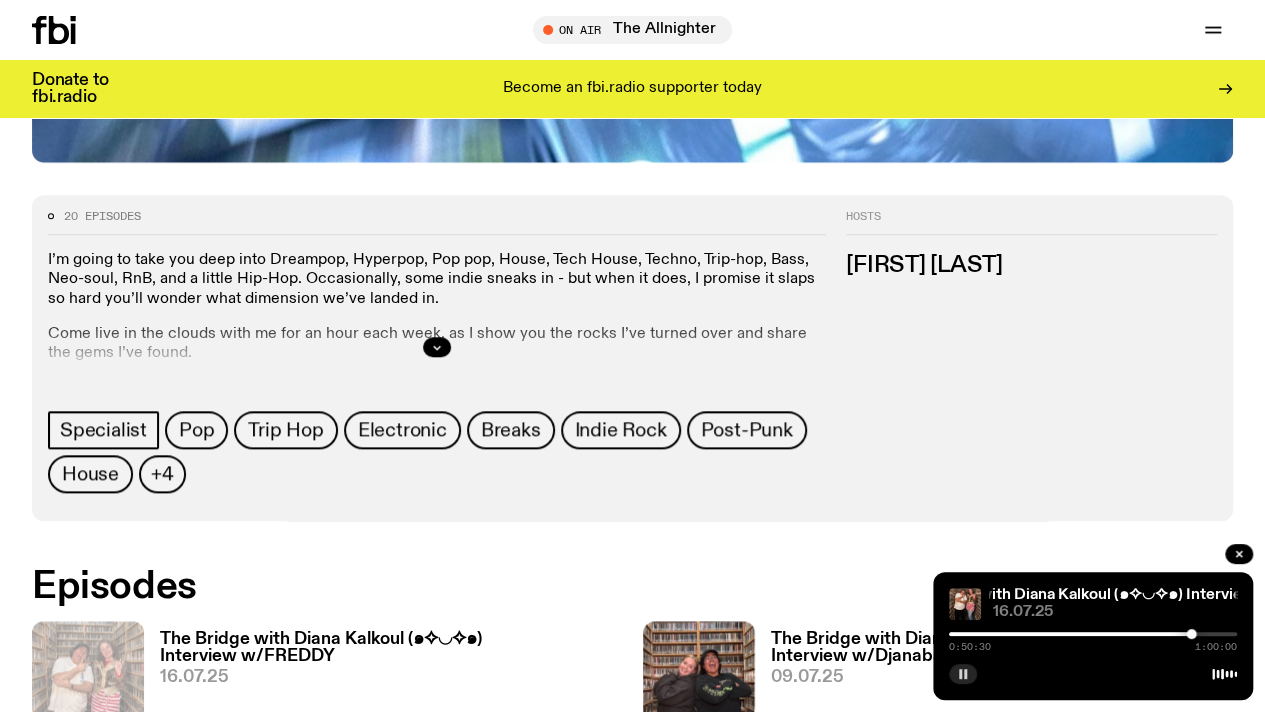 click at bounding box center (963, 674) 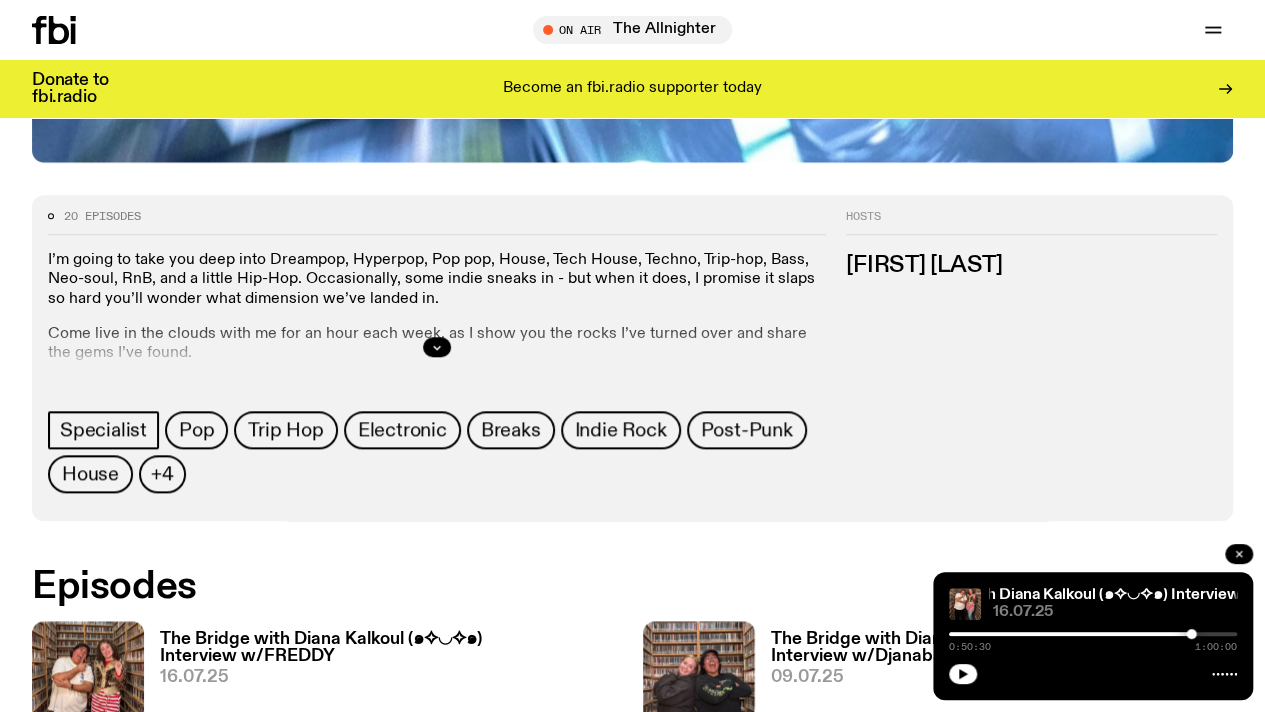 click at bounding box center [1239, 554] 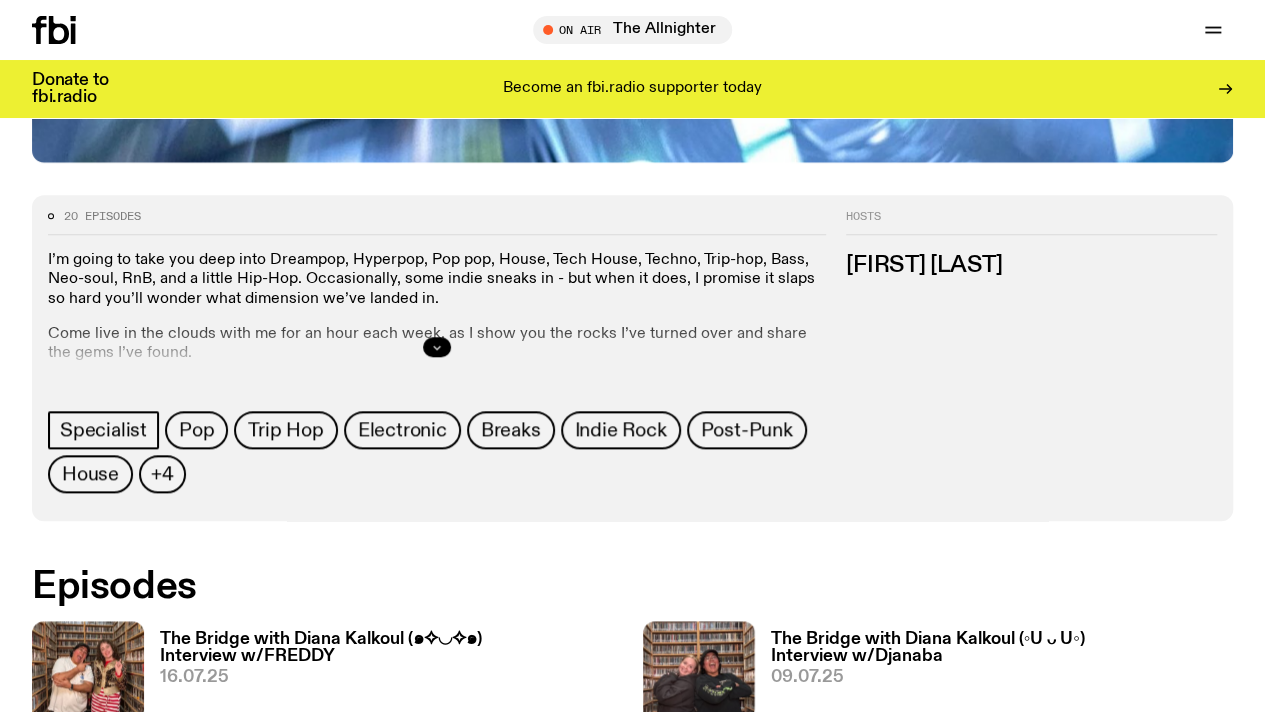 click 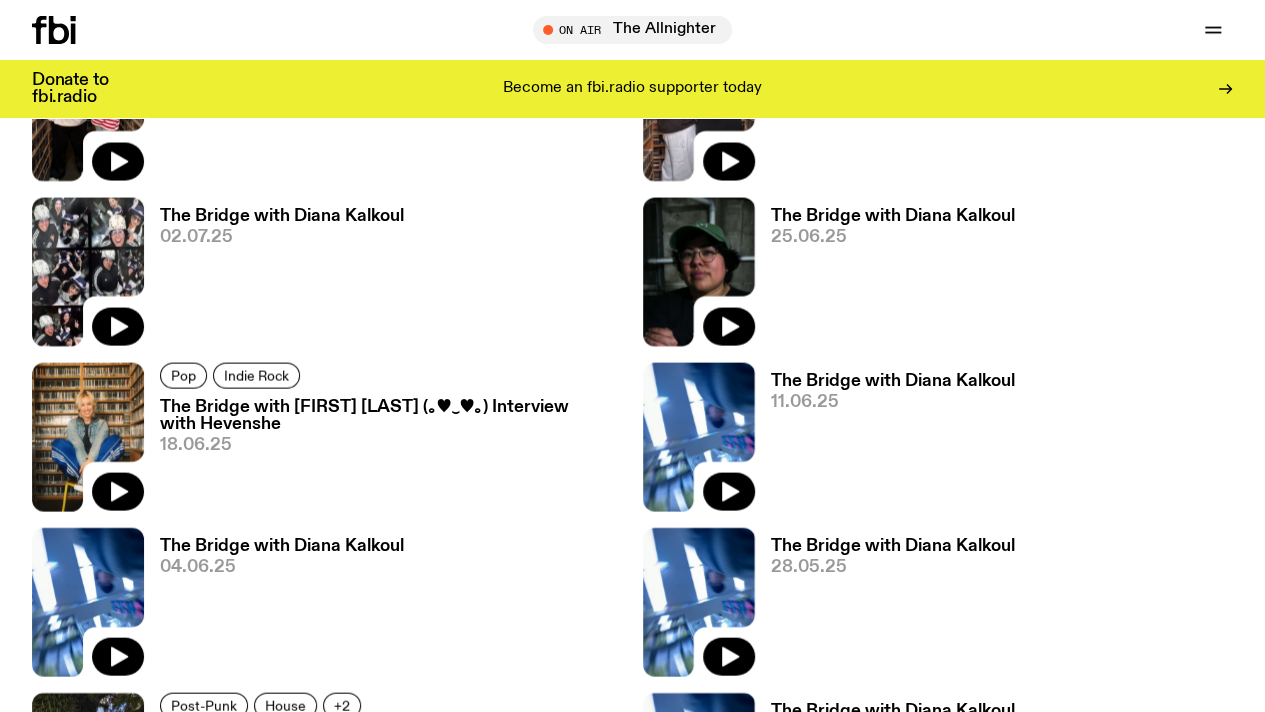 scroll, scrollTop: 2088, scrollLeft: 0, axis: vertical 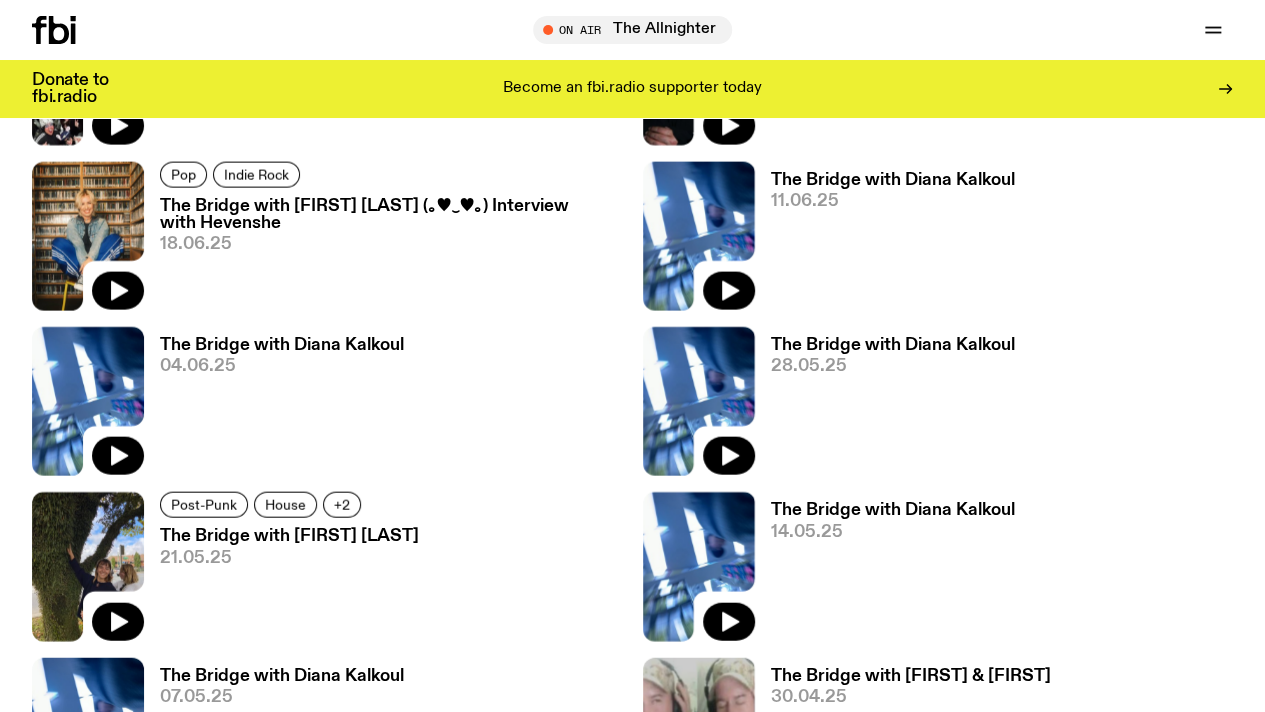 drag, startPoint x: 1098, startPoint y: 347, endPoint x: 922, endPoint y: 342, distance: 176.07101 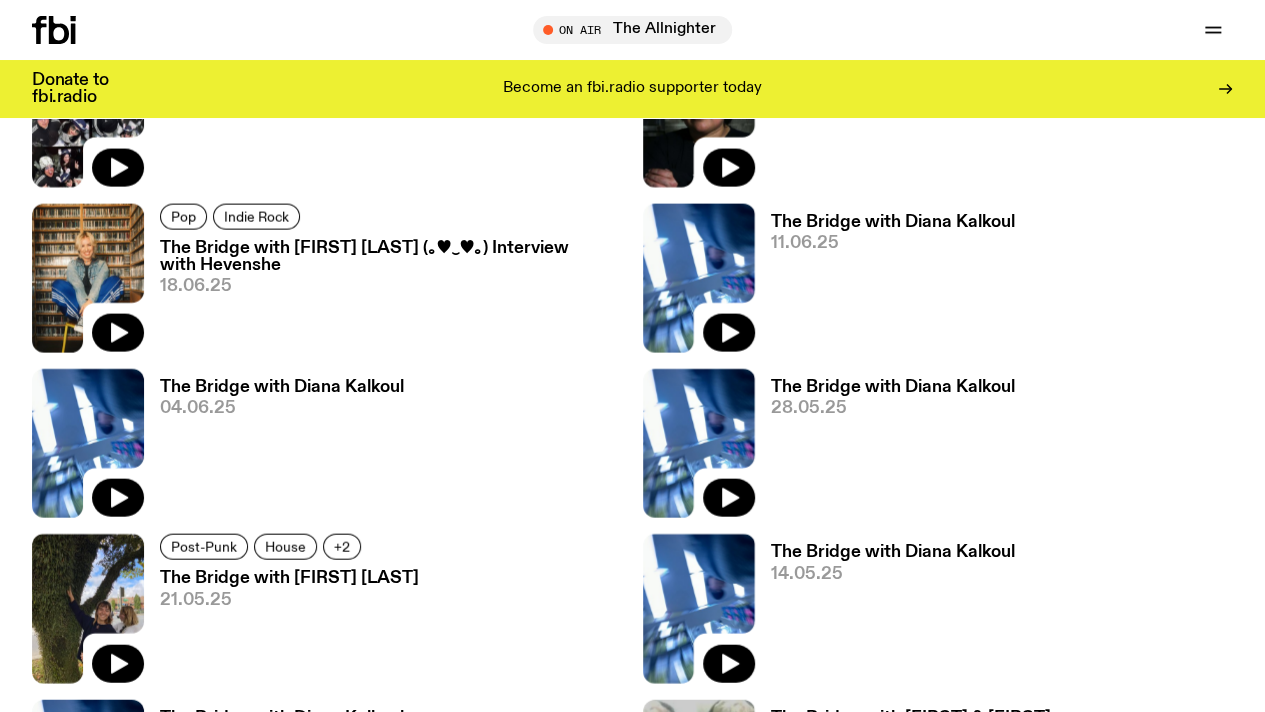 scroll, scrollTop: 2186, scrollLeft: 0, axis: vertical 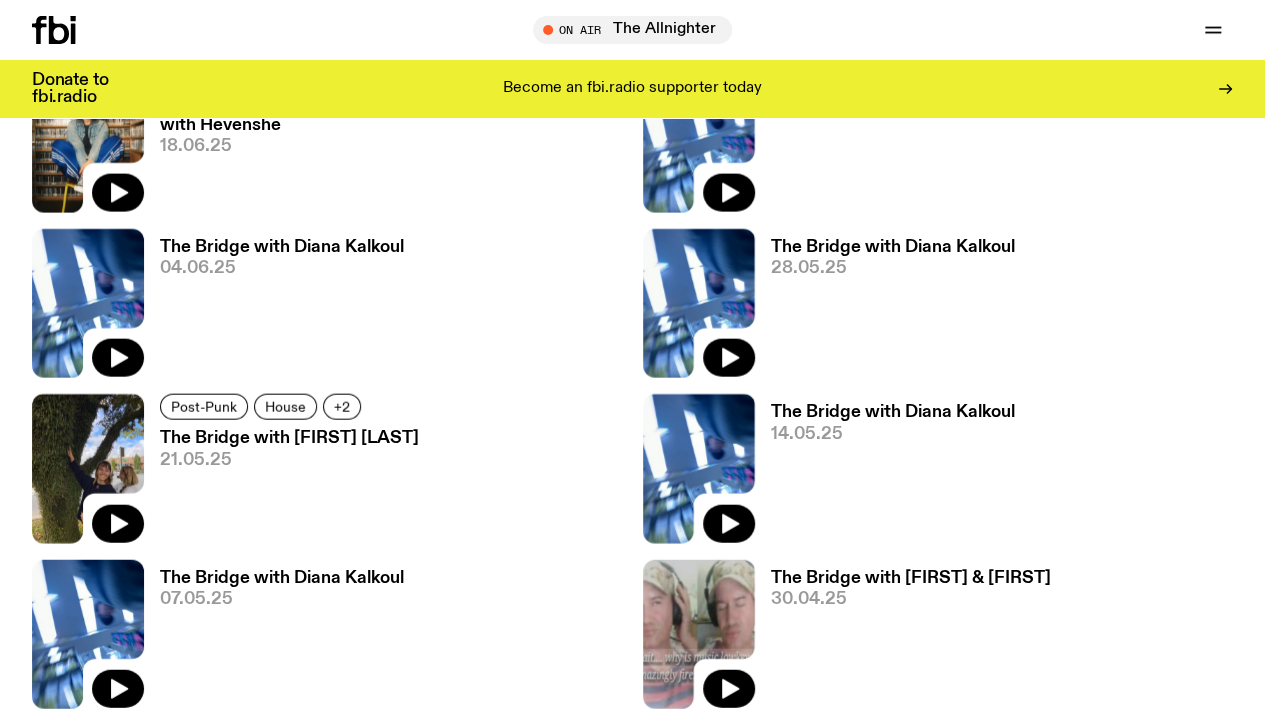click on "I’m going to take you deep into Dreampop, Hyperpop, Pop pop, House, Tech House, Techno, Trip-hop, Bass, Neo-soul, RnB, and a little Hip-Hop. Occasionally, some indie sneaks in - but when it does, I promise it slaps so hard you’ll wonder what dimension we’ve landed in. Come live in the clouds with me for an hour each week, as I show you the rocks I’ve turned over and share the gems I’ve found.  This is a liminal space - floating somewhere between the dancefloor and the dreamscape - where I’ll share the transcendent, mind-bending stuff people are making in their bedrooms around the corner from you, down the road, and sometimes… on the other side of  THE BRIDGE . This is music that deserves to be heard by the masses. I can’t promise you the world, but I  can  promise guttural yearning, sweaty club/party energy, and tracks stacked with layers so thick we can drown it all out together.  EMAIL:  diana.k@fbiradio.com INSTA:  Mama de Leche Text in: 0435 123 945" at bounding box center [437, -944] 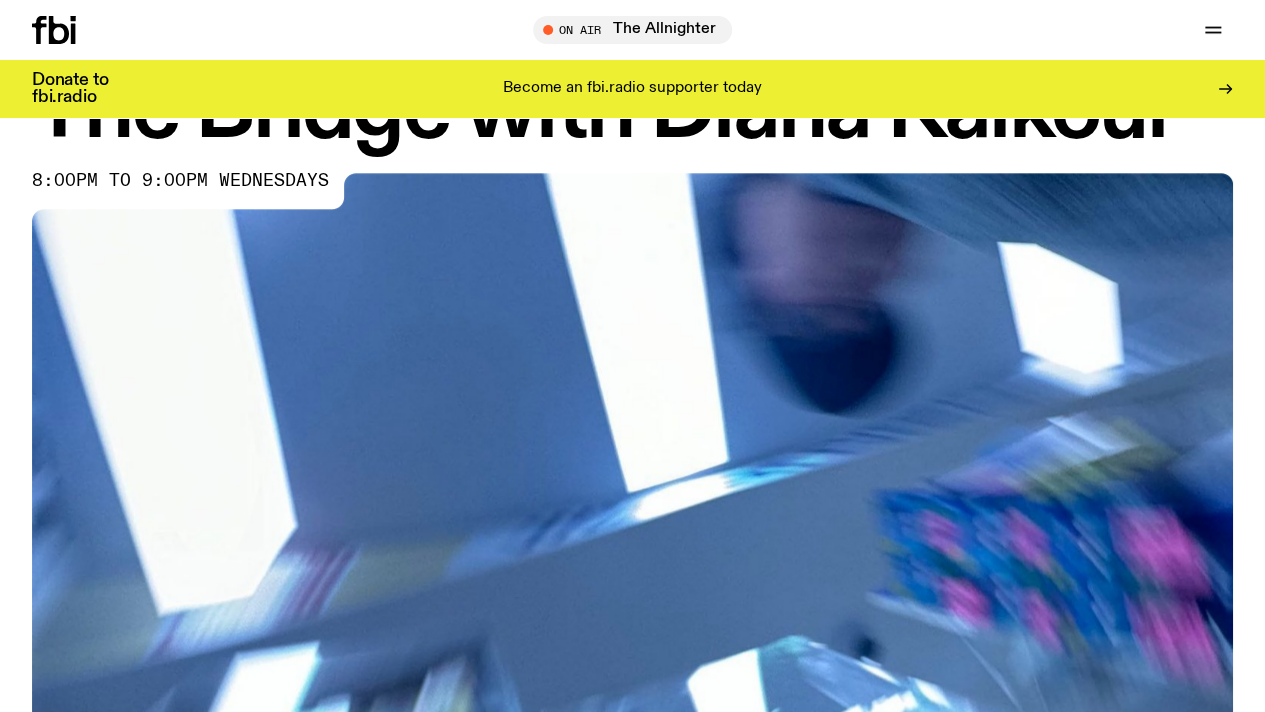 scroll, scrollTop: 0, scrollLeft: 0, axis: both 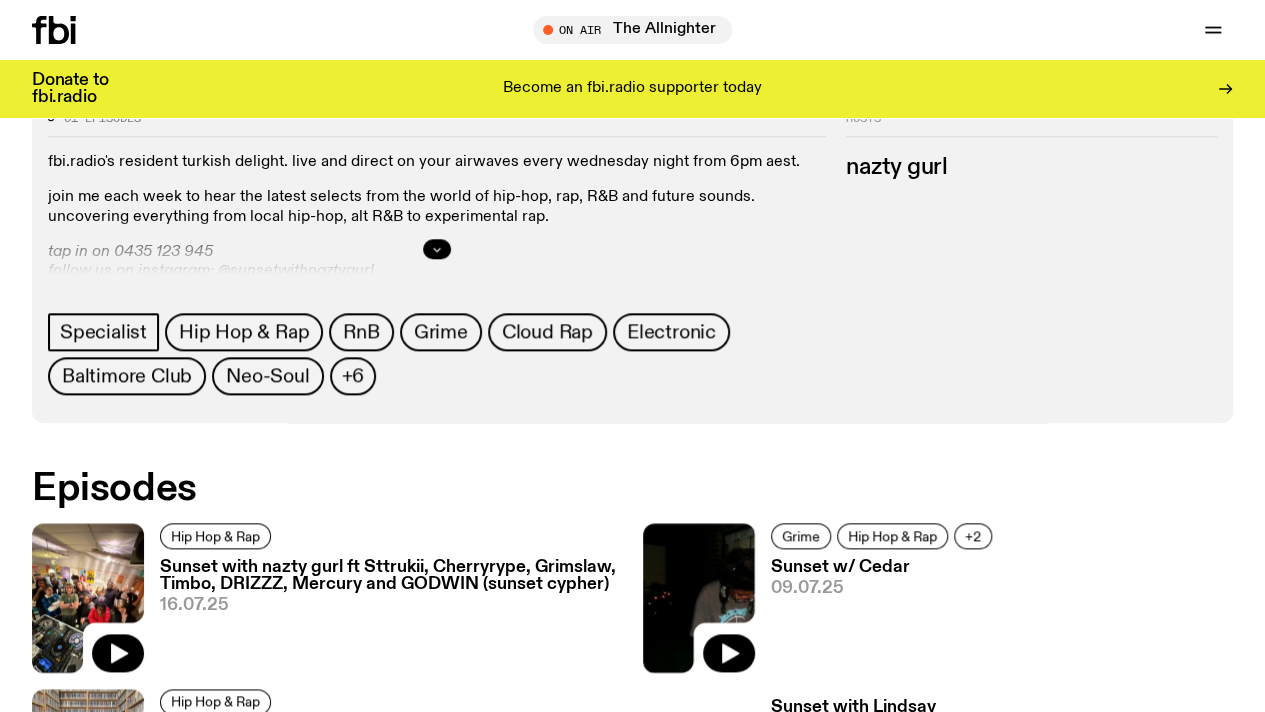 click 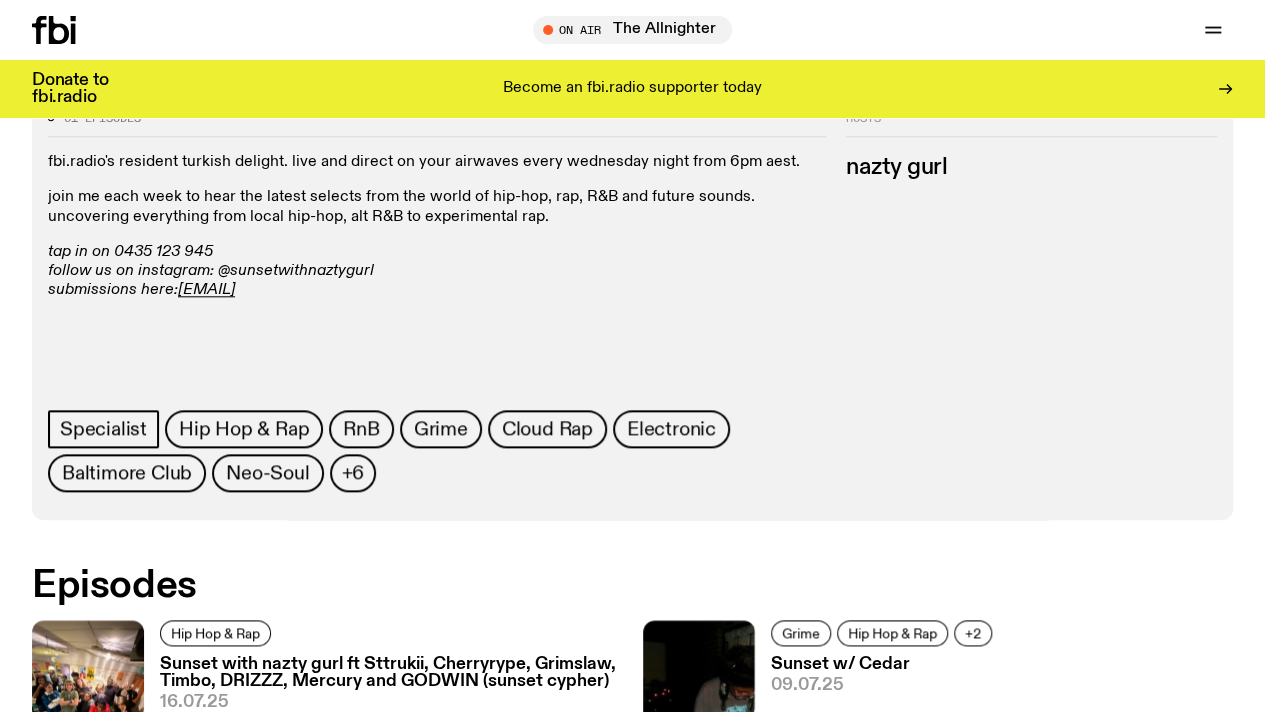 click 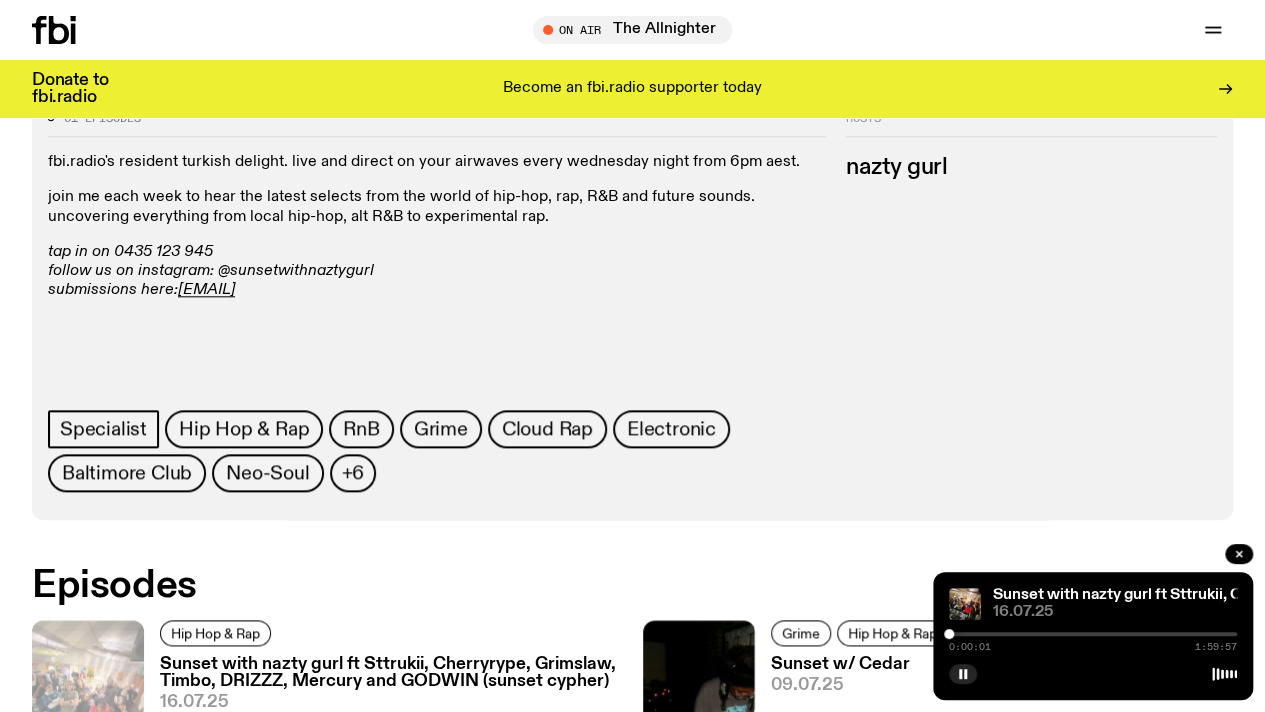 click at bounding box center [1093, 634] 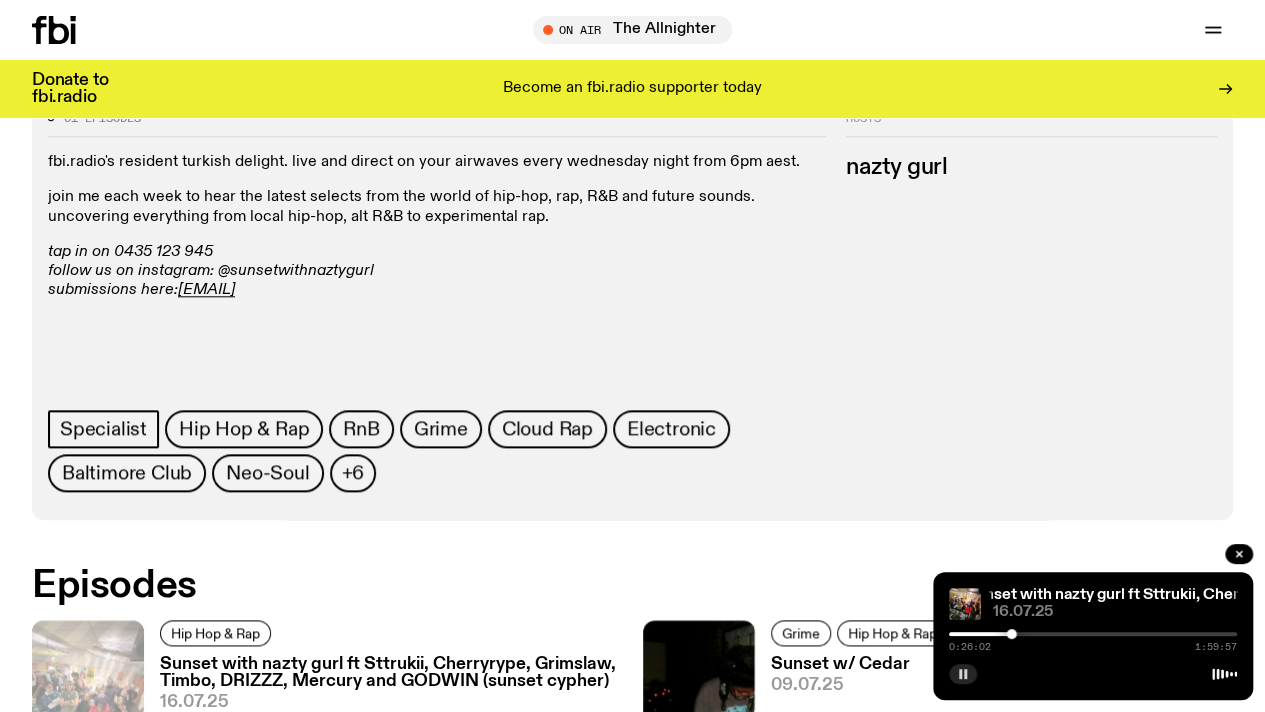 click at bounding box center [963, 674] 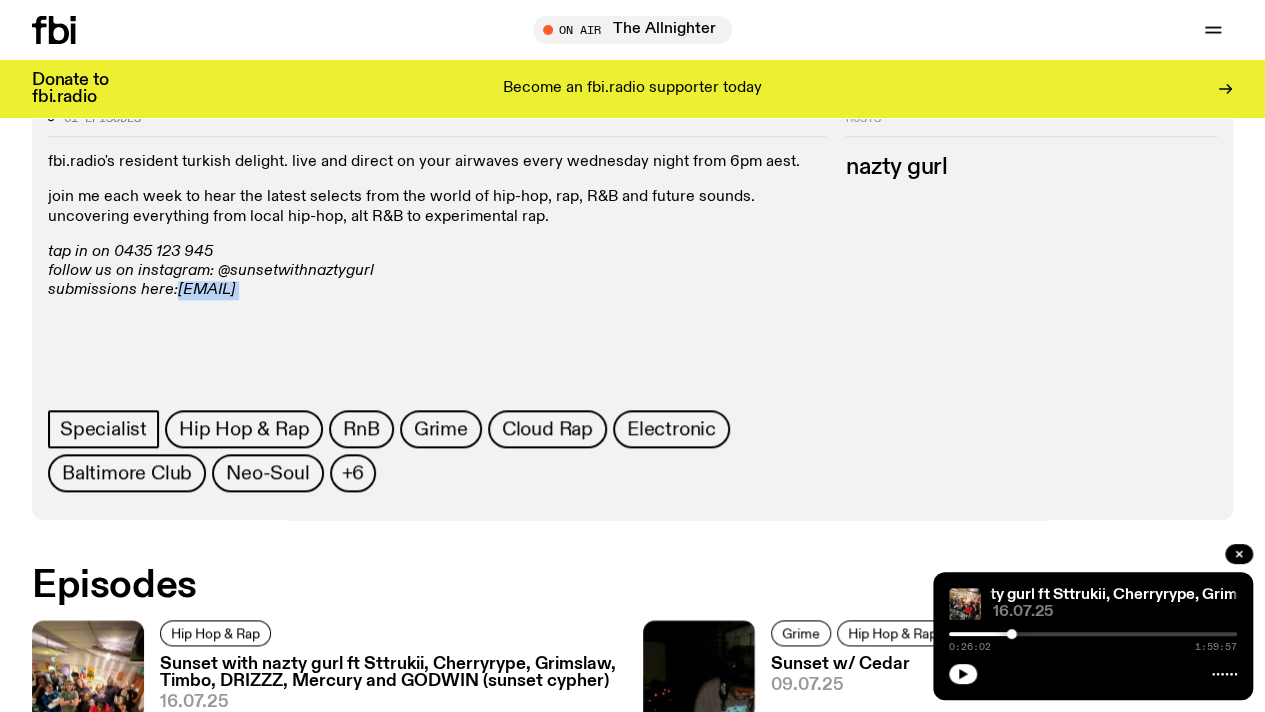 drag, startPoint x: 1156, startPoint y: 388, endPoint x: 1000, endPoint y: 391, distance: 156.02884 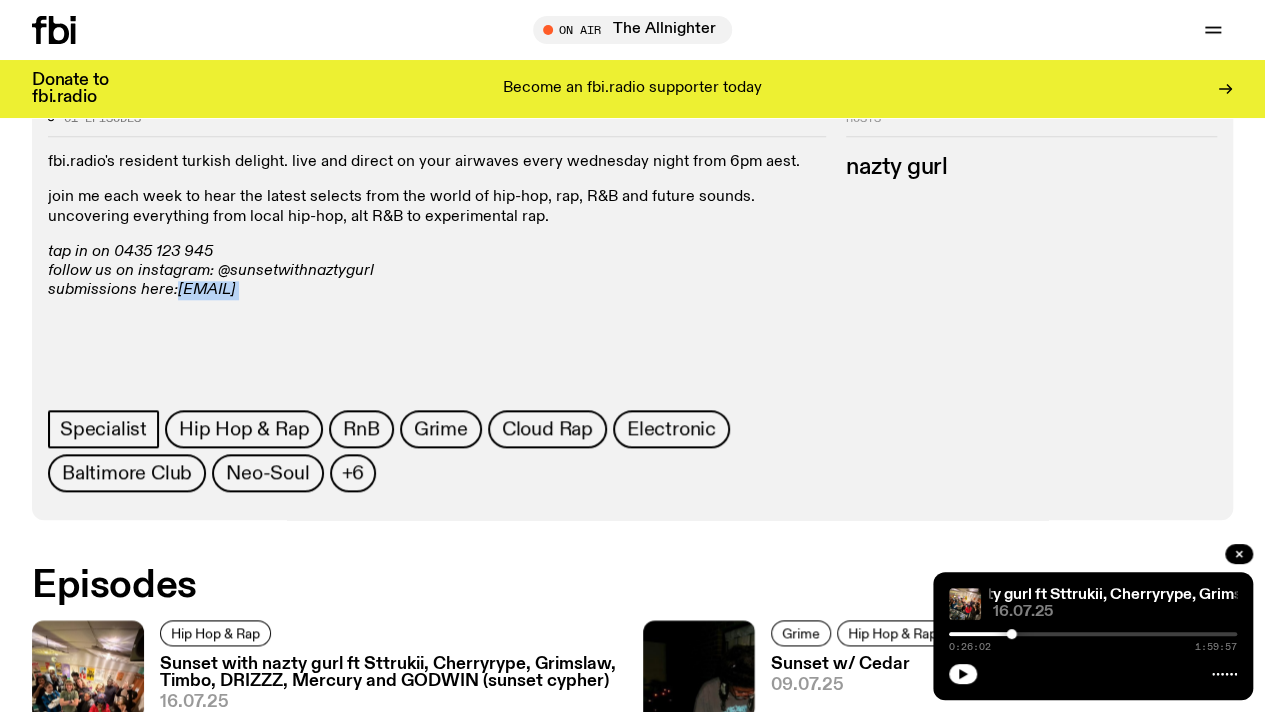 copy on "[EMAIL]" 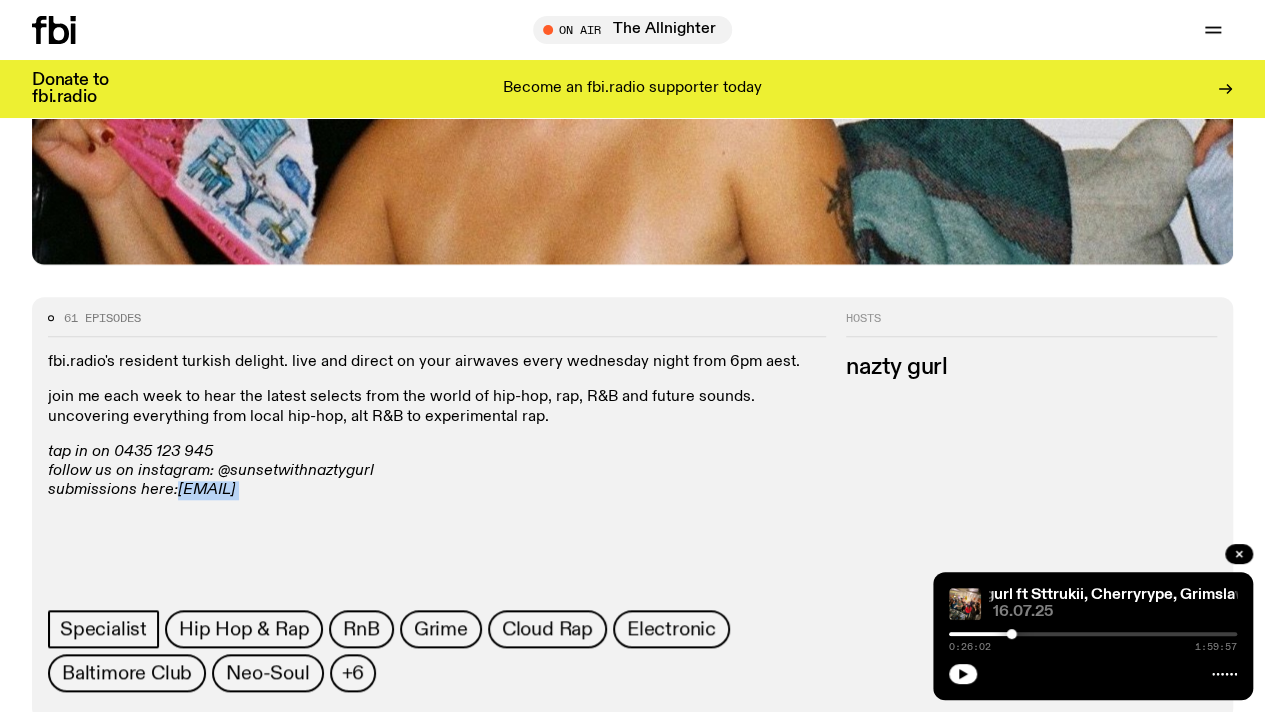 scroll, scrollTop: 1186, scrollLeft: 0, axis: vertical 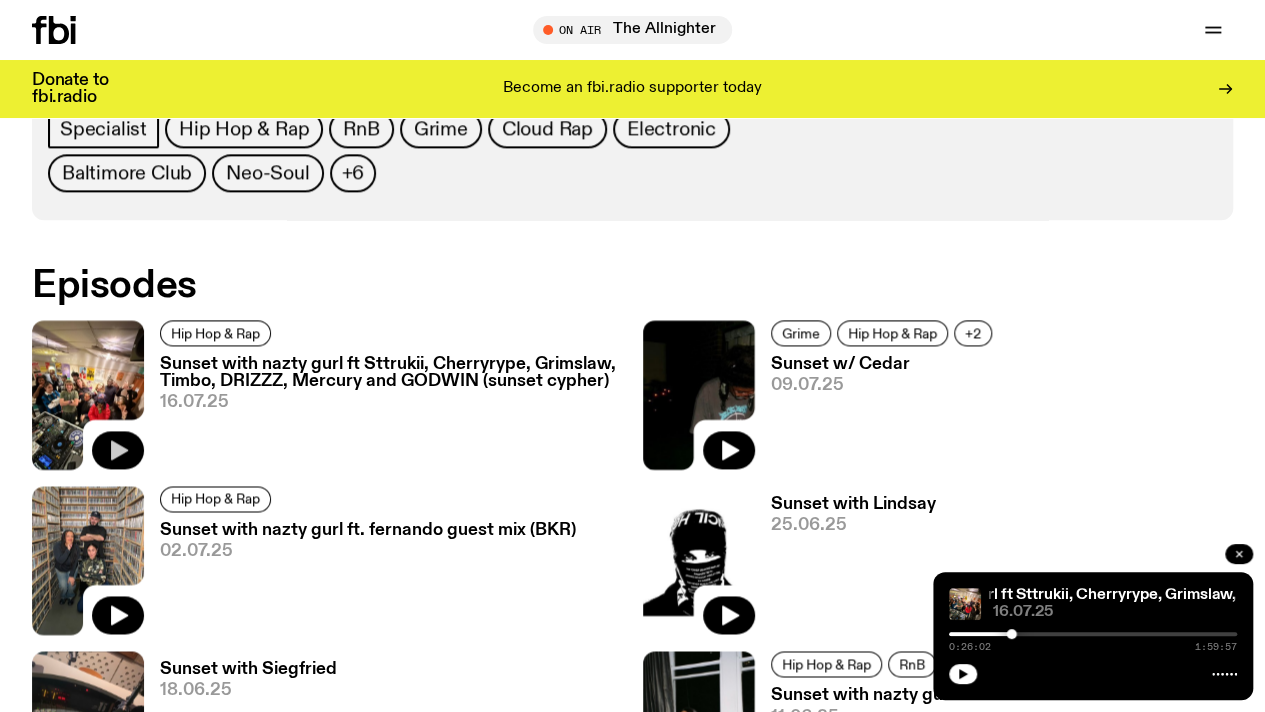 click at bounding box center (1239, 554) 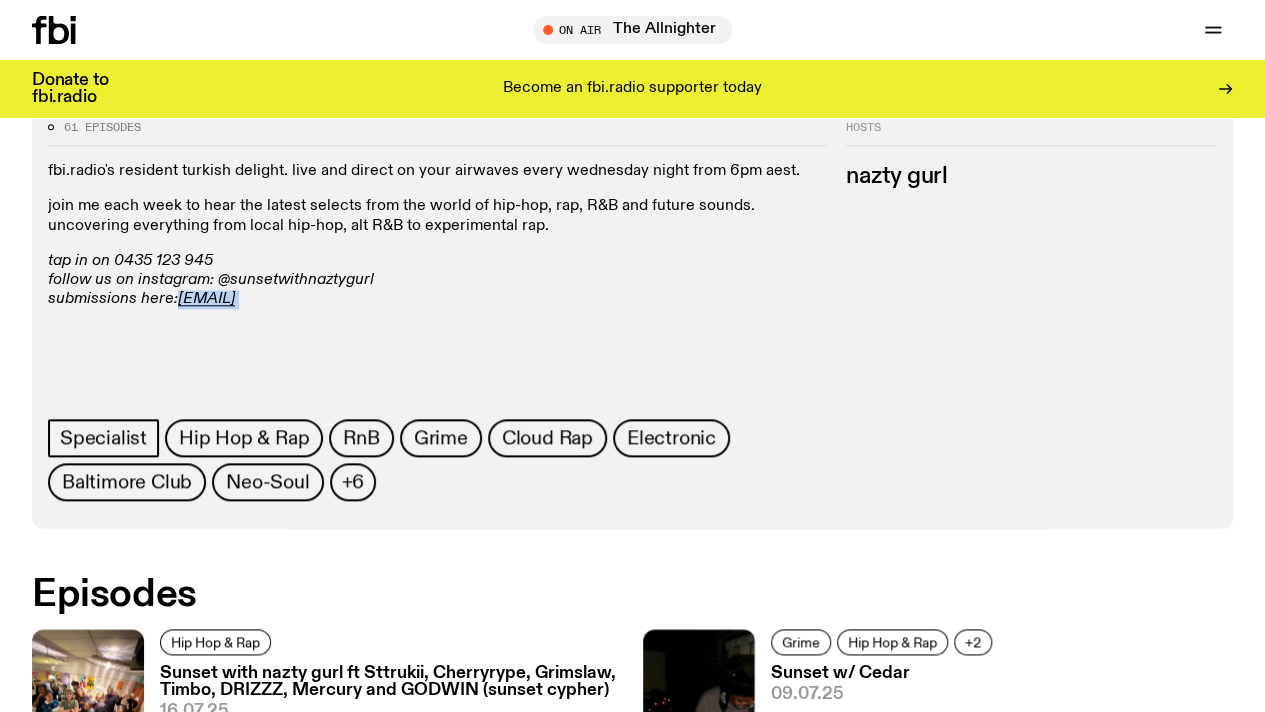 scroll, scrollTop: 886, scrollLeft: 0, axis: vertical 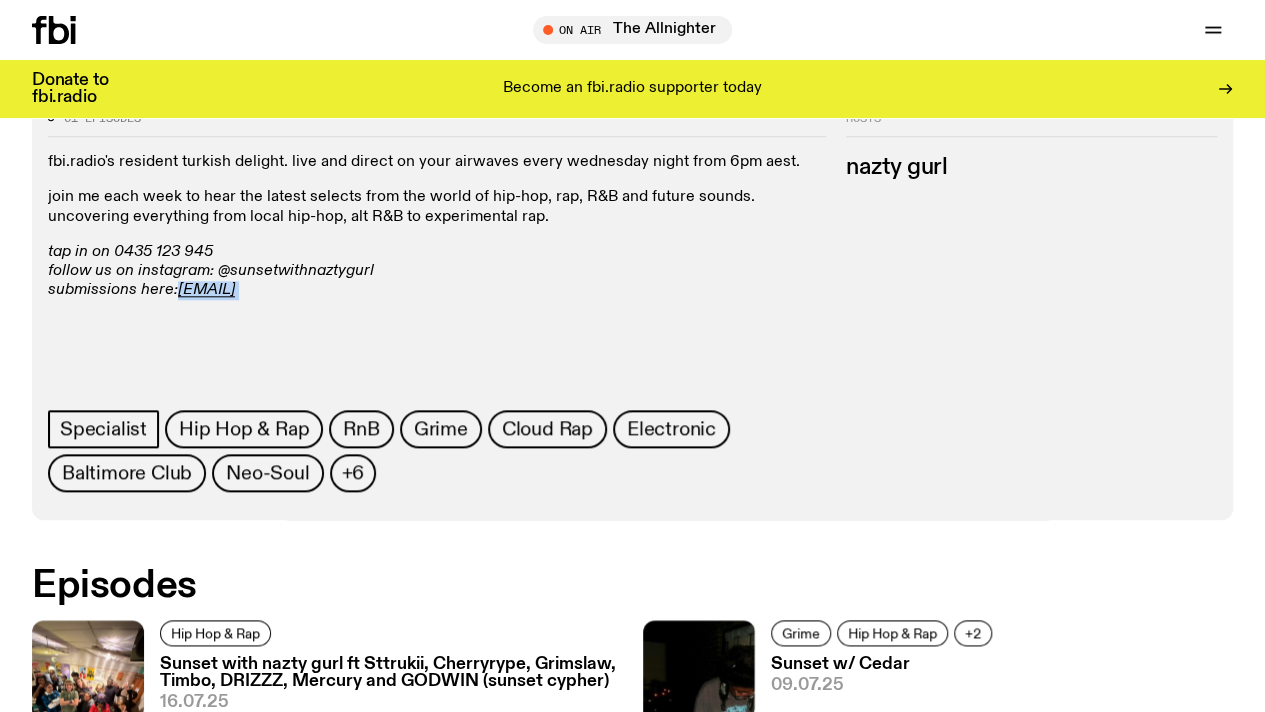 click on "tap in on [PHONE] follow us on instagram: @sunsetwithnaztygurl submissions here: [EMAIL]" at bounding box center (437, 272) 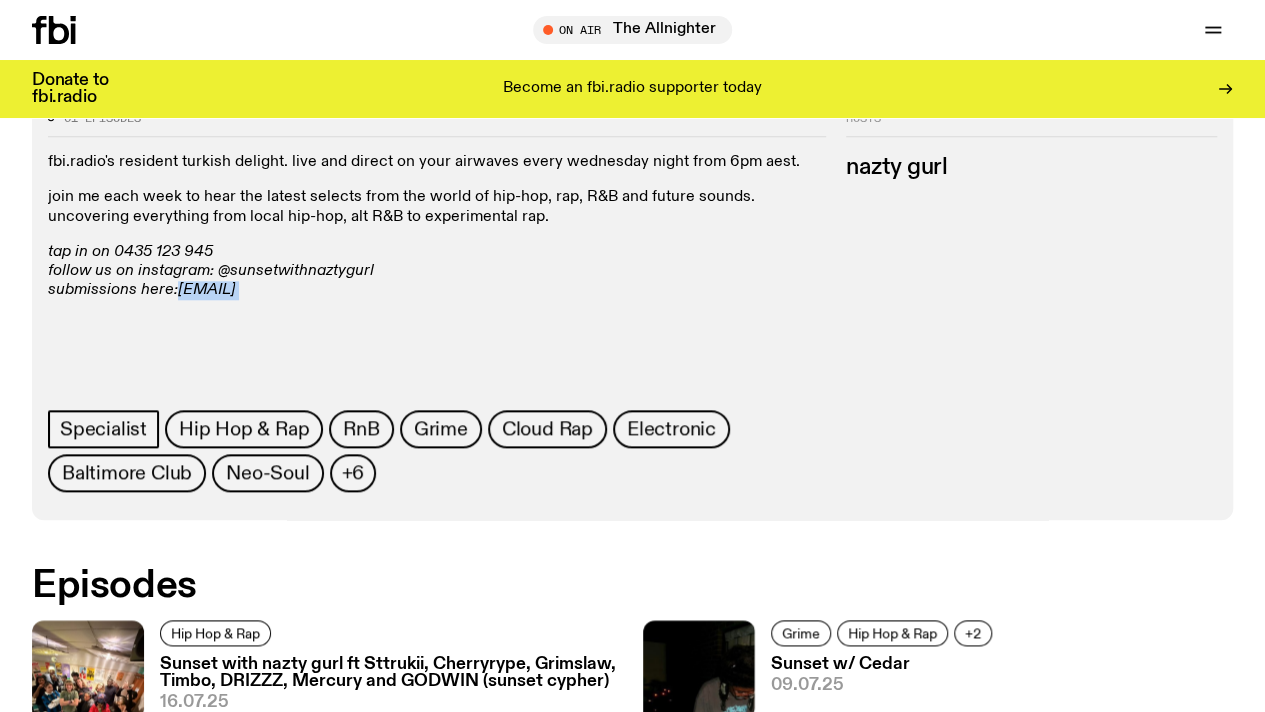 drag, startPoint x: 1154, startPoint y: 385, endPoint x: 999, endPoint y: 389, distance: 155.0516 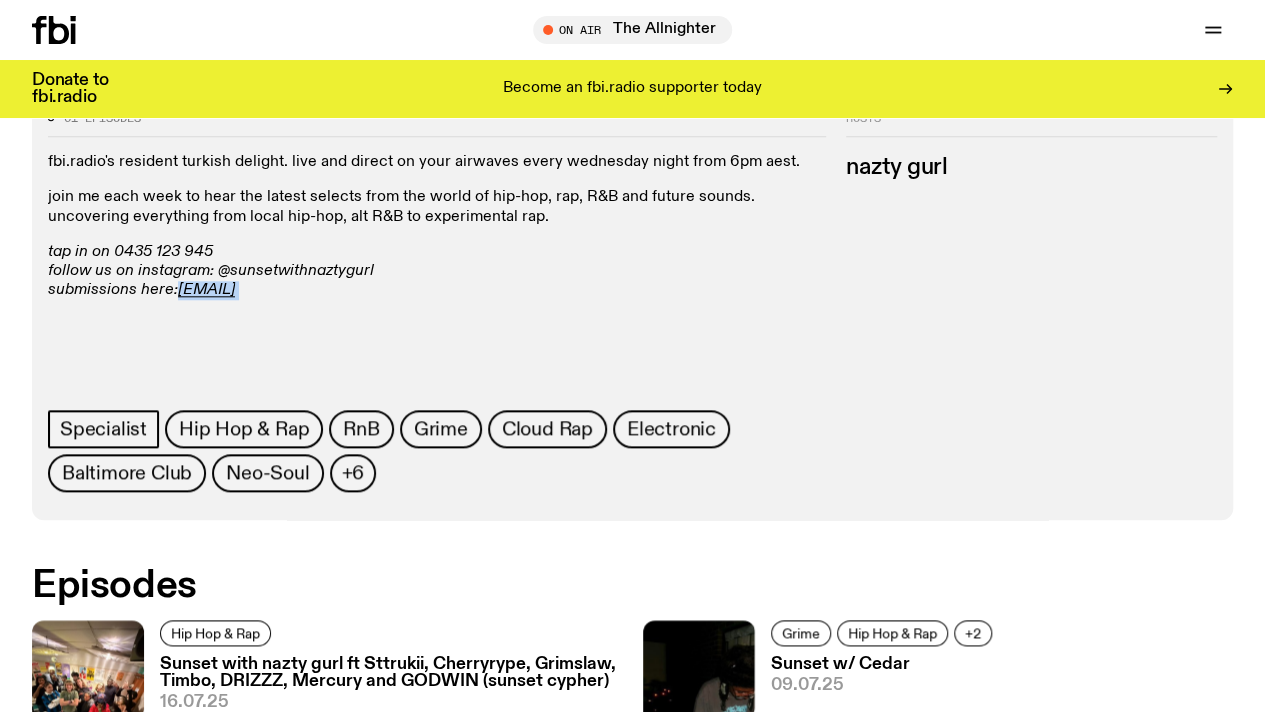 copy on "[EMAIL]" 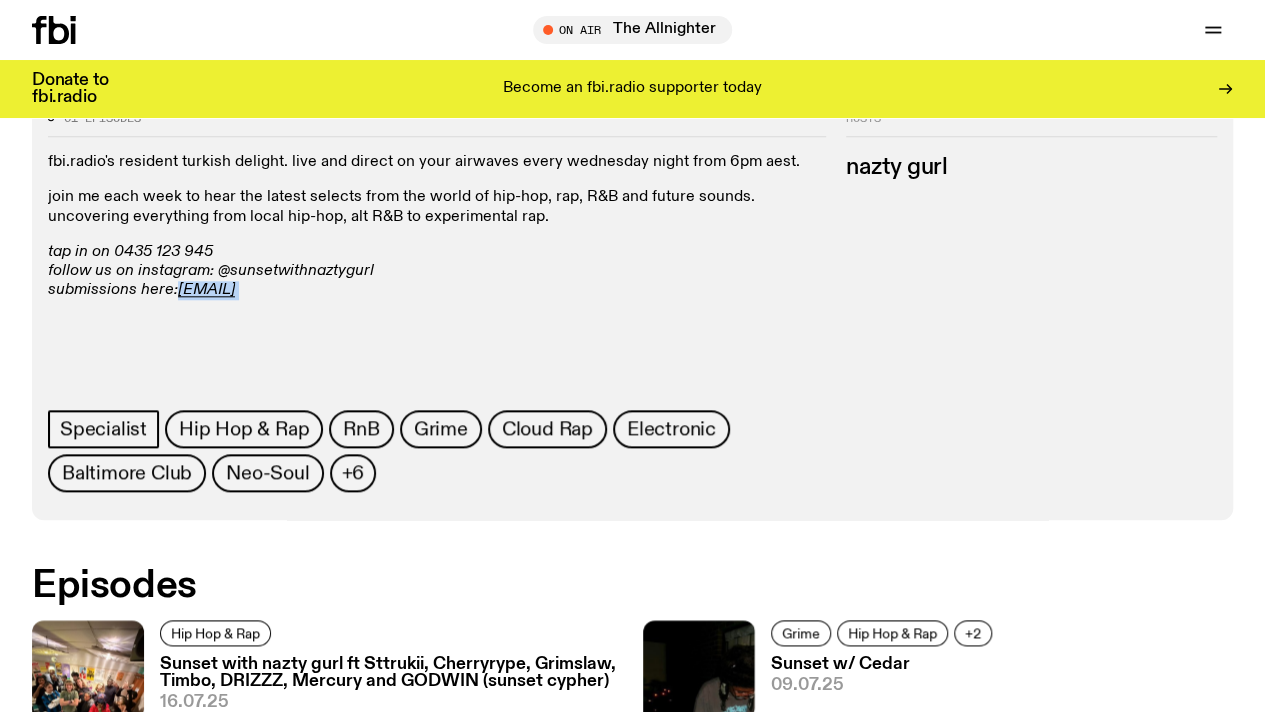 copy on "[EMAIL]" 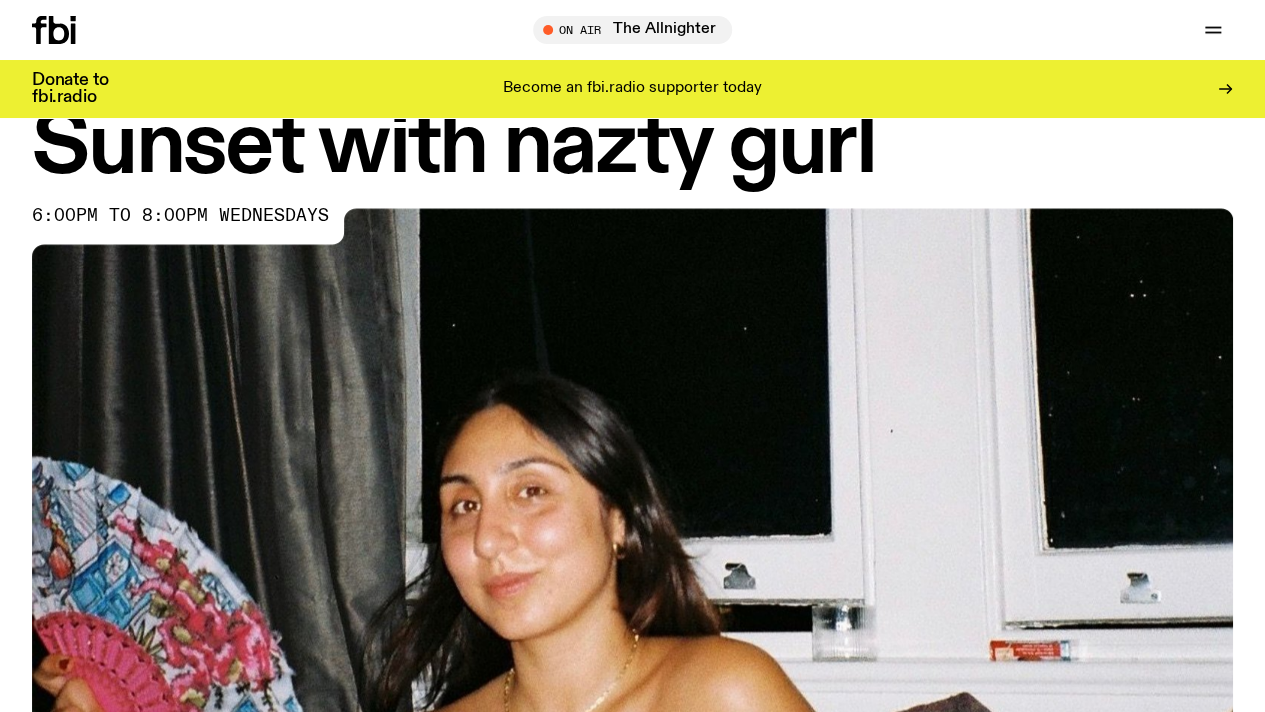 scroll, scrollTop: 100, scrollLeft: 0, axis: vertical 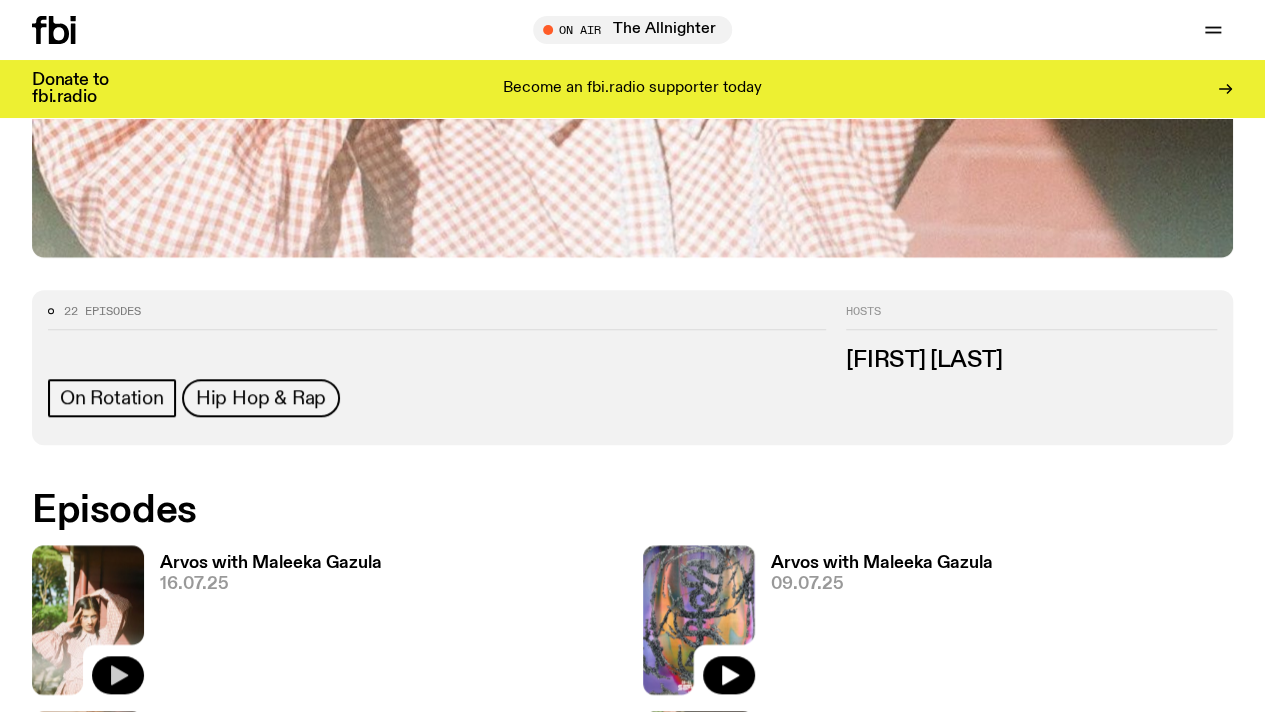 click 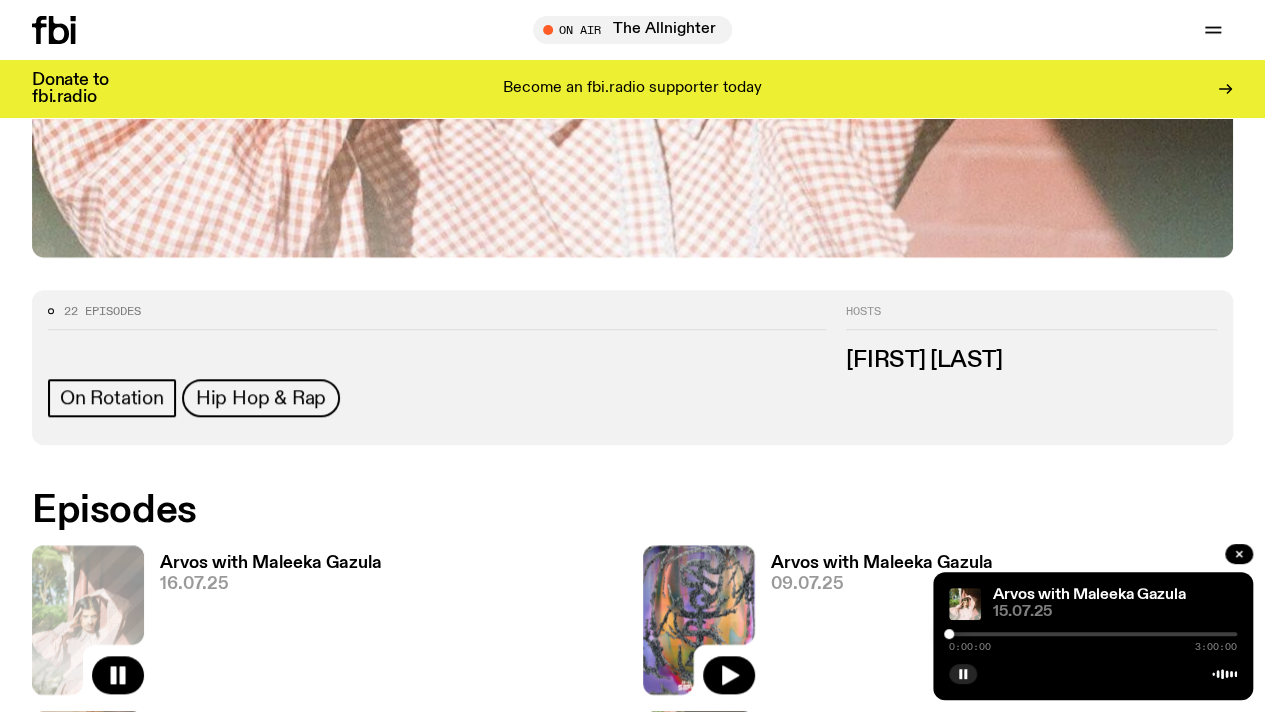 click at bounding box center (1093, 634) 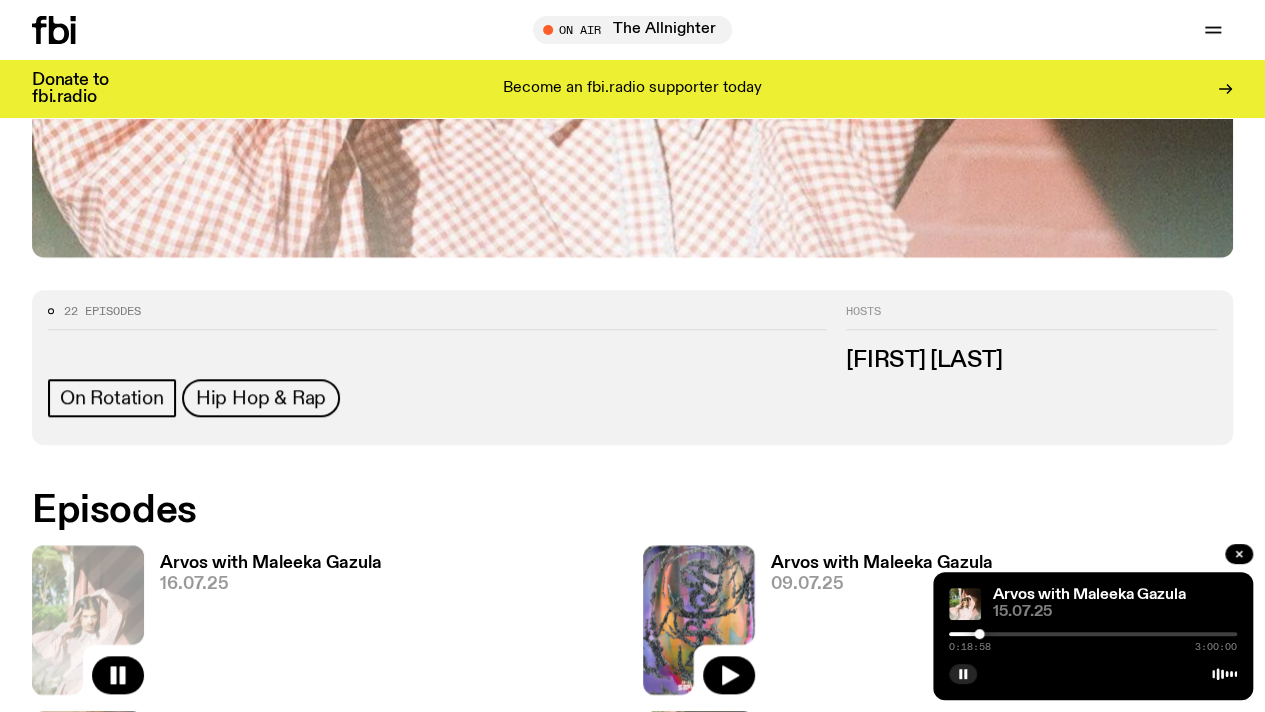 click at bounding box center (1093, 634) 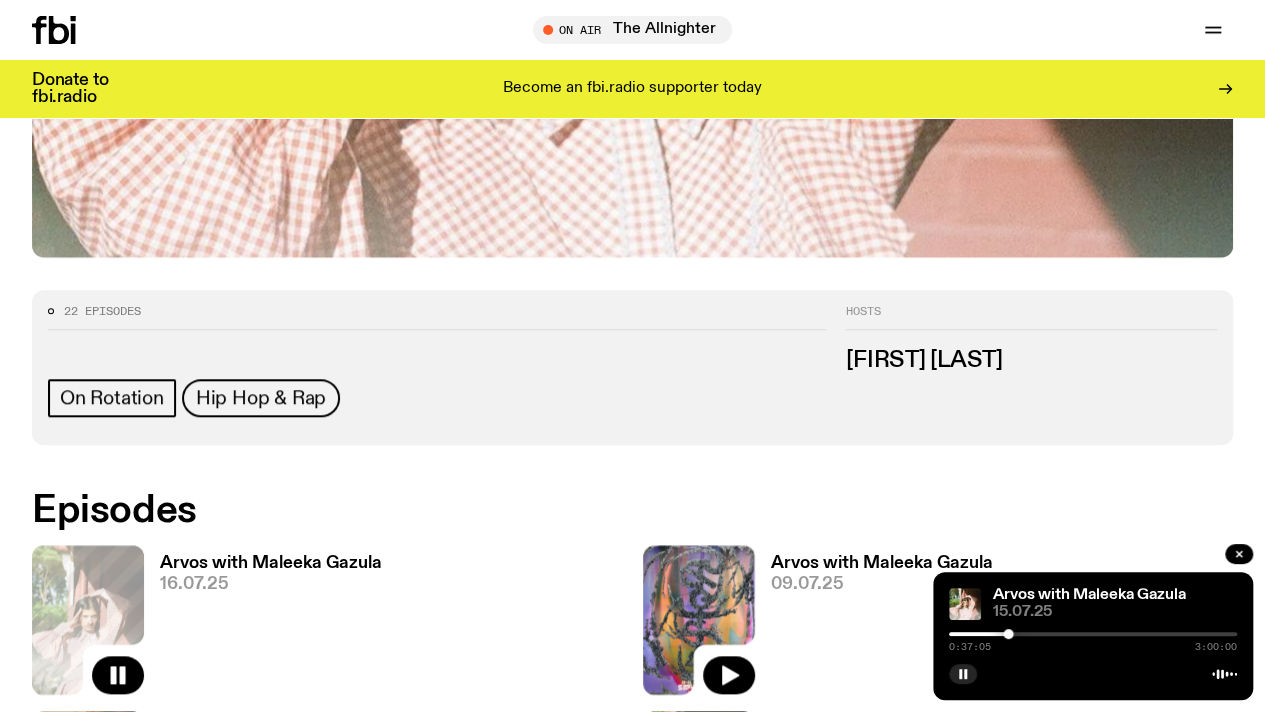 click on "0:37:05 3:00:00" at bounding box center (1093, 640) 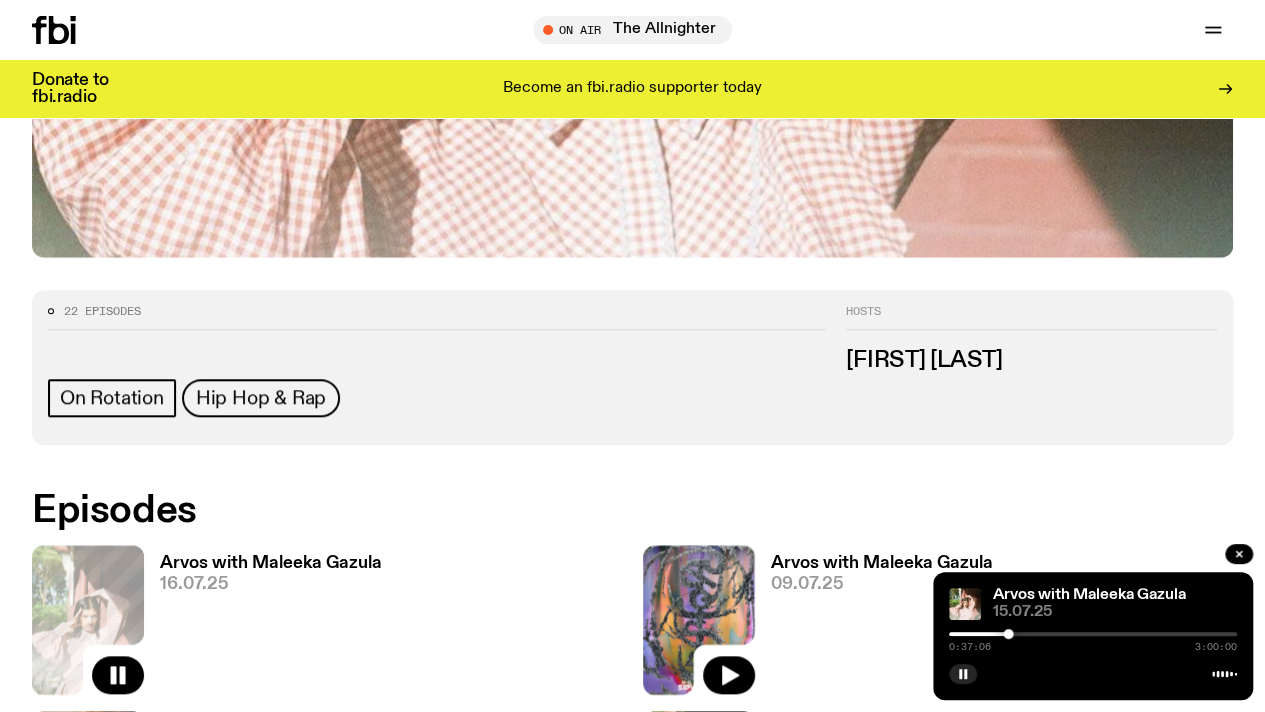 click at bounding box center [1093, 634] 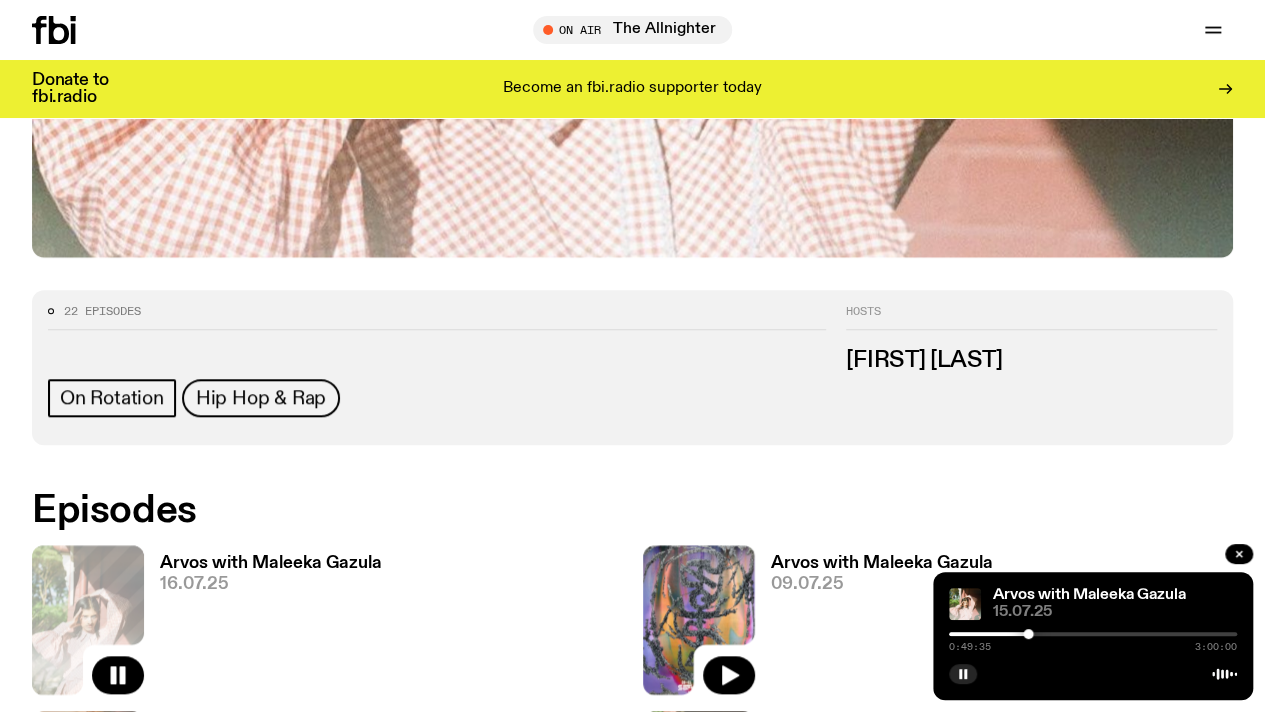 click at bounding box center (1093, 634) 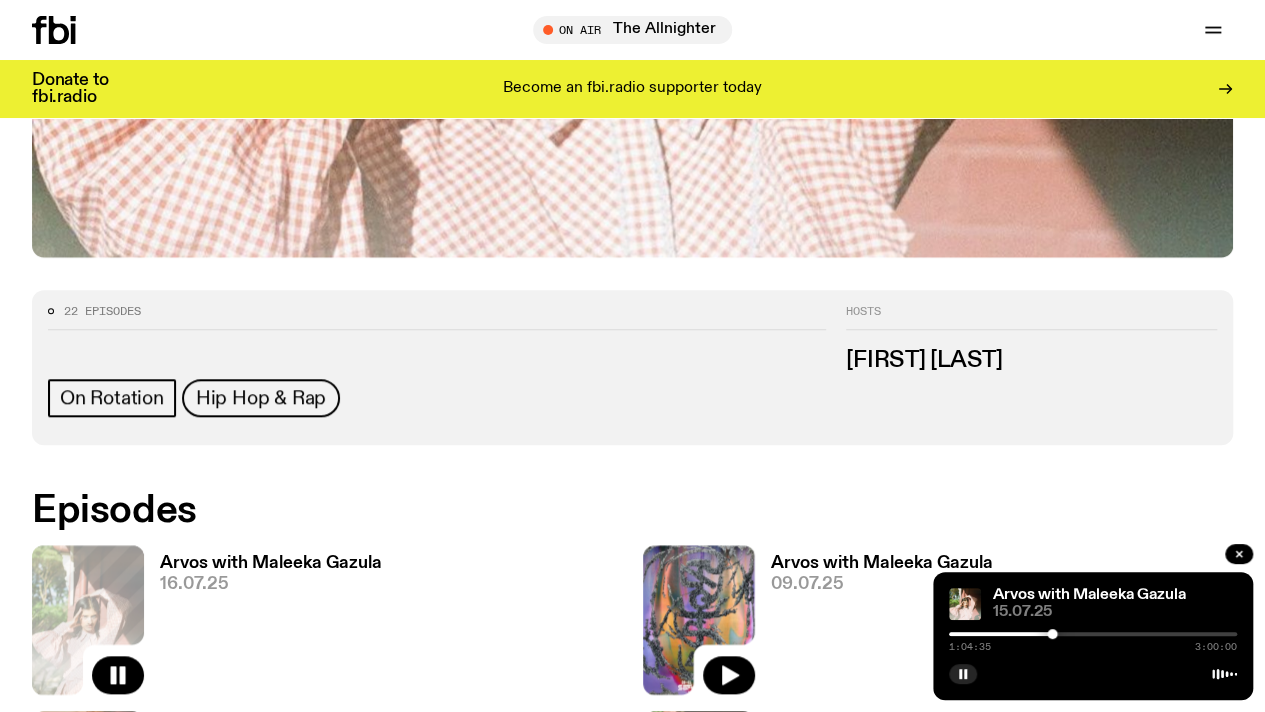 click at bounding box center (1093, 634) 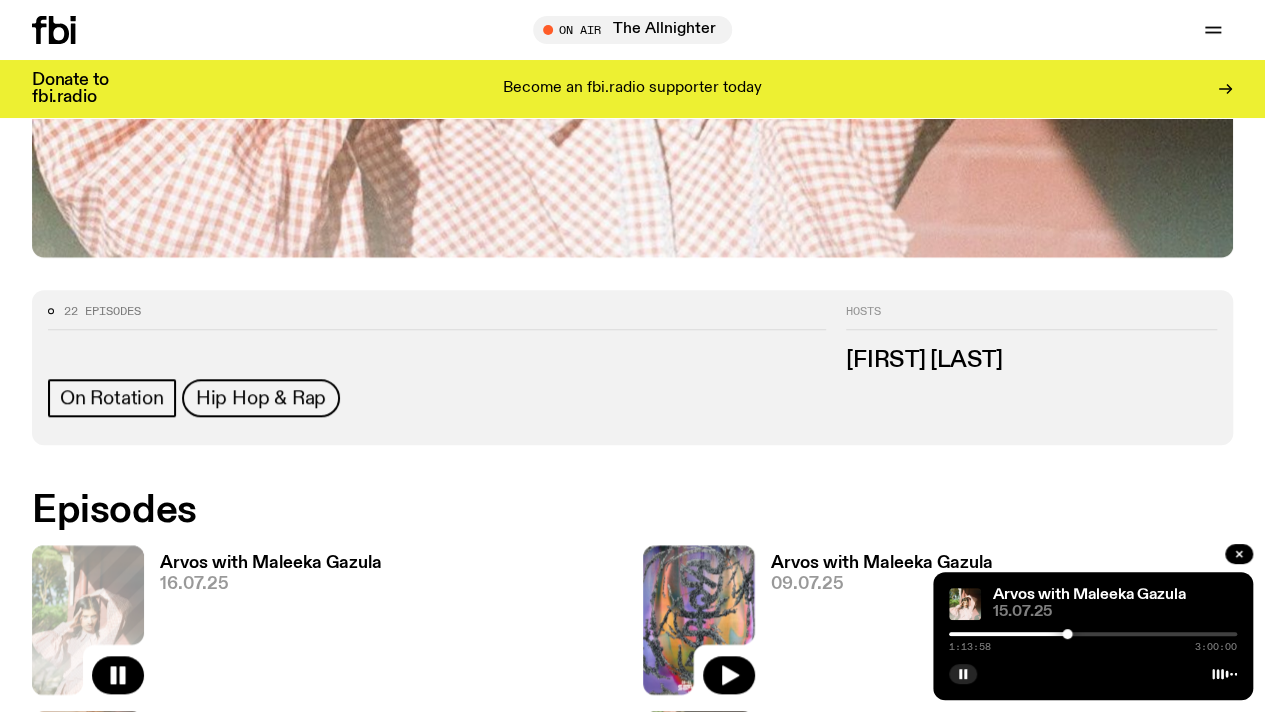 click at bounding box center (1093, 634) 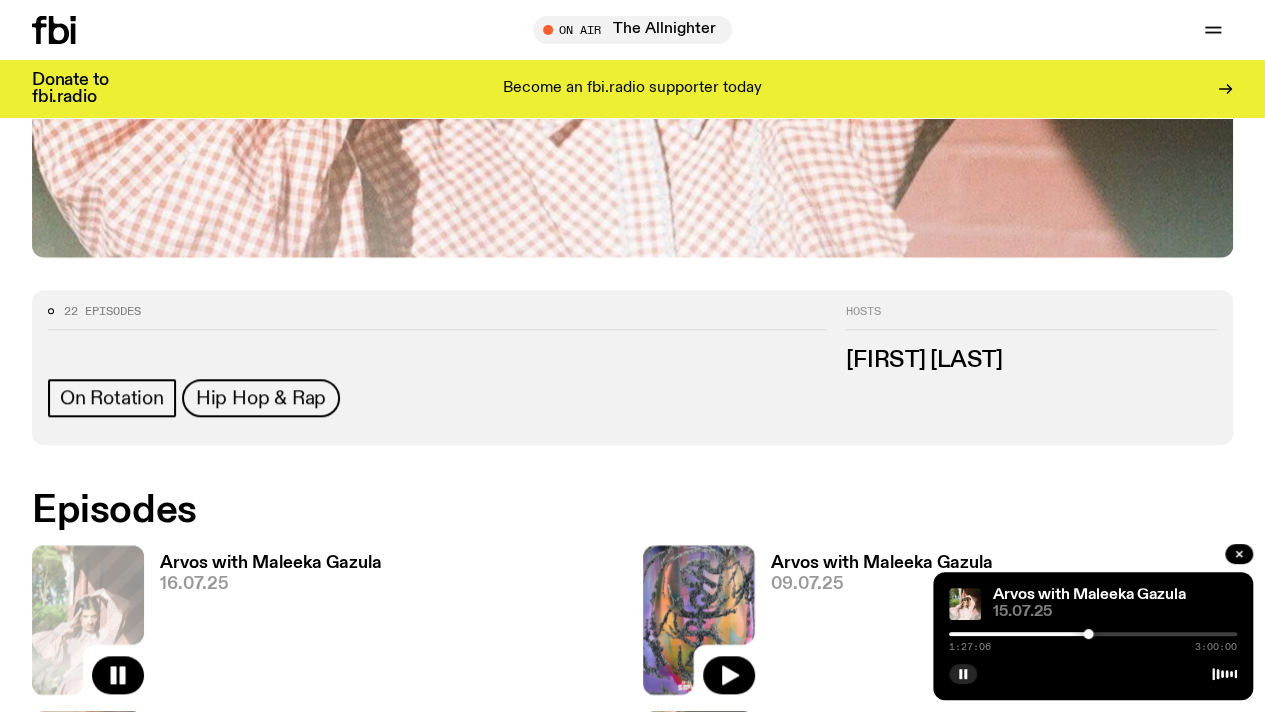 click at bounding box center [1093, 634] 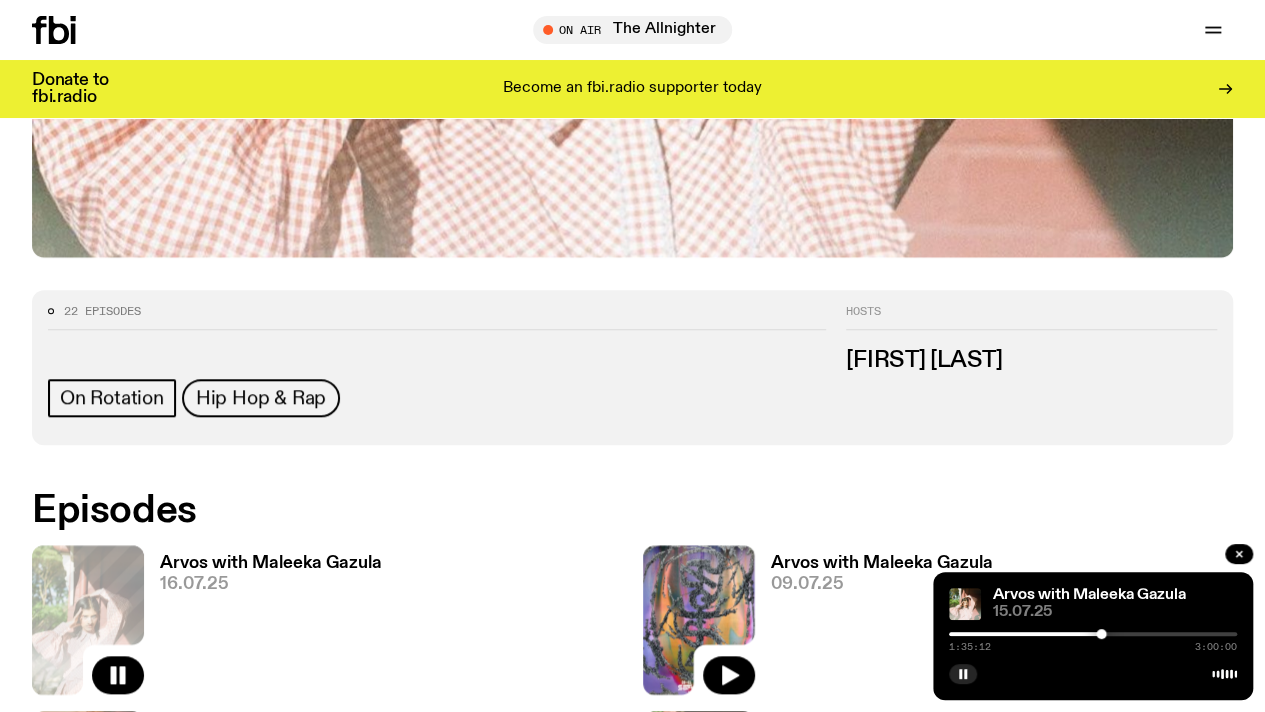 click at bounding box center (1093, 634) 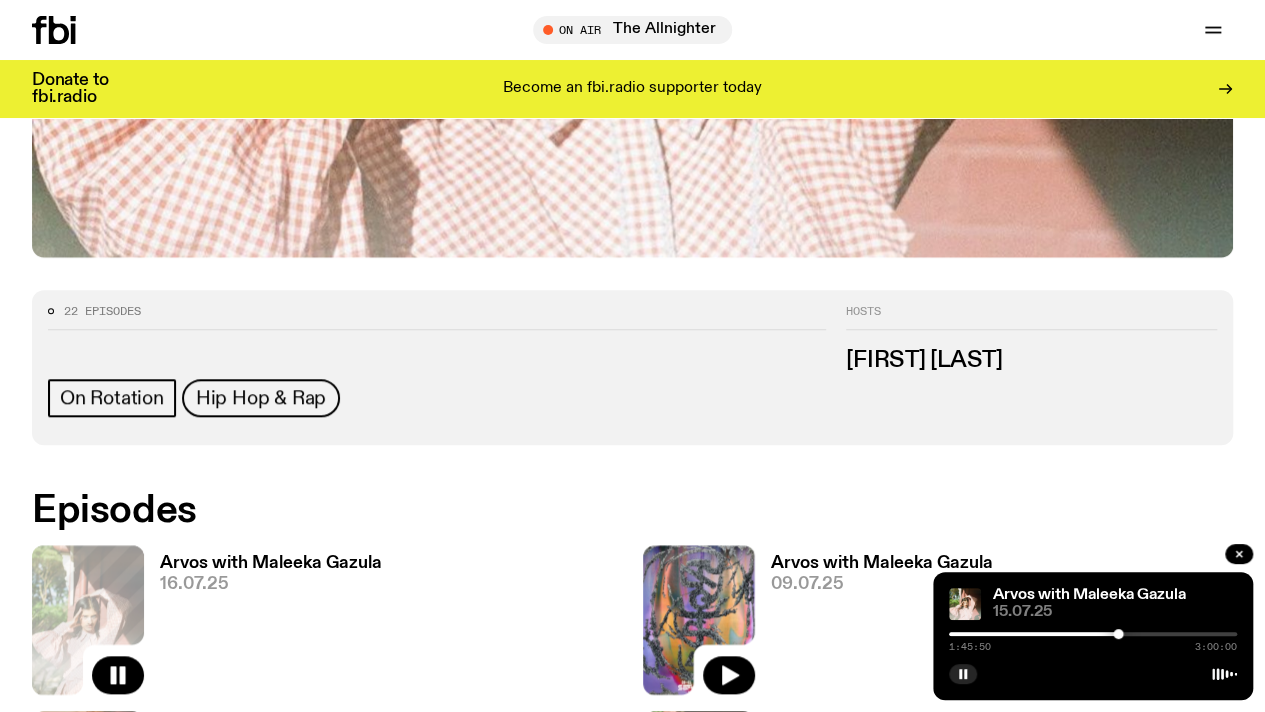 click at bounding box center (1093, 634) 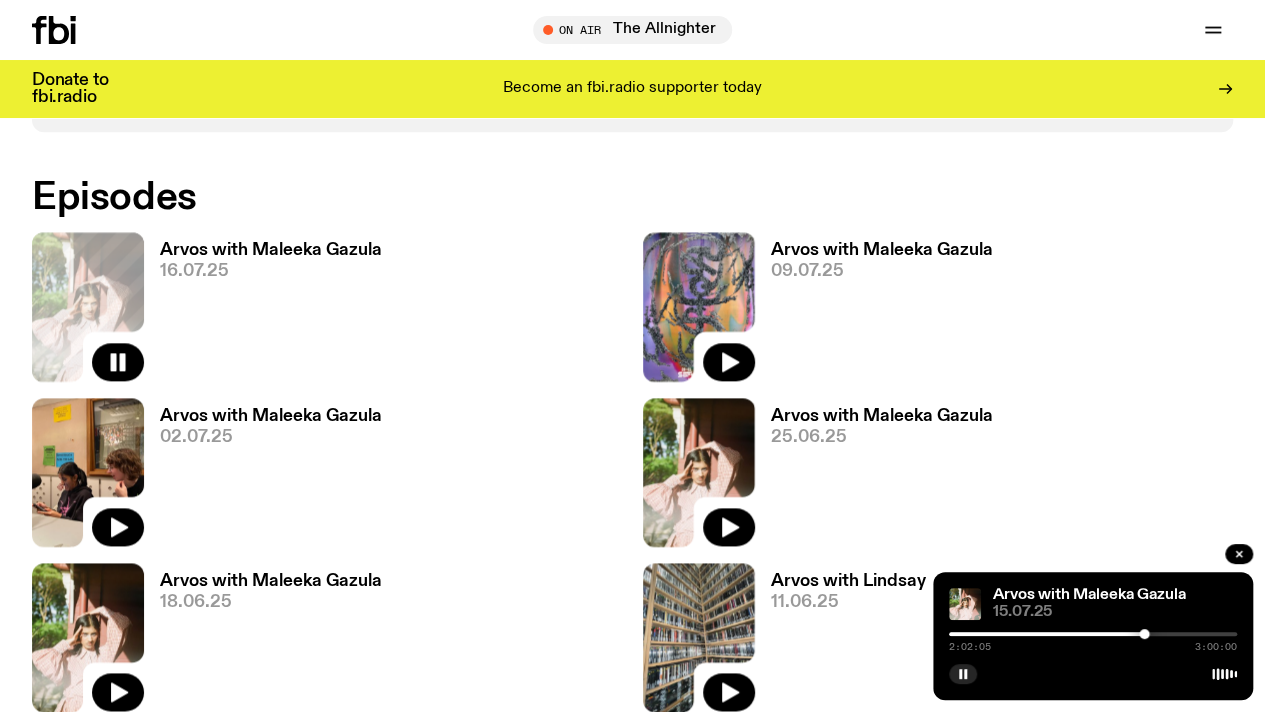 scroll, scrollTop: 1193, scrollLeft: 0, axis: vertical 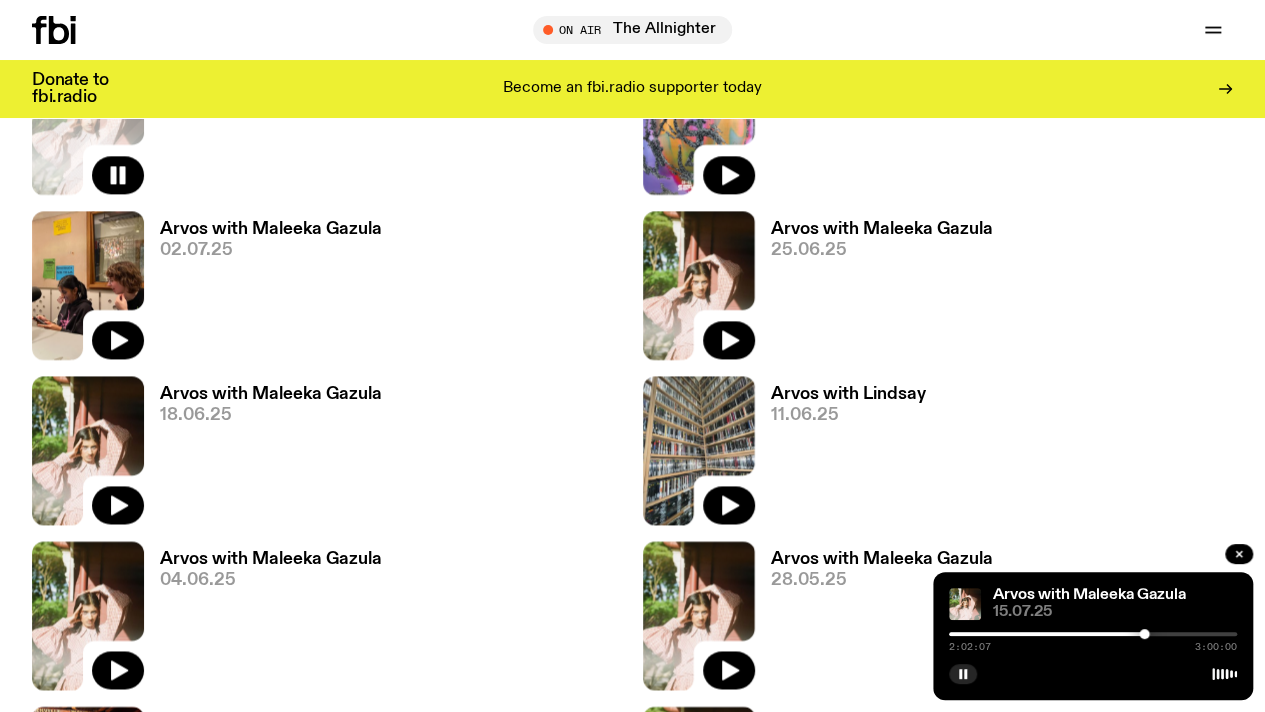 click on "2:02:07 3:00:00" at bounding box center [1093, 640] 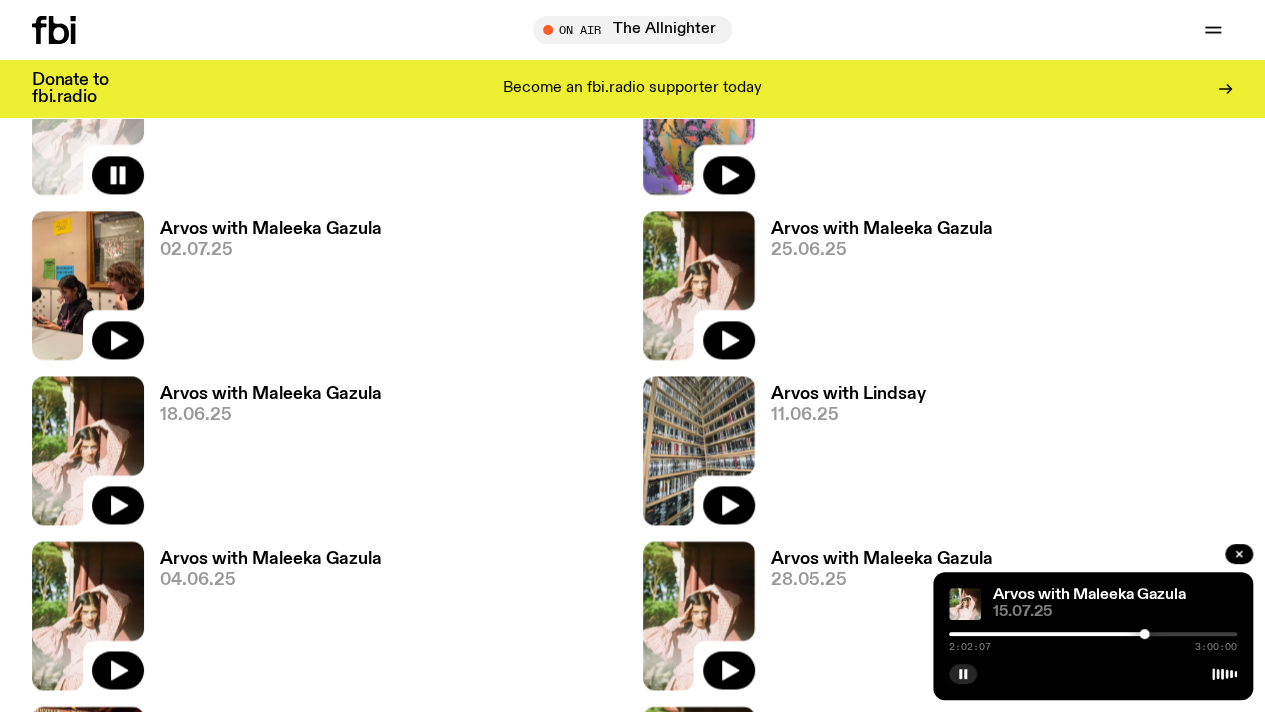 click on "2:02:07 3:00:00" at bounding box center (1093, 640) 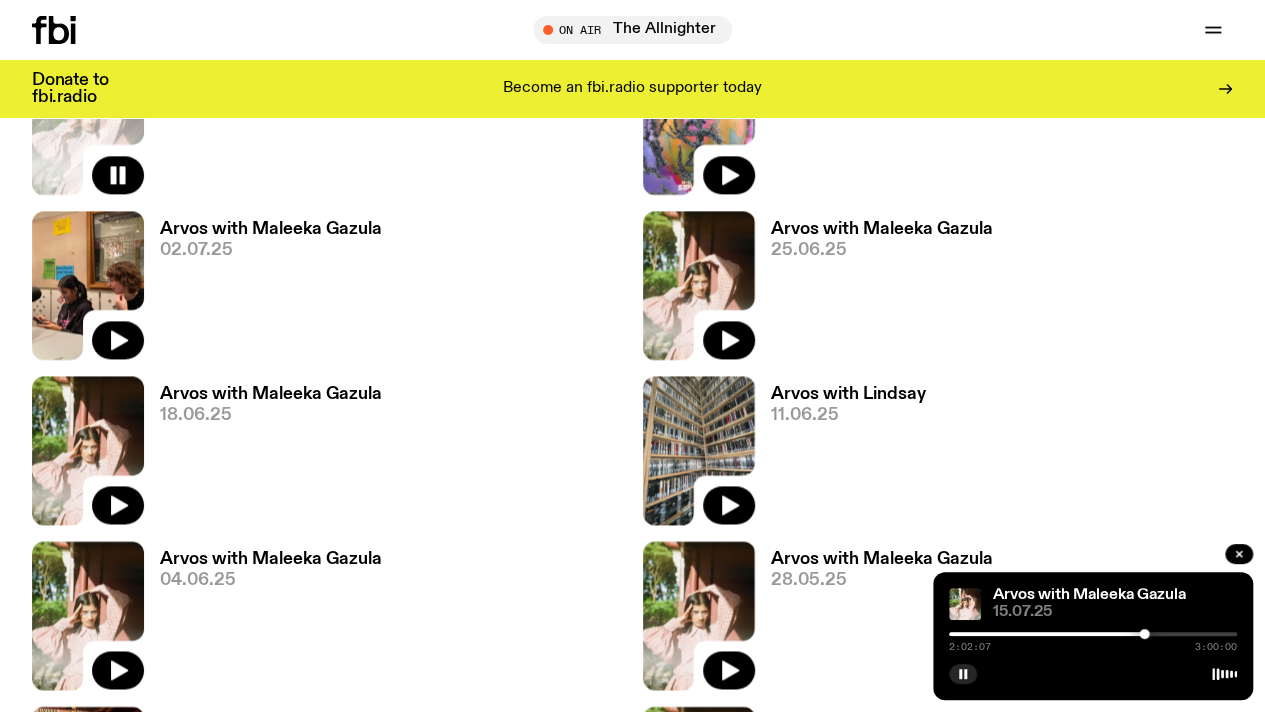 click on "2:02:07 3:00:00" at bounding box center (1093, 640) 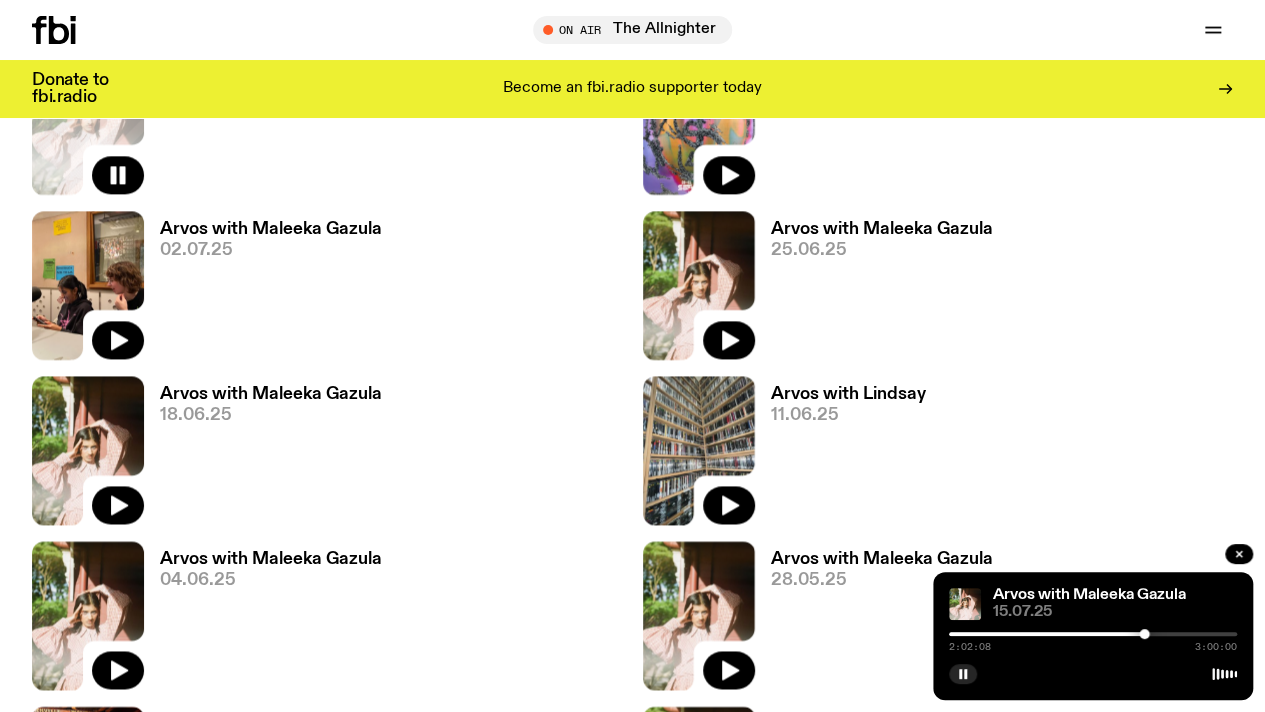 click on "2:02:08 3:00:00" at bounding box center [1093, 640] 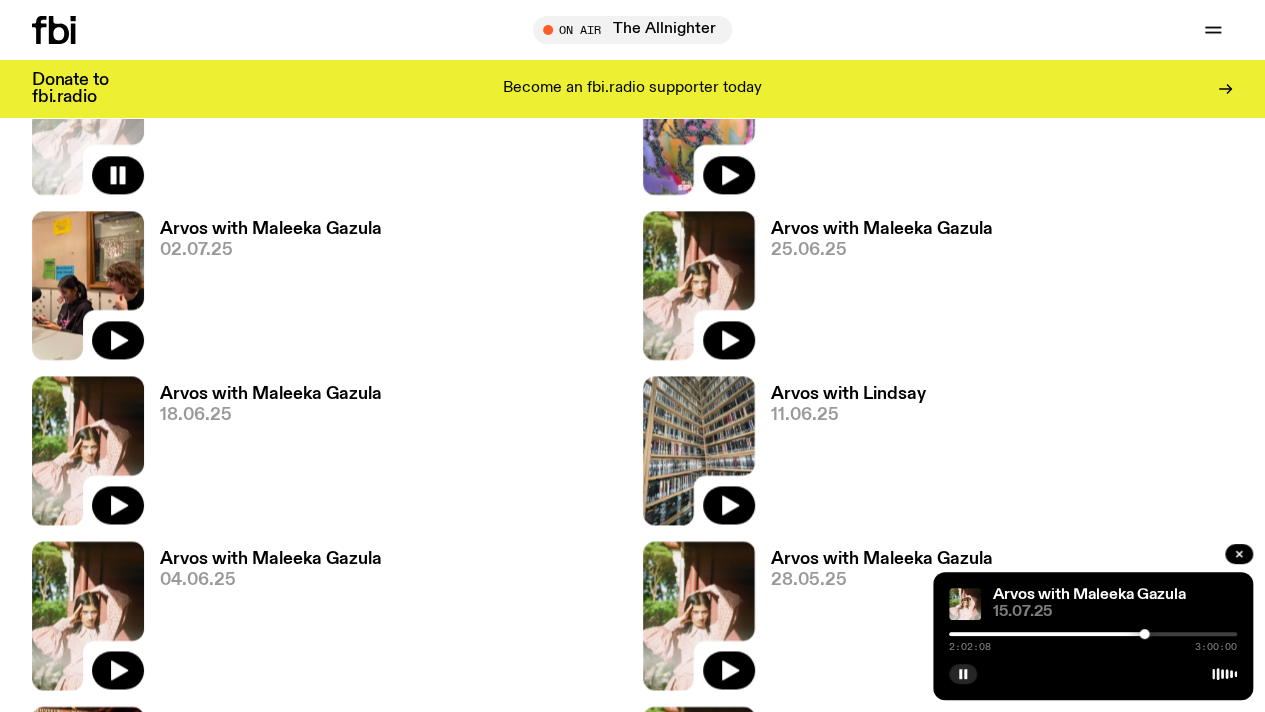 click at bounding box center [1093, 634] 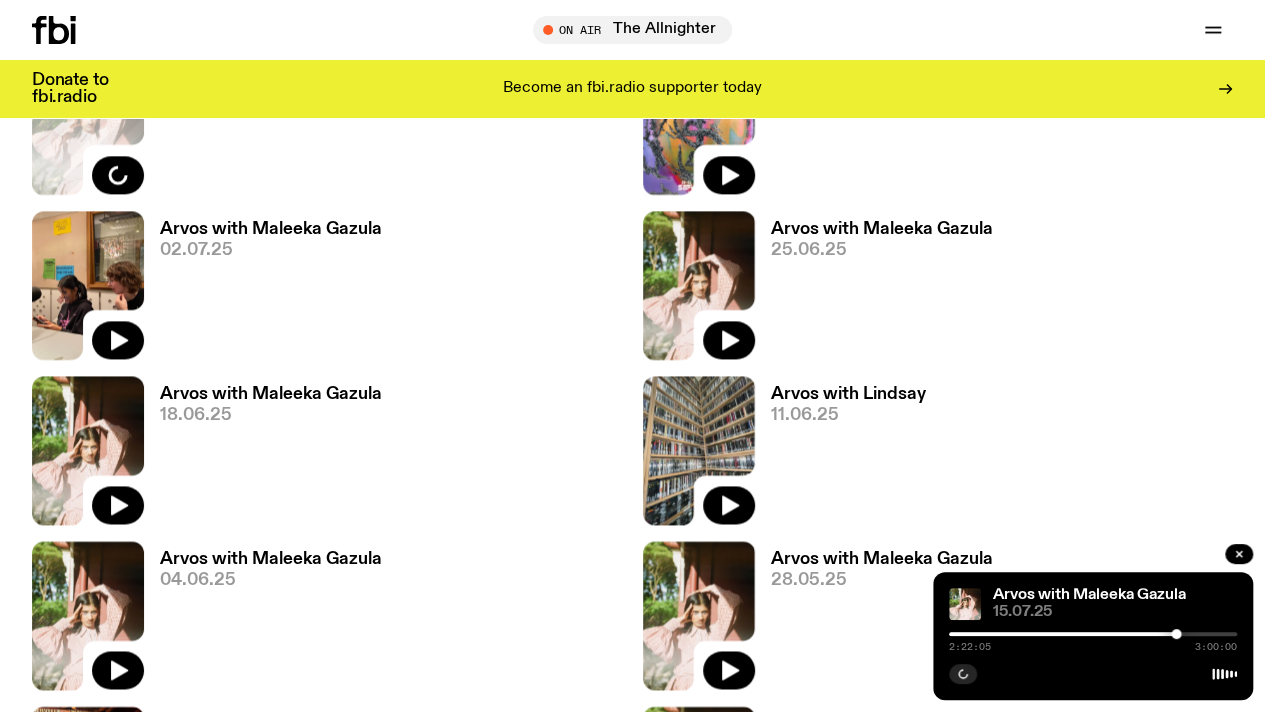 click at bounding box center [1176, 634] 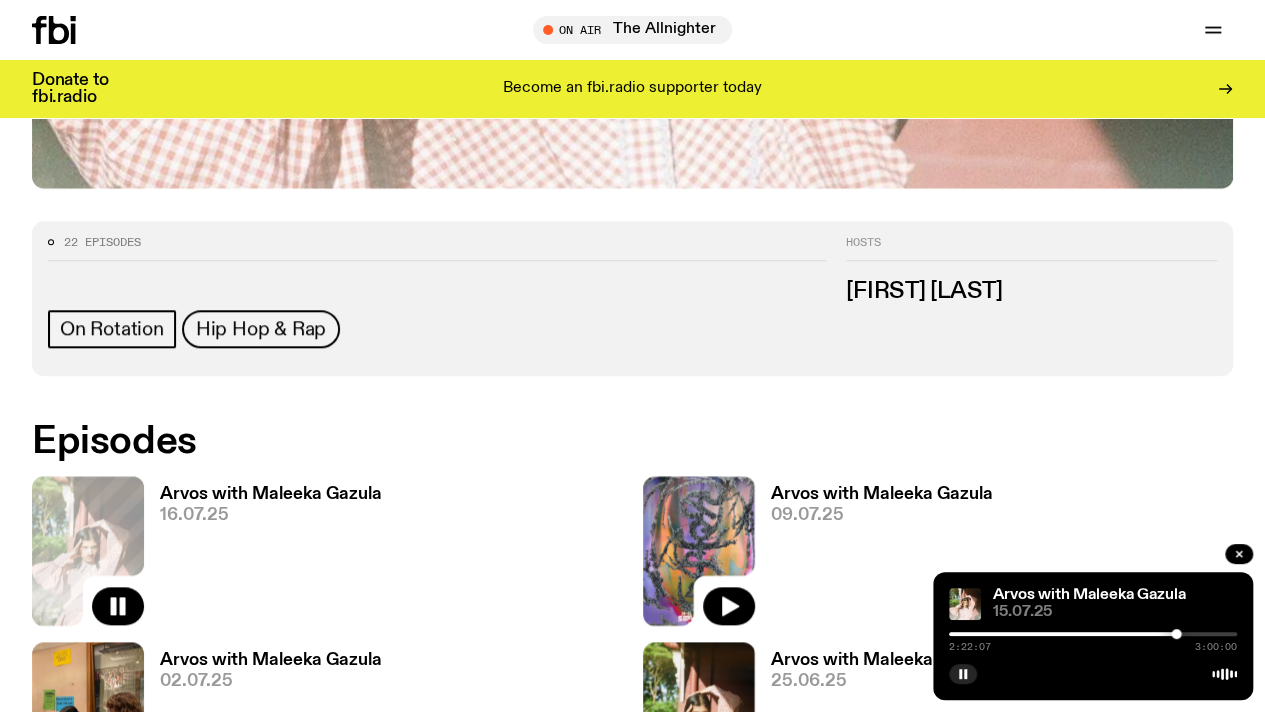 scroll, scrollTop: 793, scrollLeft: 0, axis: vertical 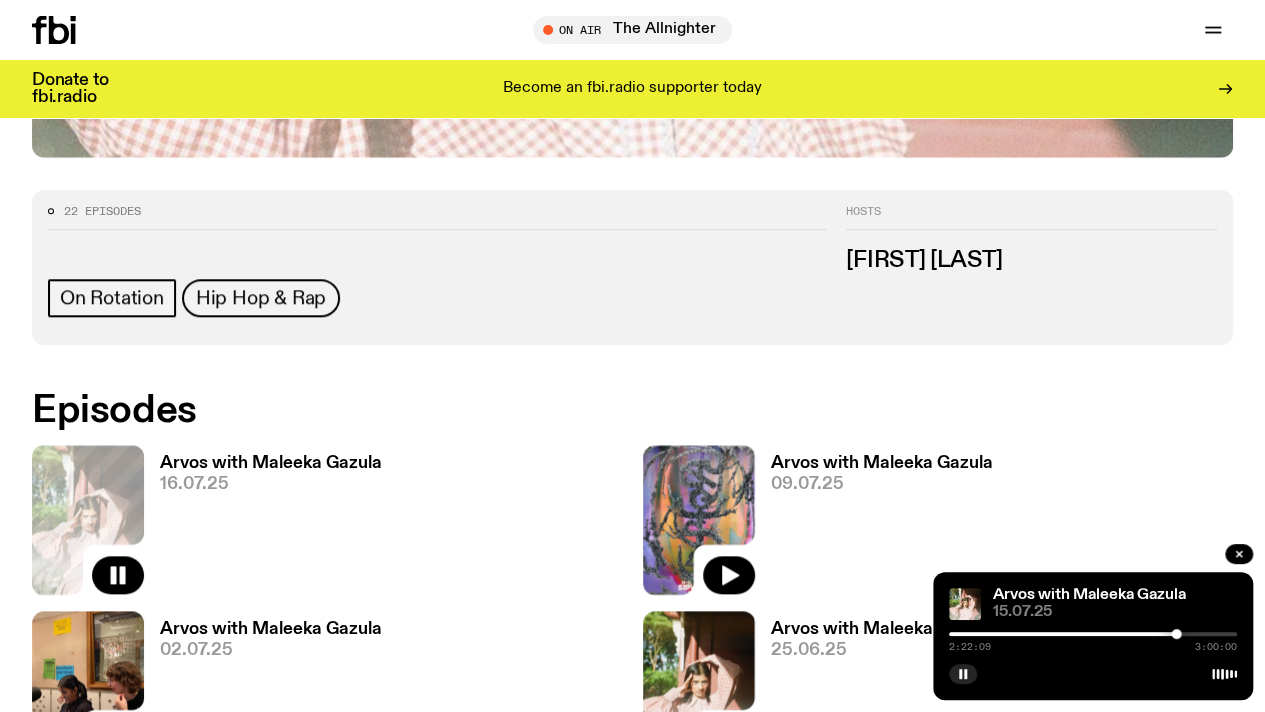 click 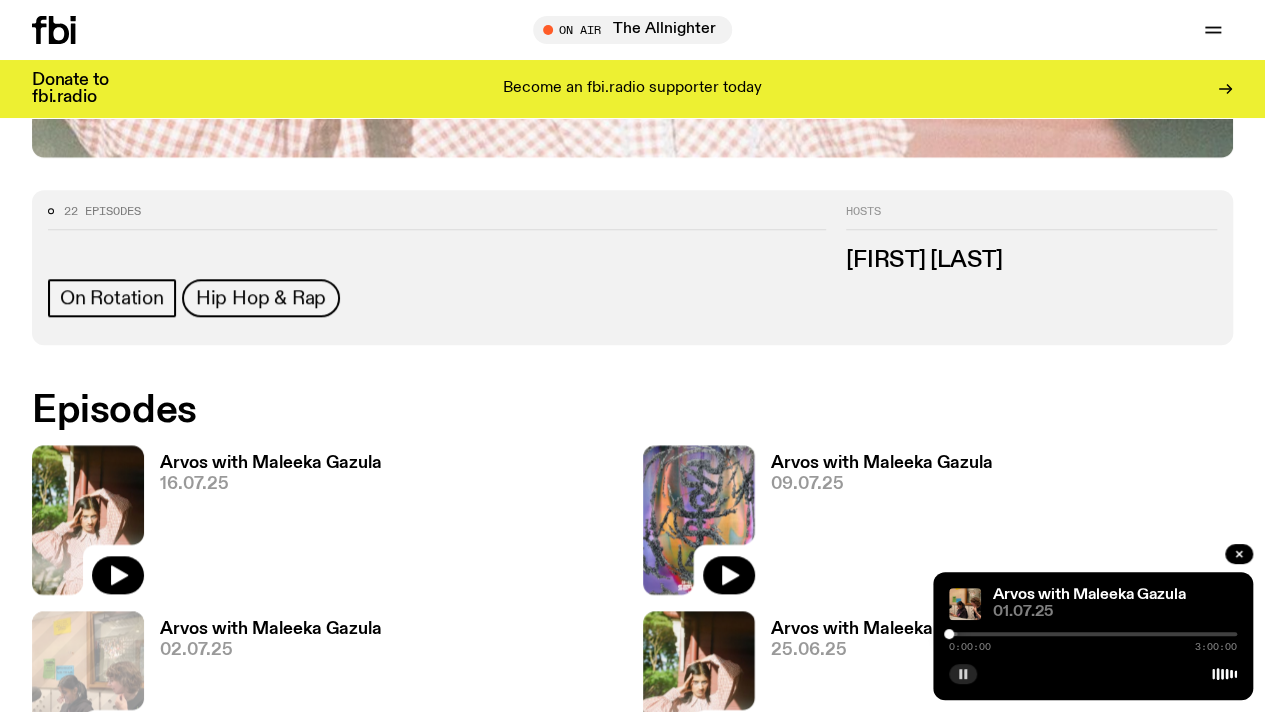 click 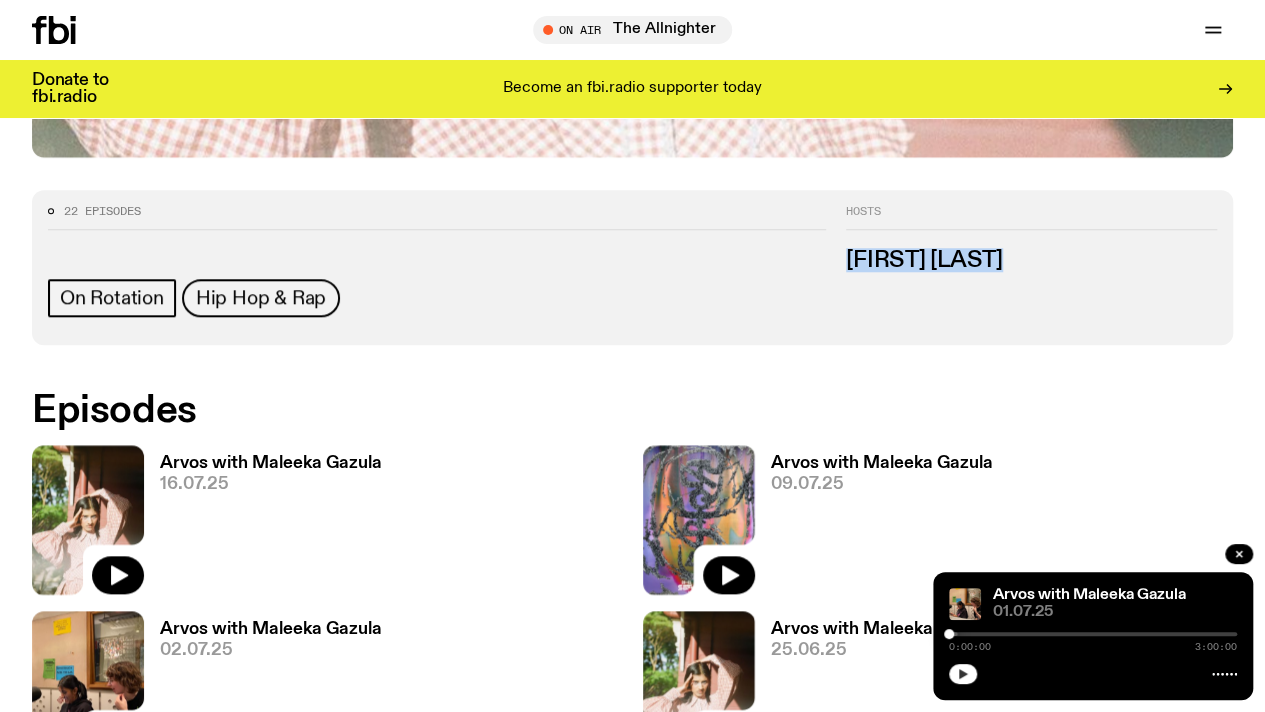 drag, startPoint x: 1058, startPoint y: 426, endPoint x: 842, endPoint y: 427, distance: 216.00232 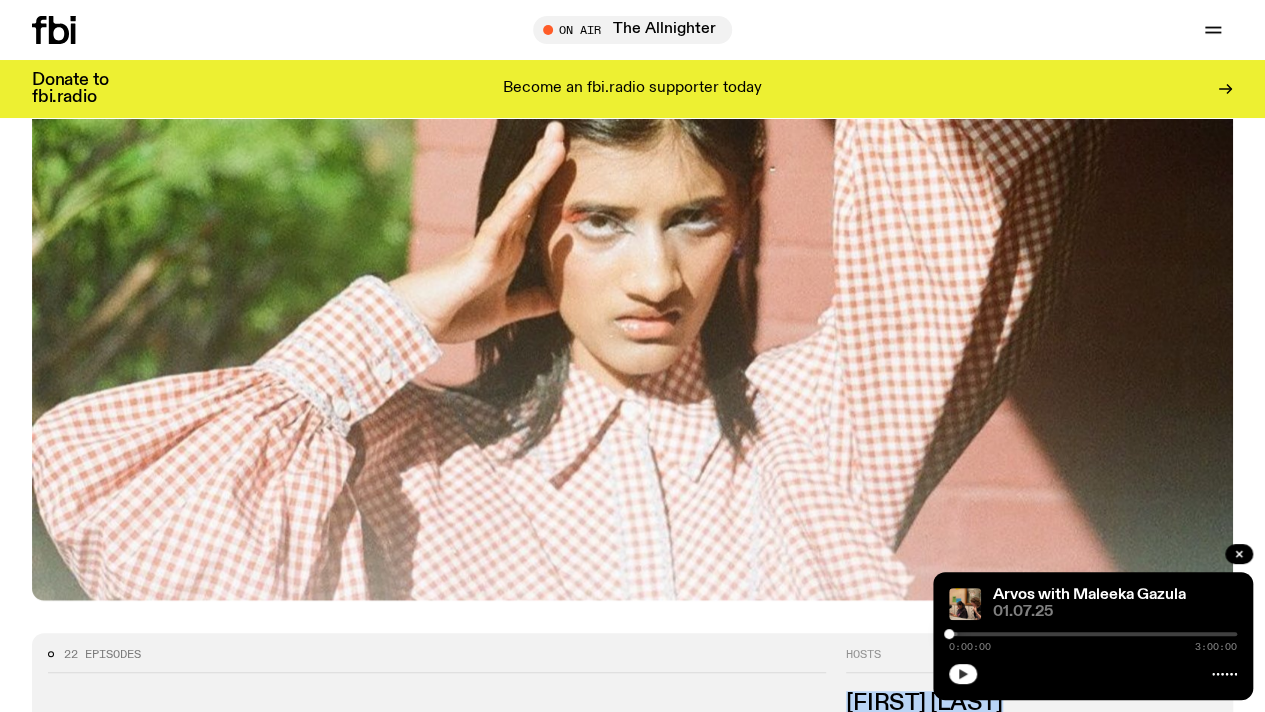 scroll, scrollTop: 0, scrollLeft: 0, axis: both 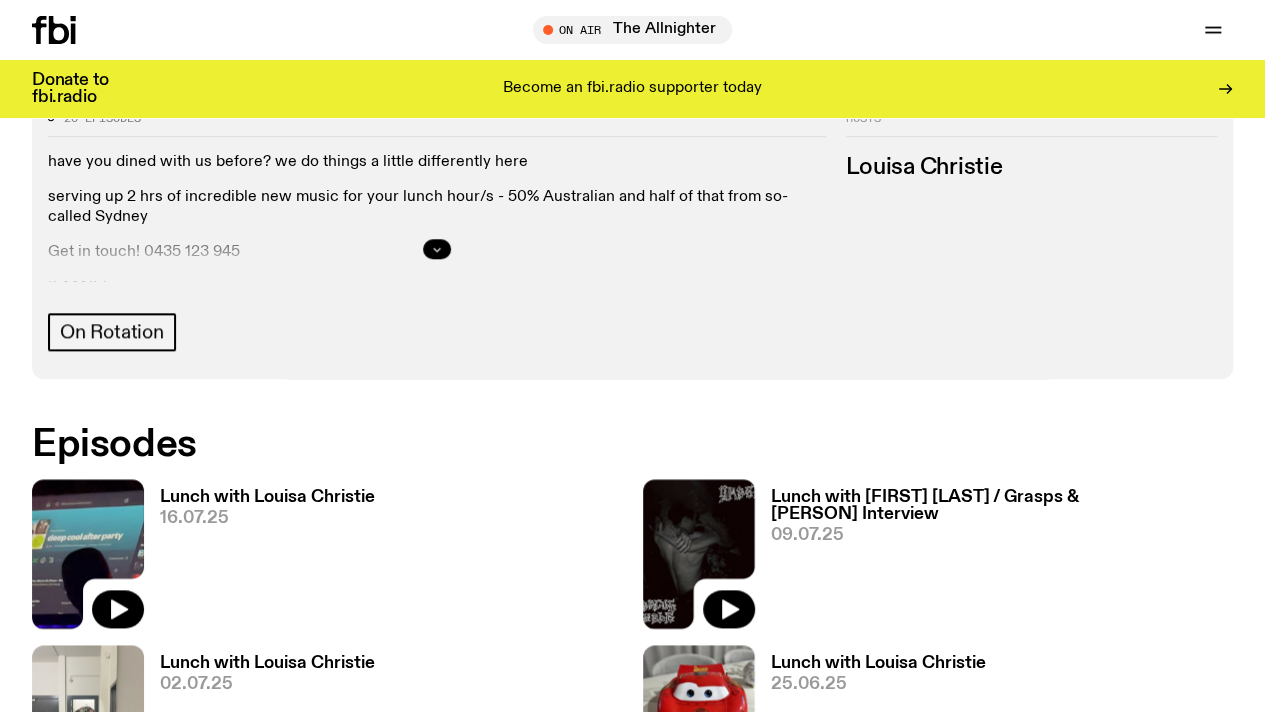 click 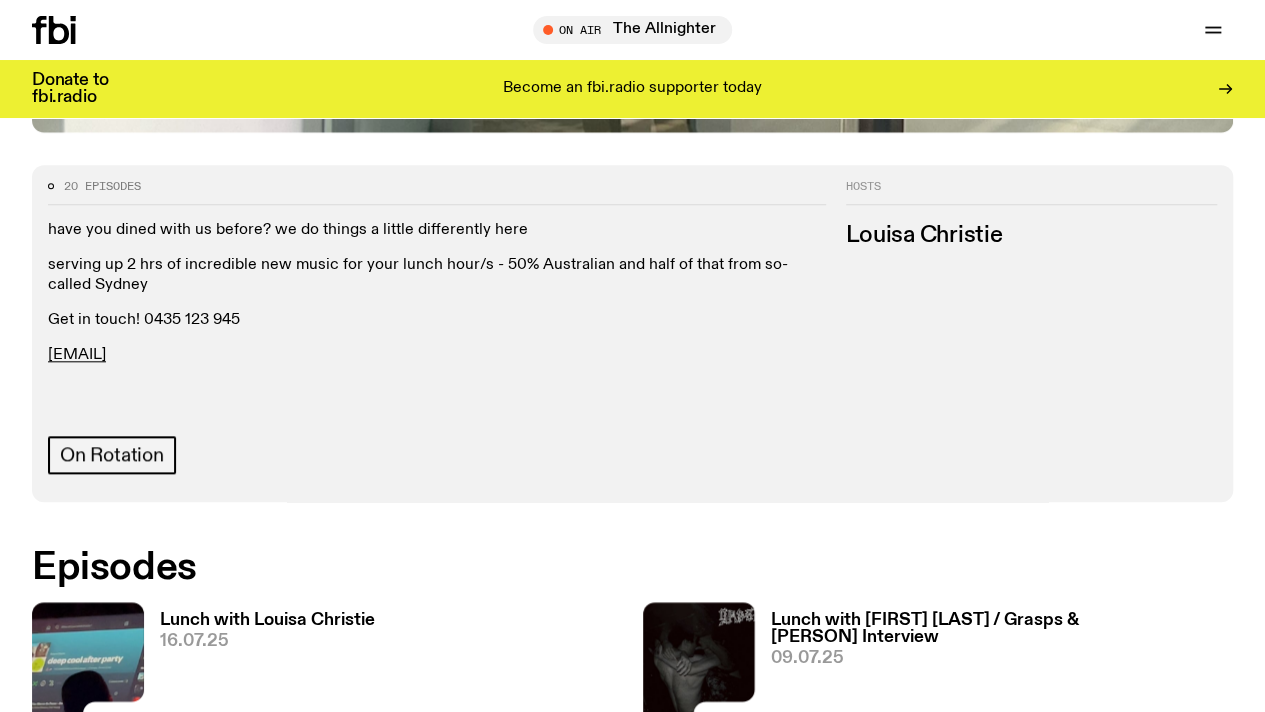 scroll, scrollTop: 786, scrollLeft: 0, axis: vertical 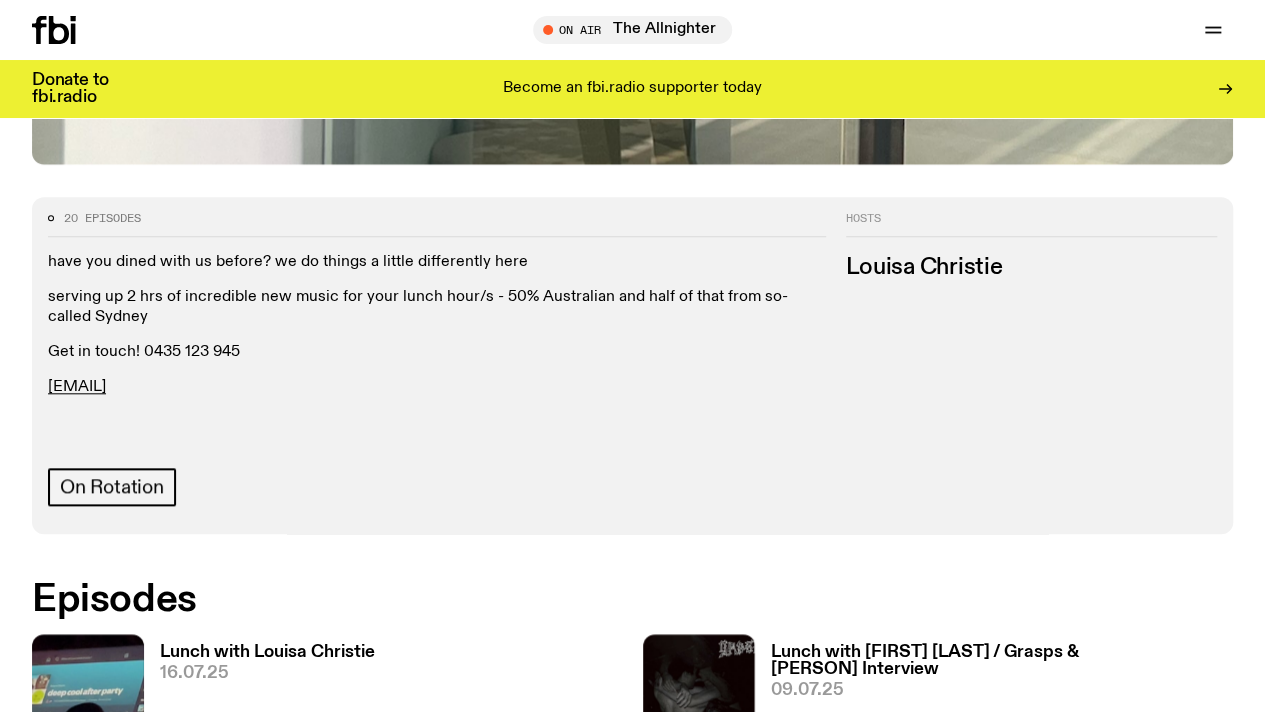 click 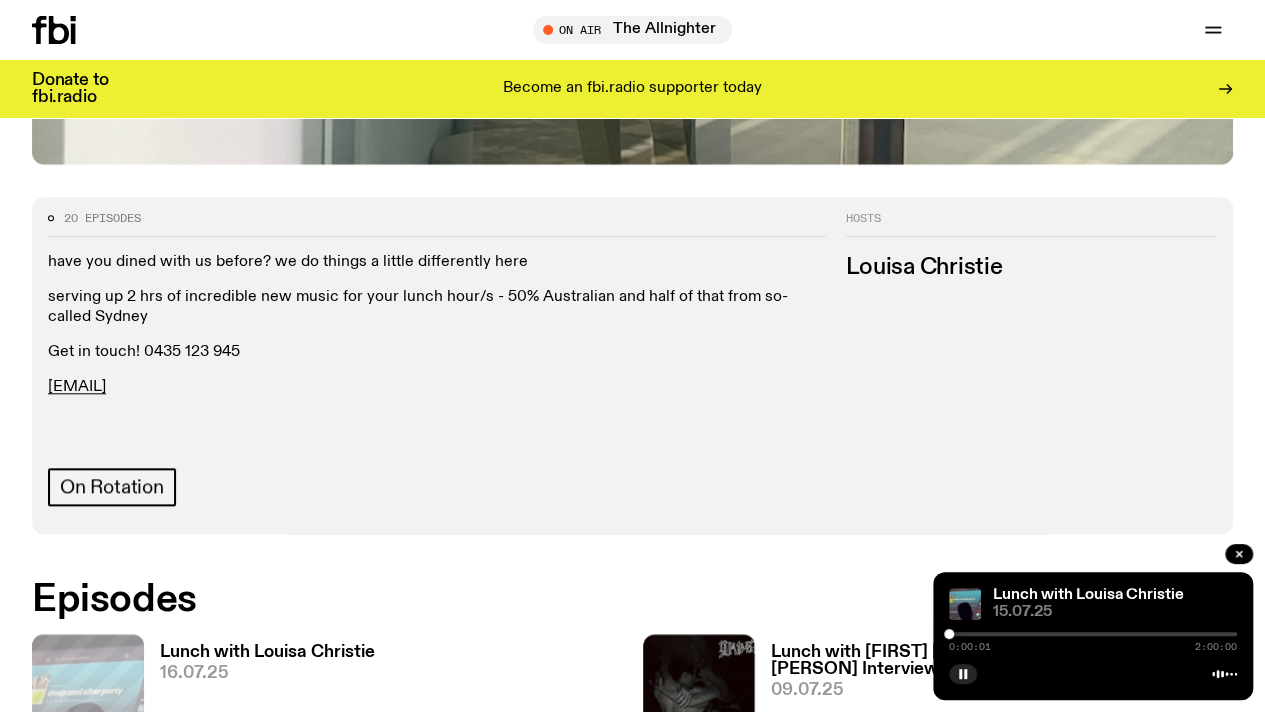click at bounding box center [1093, 634] 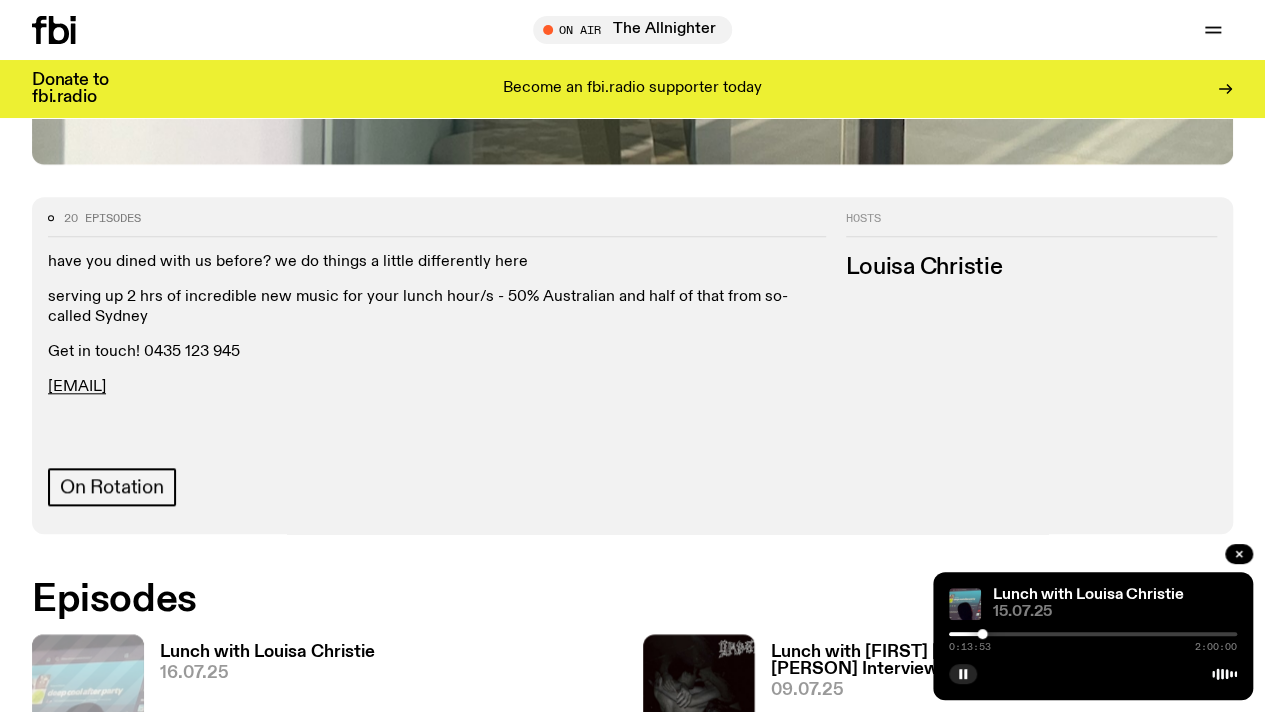 click at bounding box center (1093, 634) 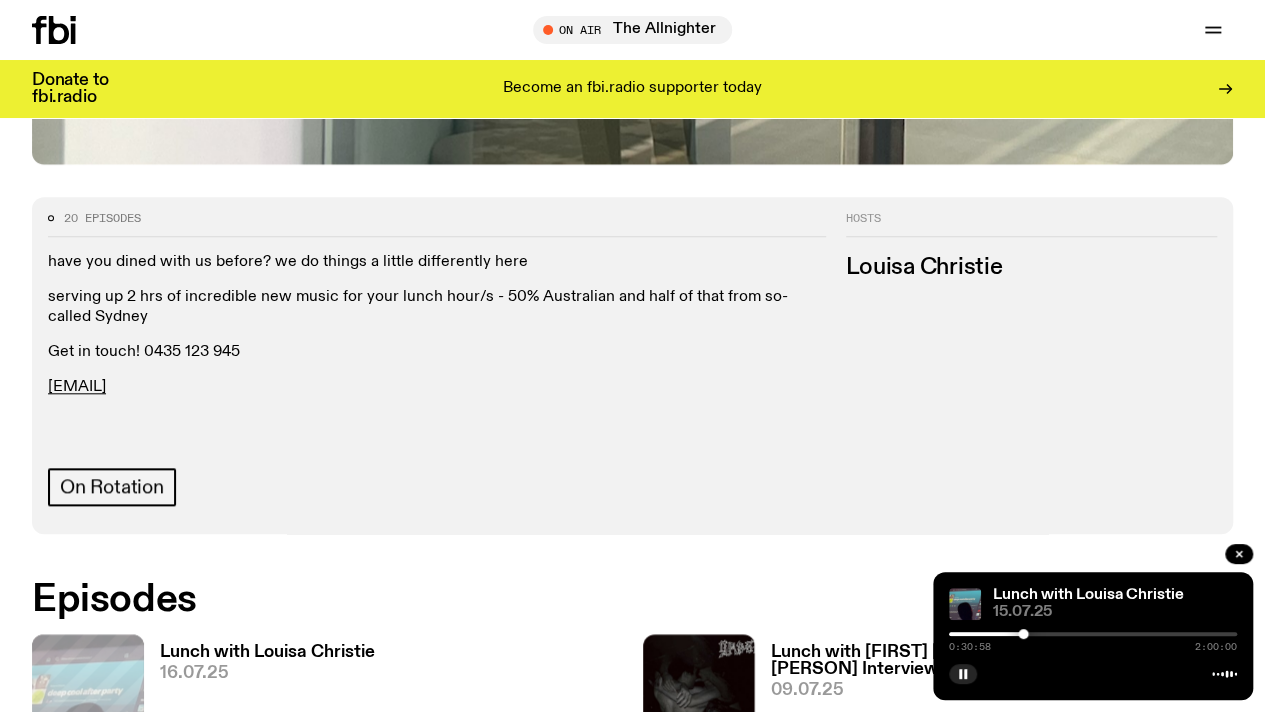 click at bounding box center (1093, 634) 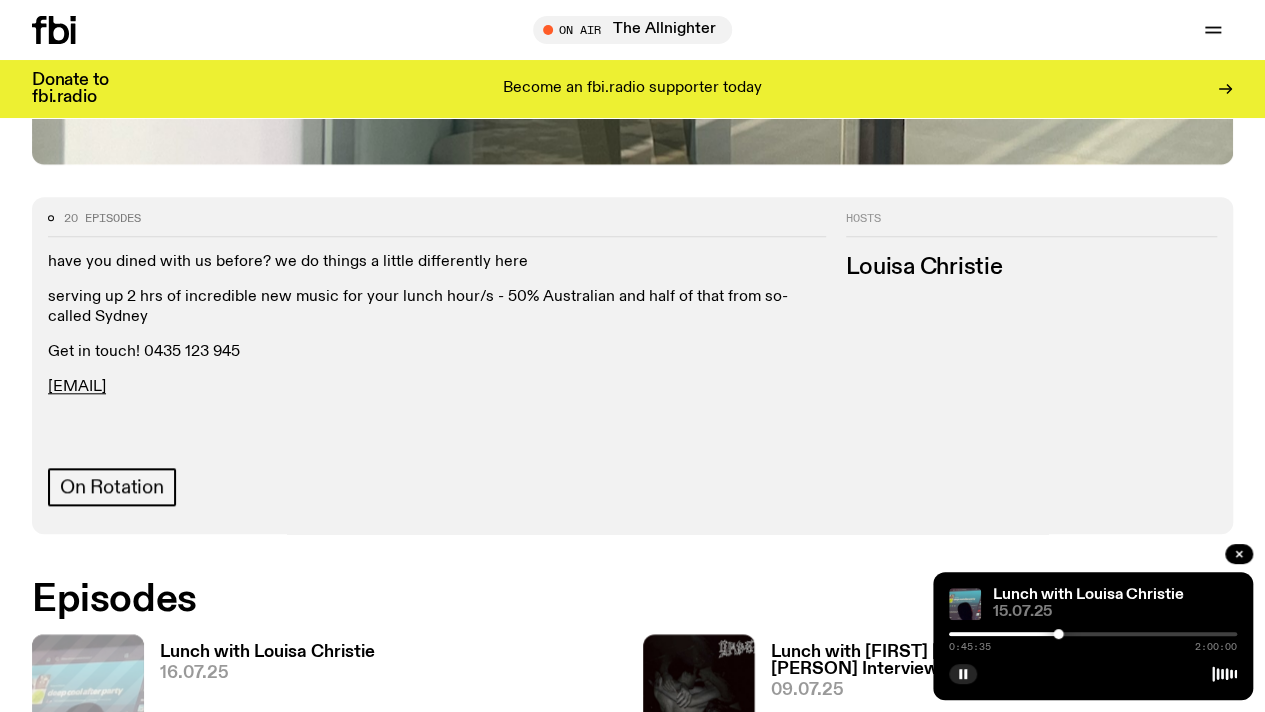 click at bounding box center [1093, 634] 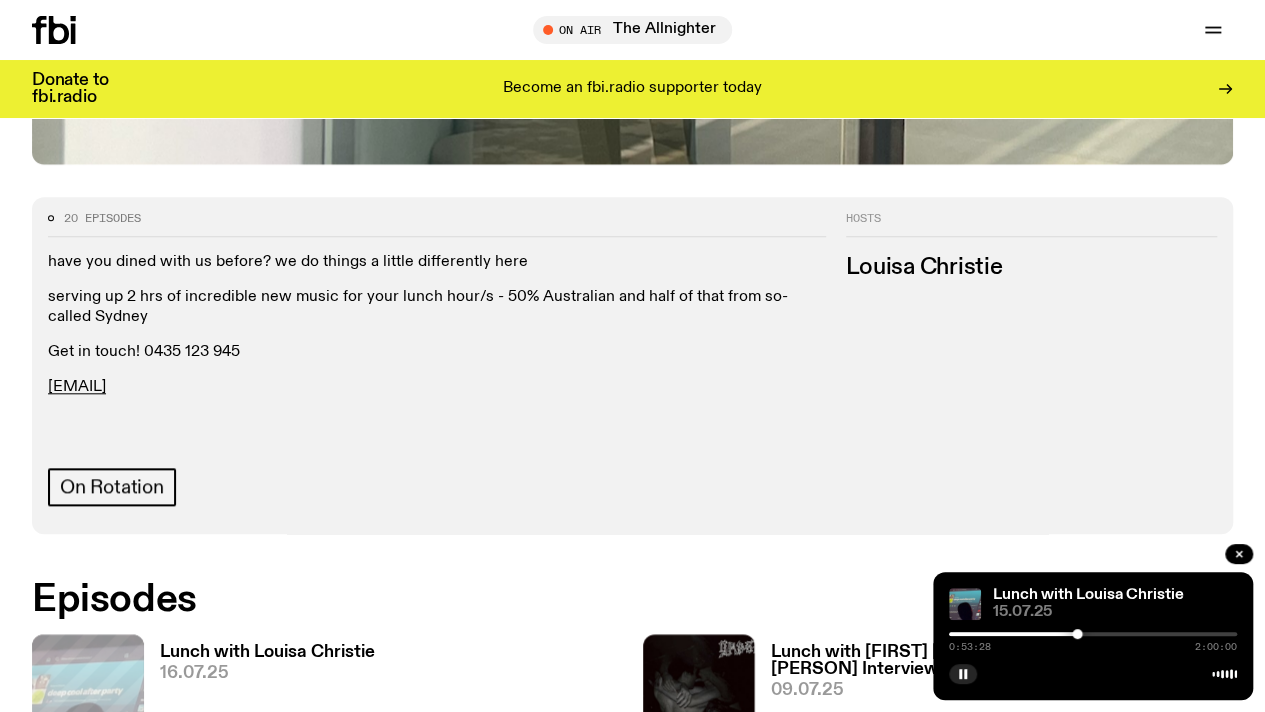 click at bounding box center (1093, 634) 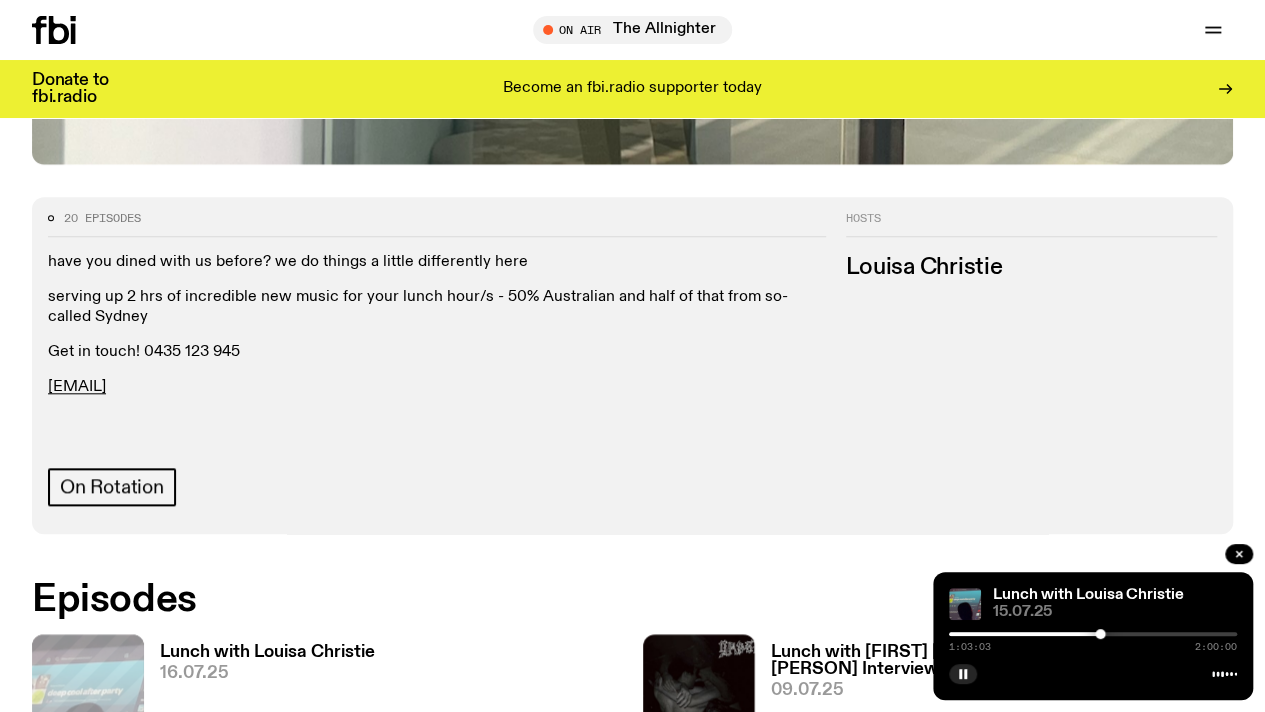 click at bounding box center (1093, 634) 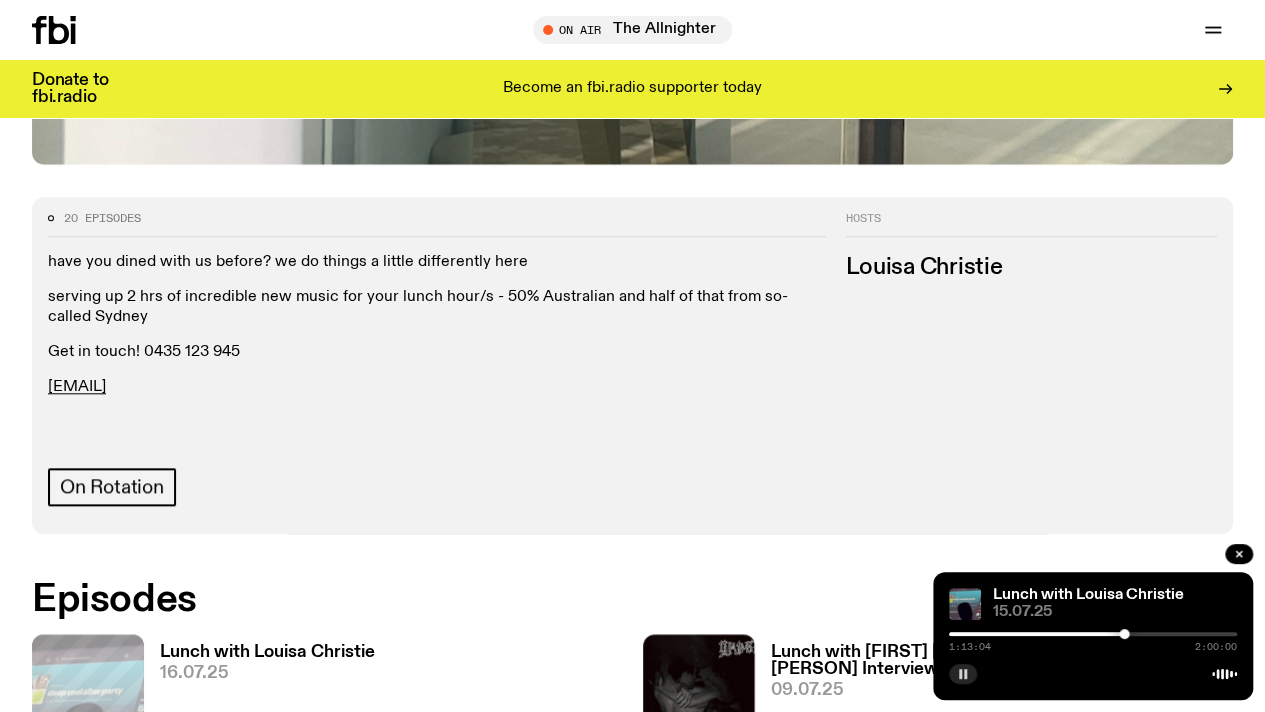click 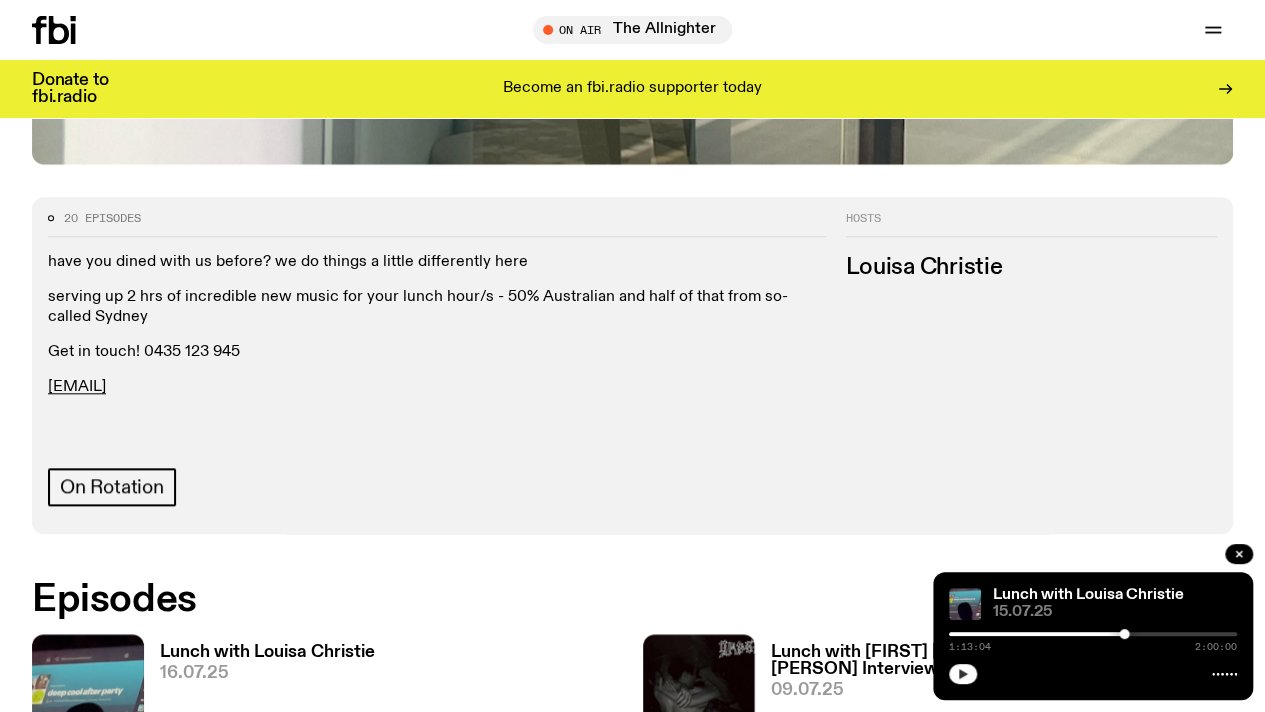 drag, startPoint x: 1026, startPoint y: 431, endPoint x: 845, endPoint y: 427, distance: 181.04419 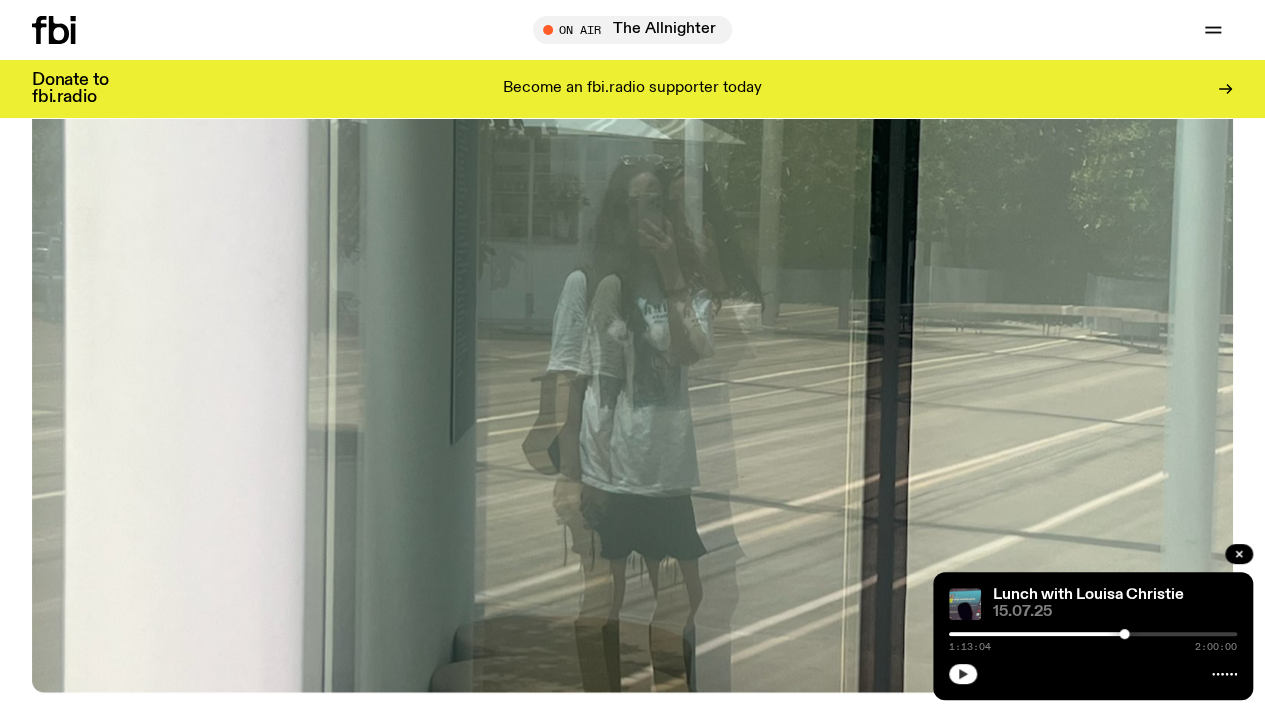 scroll, scrollTop: 0, scrollLeft: 0, axis: both 